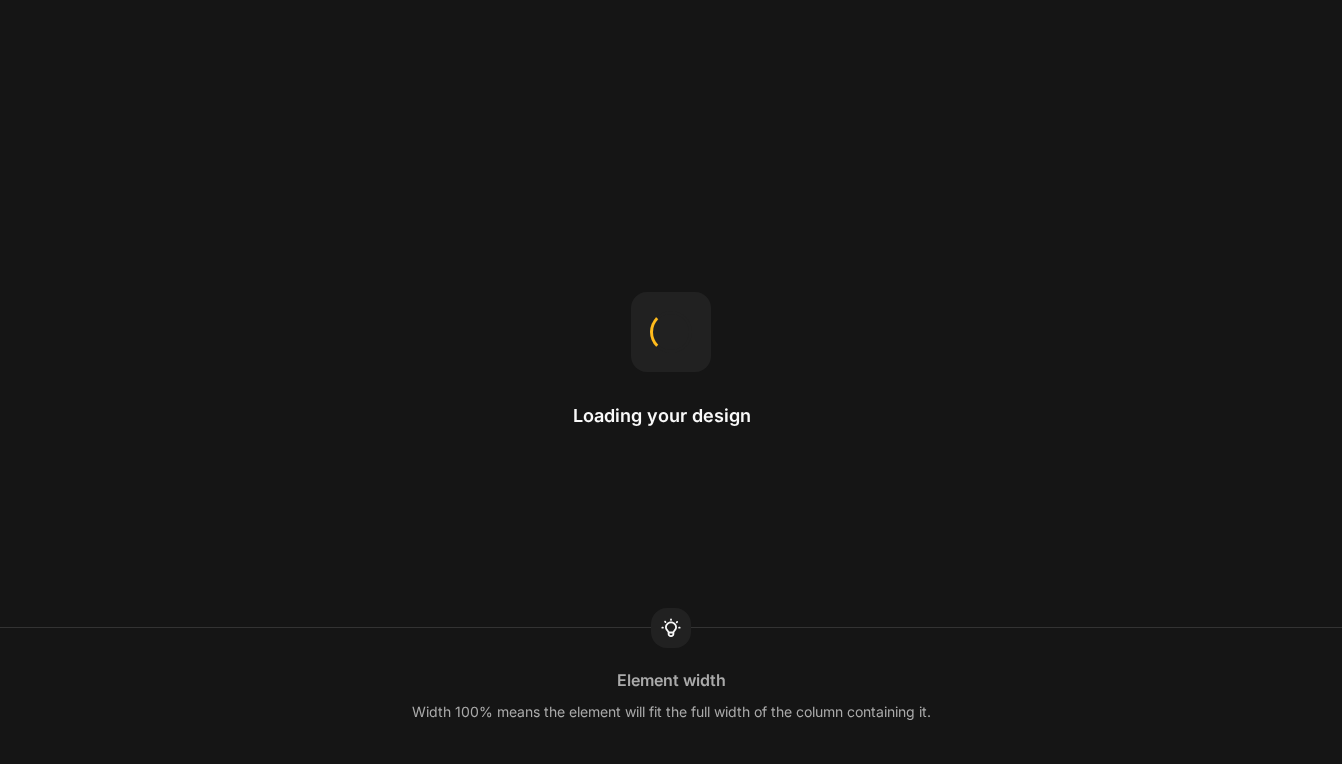 scroll, scrollTop: 0, scrollLeft: 0, axis: both 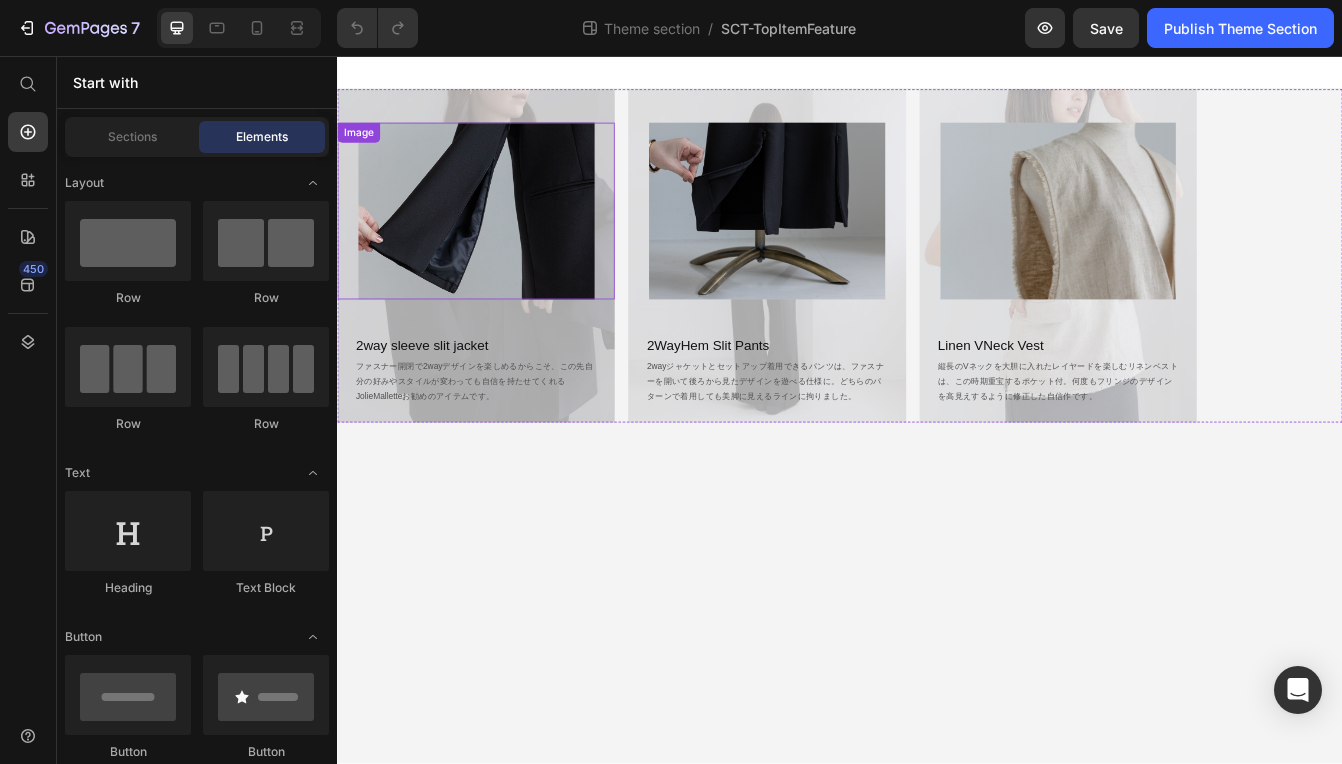 click at bounding box center (502, 241) 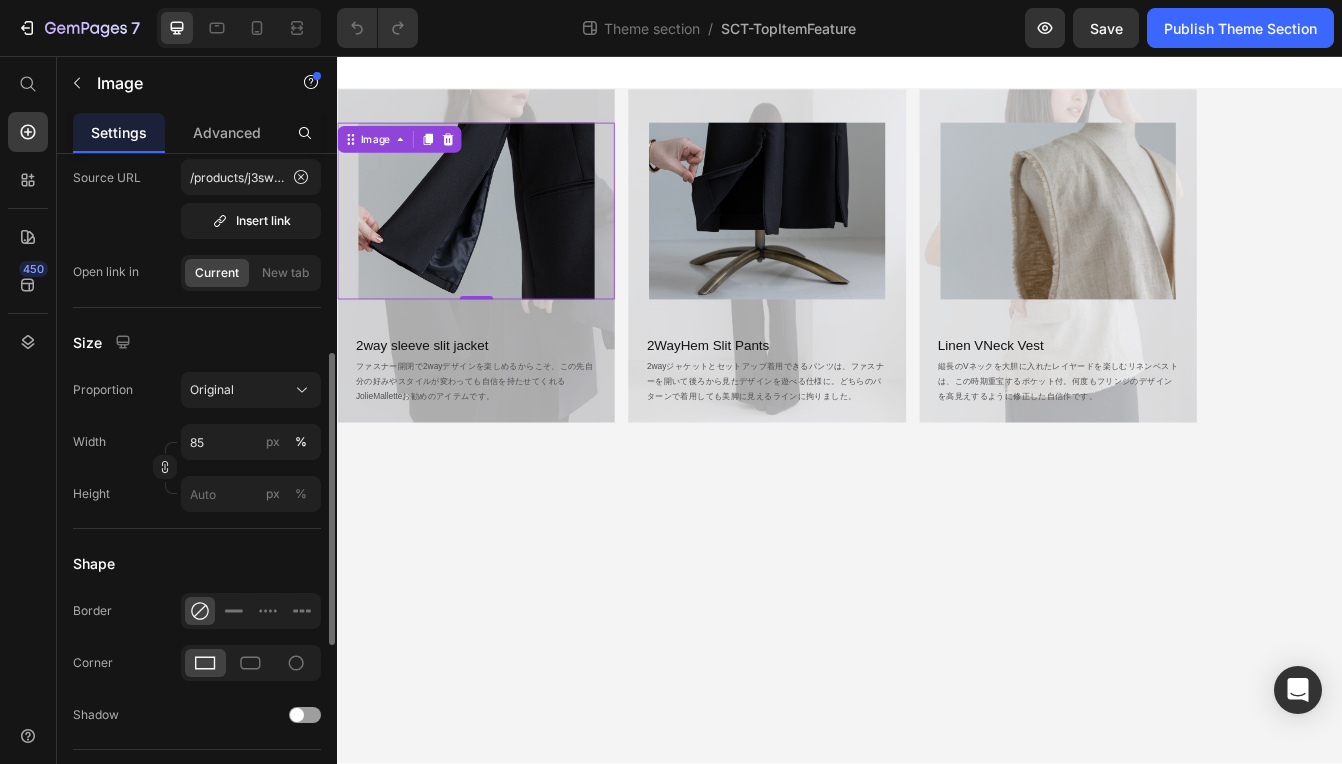 scroll, scrollTop: 156, scrollLeft: 0, axis: vertical 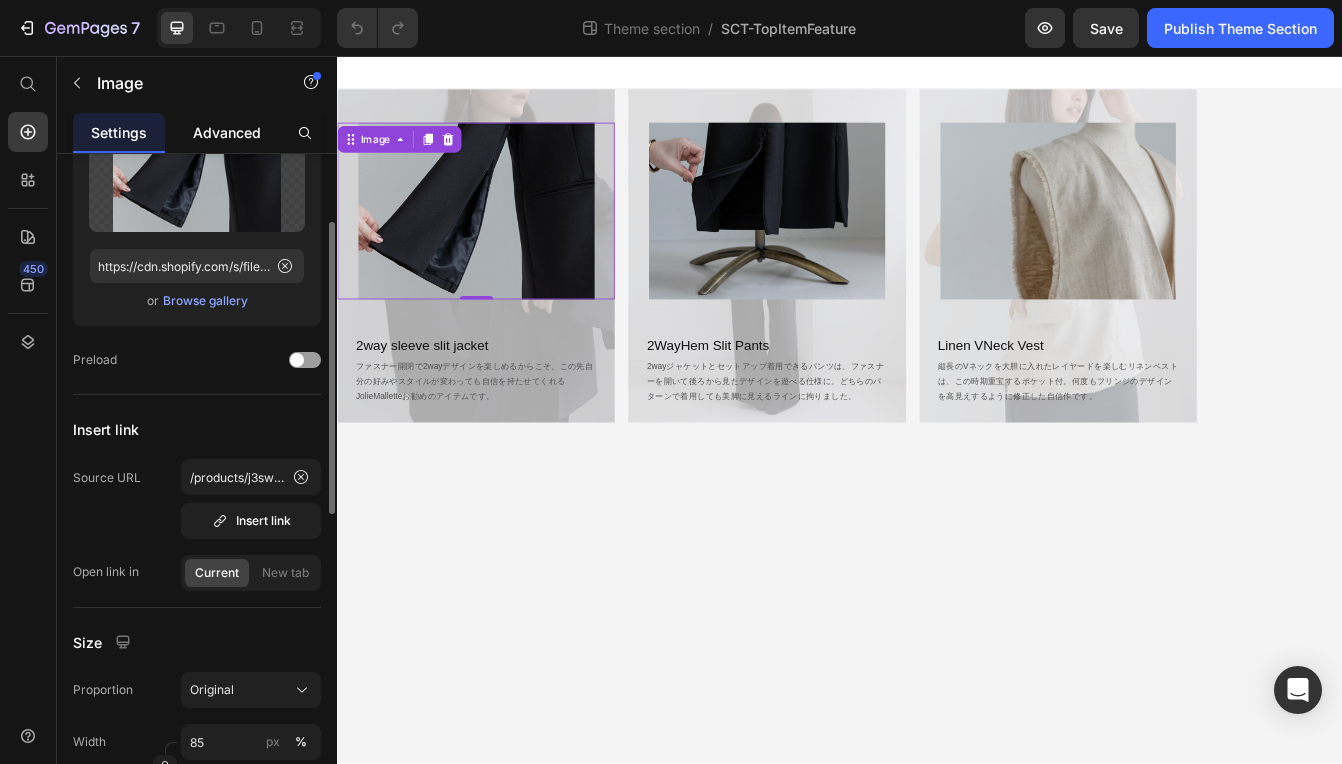 click on "Advanced" at bounding box center [227, 132] 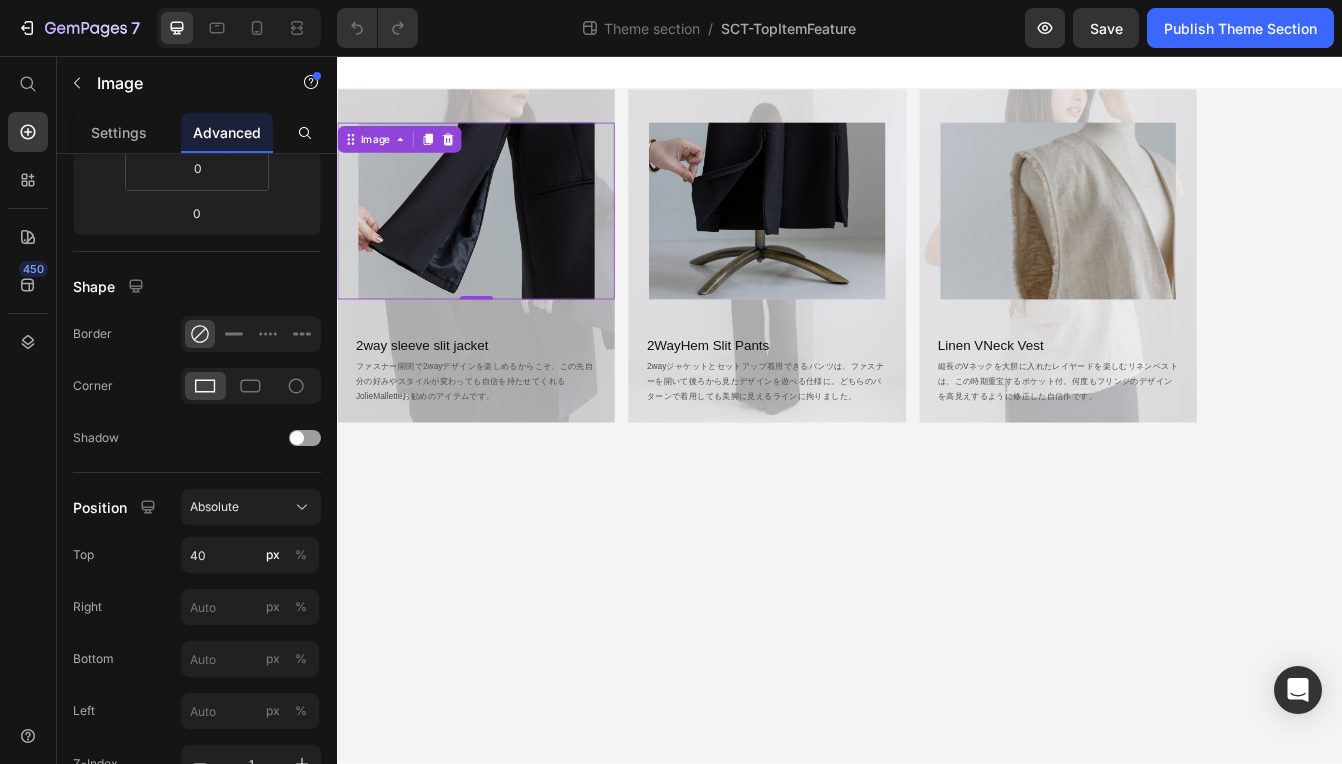 scroll, scrollTop: 864, scrollLeft: 0, axis: vertical 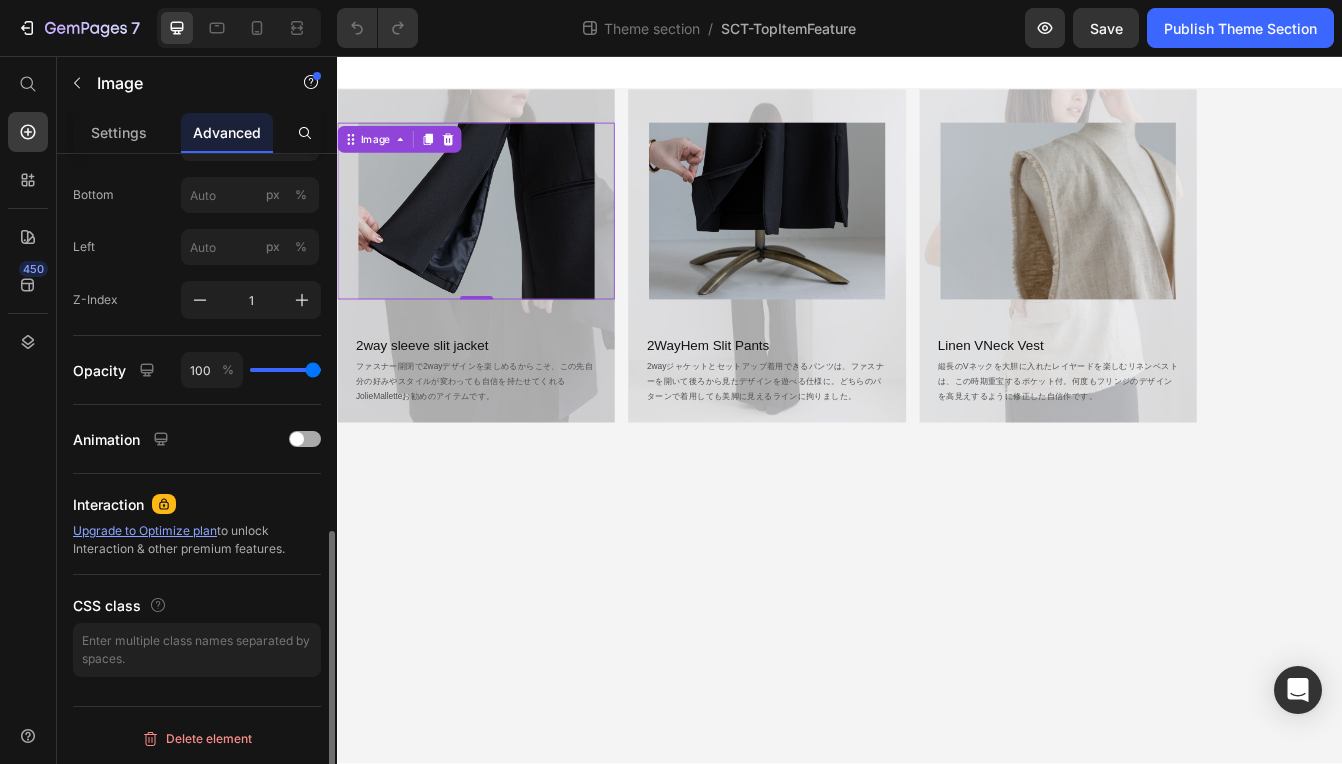 click at bounding box center (305, 439) 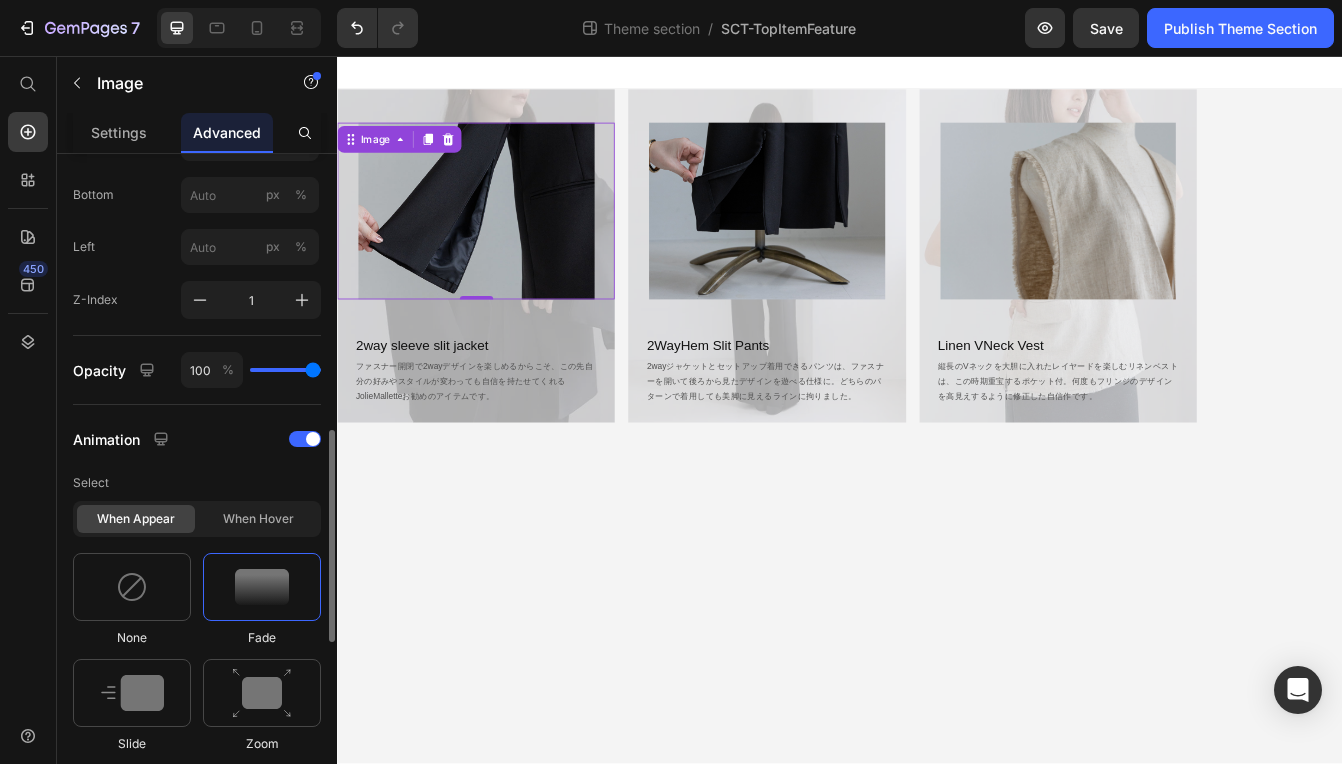 scroll, scrollTop: 964, scrollLeft: 0, axis: vertical 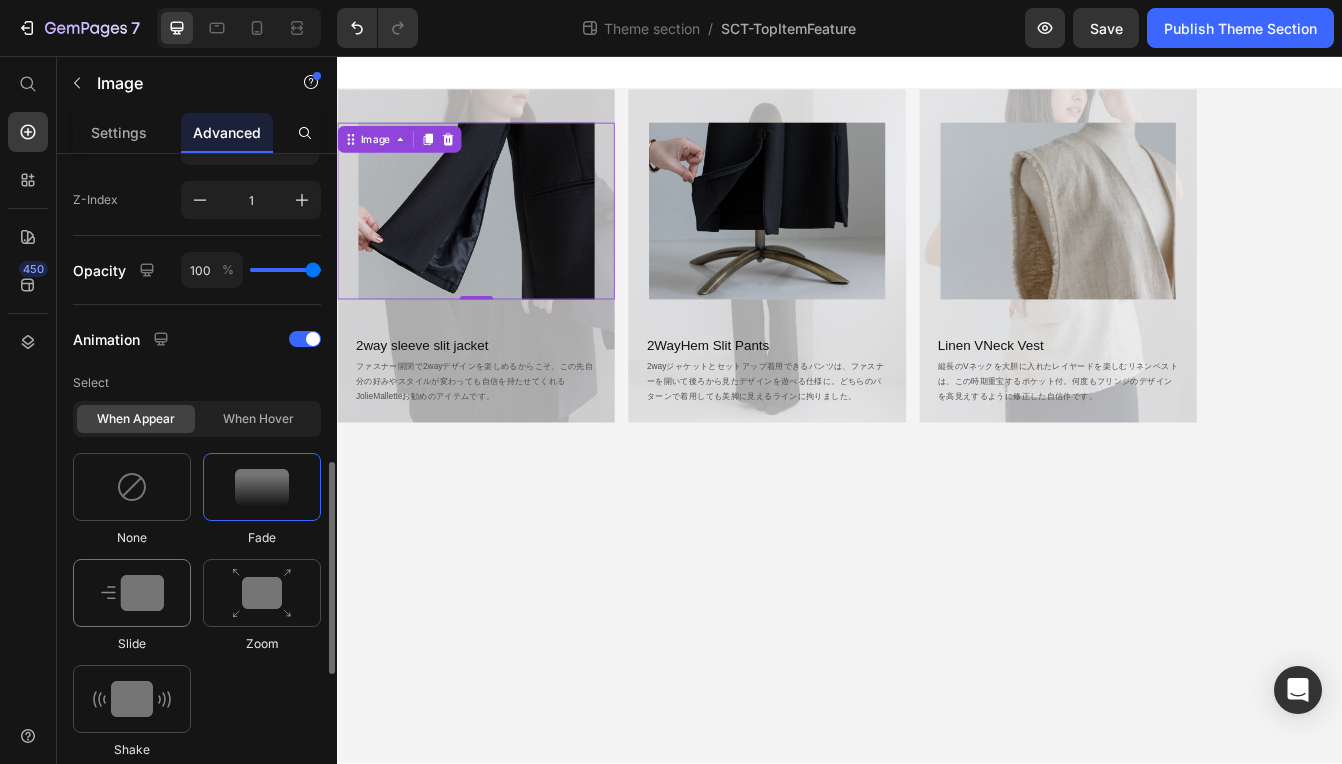 click at bounding box center [132, 593] 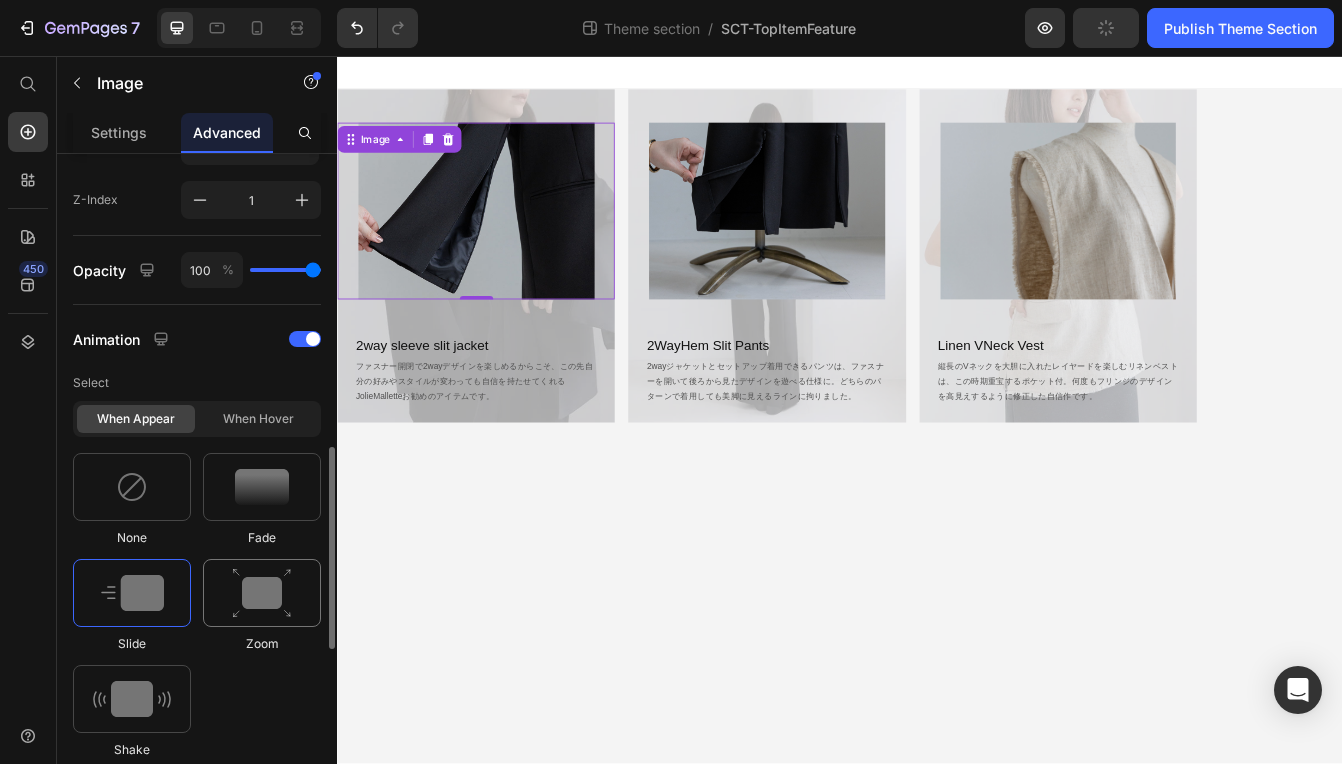click at bounding box center (262, 593) 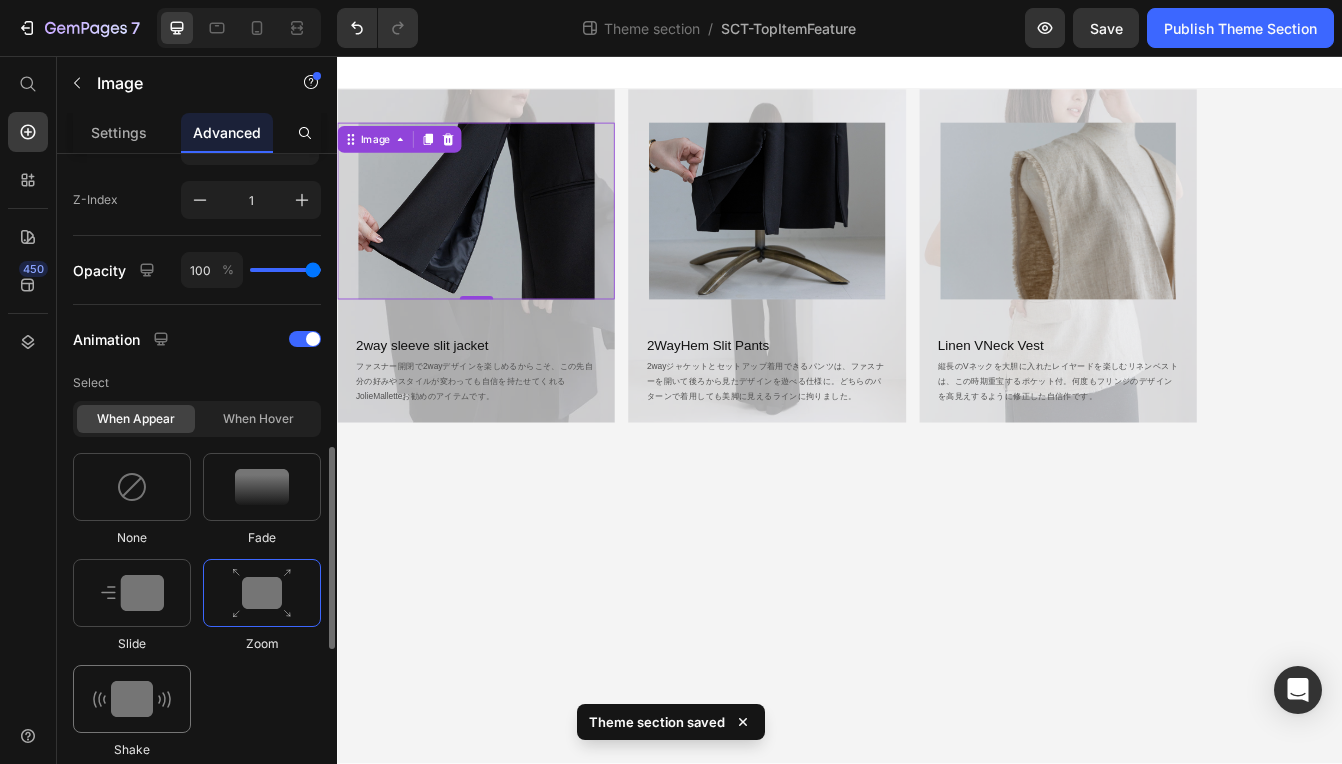 click at bounding box center [132, 699] 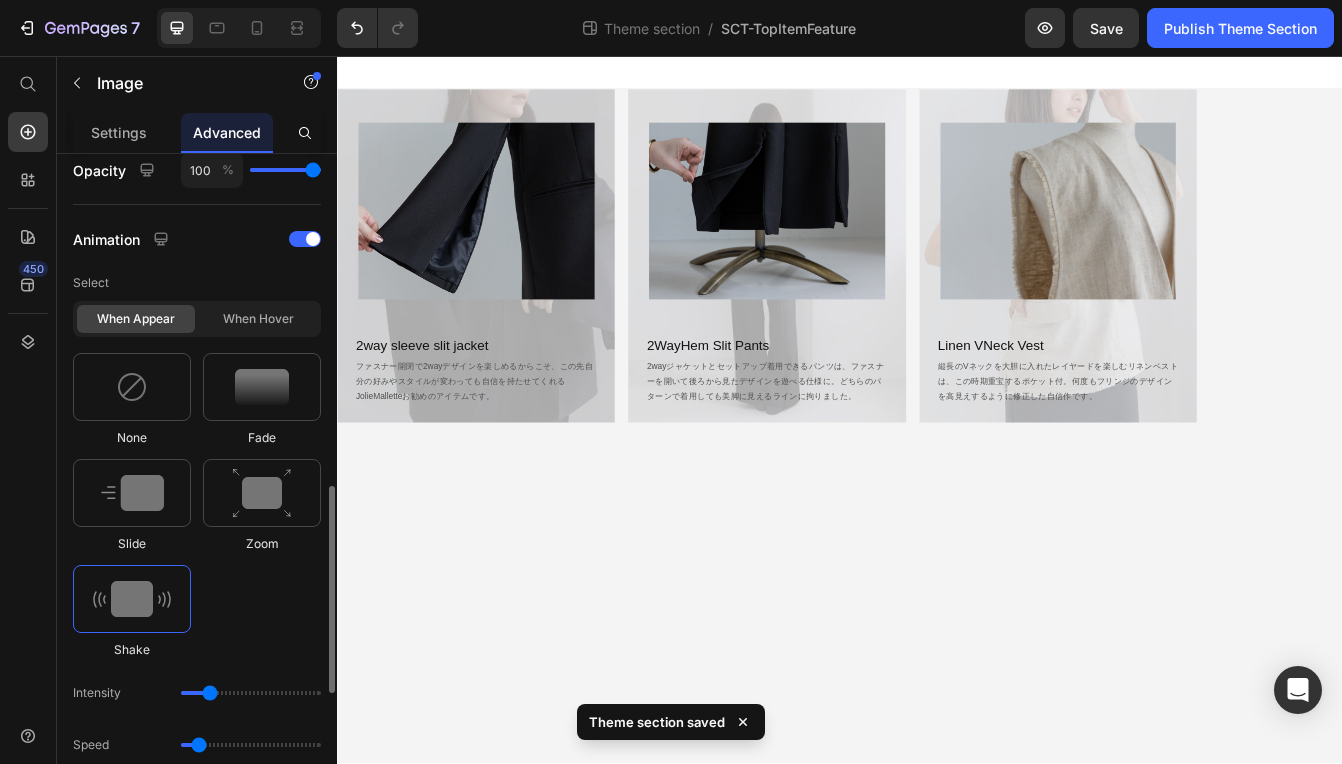 scroll, scrollTop: 964, scrollLeft: 0, axis: vertical 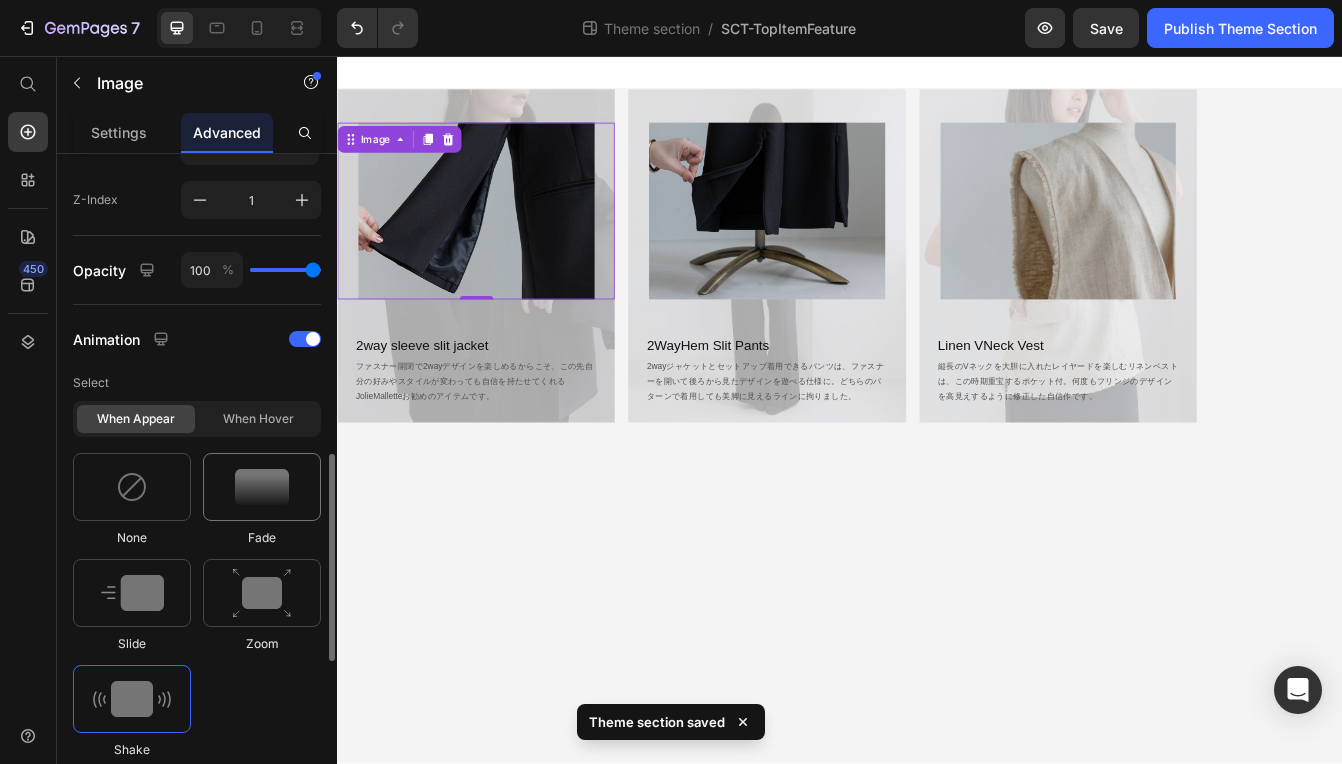 click at bounding box center (262, 487) 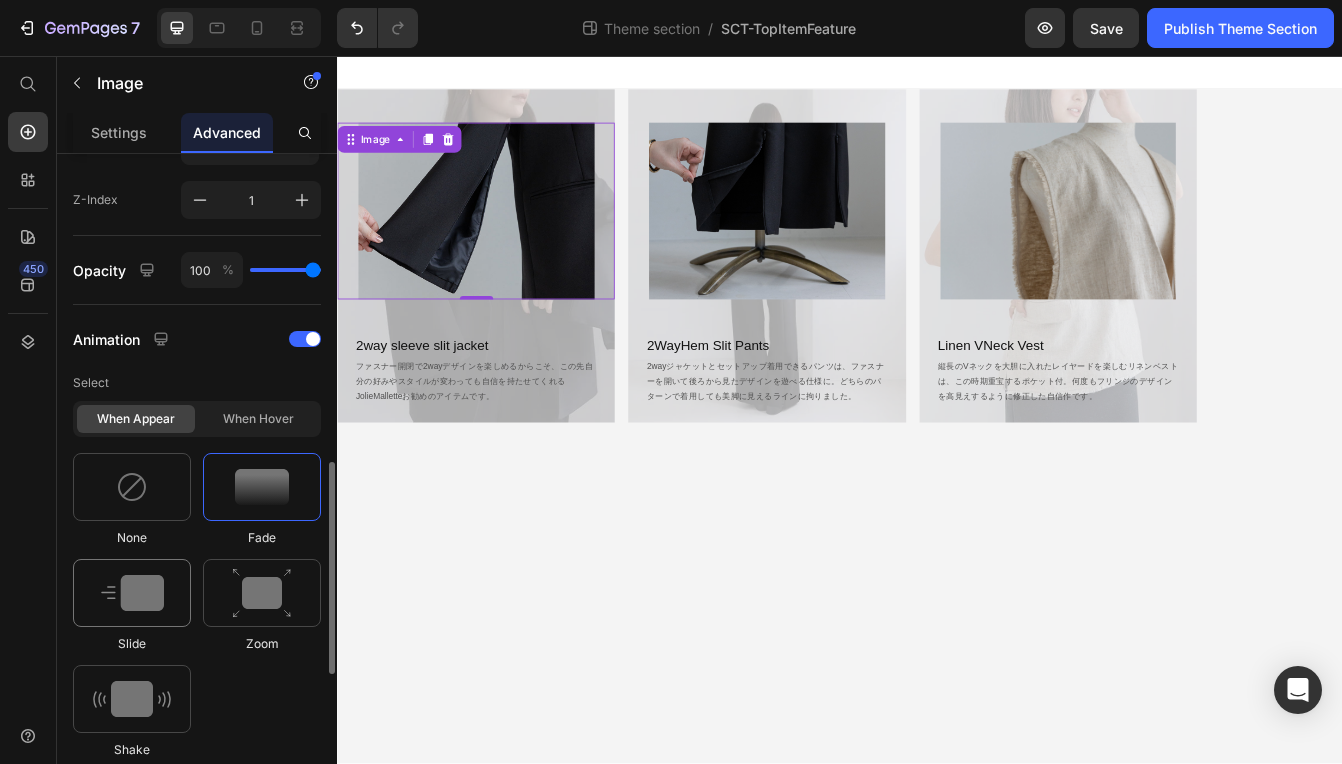 click at bounding box center (132, 593) 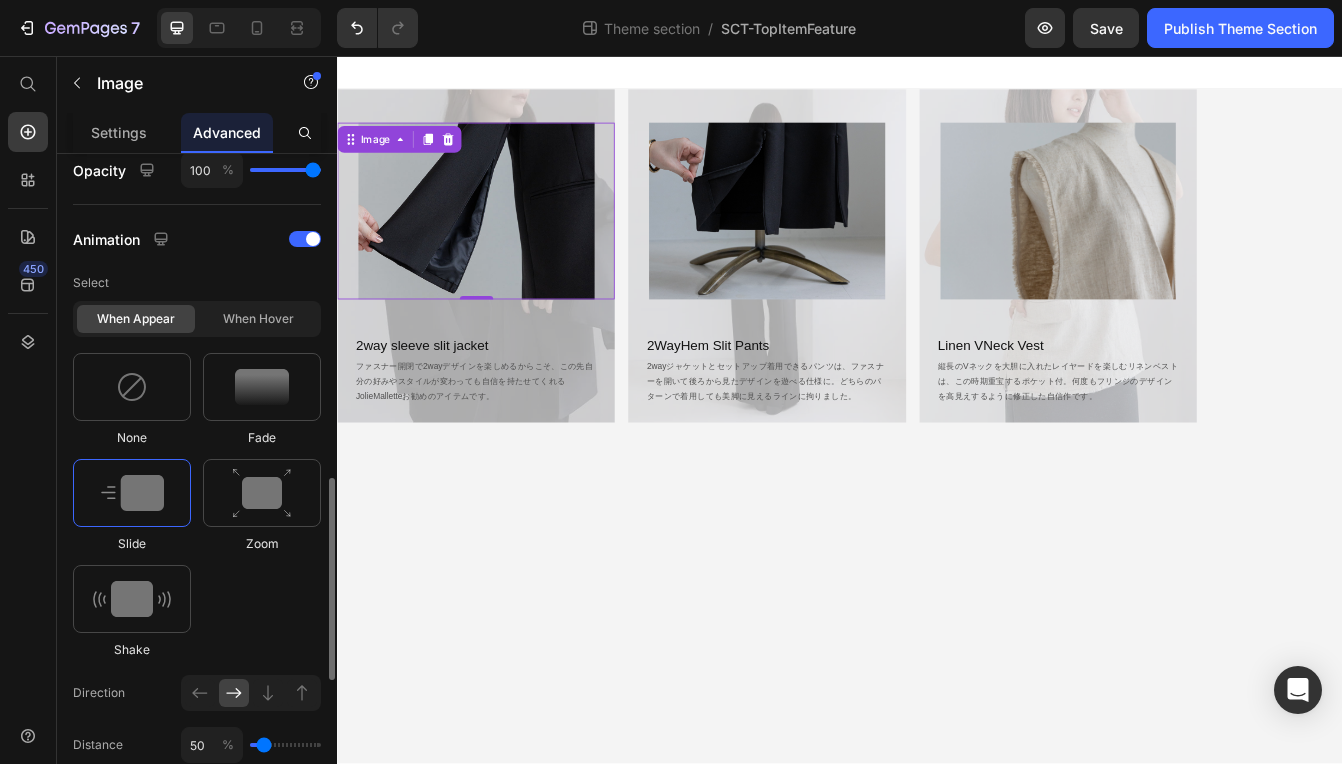 scroll, scrollTop: 1164, scrollLeft: 0, axis: vertical 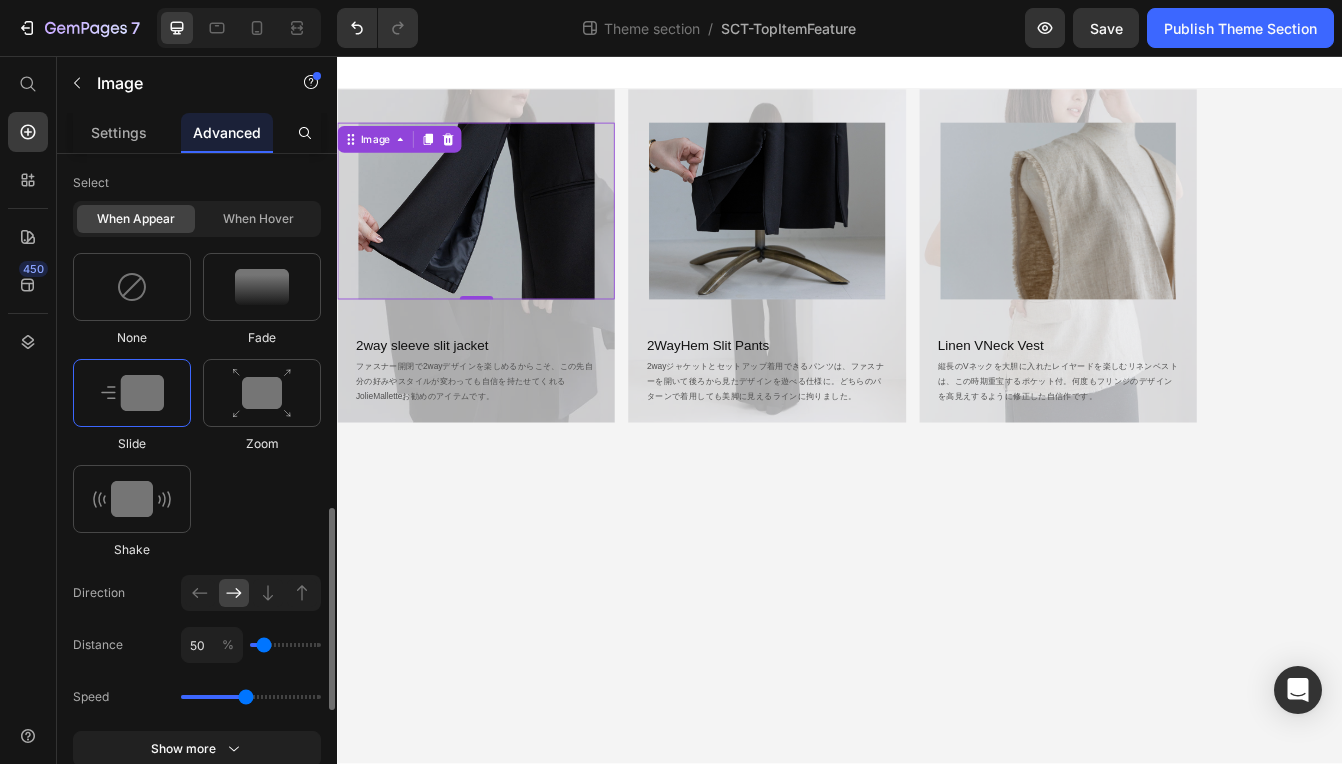 click 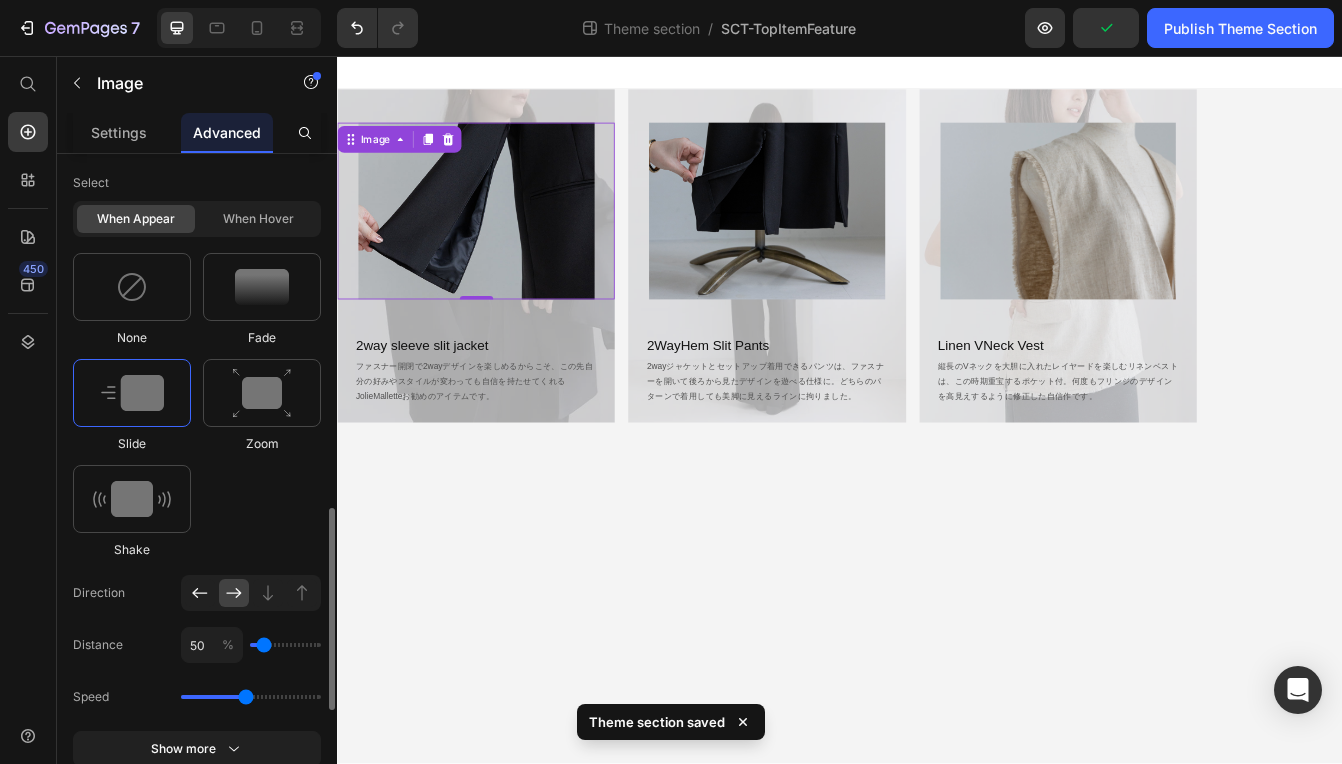 click 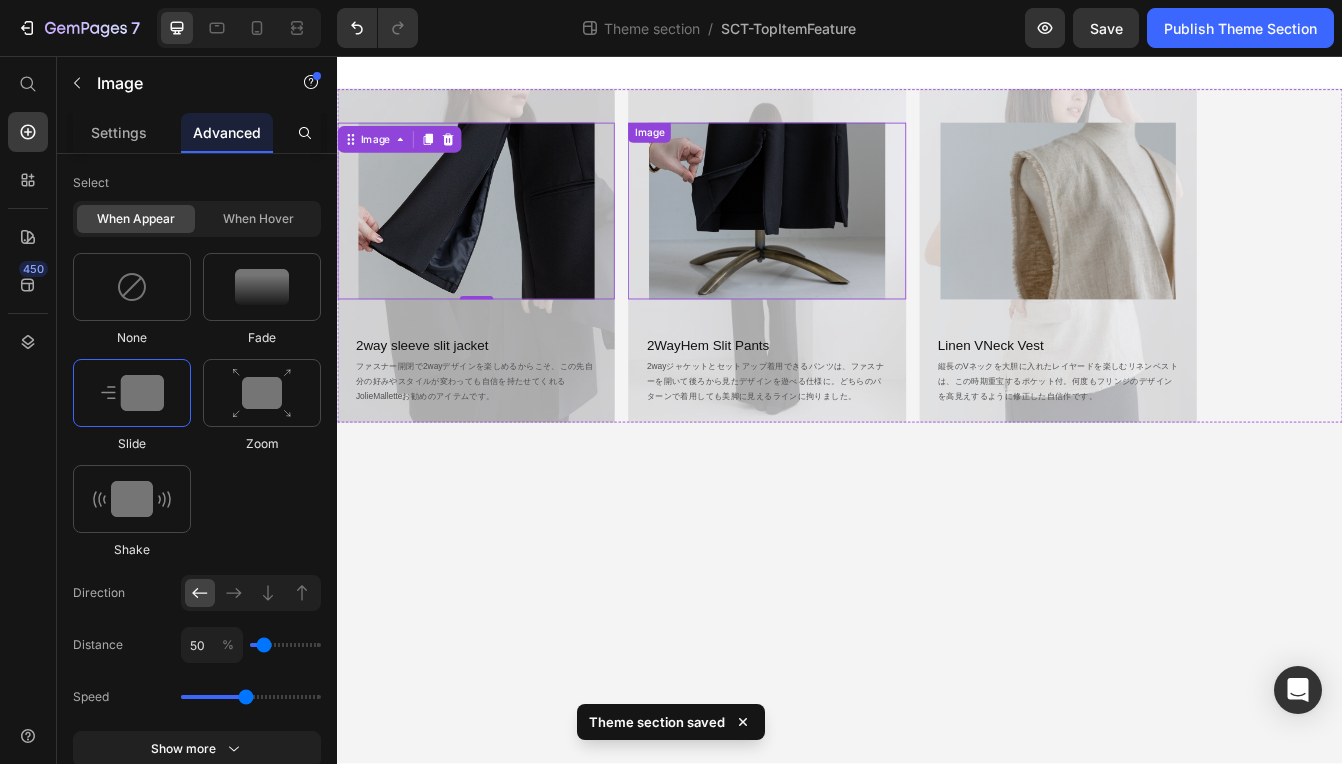click at bounding box center (849, 241) 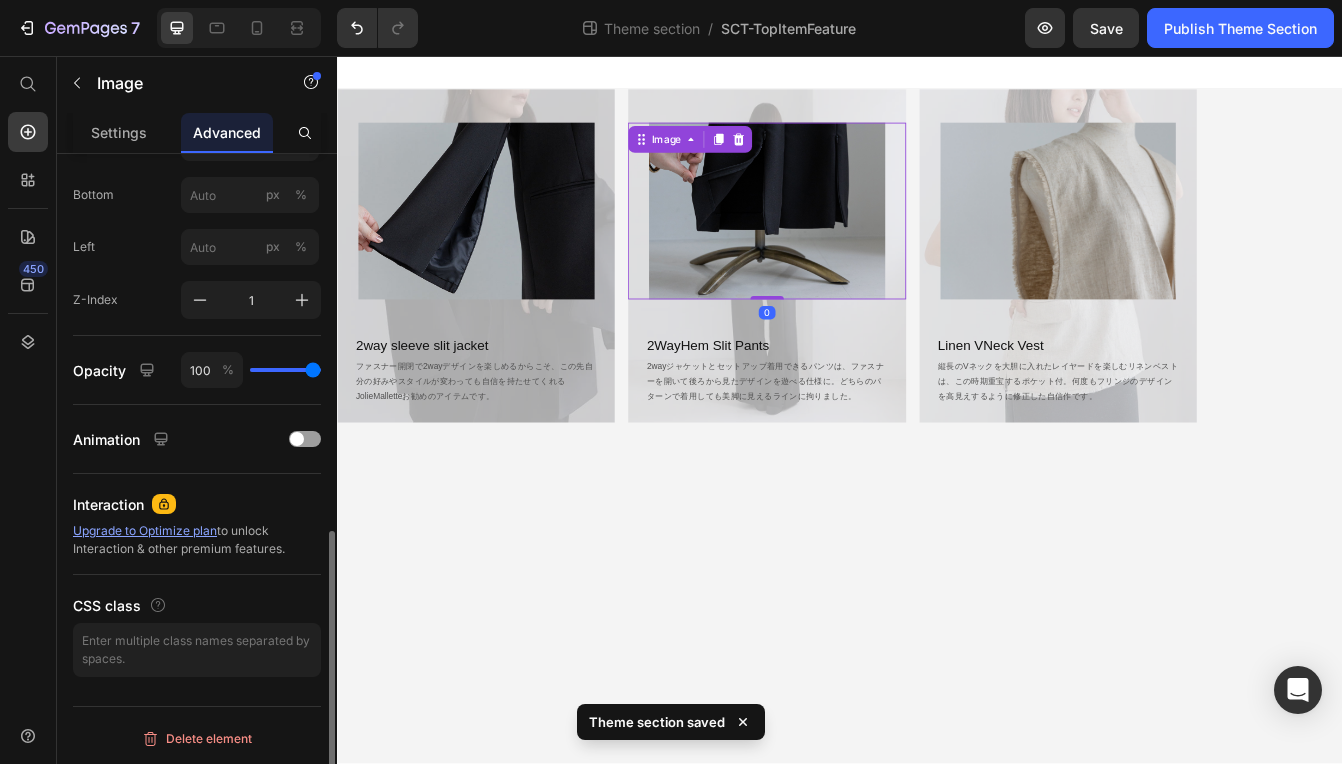 scroll, scrollTop: 864, scrollLeft: 0, axis: vertical 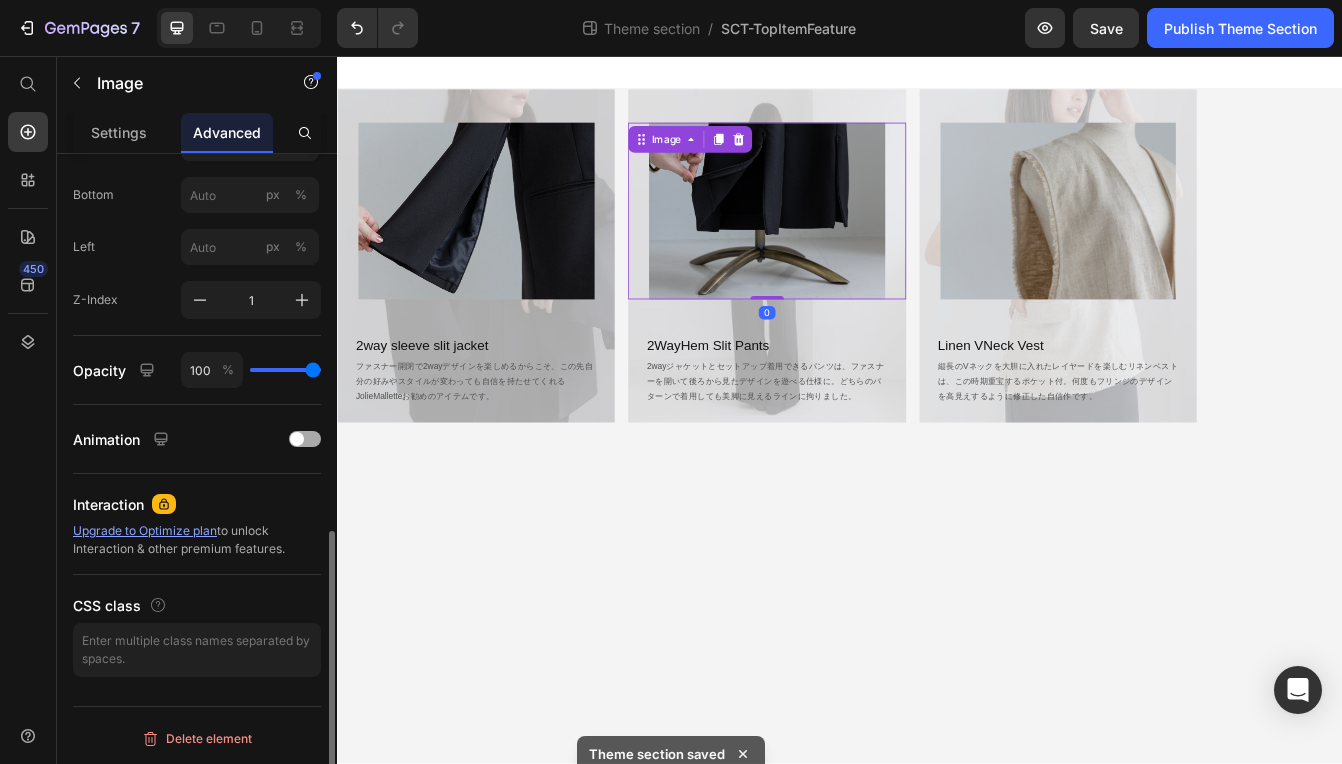 click at bounding box center (297, 439) 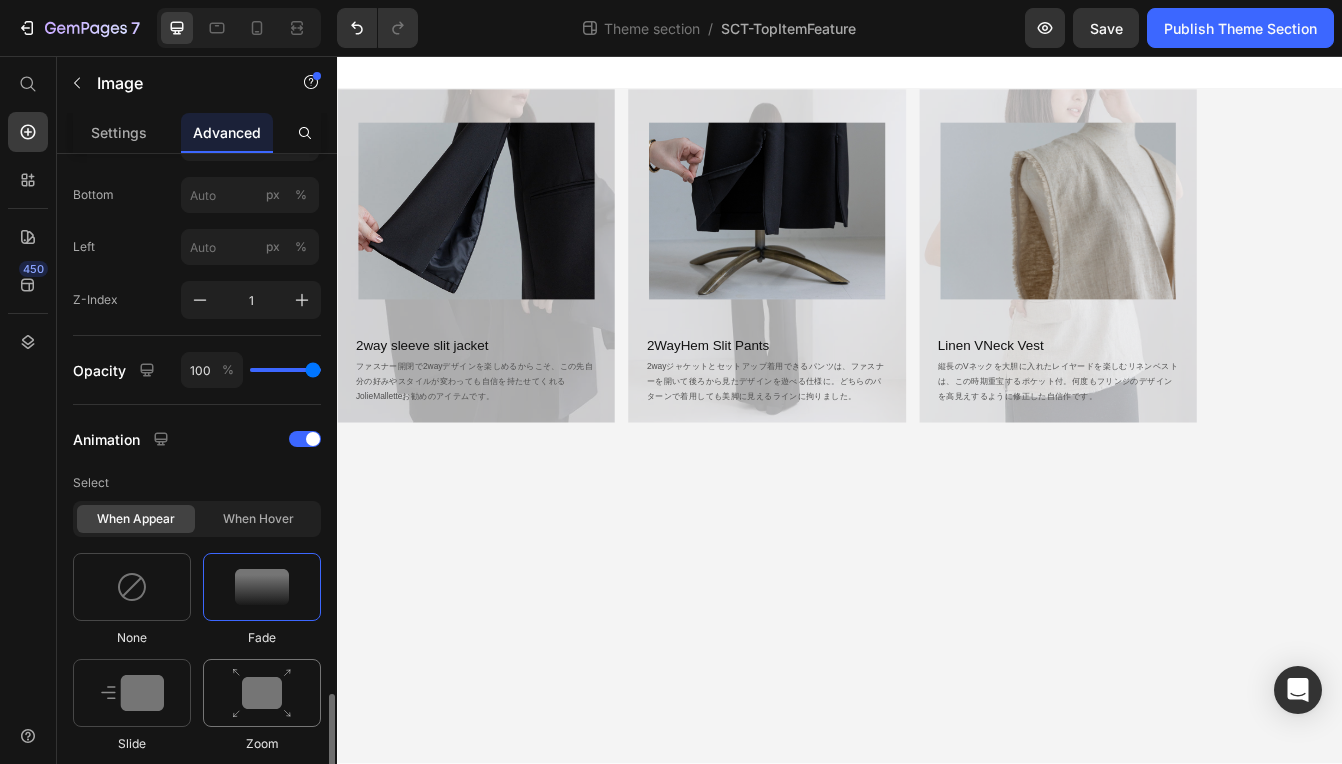 scroll, scrollTop: 1164, scrollLeft: 0, axis: vertical 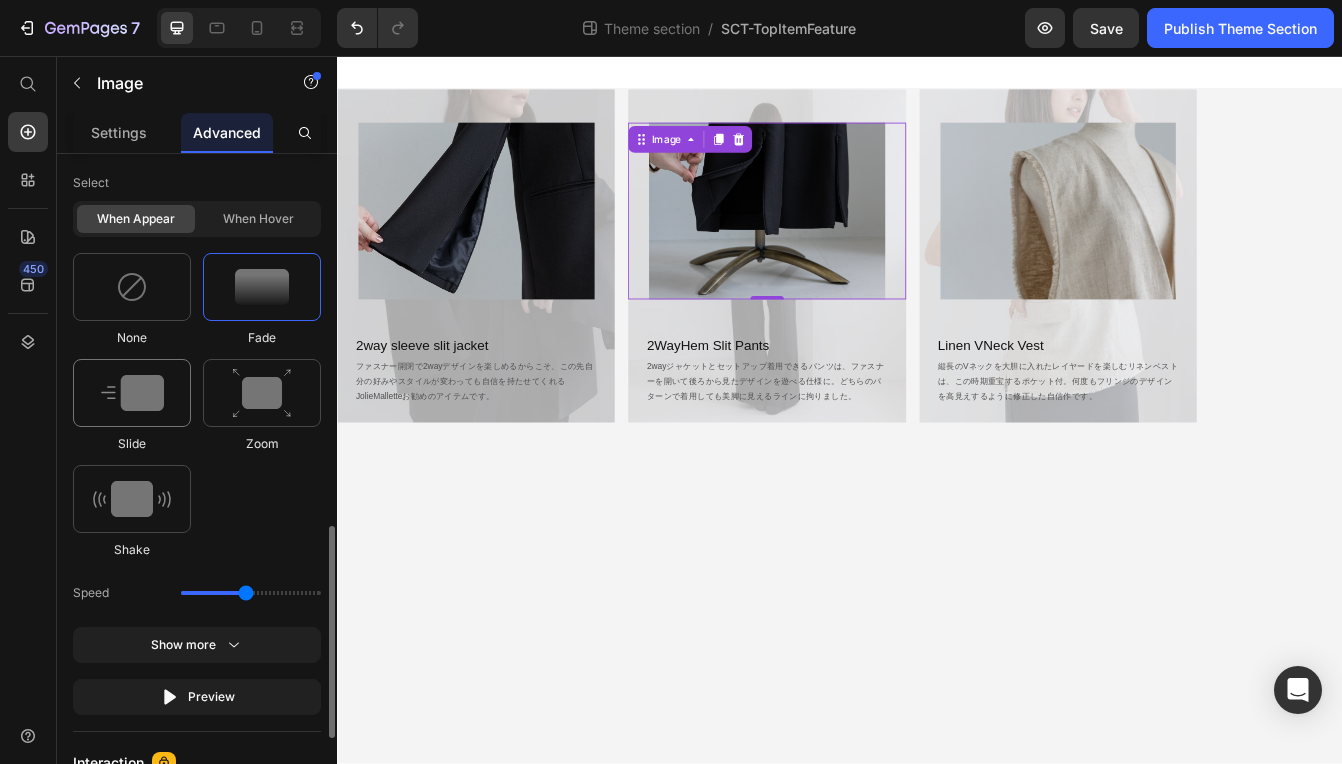 click at bounding box center (132, 393) 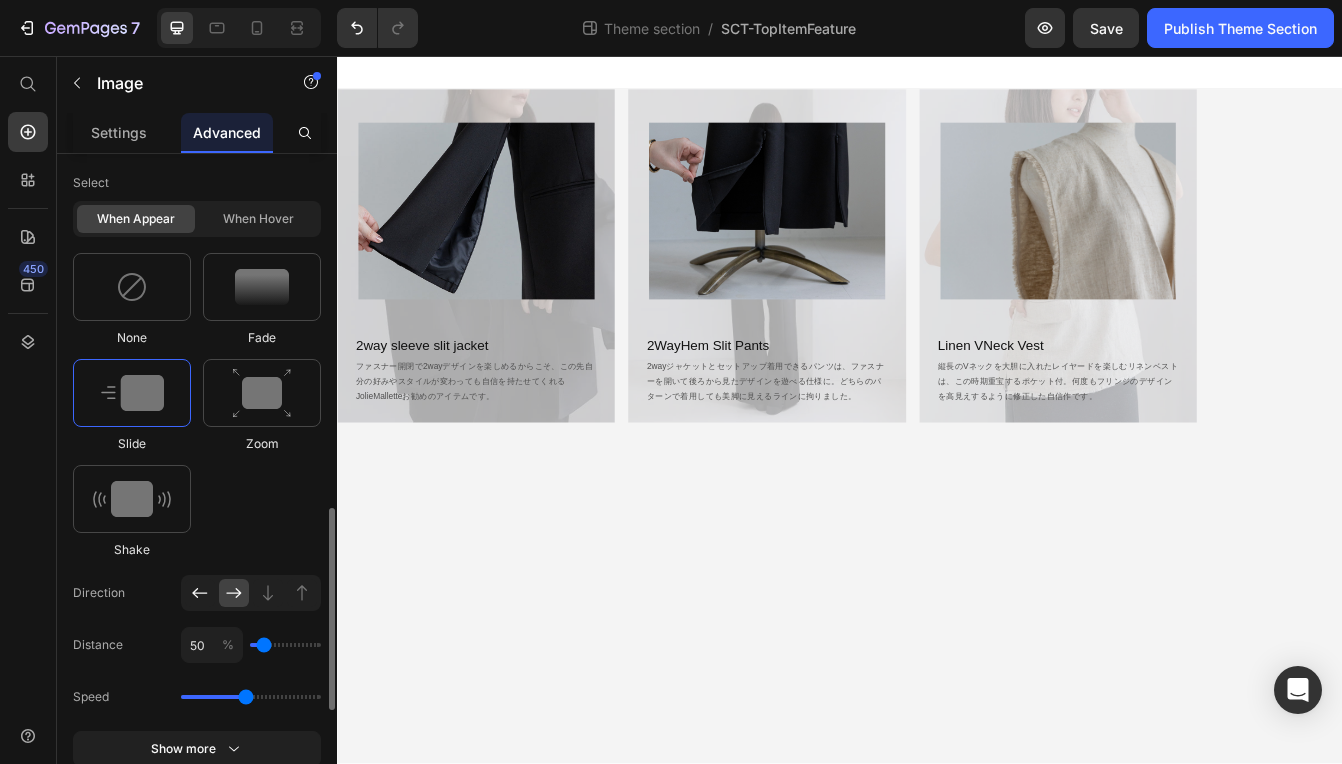 click 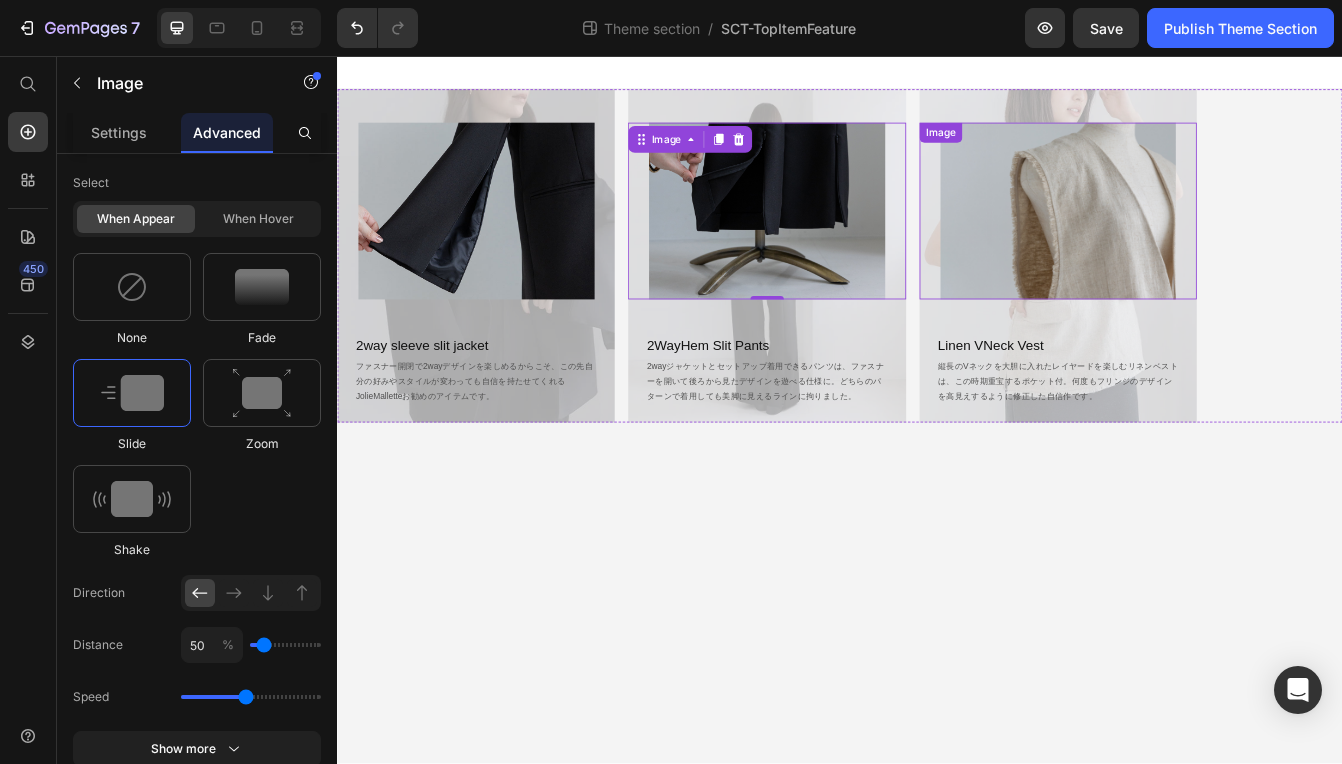 click at bounding box center [1197, 241] 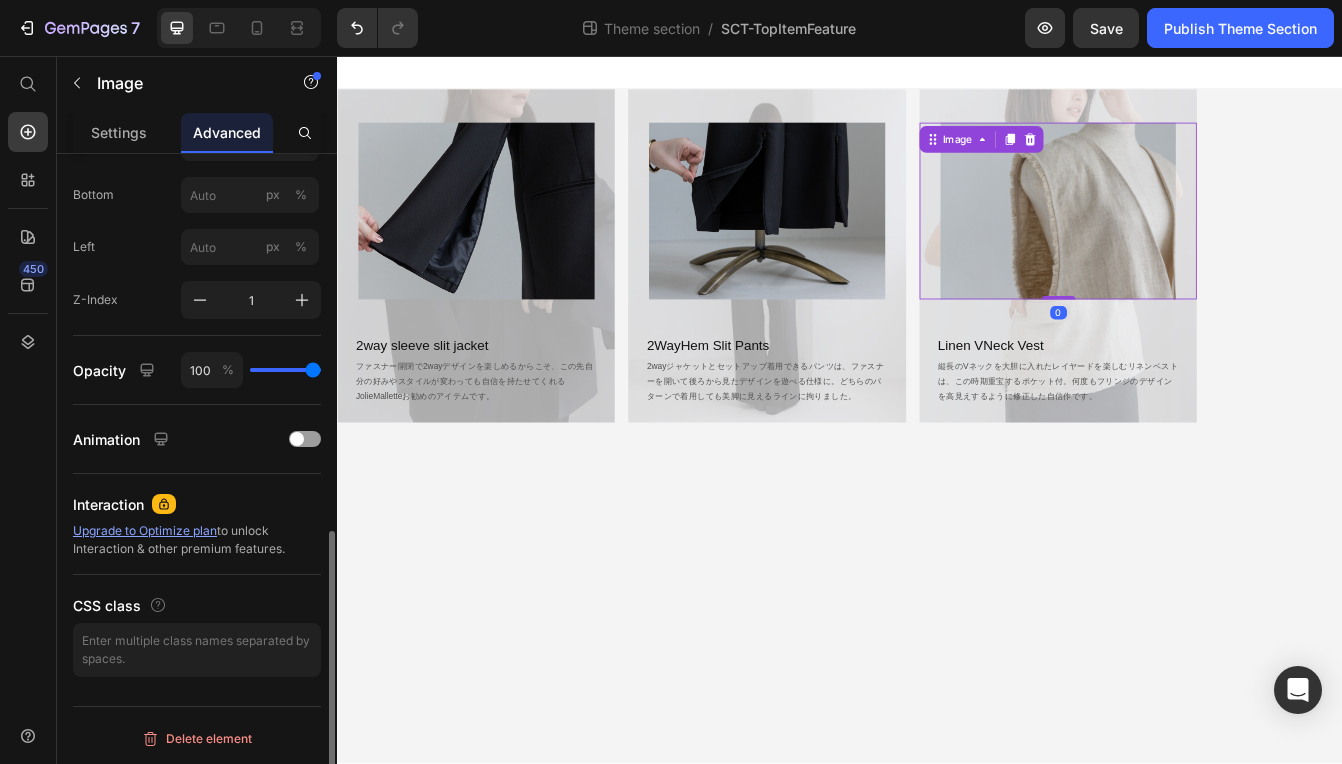 scroll, scrollTop: 864, scrollLeft: 0, axis: vertical 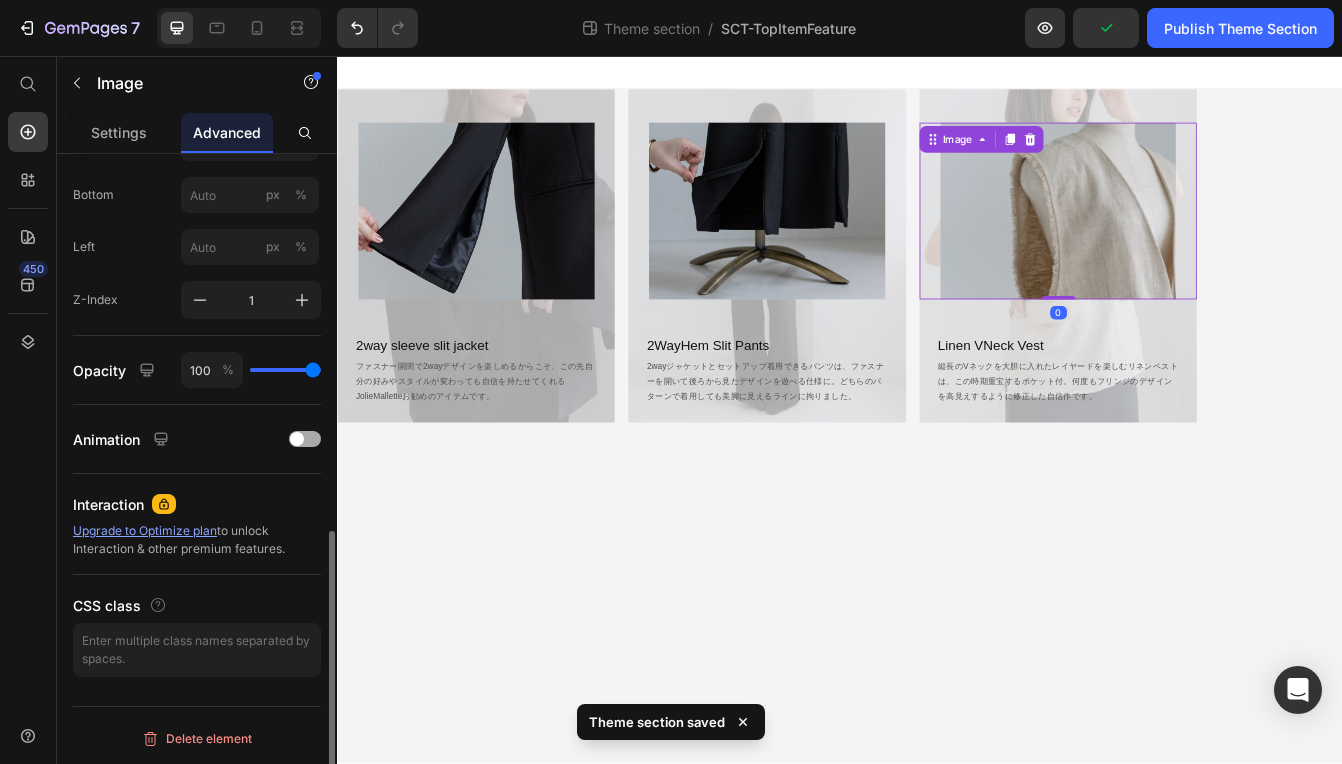 click at bounding box center [305, 439] 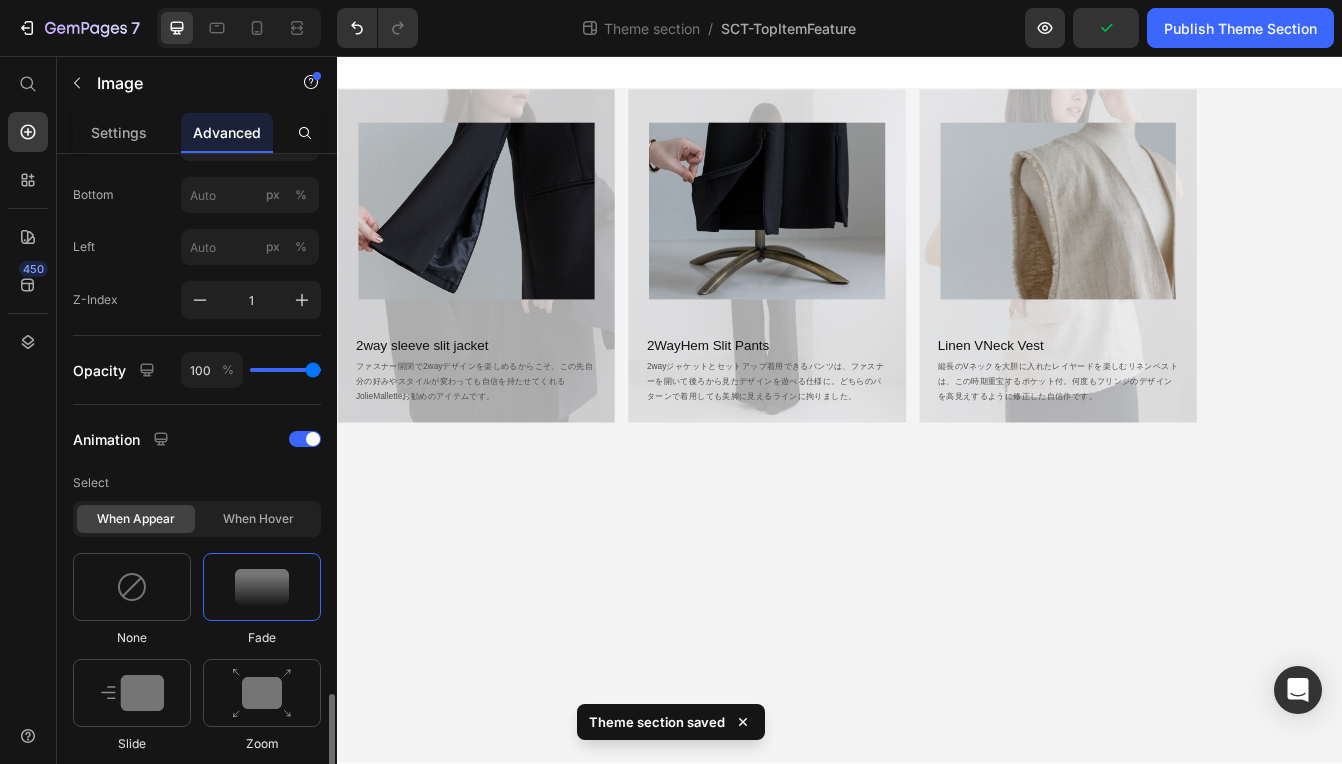 scroll, scrollTop: 1064, scrollLeft: 0, axis: vertical 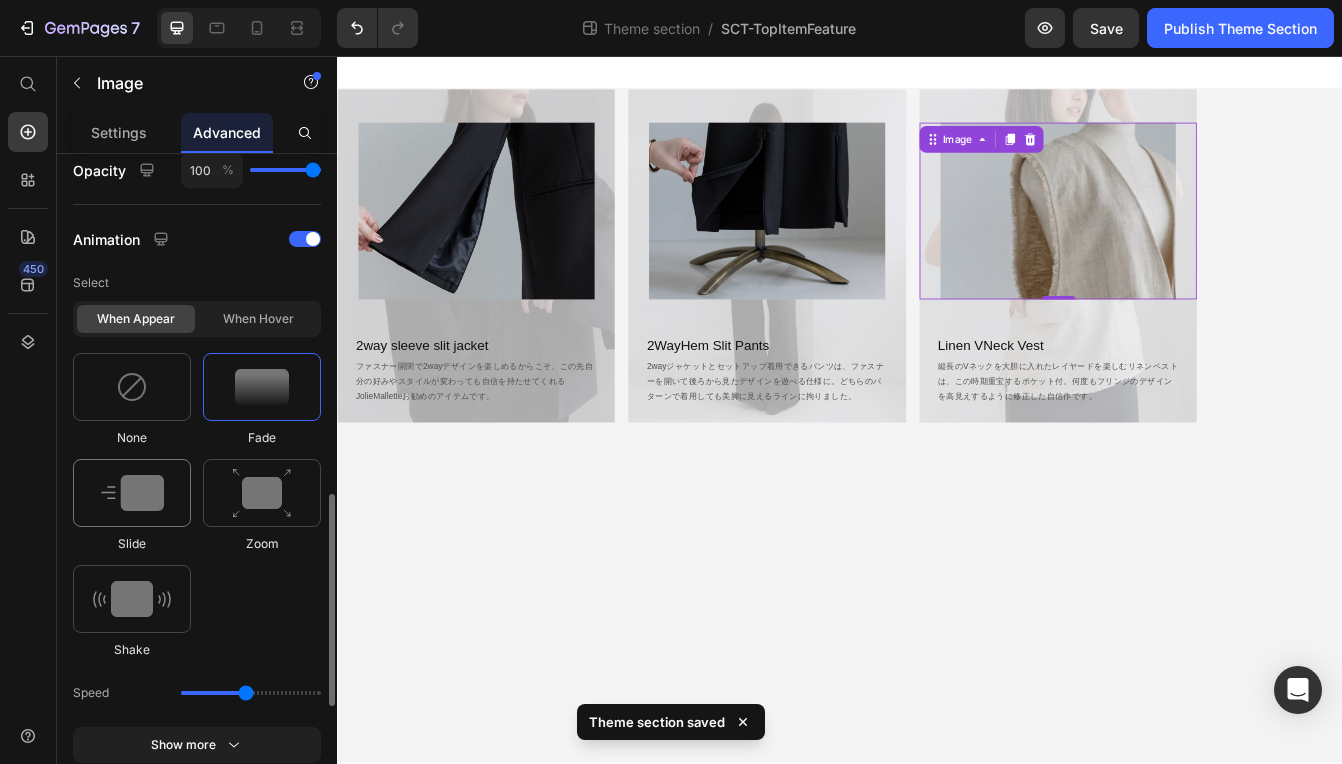 click at bounding box center [132, 493] 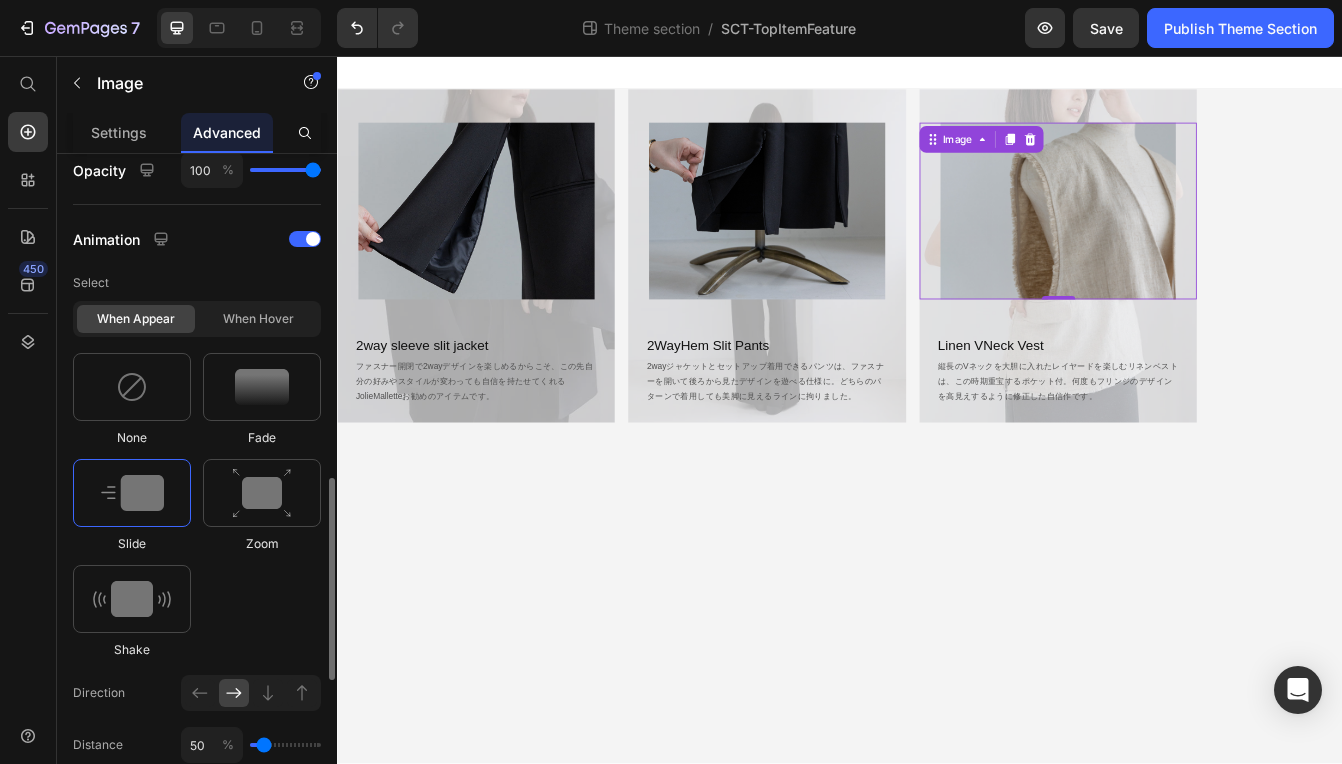 scroll, scrollTop: 1364, scrollLeft: 0, axis: vertical 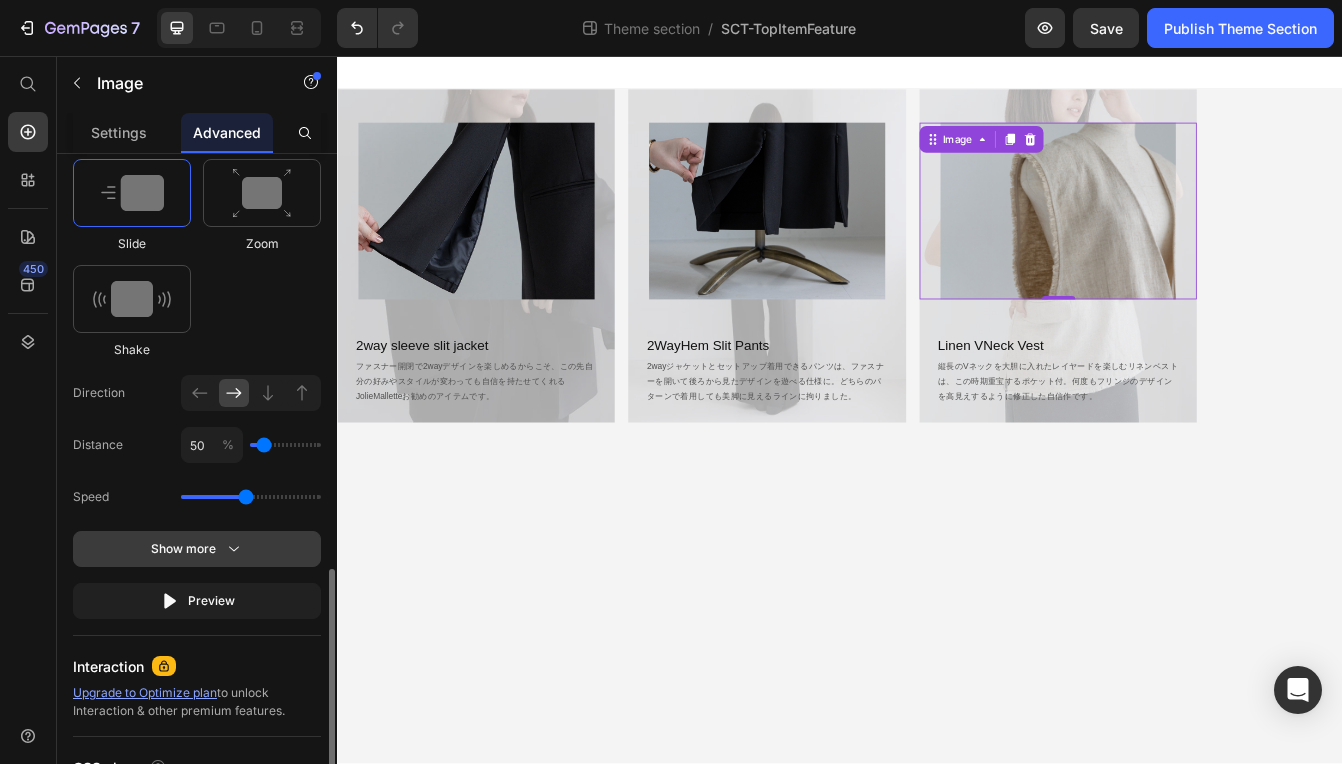 click 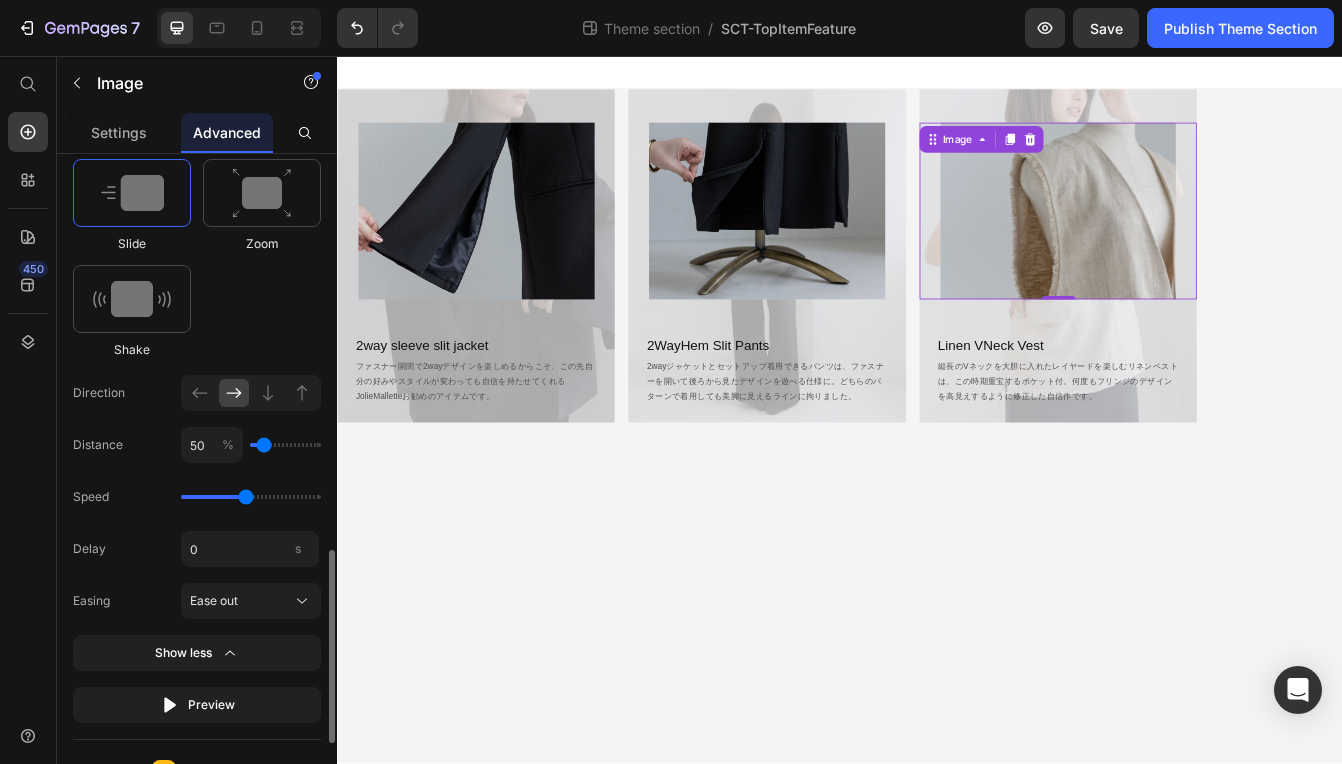 scroll, scrollTop: 1464, scrollLeft: 0, axis: vertical 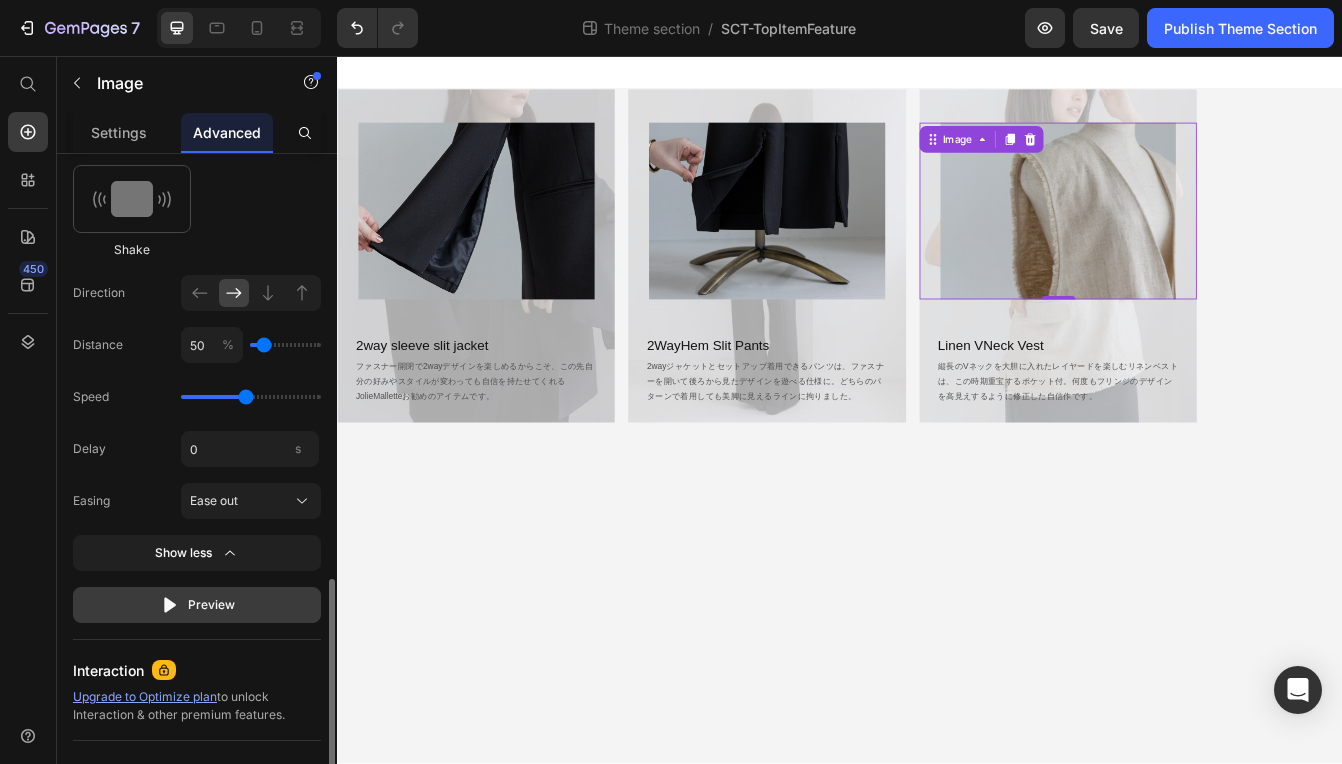 click on "Preview" at bounding box center (197, 605) 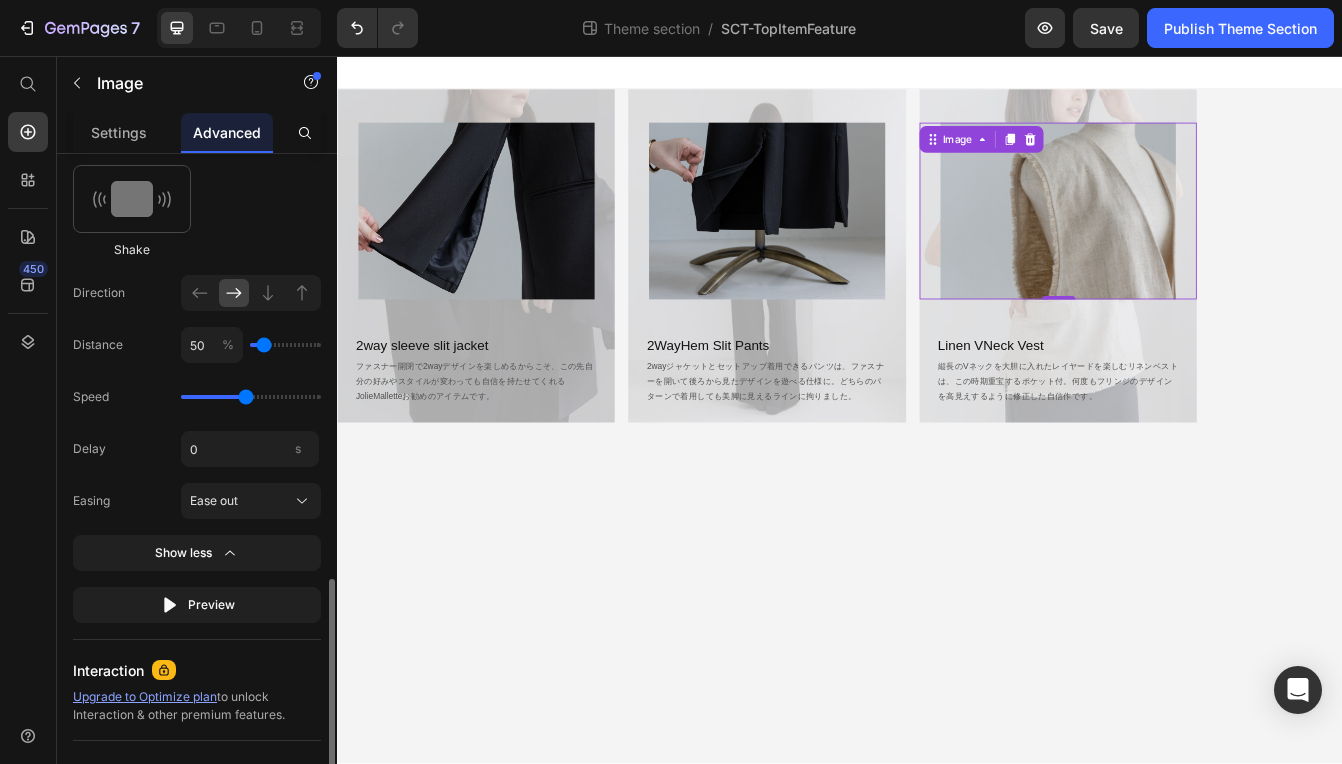 scroll, scrollTop: 1264, scrollLeft: 0, axis: vertical 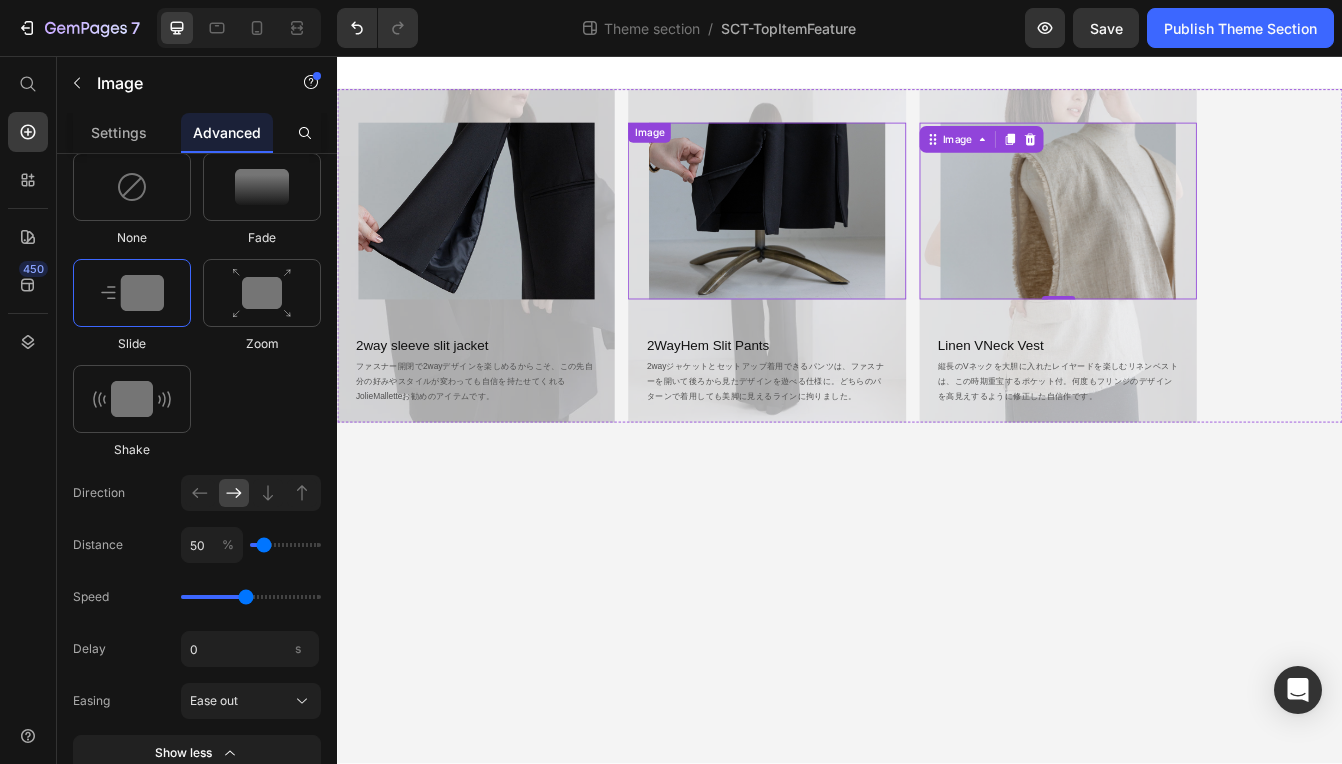 click at bounding box center [849, 241] 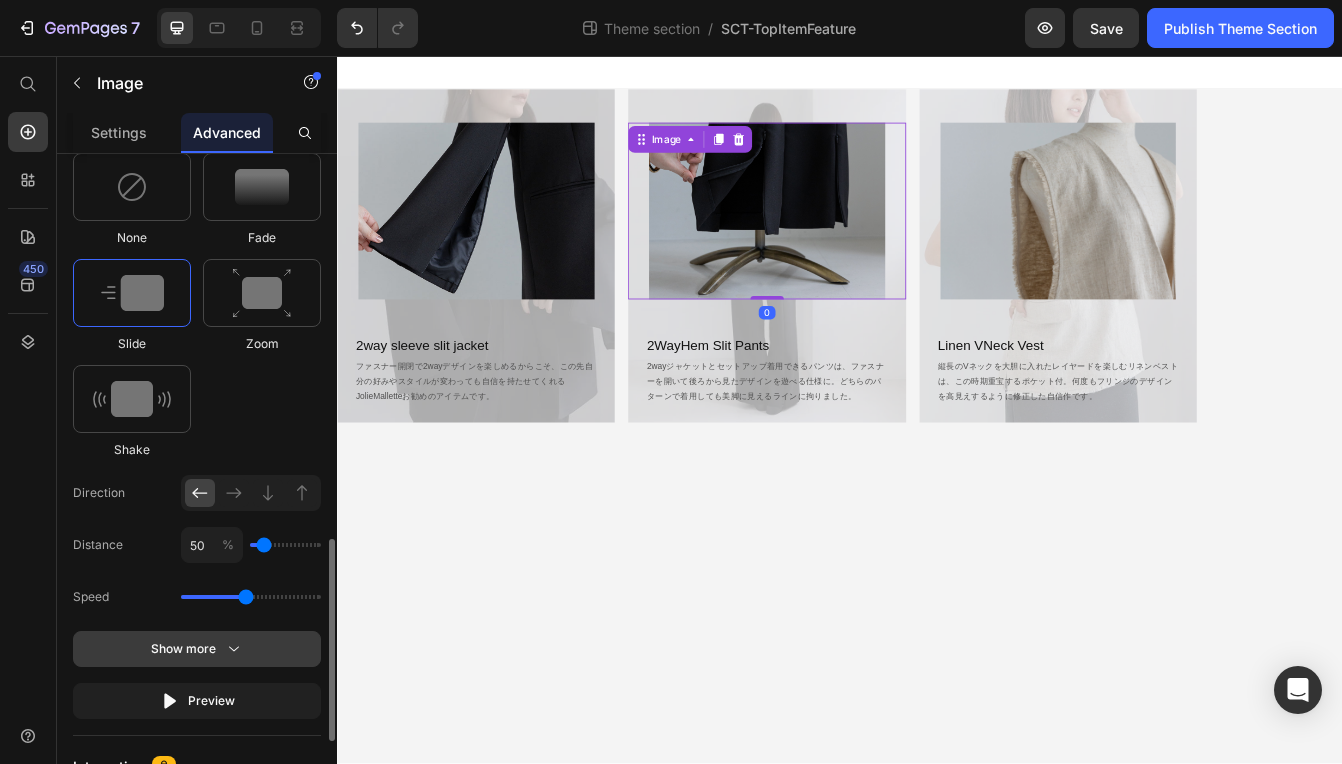 scroll, scrollTop: 1464, scrollLeft: 0, axis: vertical 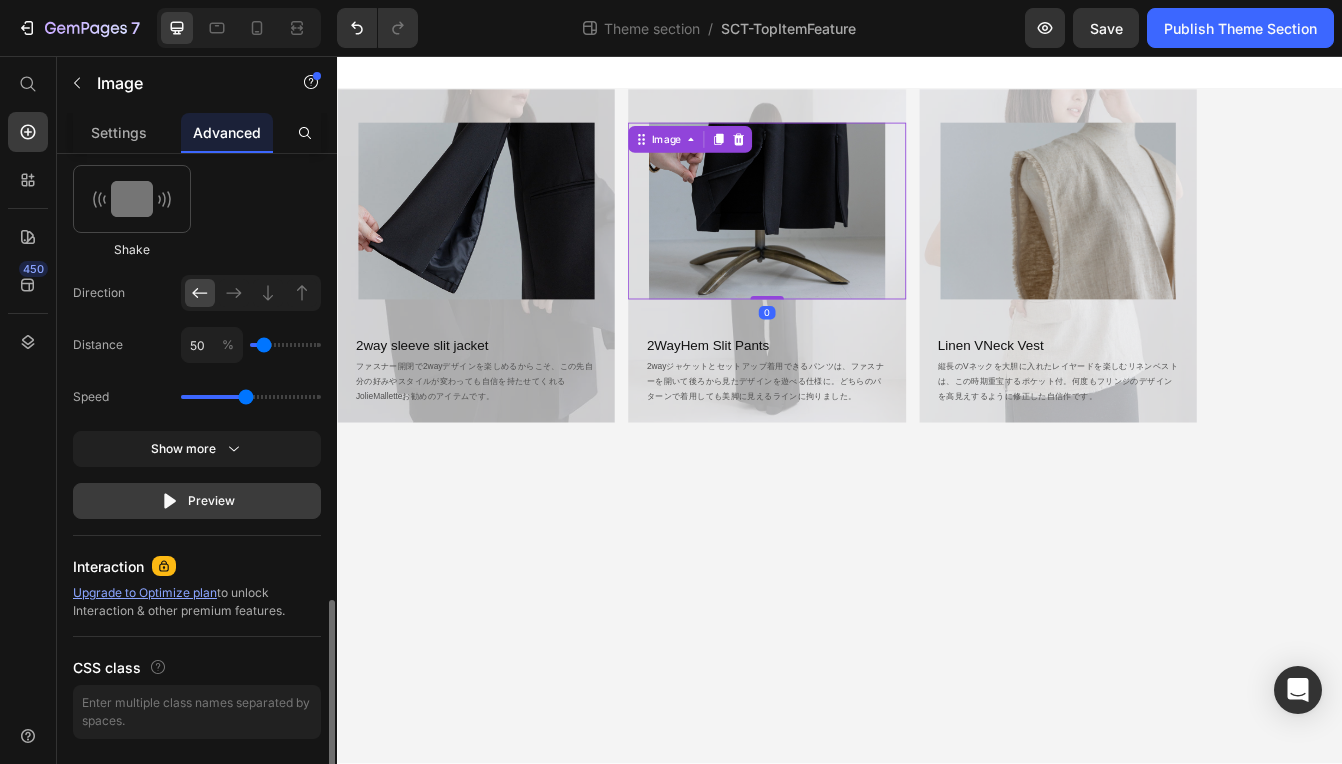 click on "Preview" 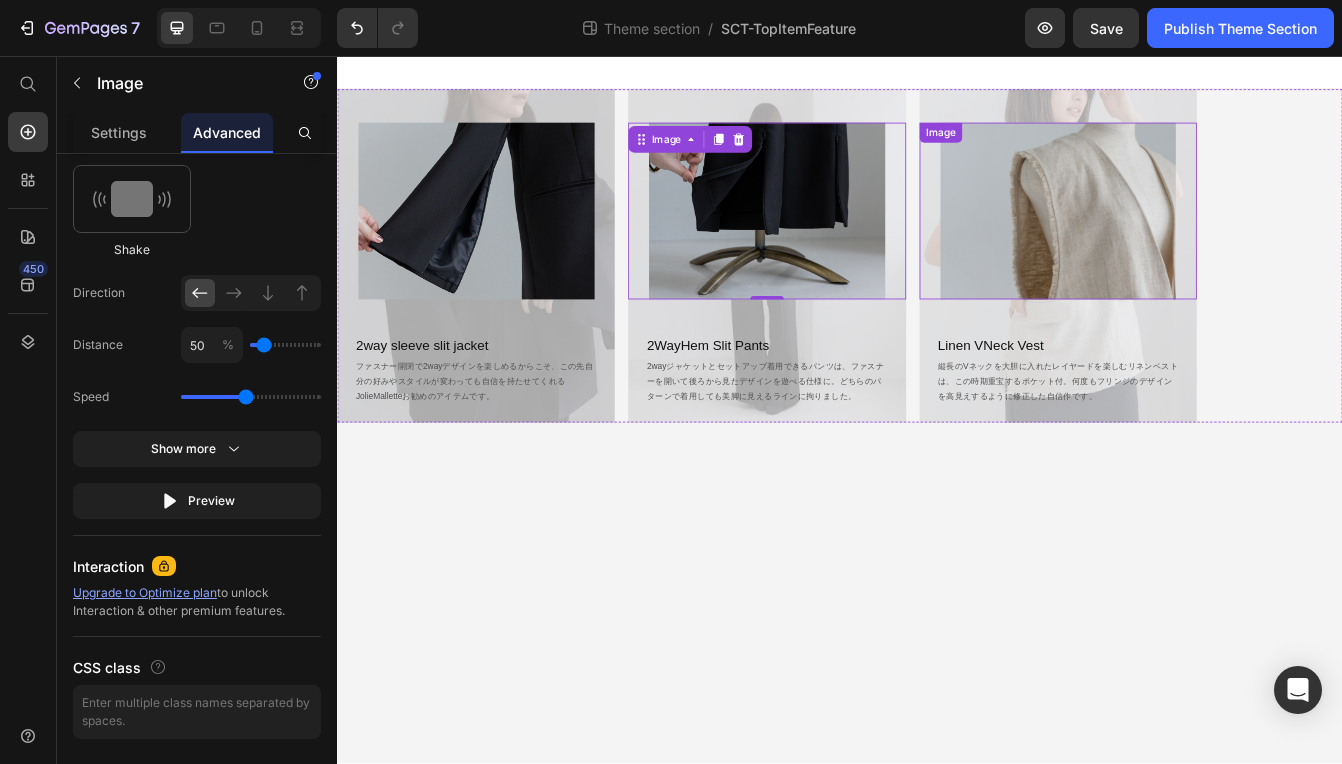 click at bounding box center [1197, 241] 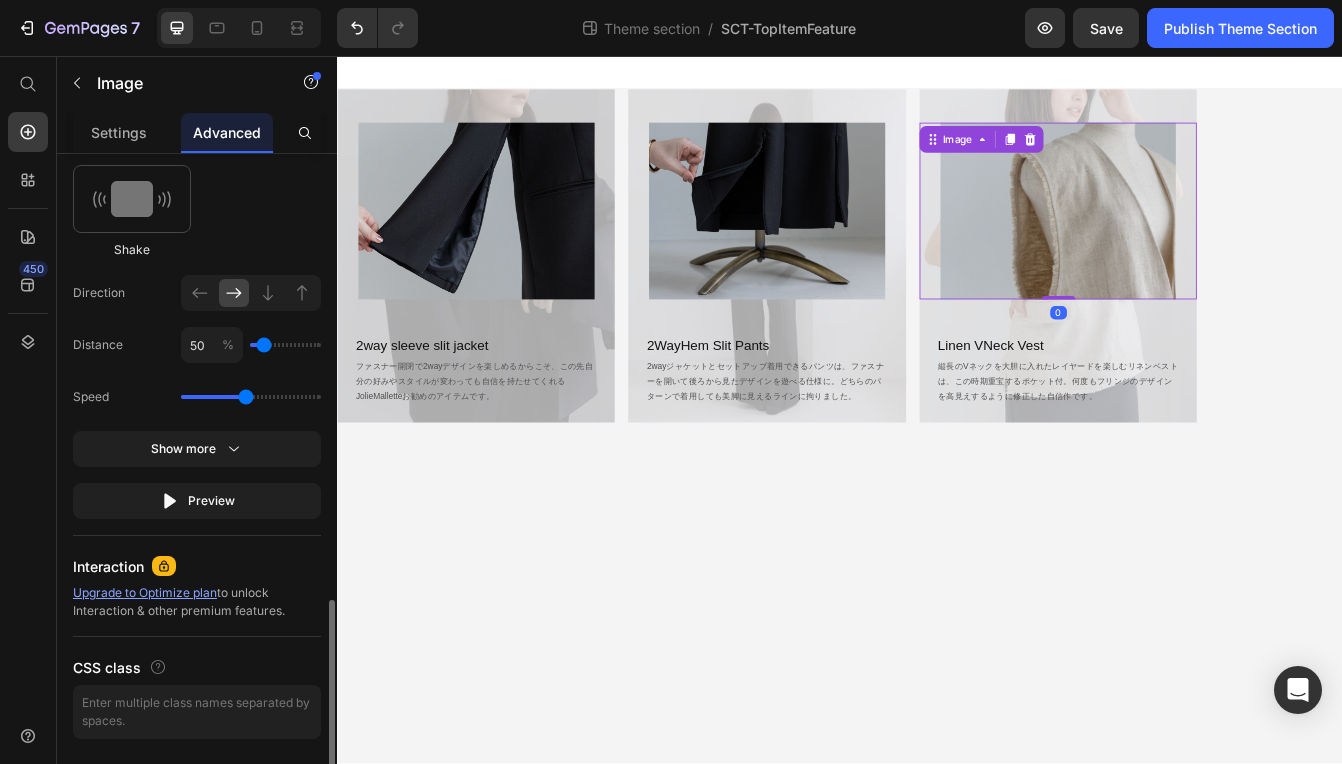 scroll, scrollTop: 1364, scrollLeft: 0, axis: vertical 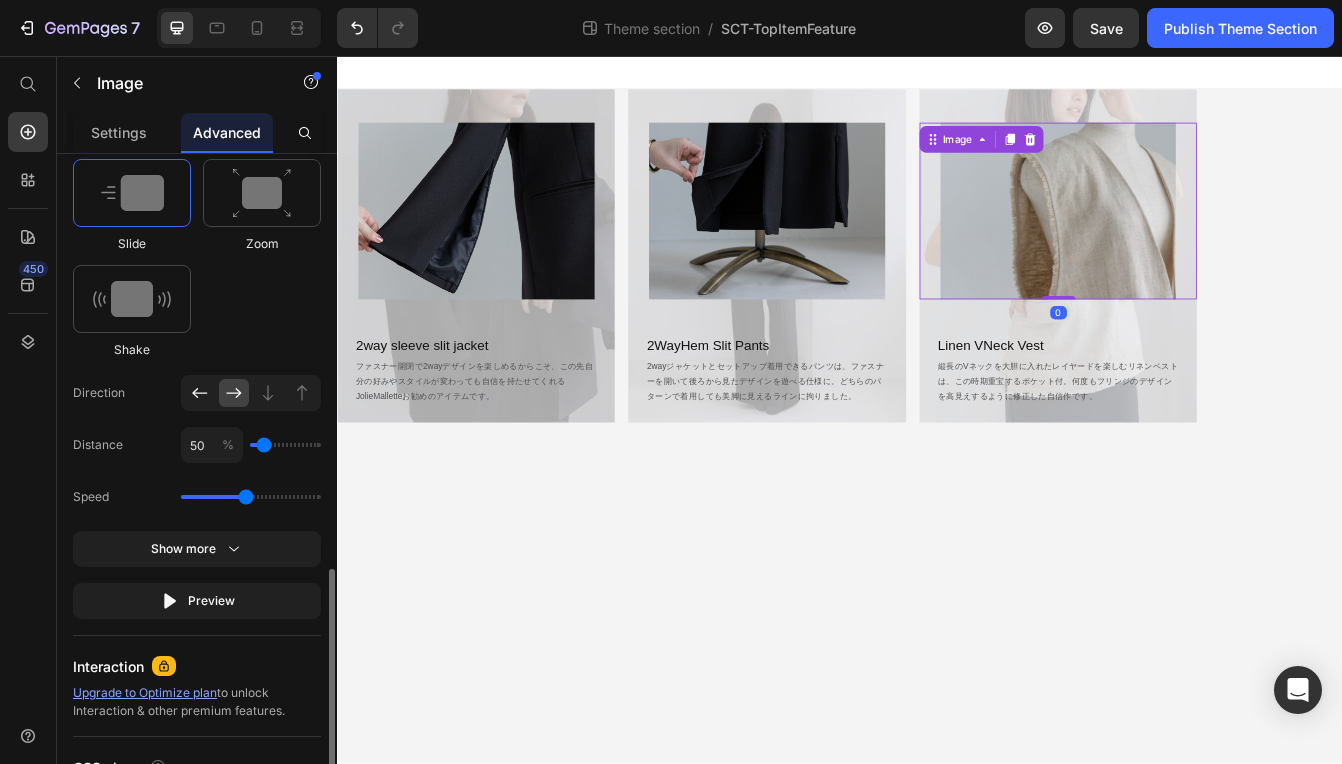 click 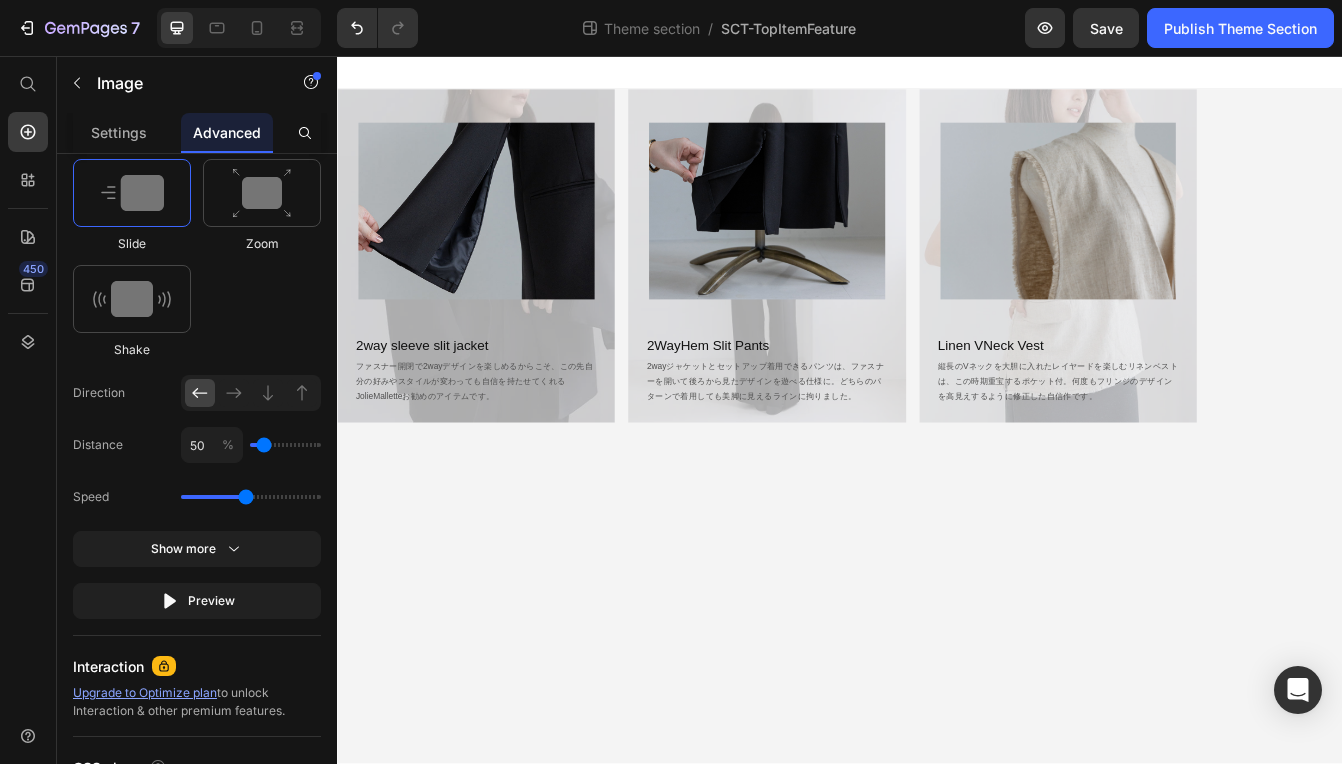 scroll, scrollTop: 1526, scrollLeft: 0, axis: vertical 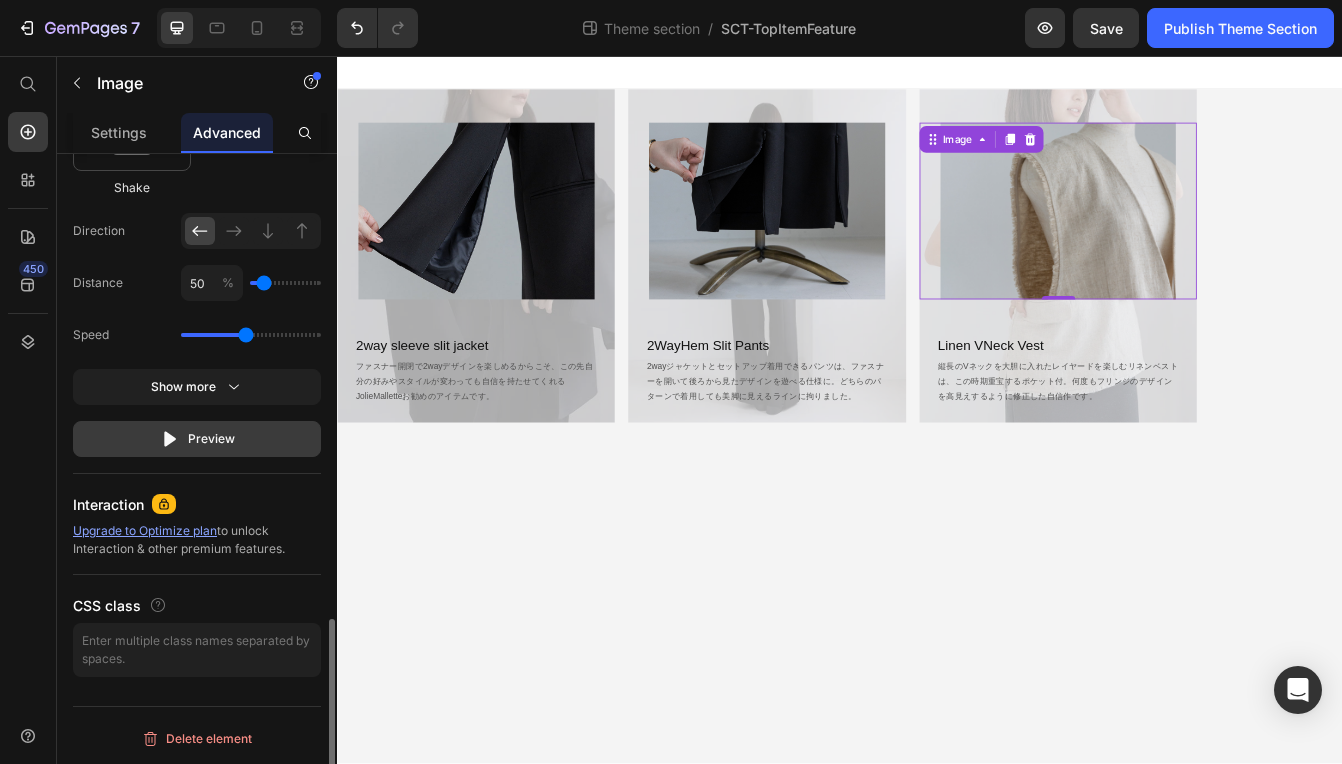 click on "Preview" at bounding box center [197, 439] 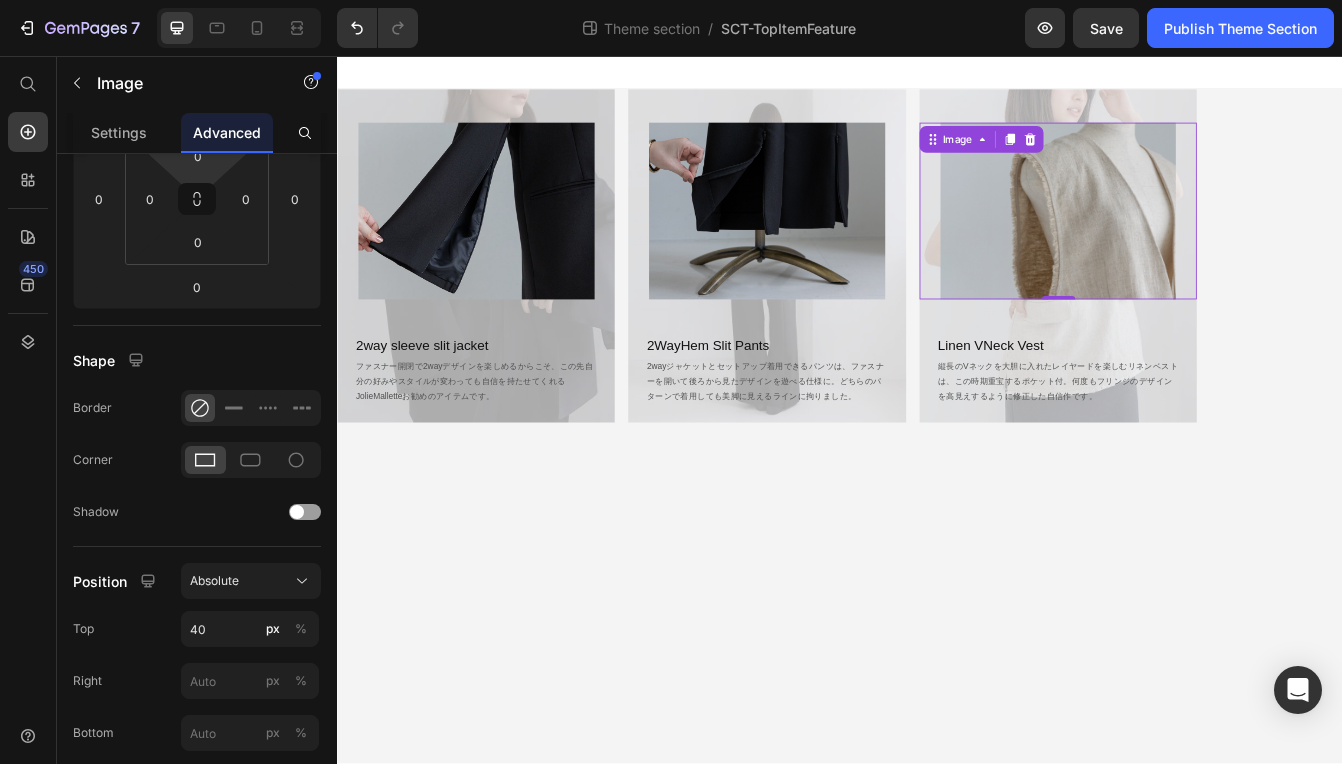 scroll, scrollTop: 0, scrollLeft: 0, axis: both 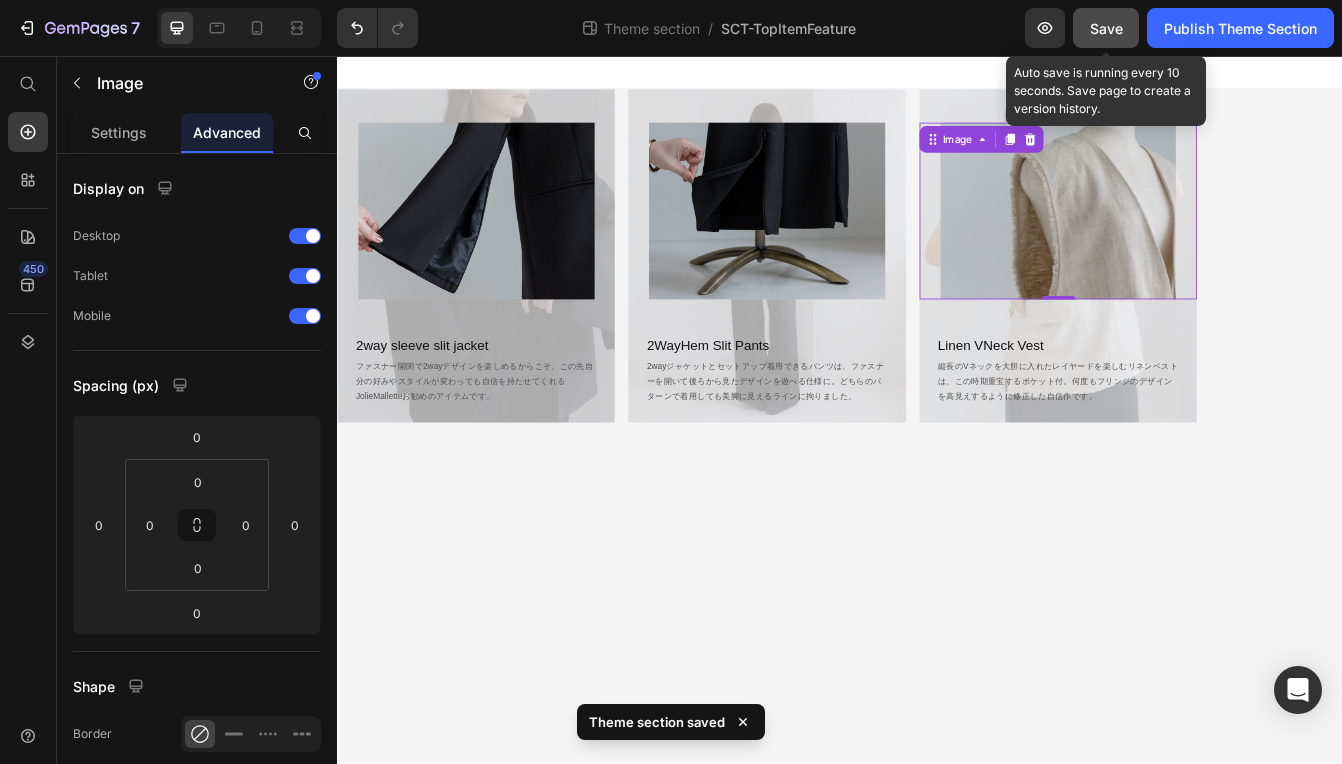 click on "Save" at bounding box center [1106, 28] 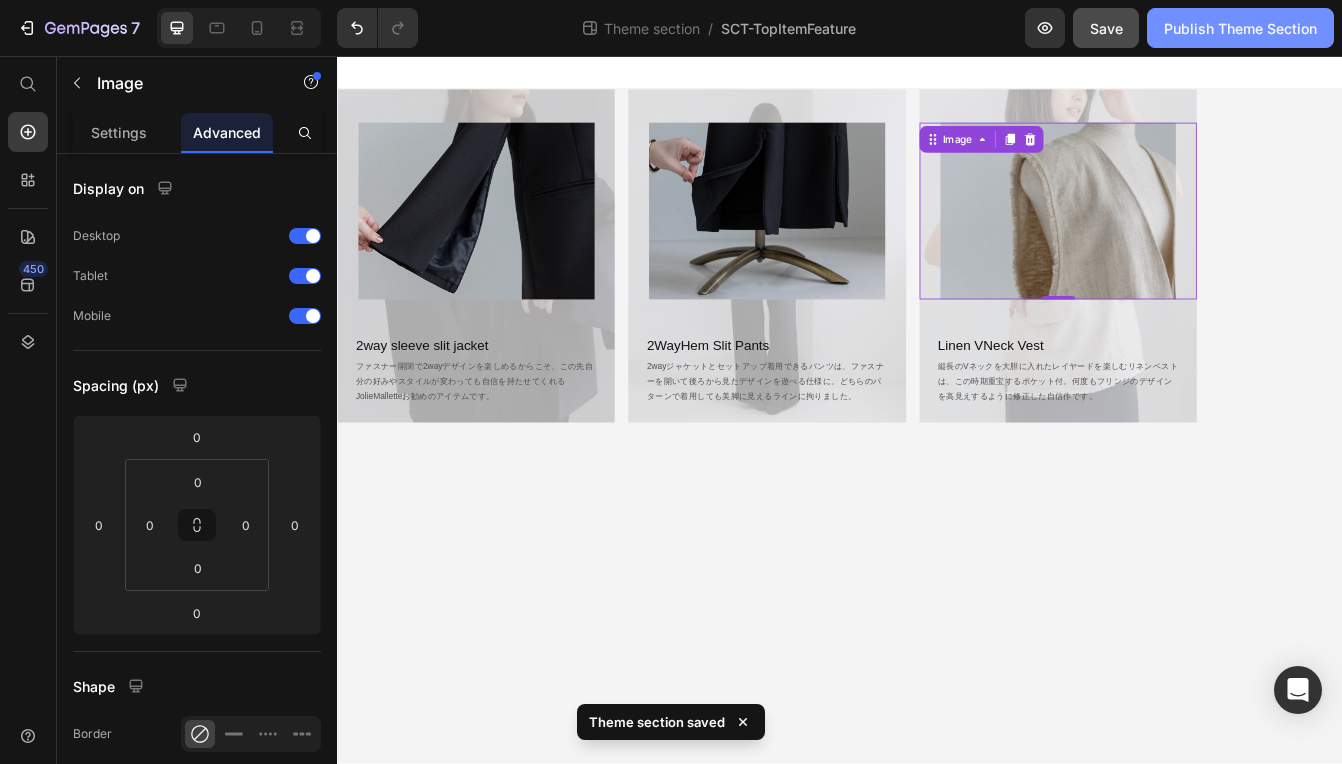 click on "Publish Theme Section" at bounding box center [1240, 28] 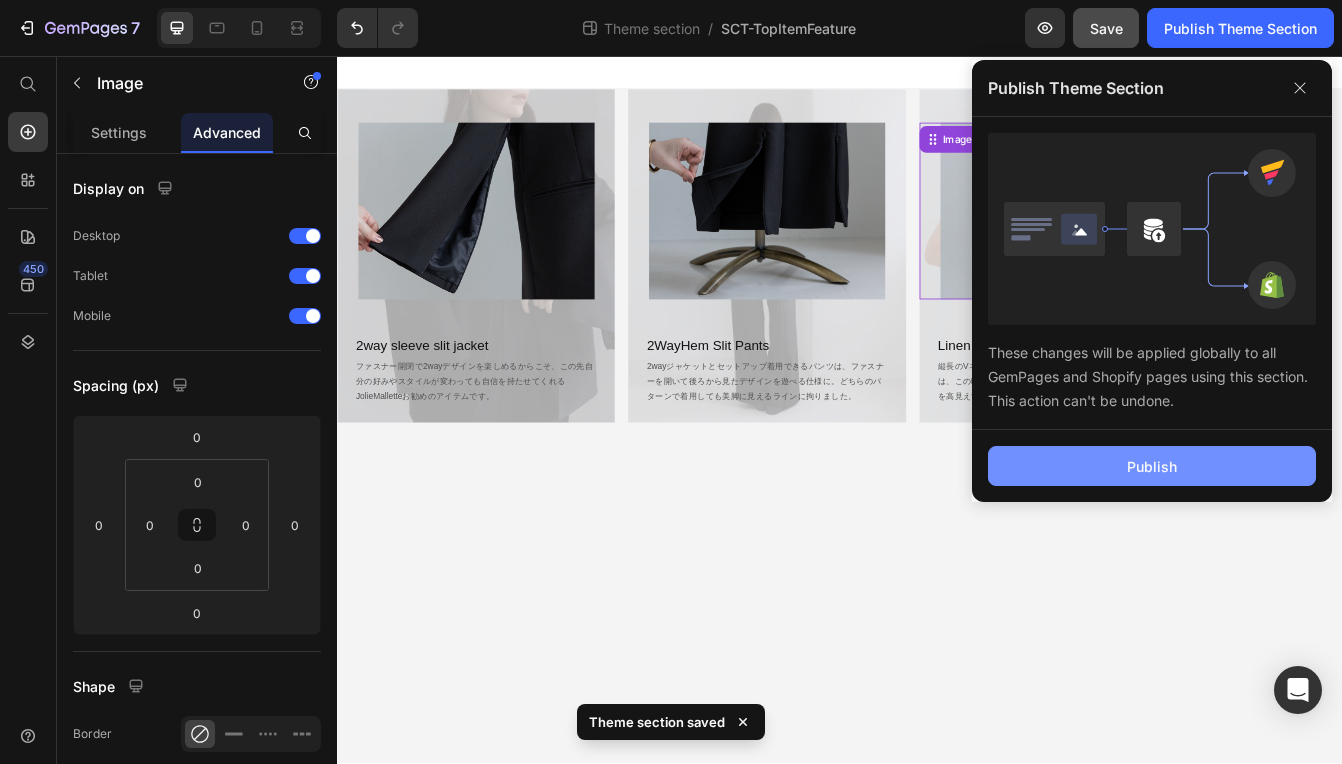 click on "Publish" 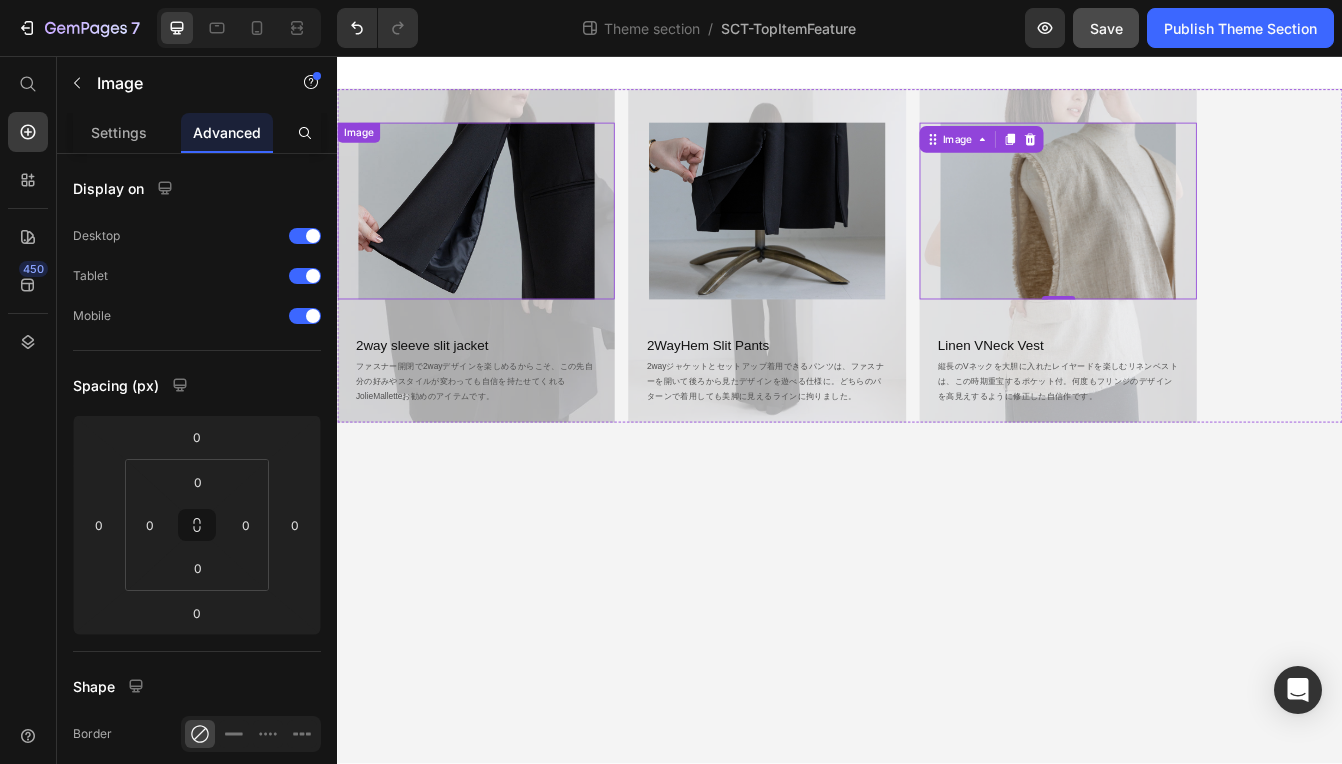 click at bounding box center [502, 241] 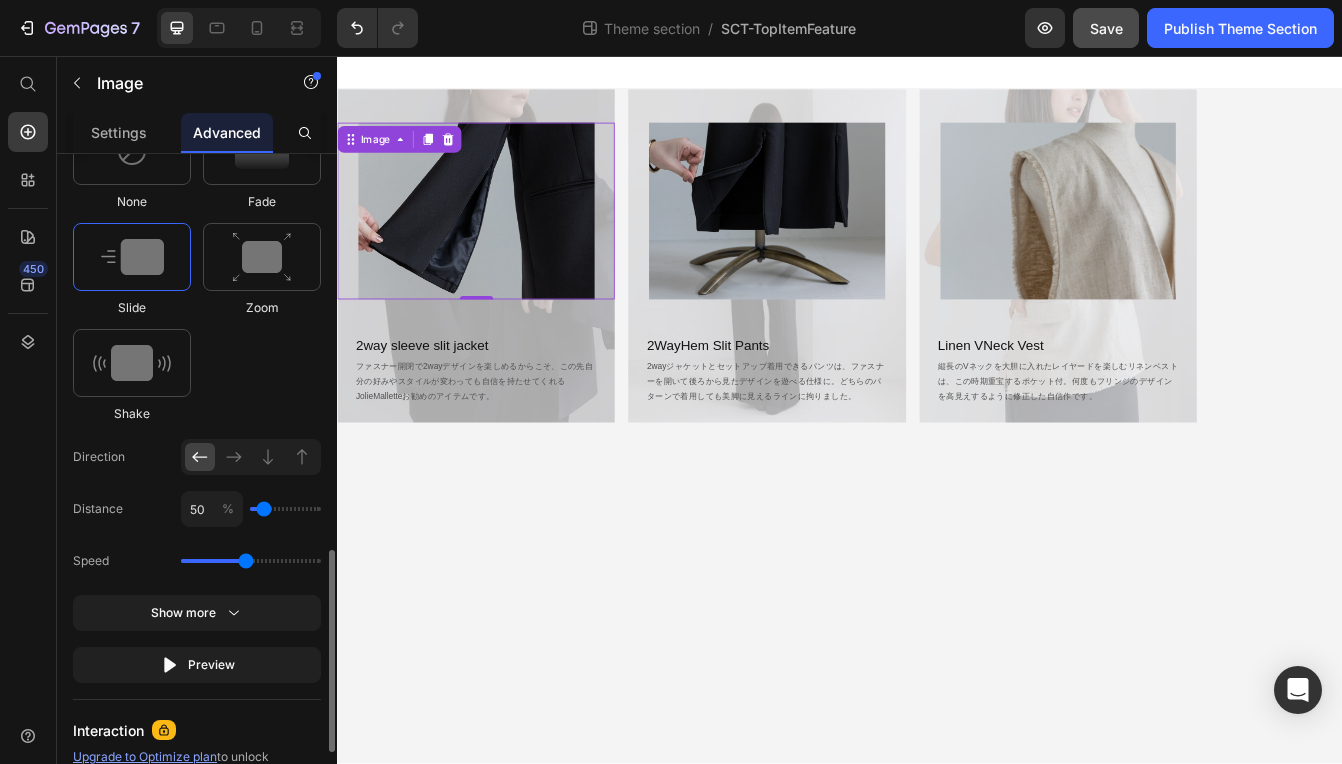 scroll, scrollTop: 1400, scrollLeft: 0, axis: vertical 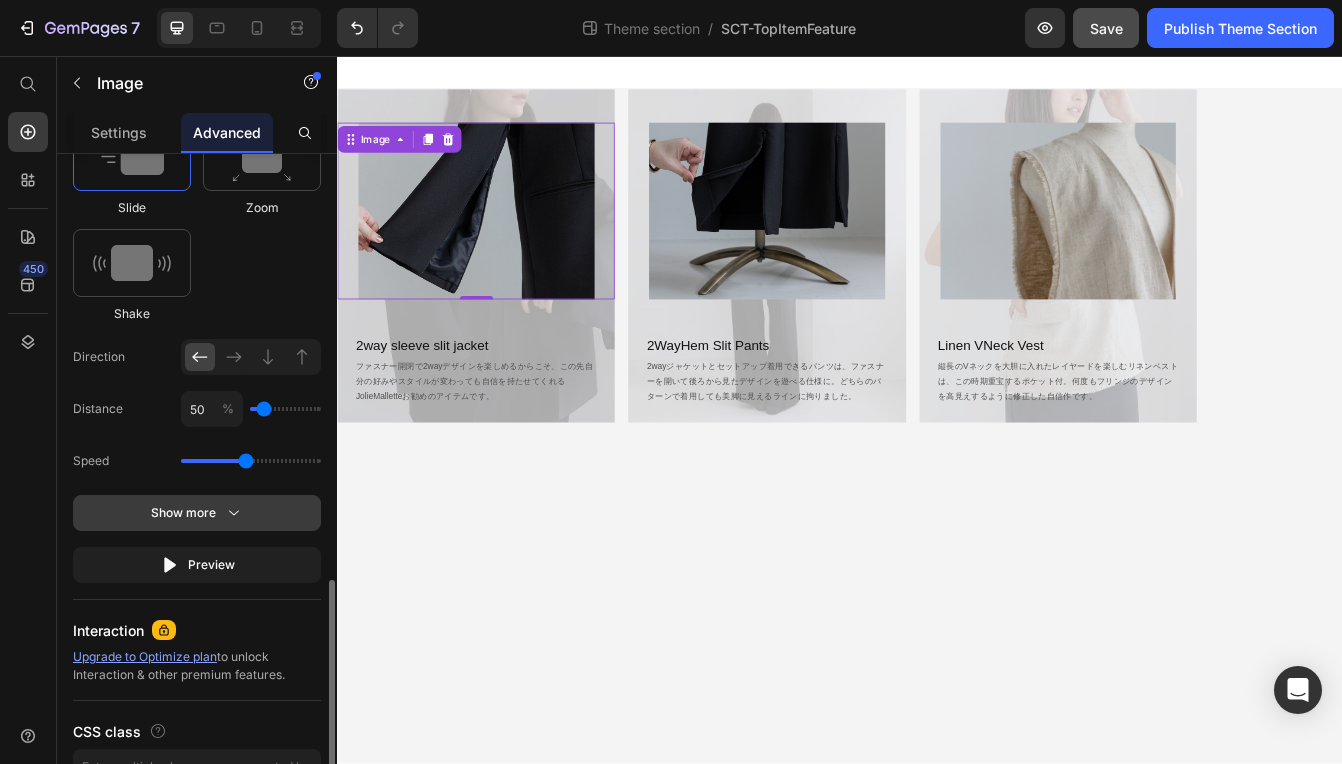 click on "Show more" at bounding box center (197, 513) 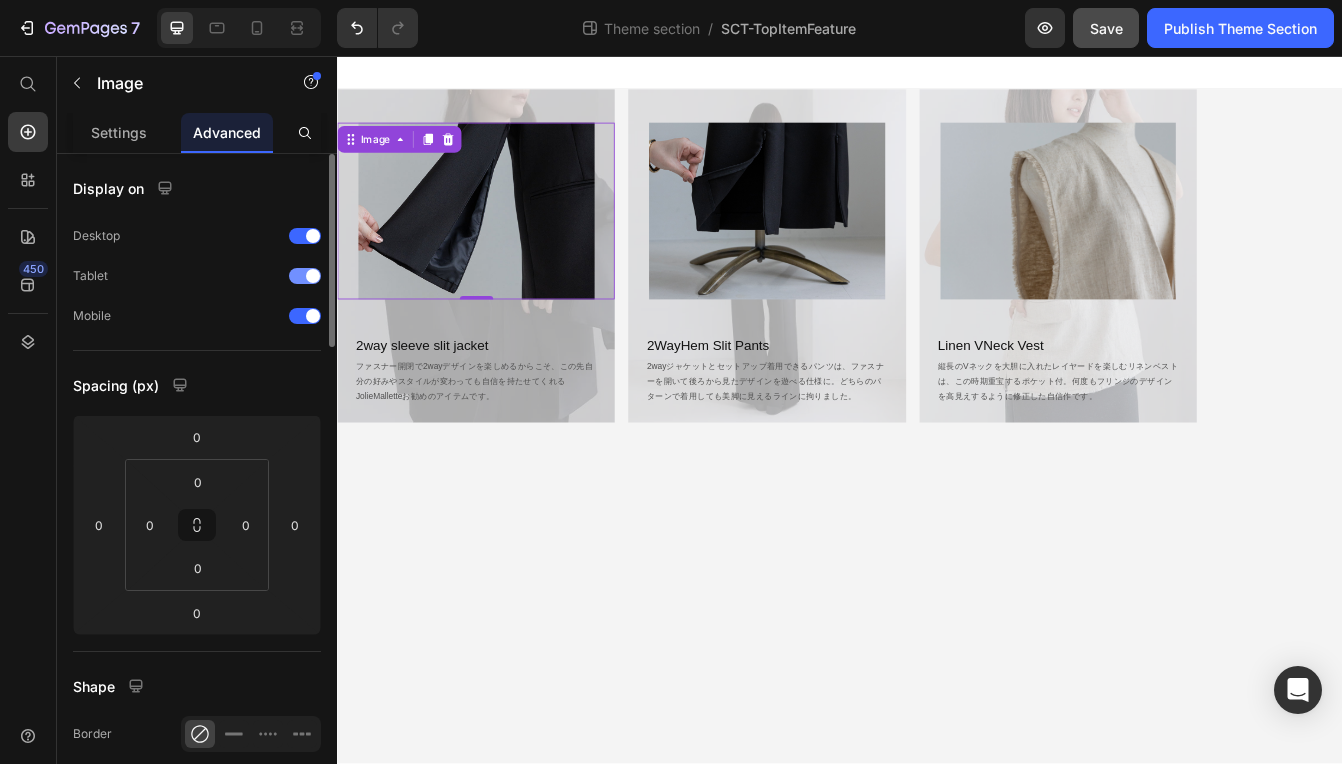 scroll, scrollTop: 300, scrollLeft: 0, axis: vertical 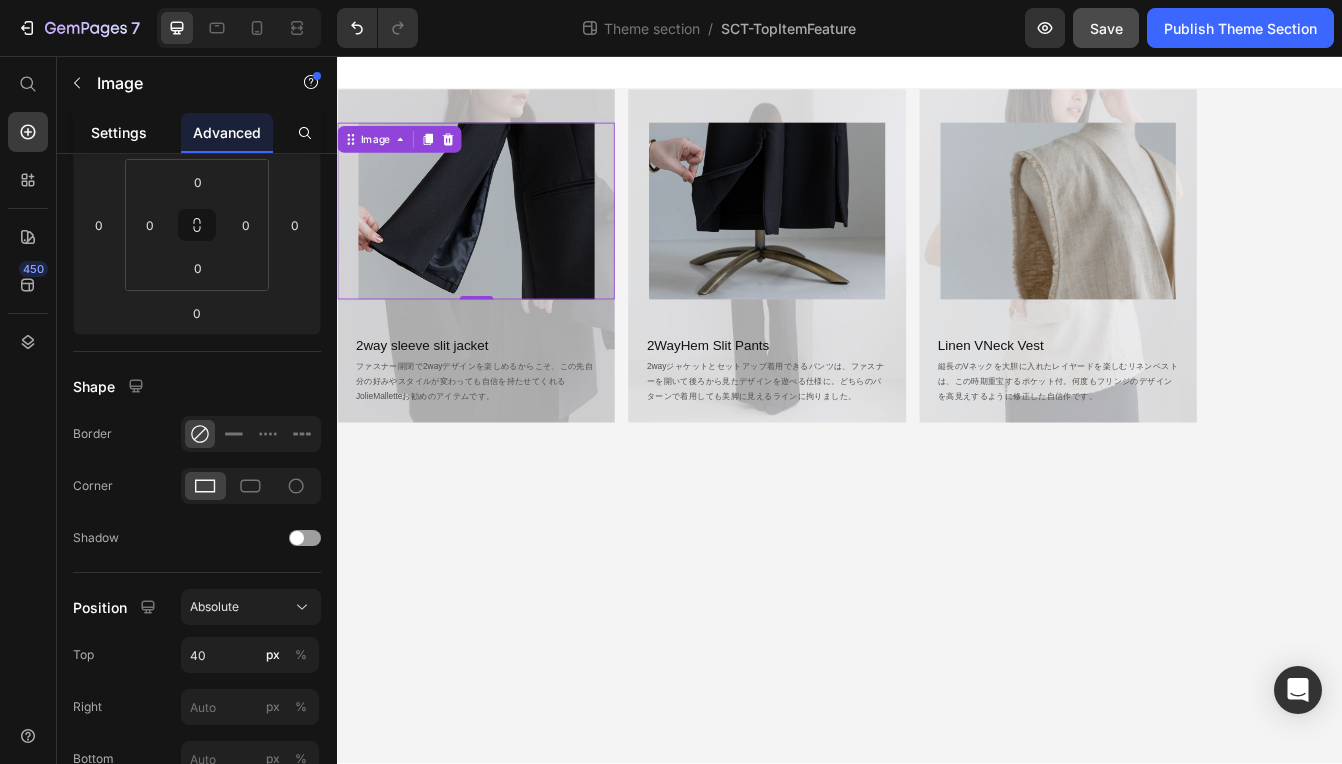 click on "Settings" at bounding box center [119, 132] 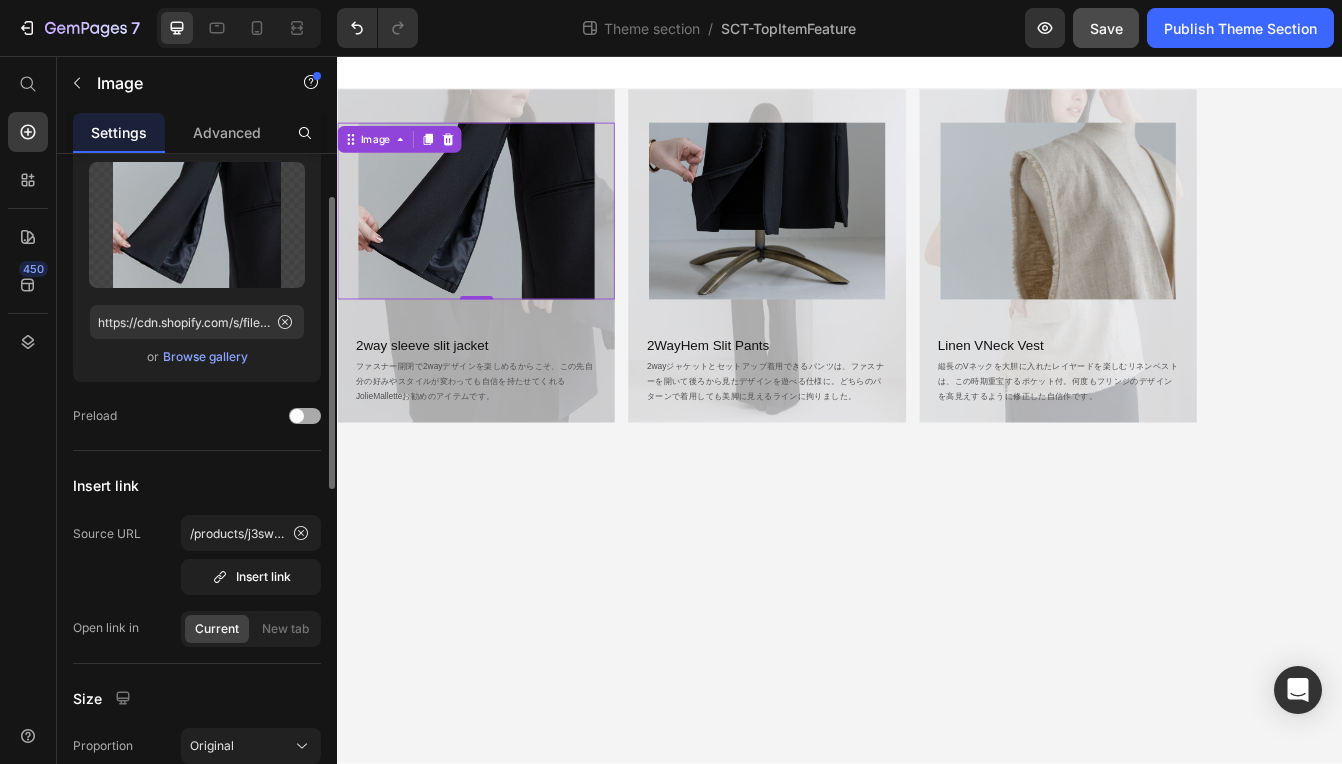 scroll, scrollTop: 200, scrollLeft: 0, axis: vertical 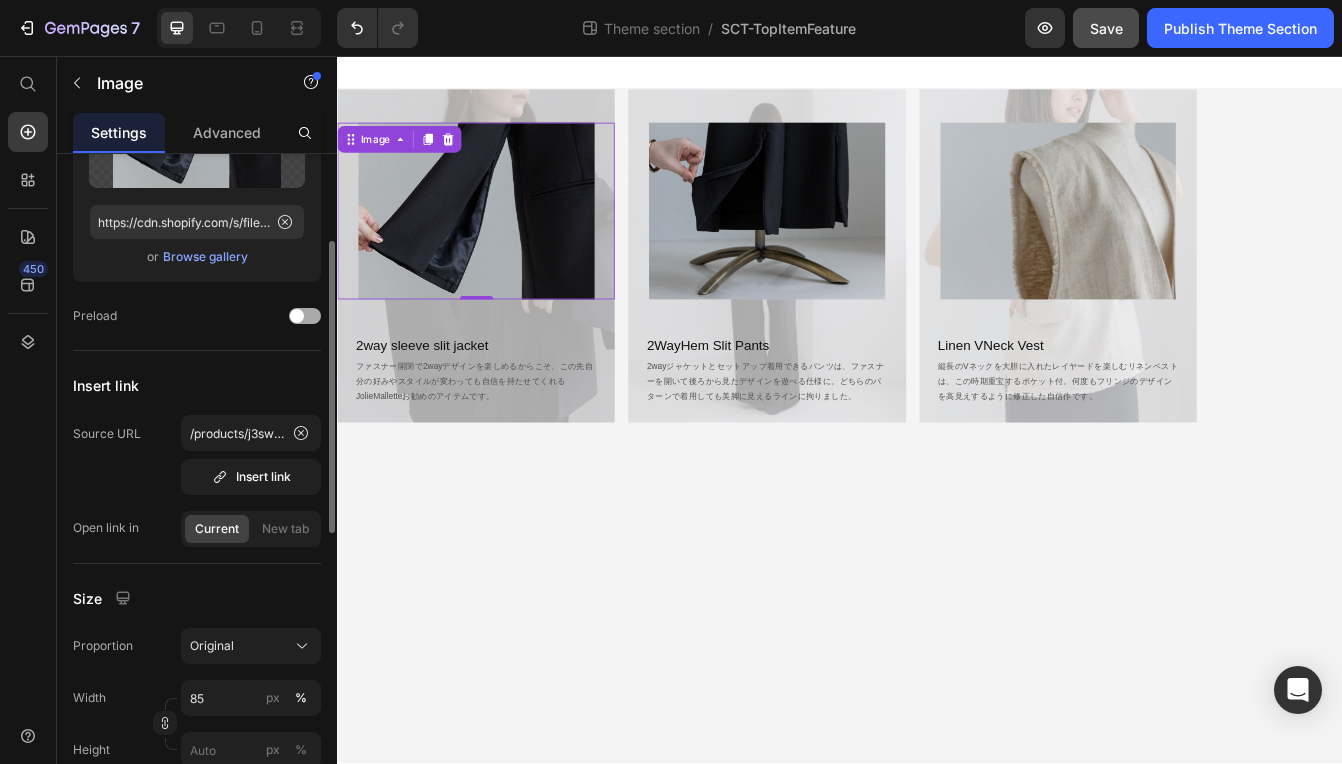 click at bounding box center (297, 316) 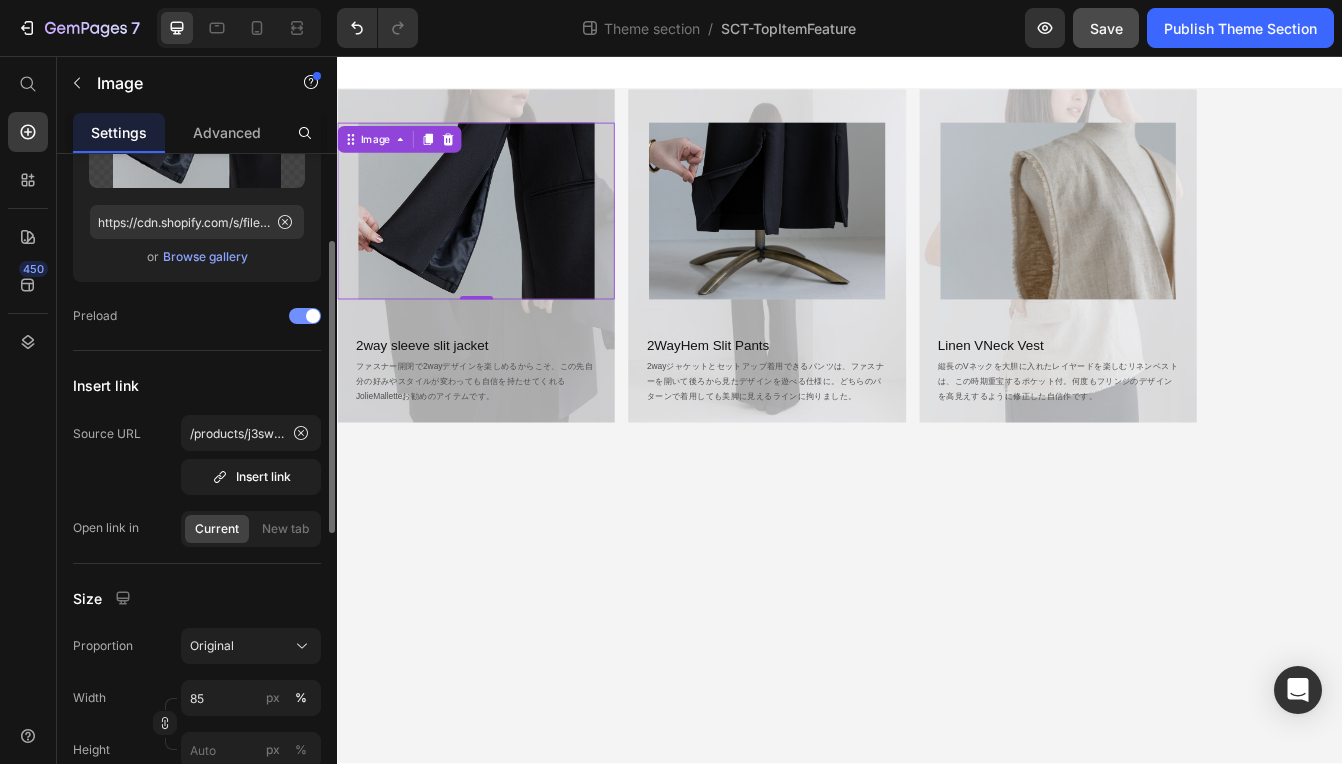 click at bounding box center [305, 316] 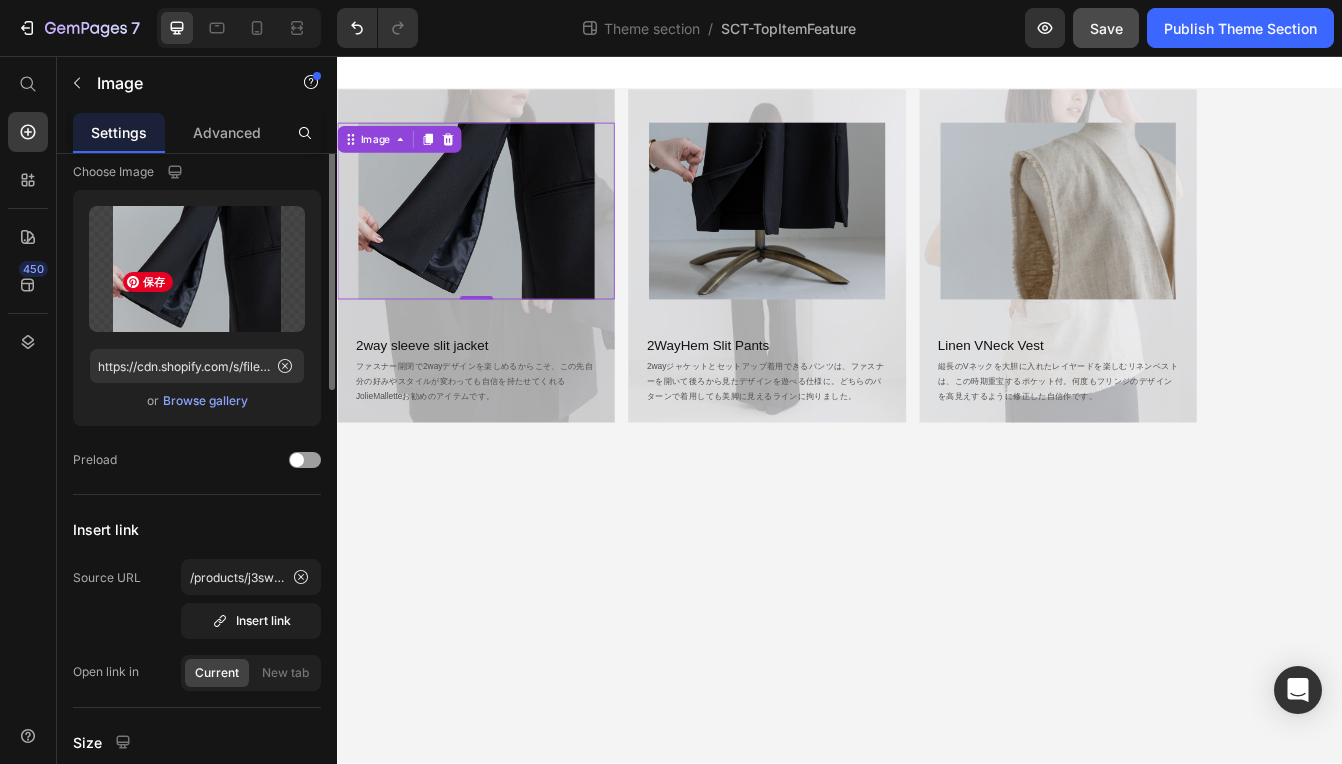 scroll, scrollTop: 0, scrollLeft: 0, axis: both 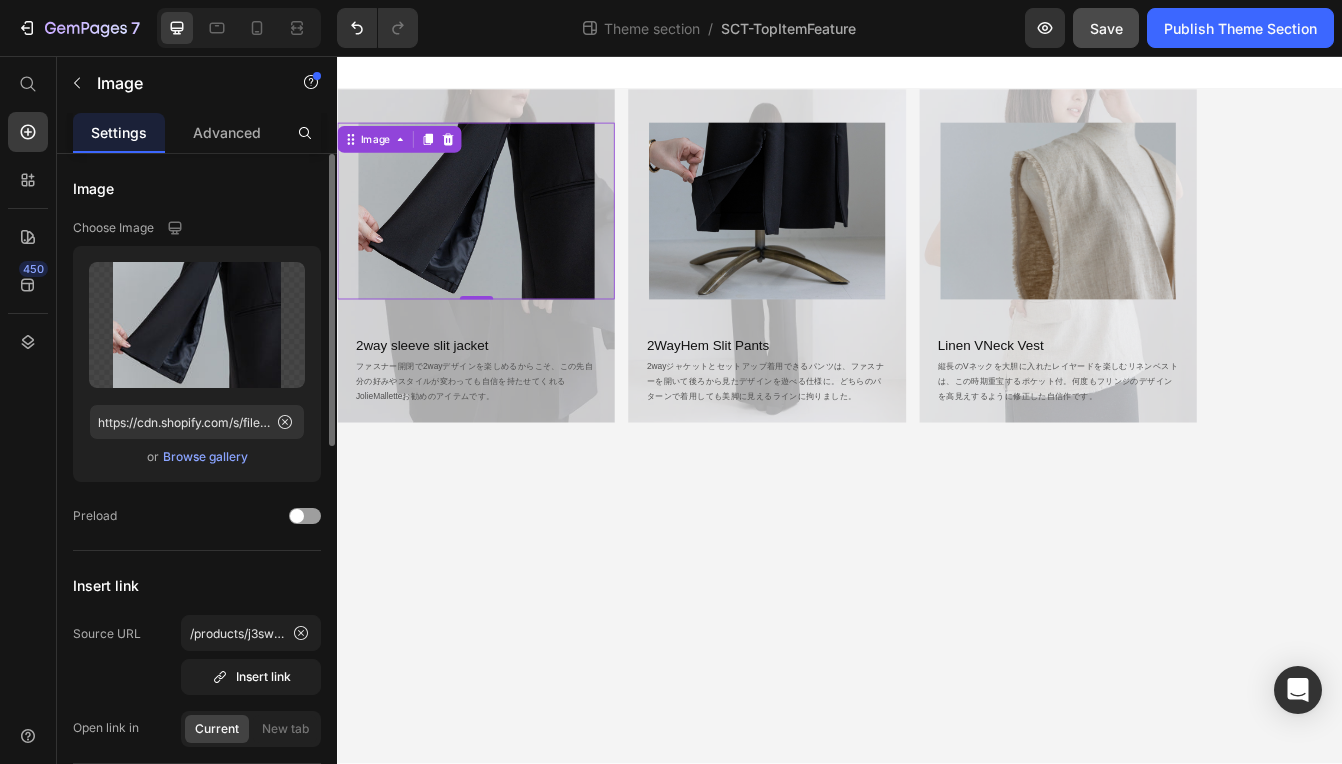 click at bounding box center [502, 241] 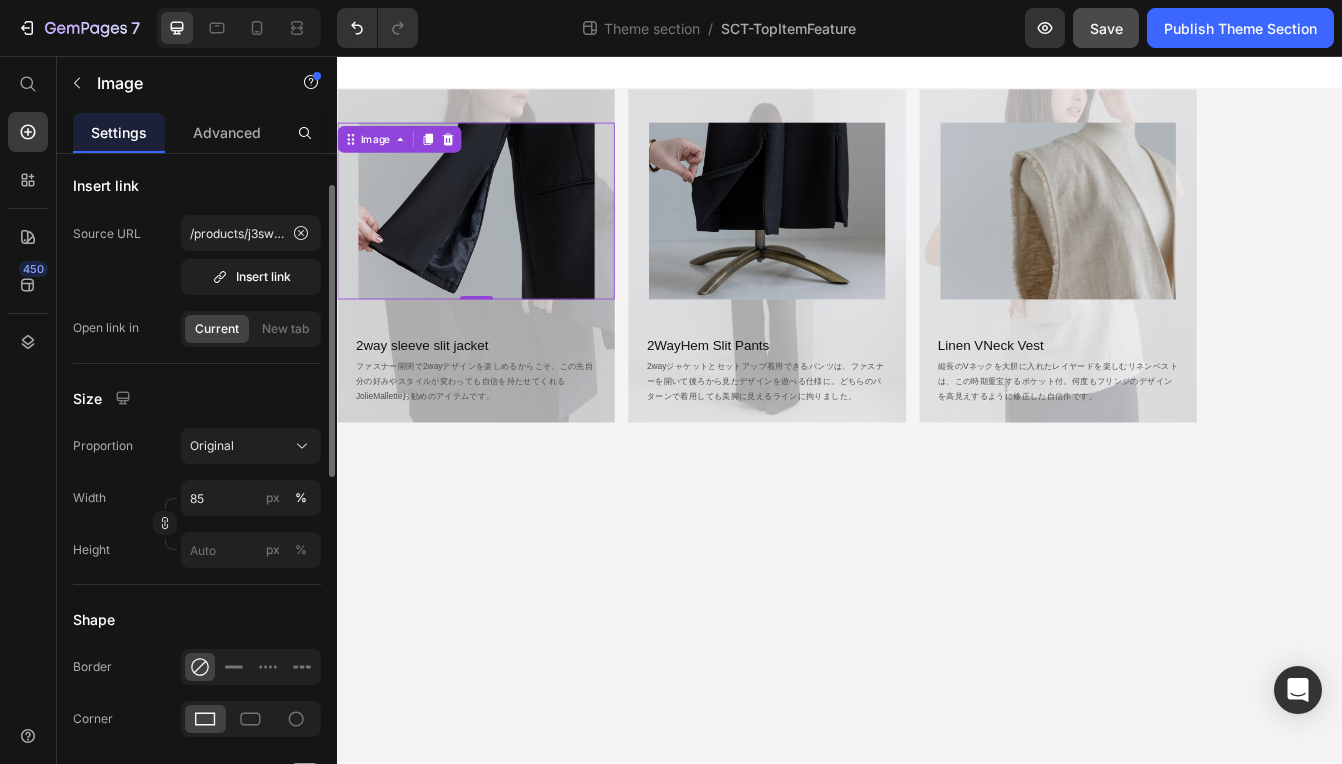 scroll, scrollTop: 0, scrollLeft: 0, axis: both 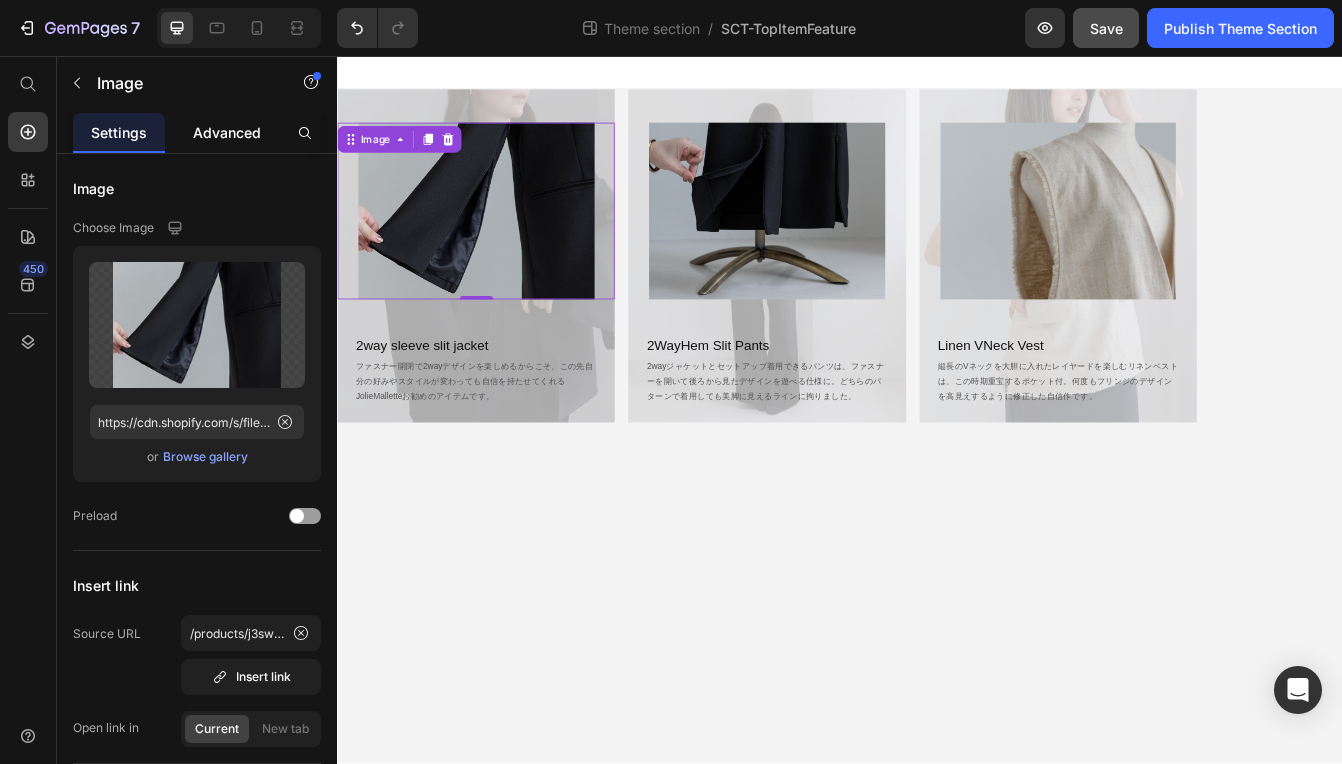 click on "Advanced" at bounding box center (227, 132) 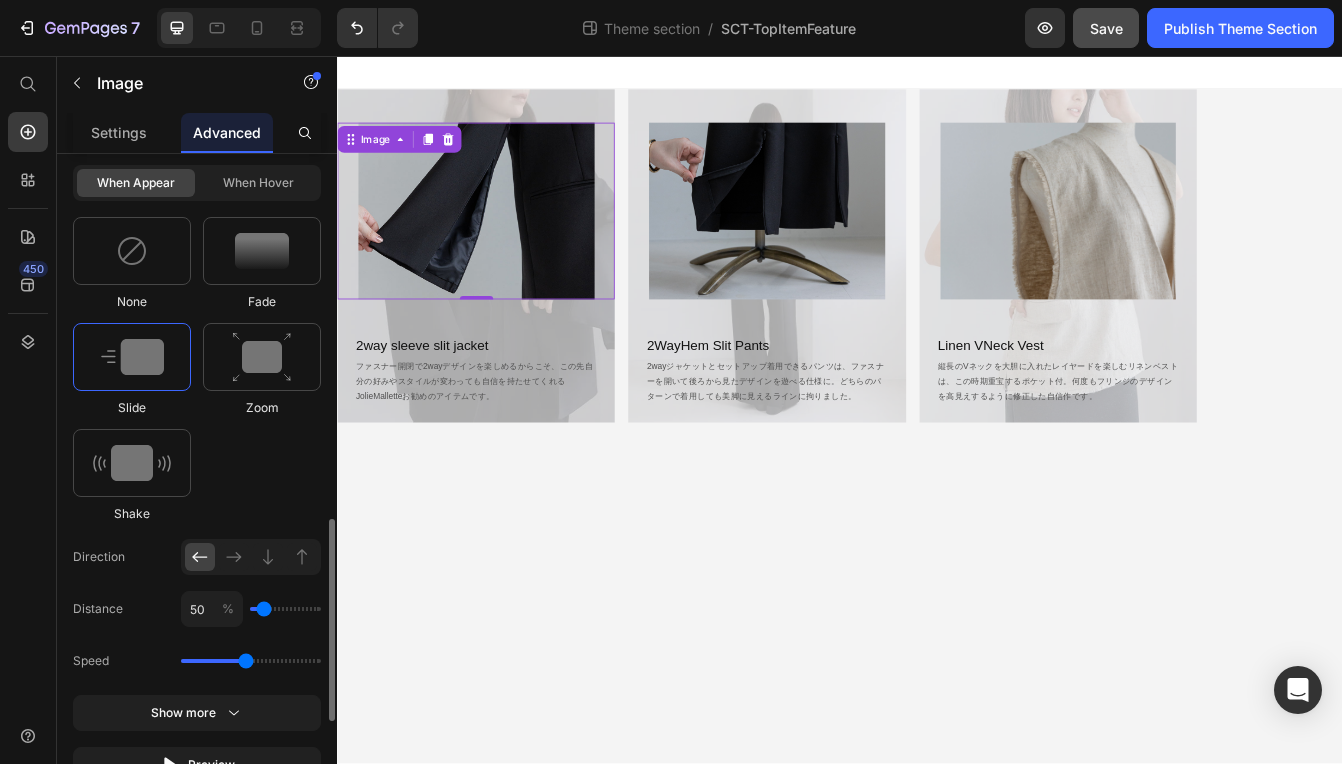 scroll, scrollTop: 1000, scrollLeft: 0, axis: vertical 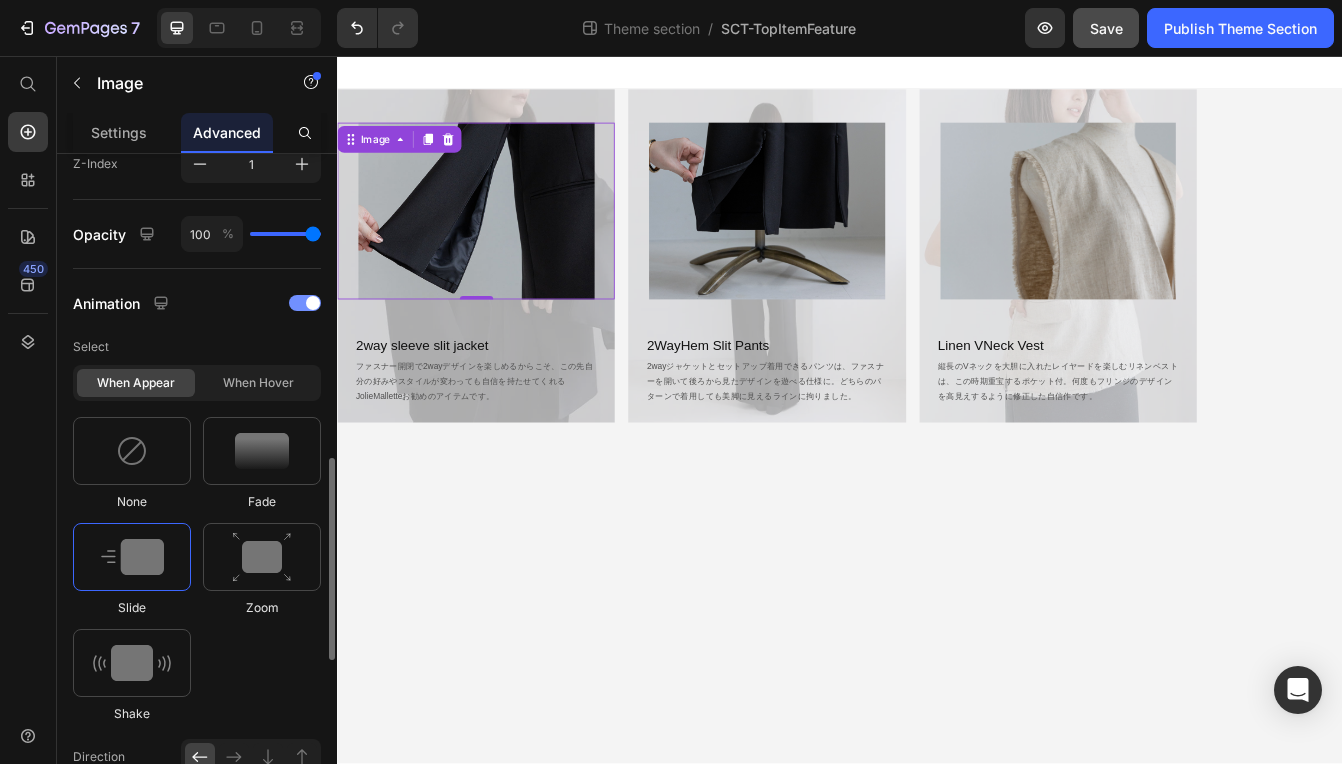click at bounding box center [305, 303] 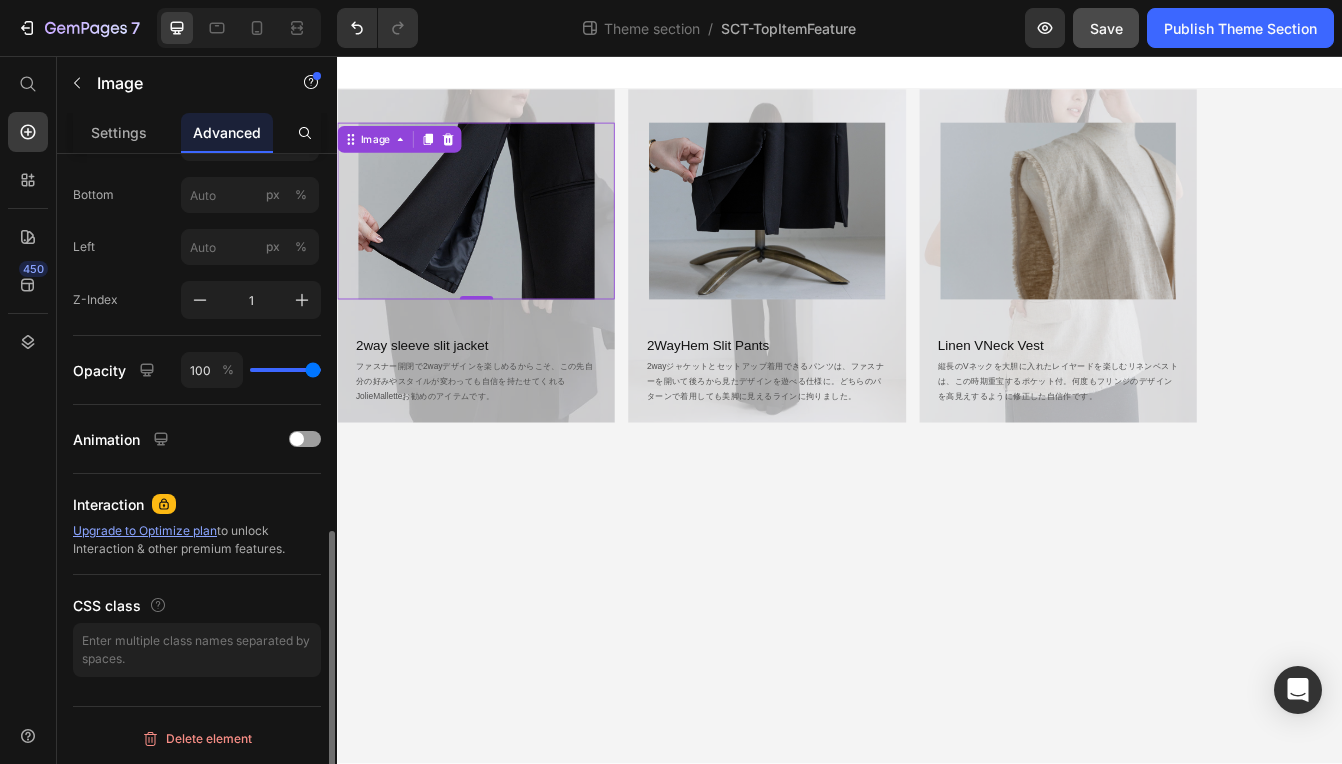 scroll, scrollTop: 864, scrollLeft: 0, axis: vertical 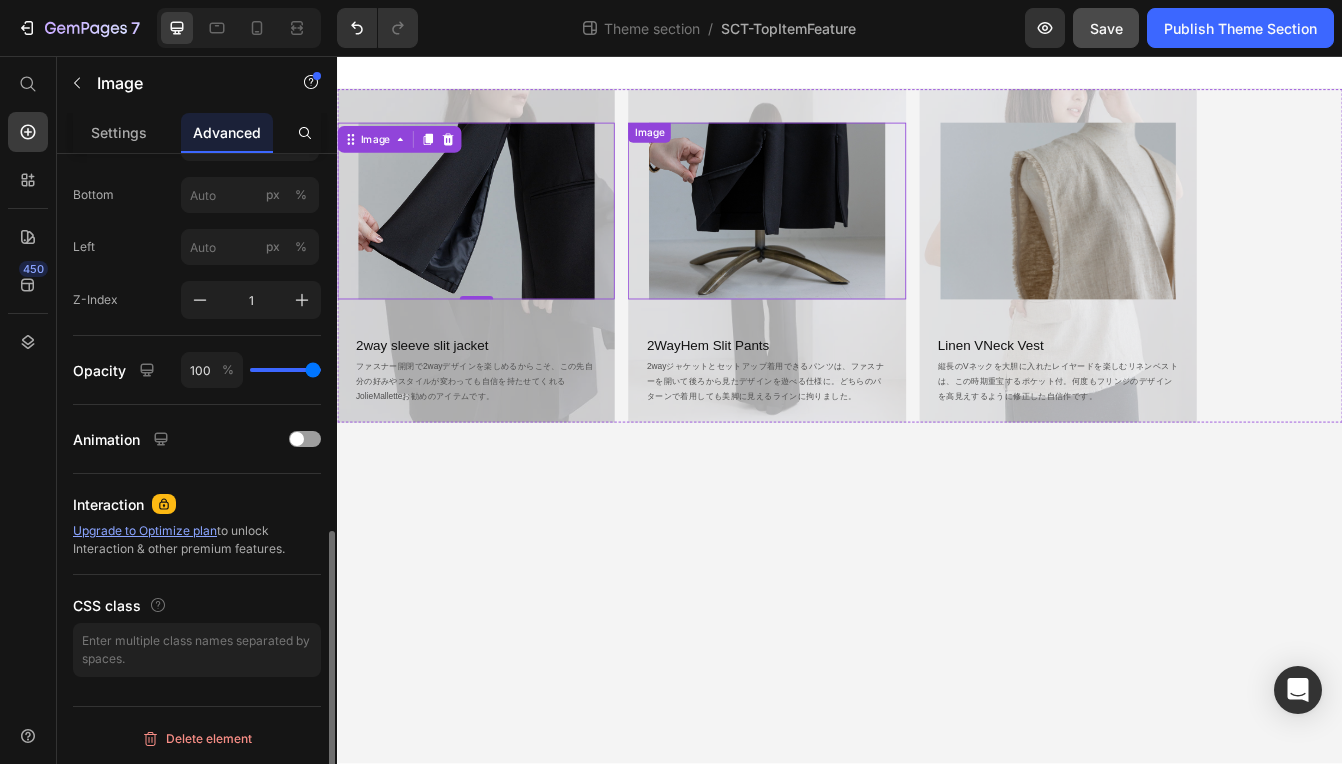 click at bounding box center (849, 241) 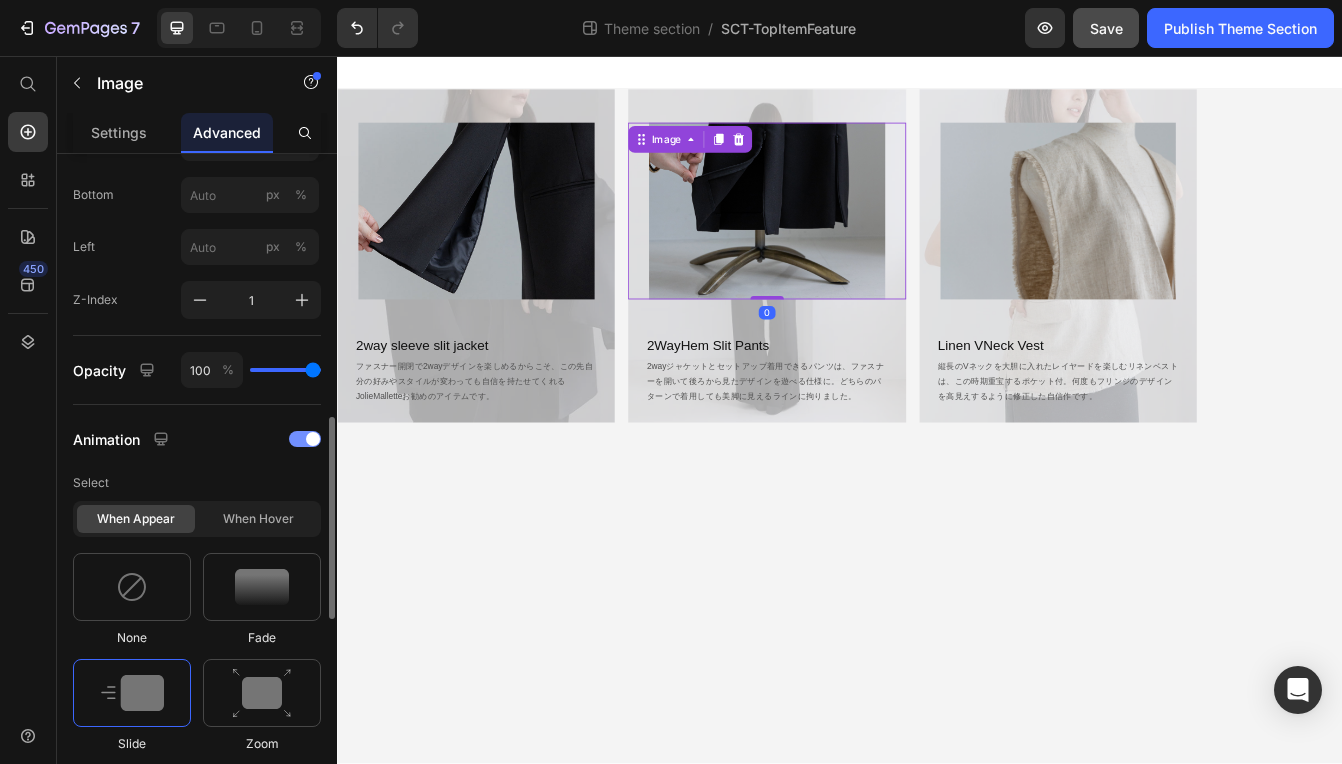 click at bounding box center [305, 439] 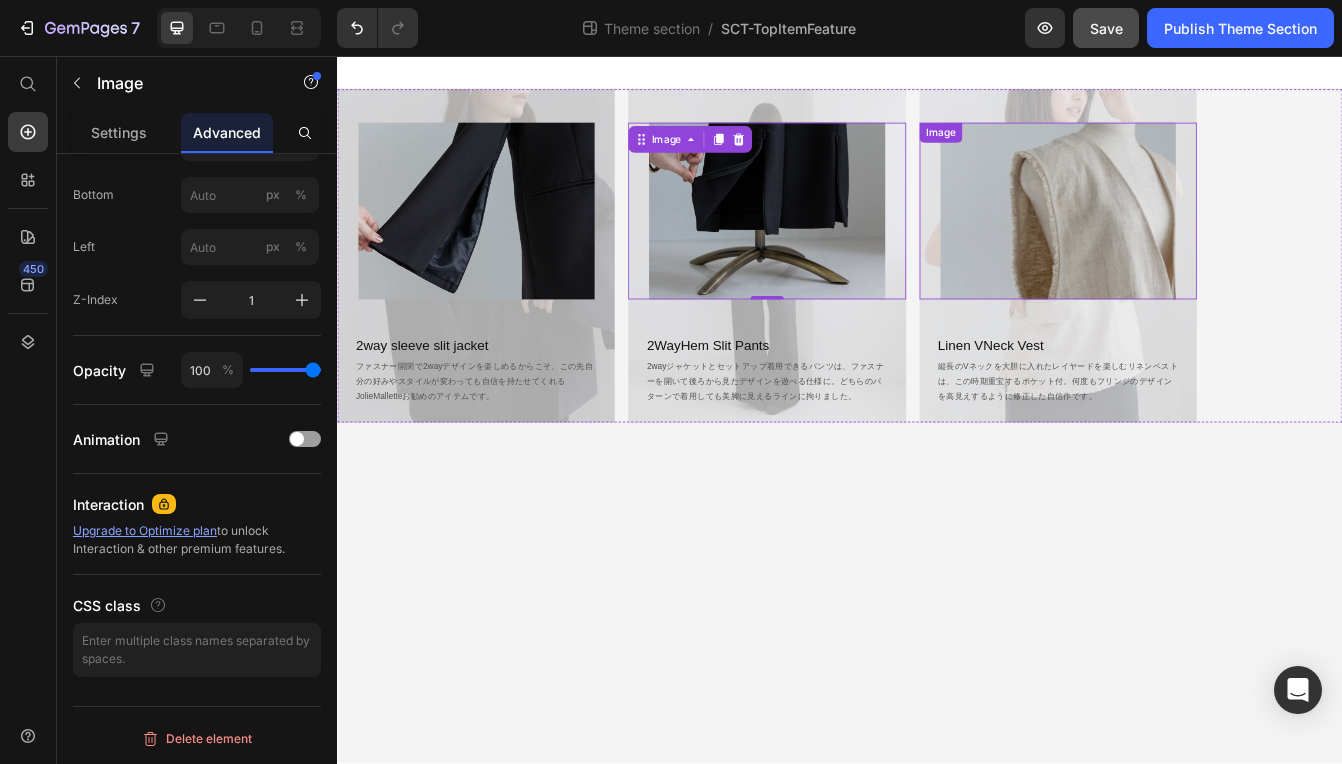 click at bounding box center (1197, 241) 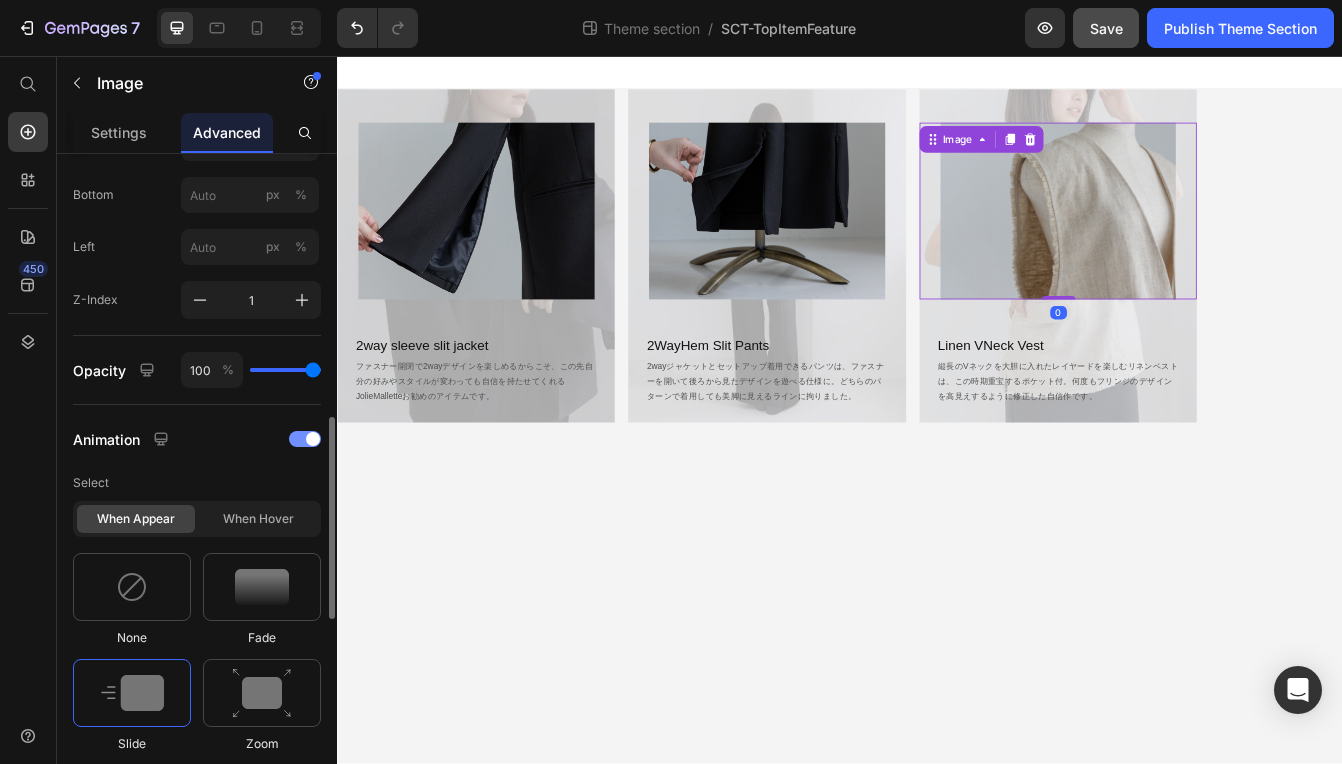 click at bounding box center (305, 439) 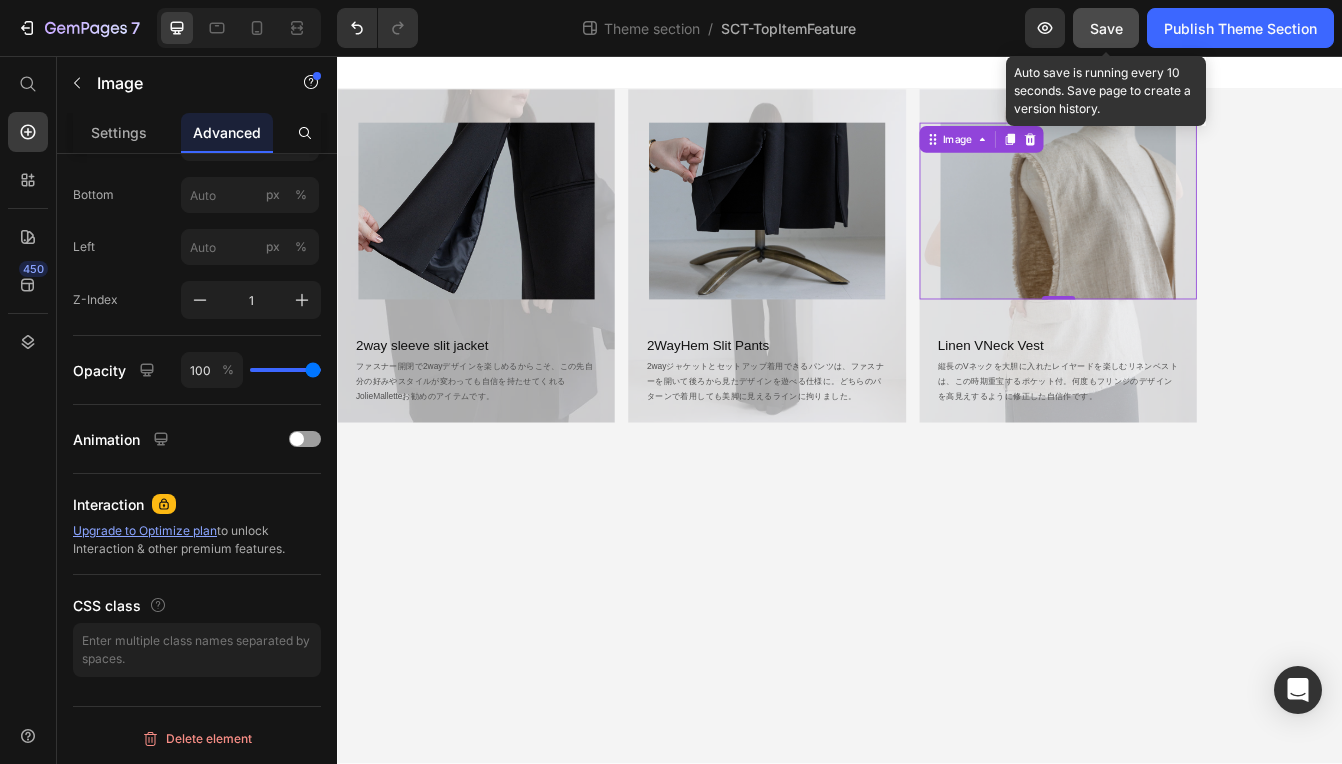 click on "Save" at bounding box center [1106, 28] 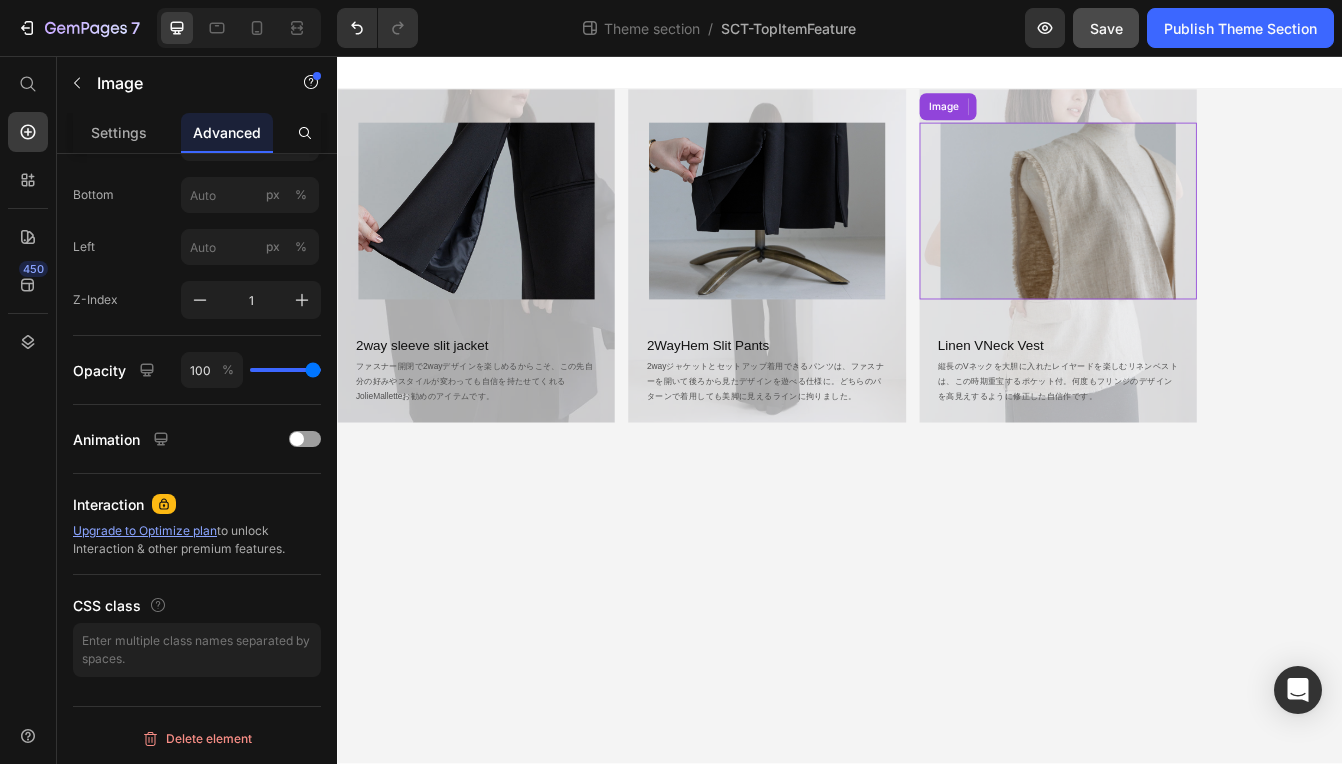 click on "Image Image 2way sleeve slit jacket Heading ファスナー開閉で2wayデザインを楽しめるからこそ、この先自分の好みやスタイルが変わっても自信を持たせてくれるJolieMalletteお勧めのアイテムです。 Text Block Row Image Image 2WayHem Slit Pants Heading 2wayジャケットとセットアップ着用できるパンツは、ファスナーを開いて後ろから見たデザインを遊べる仕様に。どちらのパターンで着用しても美脚に見えるラインに拘りました。 Text Block Row Image Image Linen VNeck Vest Heading 縦長のVネックを大胆に入れたレイヤードを楽しむリネンベストは、この時期重宝するポケット付。何度もフリンジのデザインを高見えするように修正した自信作です。 Text Block Row
Carousel Root" at bounding box center [937, 478] 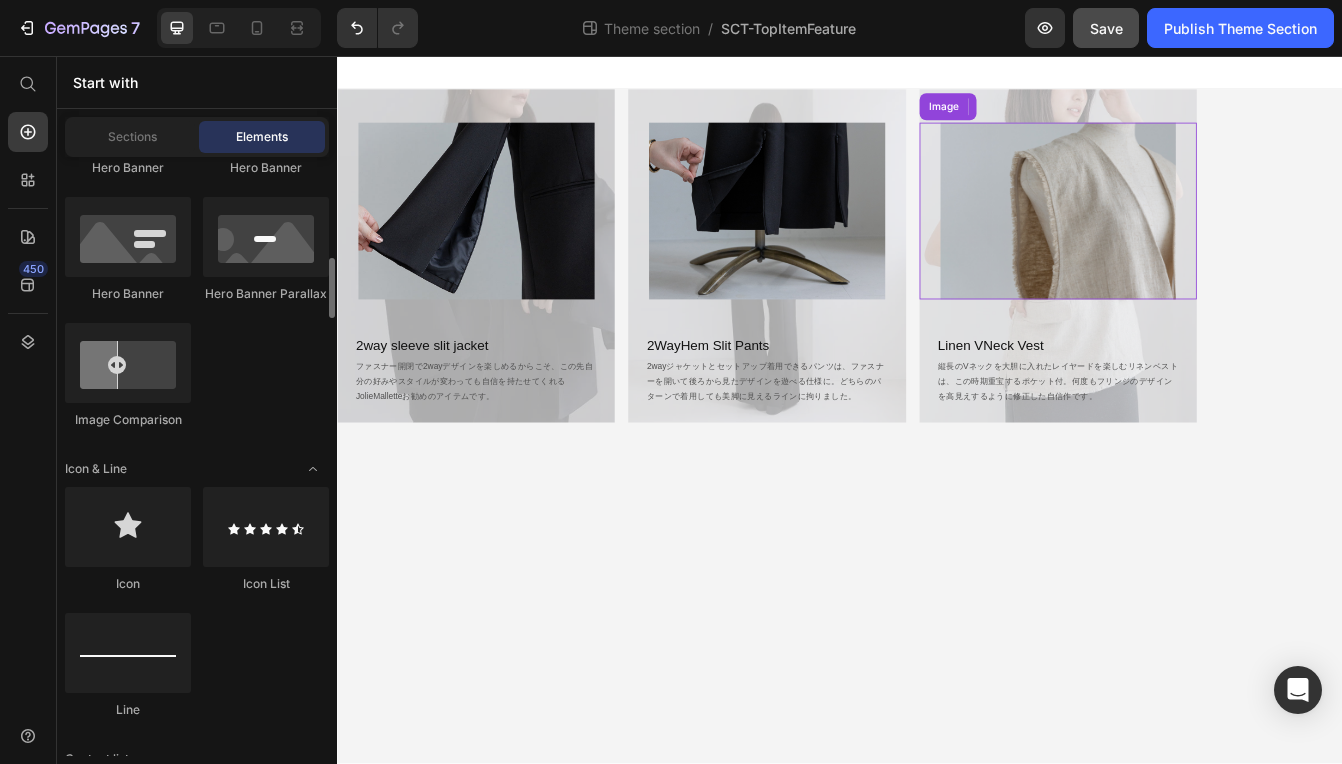 scroll, scrollTop: 800, scrollLeft: 0, axis: vertical 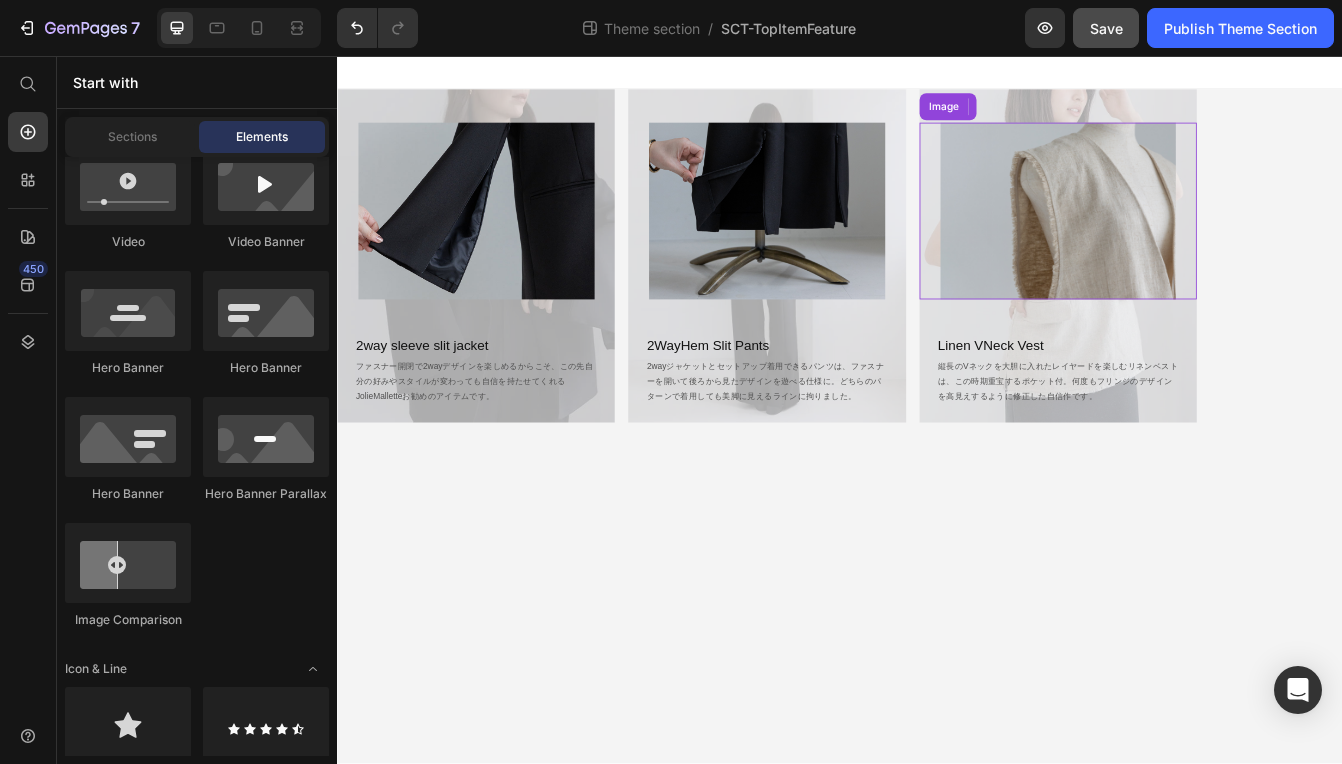 click on "Image Image 2way sleeve slit jacket Heading ファスナー開閉で2wayデザインを楽しめるからこそ、この先自分の好みやスタイルが変わっても自信を持たせてくれるJolieMalletteお勧めのアイテムです。 Text Block Row Image Image 2WayHem Slit Pants Heading 2wayジャケットとセットアップ着用できるパンツは、ファスナーを開いて後ろから見たデザインを遊べる仕様に。どちらのパターンで着用しても美脚に見えるラインに拘りました。 Text Block Row Image Image Linen VNeck Vest Heading 縦長のVネックを大胆に入れたレイヤードを楽しむリネンベストは、この時期重宝するポケット付。何度もフリンジのデザインを高見えするように修正した自信作です。 Text Block Row
Carousel Root" at bounding box center (937, 478) 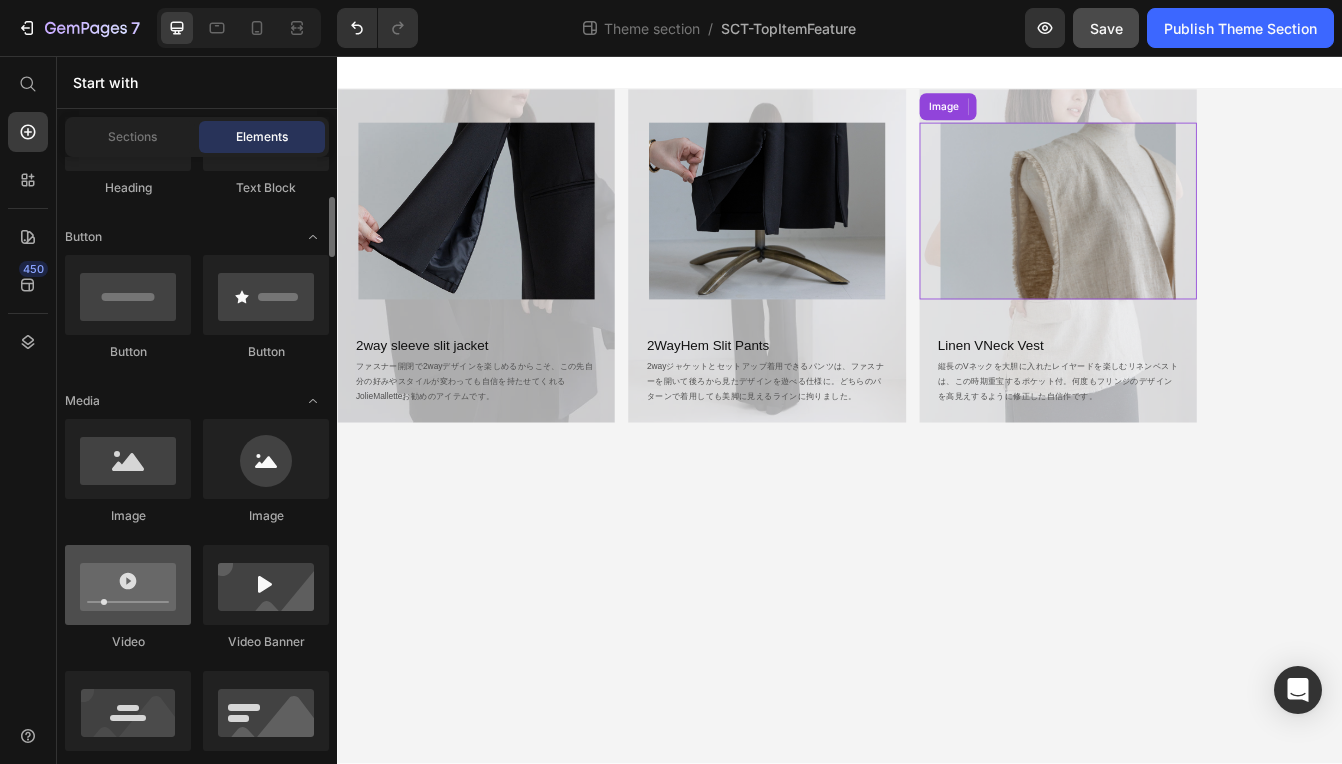 scroll, scrollTop: 0, scrollLeft: 0, axis: both 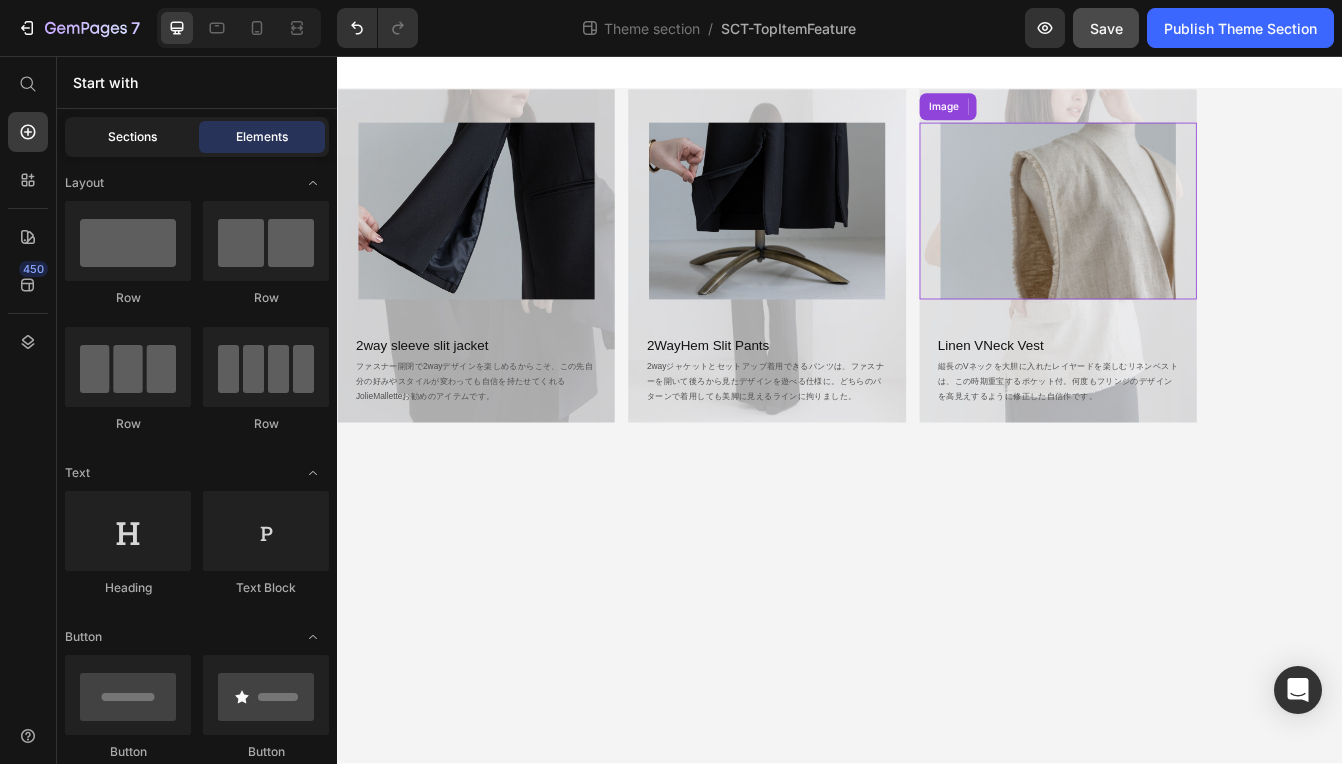 click on "Sections" 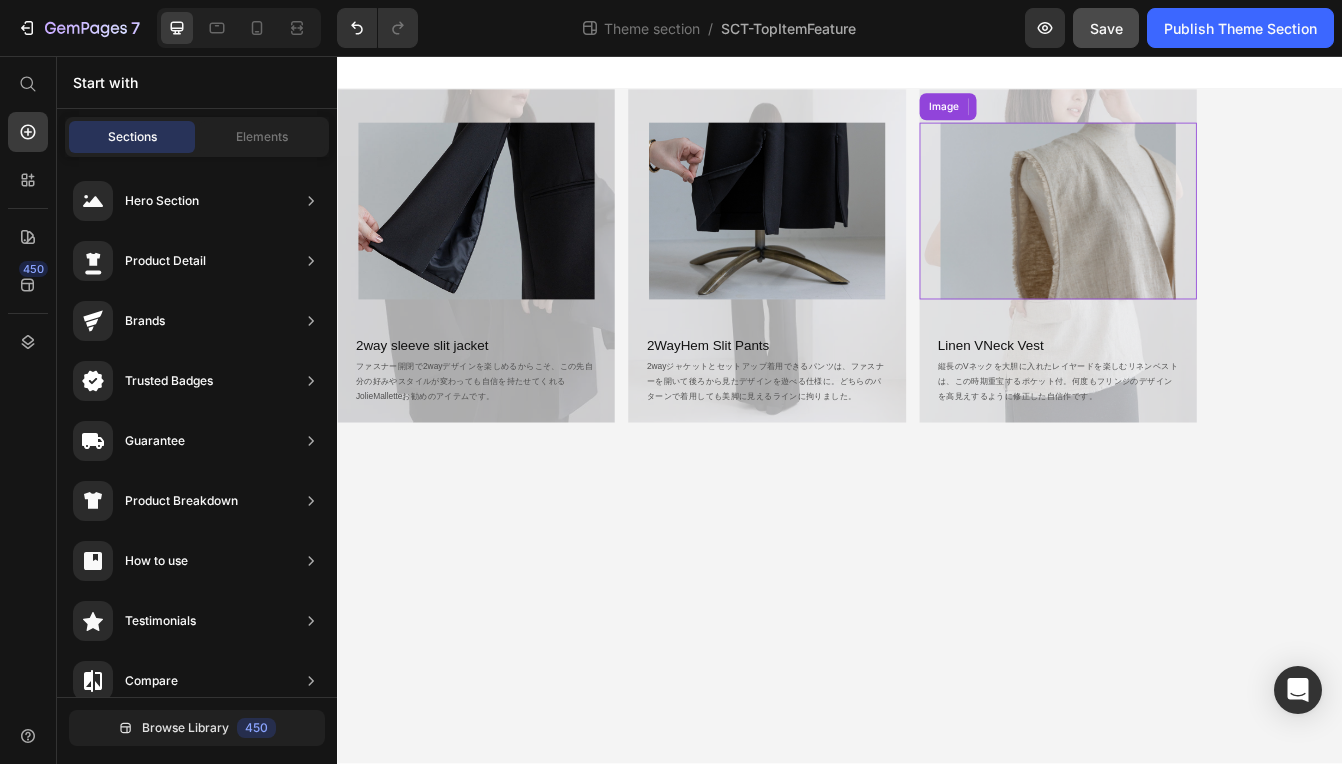 click on "Image Image 2way sleeve slit jacket Heading ファスナー開閉で2wayデザインを楽しめるからこそ、この先自分の好みやスタイルが変わっても自信を持たせてくれるJolieMalletteお勧めのアイテムです。 Text Block Row Image Image 2WayHem Slit Pants Heading 2wayジャケットとセットアップ着用できるパンツは、ファスナーを開いて後ろから見たデザインを遊べる仕様に。どちらのパターンで着用しても美脚に見えるラインに拘りました。 Text Block Row Image Image Linen VNeck Vest Heading 縦長のVネックを大胆に入れたレイヤードを楽しむリネンベストは、この時期重宝するポケット付。何度もフリンジのデザインを高見えするように修正した自信作です。 Text Block Row
Carousel Root" at bounding box center (937, 478) 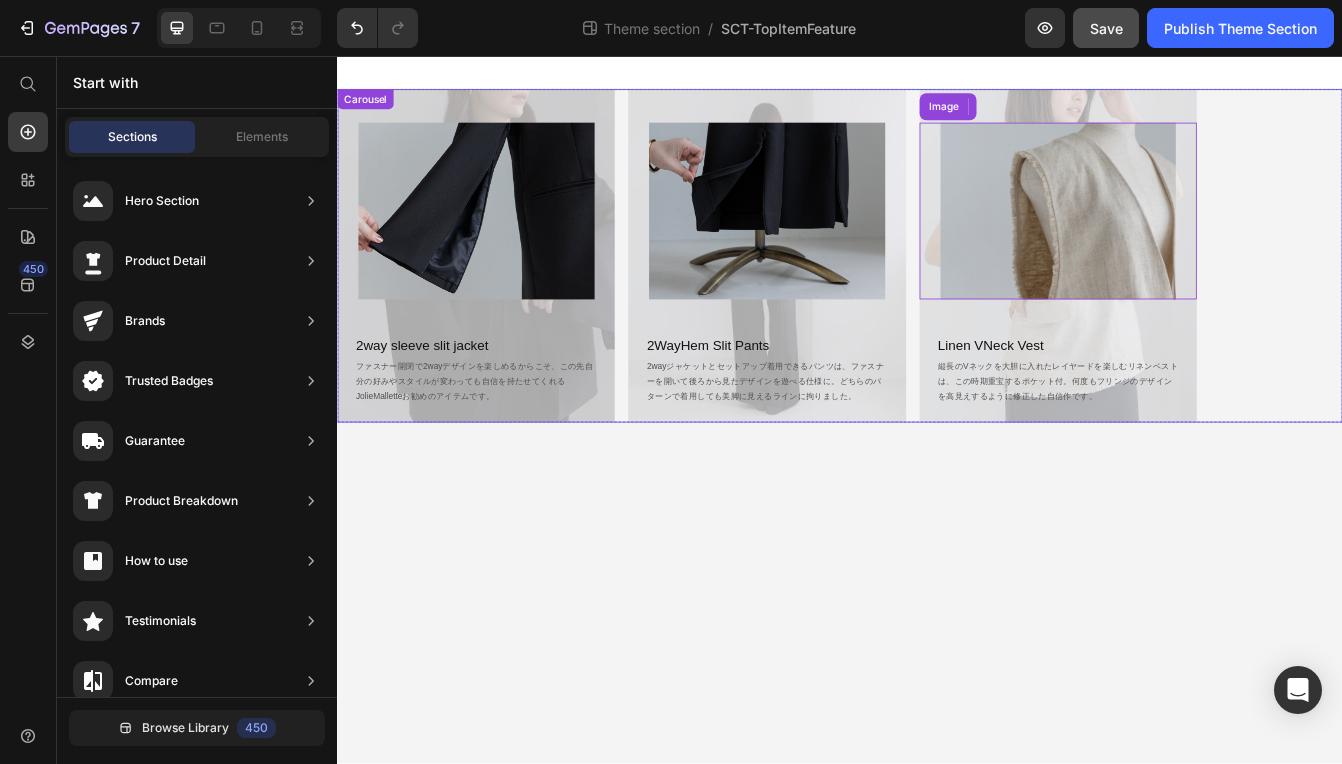 click on "Image Image 2way sleeve slit jacket Heading ファスナー開閉で2wayデザインを楽しめるからこそ、この先自分の好みやスタイルが変わっても自信を持たせてくれるJolieMalletteお勧めのアイテムです。 Text Block Row Image Image 2WayHem Slit Pants Heading 2wayジャケットとセットアップ着用できるパンツは、ファスナーを開いて後ろから見たデザインを遊べる仕様に。どちらのパターンで着用しても美脚に見えるラインに拘りました。 Text Block Row Image Image Linen VNeck Vest Heading 縦長のVネックを大胆に入れたレイヤードを楽しむリネンベストは、この時期重宝するポケット付。何度もフリンジのデザインを高見えするように修正した自信作です。 Text Block Row" at bounding box center (937, 295) 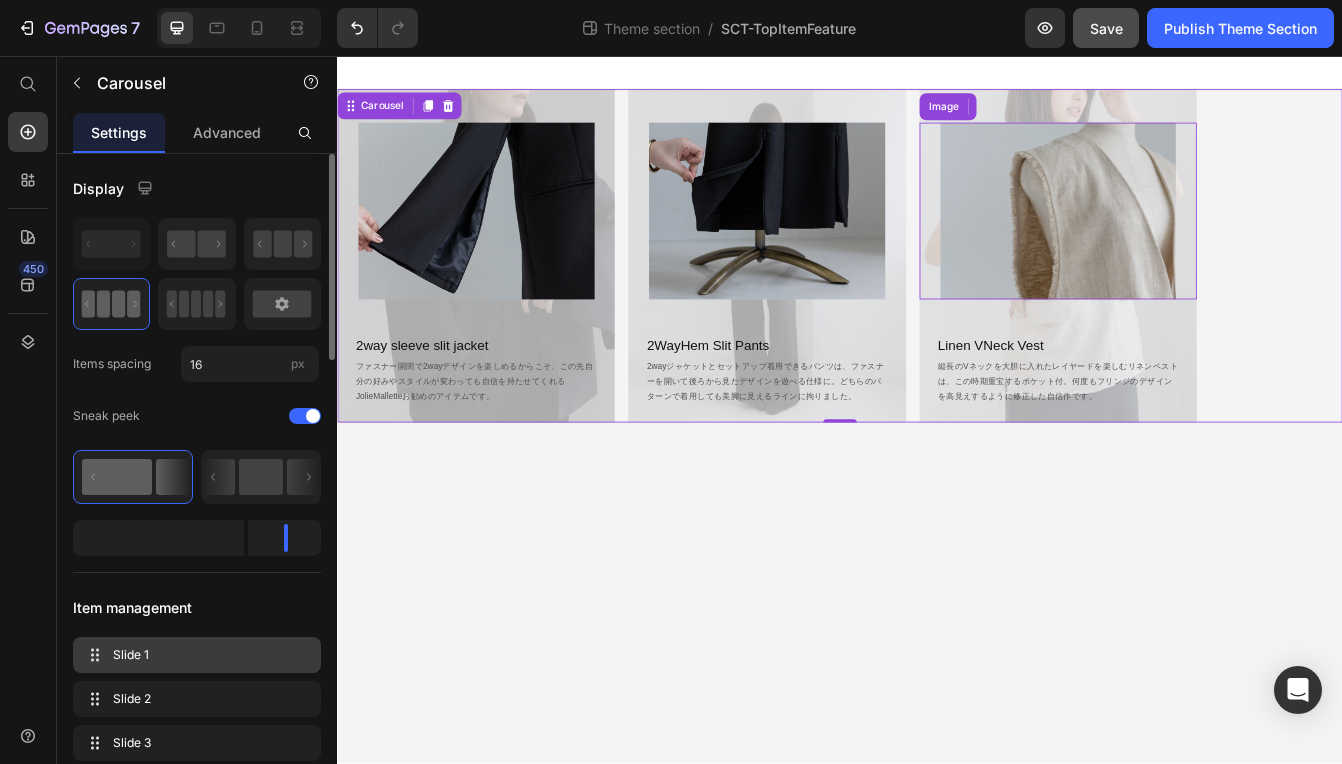 scroll, scrollTop: 200, scrollLeft: 0, axis: vertical 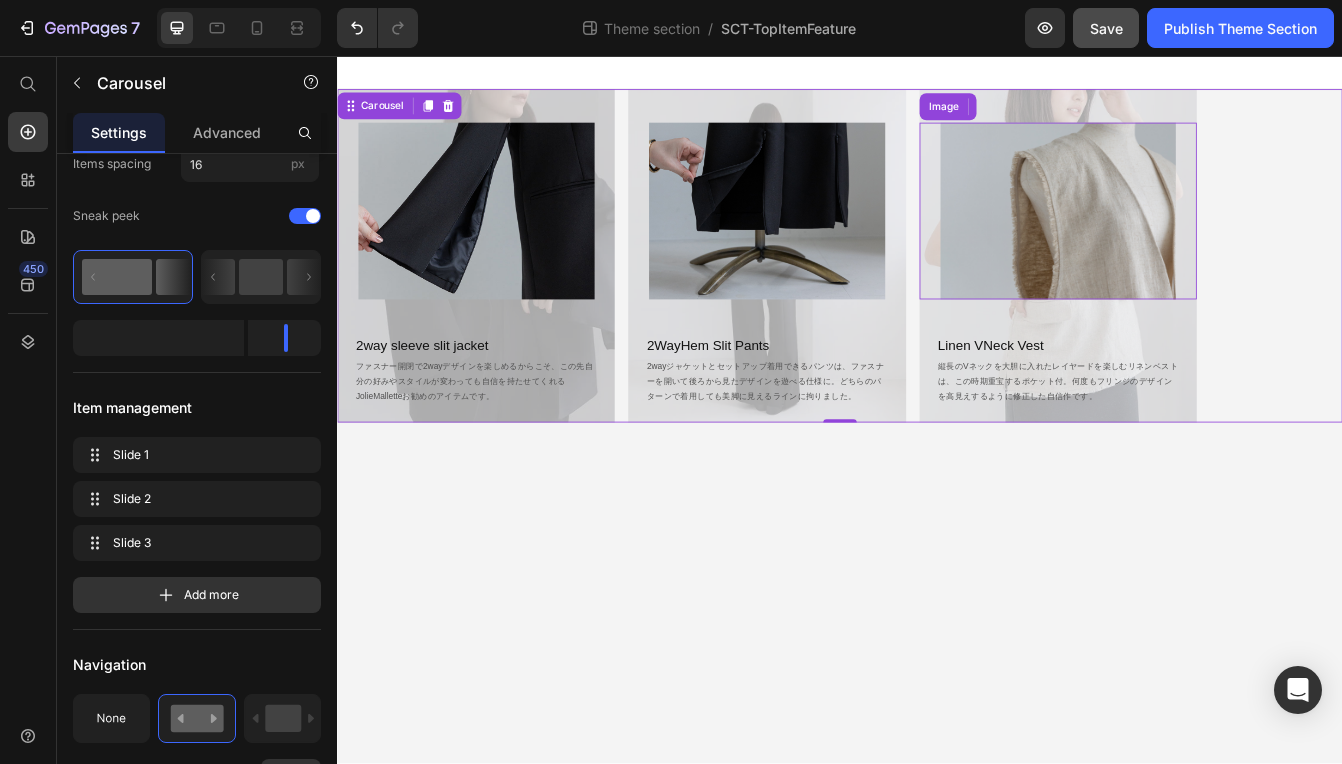 click on "Image Image 2way sleeve slit jacket Heading ファスナー開閉で2wayデザインを楽しめるからこそ、この先自分の好みやスタイルが変わっても自信を持たせてくれるJolieMalletteお勧めのアイテムです。 Text Block Row Image Image 2WayHem Slit Pants Heading 2wayジャケットとセットアップ着用できるパンツは、ファスナーを開いて後ろから見たデザインを遊べる仕様に。どちらのパターンで着用しても美脚に見えるラインに拘りました。 Text Block Row Image Image Linen VNeck Vest Heading 縦長のVネックを大胆に入れたレイヤードを楽しむリネンベストは、この時期重宝するポケット付。何度もフリンジのデザインを高見えするように修正した自信作です。 Text Block Row" at bounding box center (937, 295) 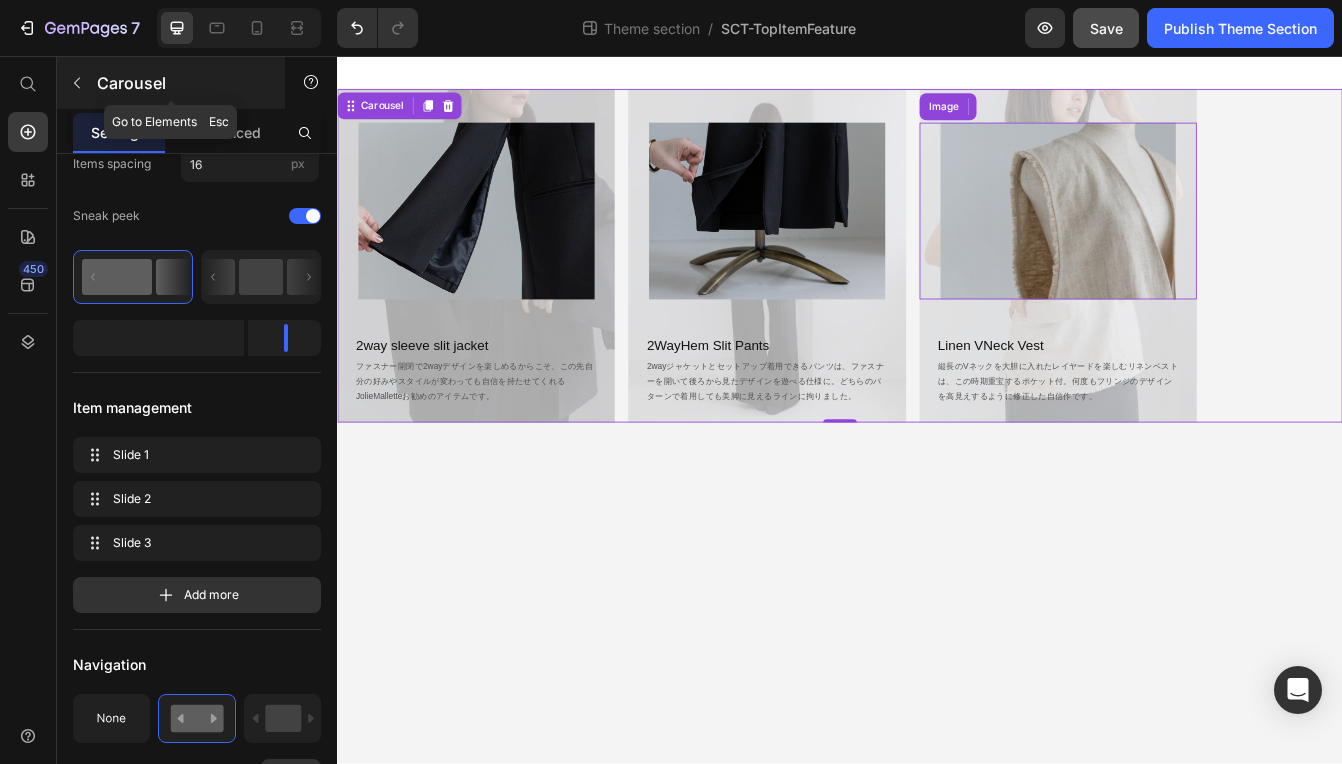 click 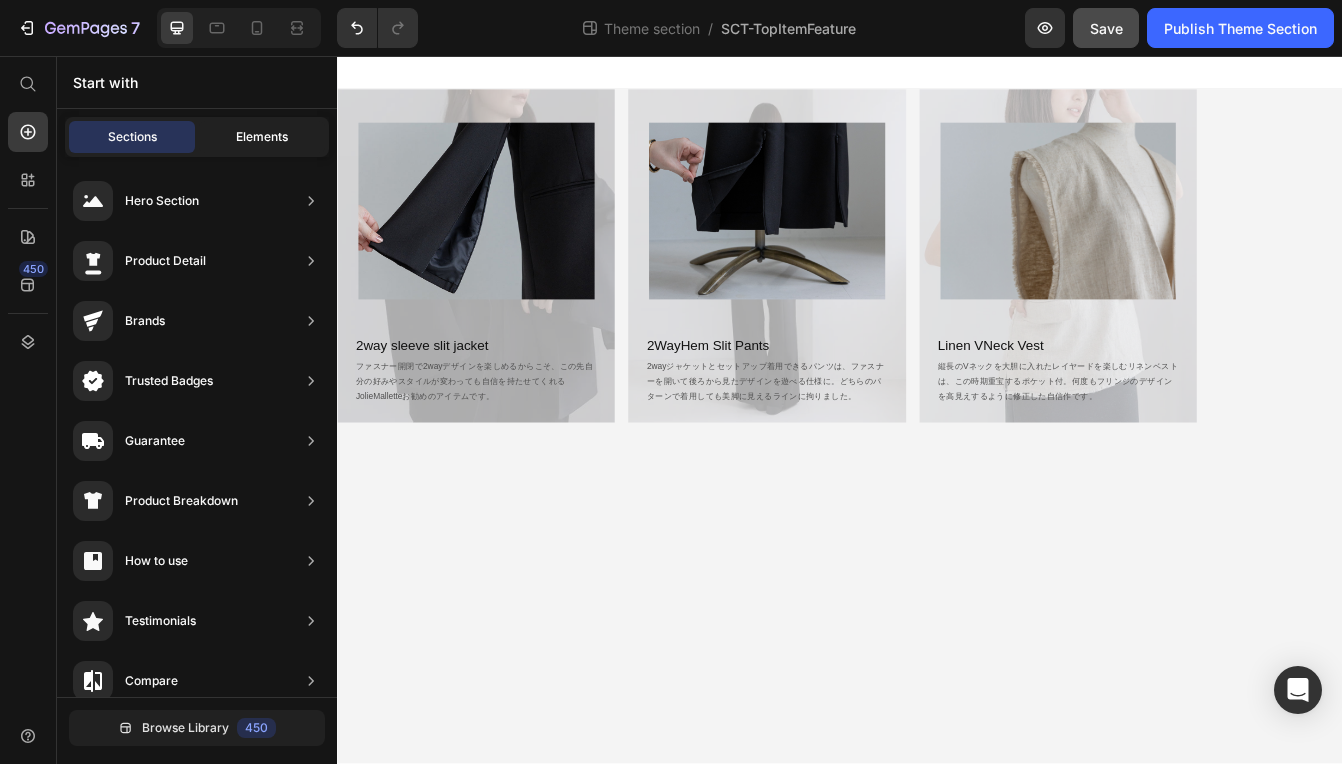 click on "Elements" at bounding box center (262, 137) 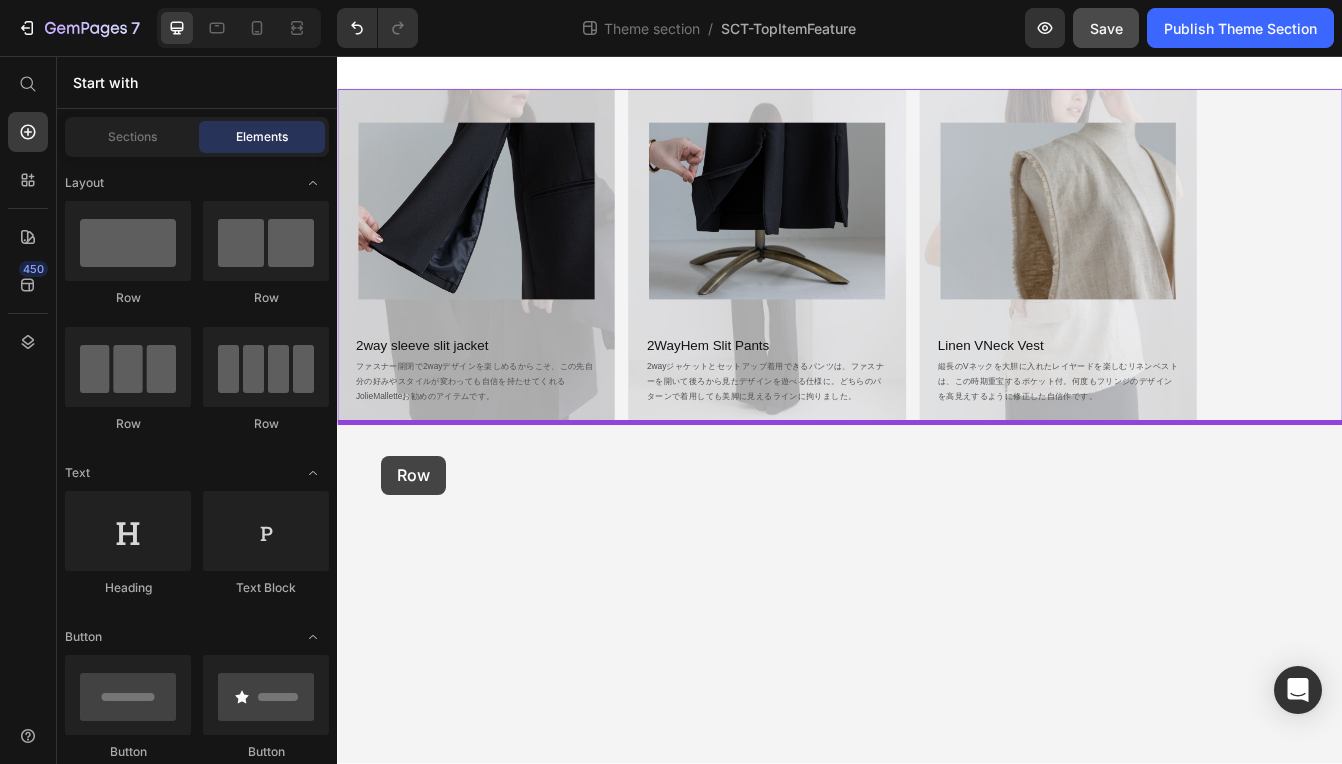 drag, startPoint x: 471, startPoint y: 317, endPoint x: 389, endPoint y: 533, distance: 231.04112 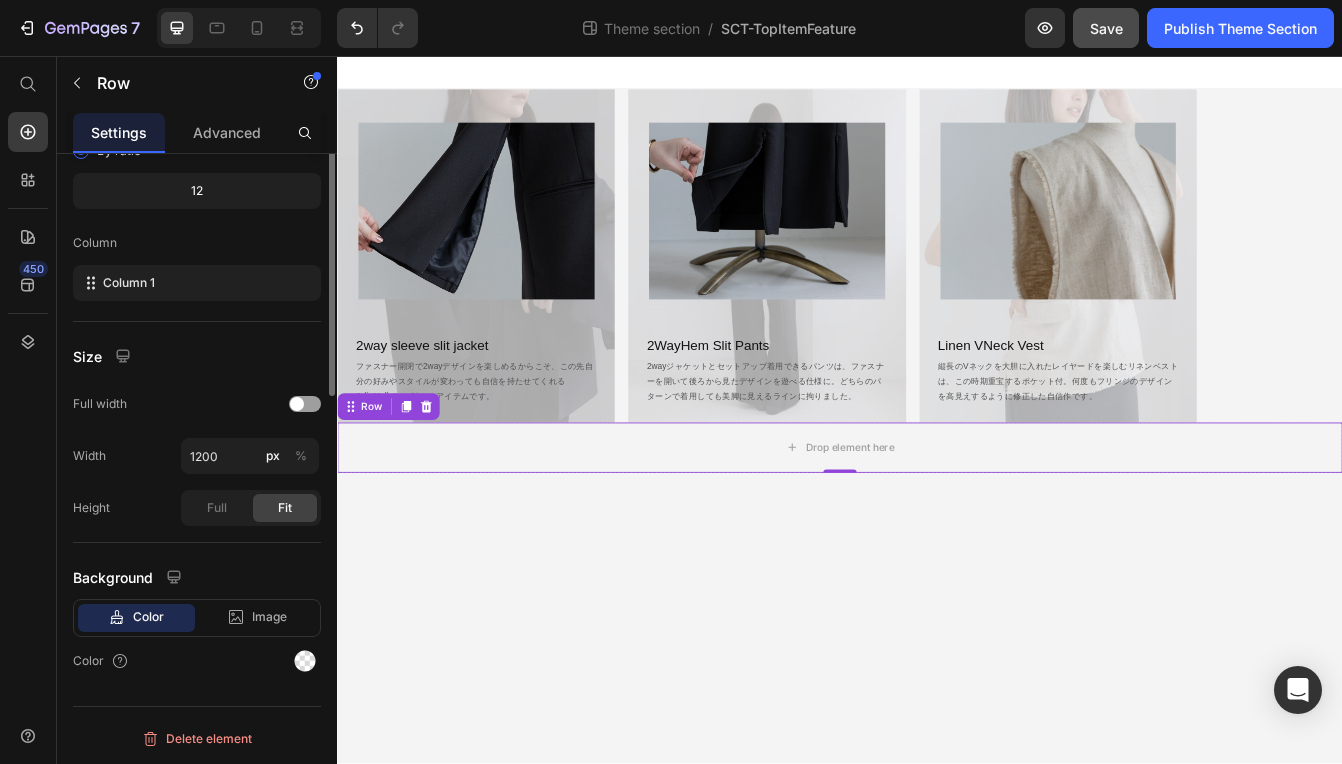 scroll, scrollTop: 0, scrollLeft: 0, axis: both 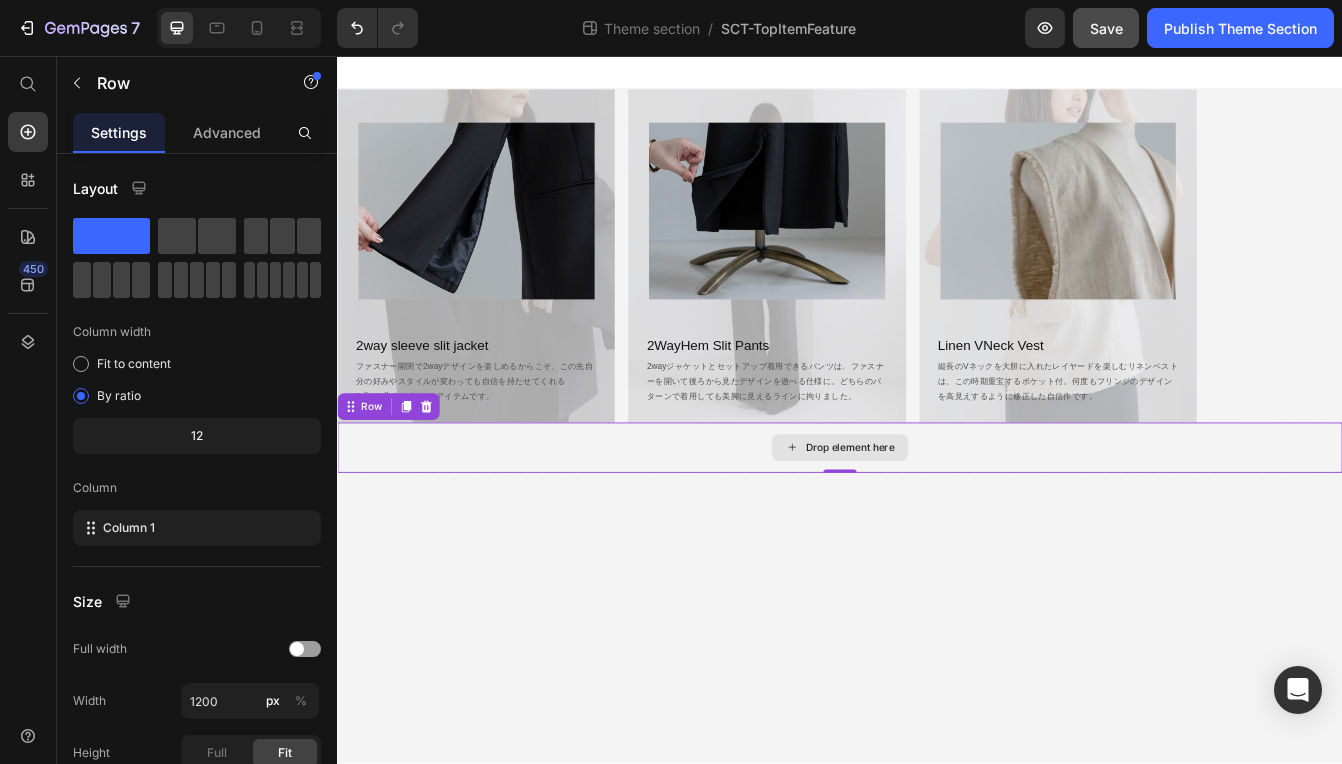 click on "Drop element here" at bounding box center [937, 524] 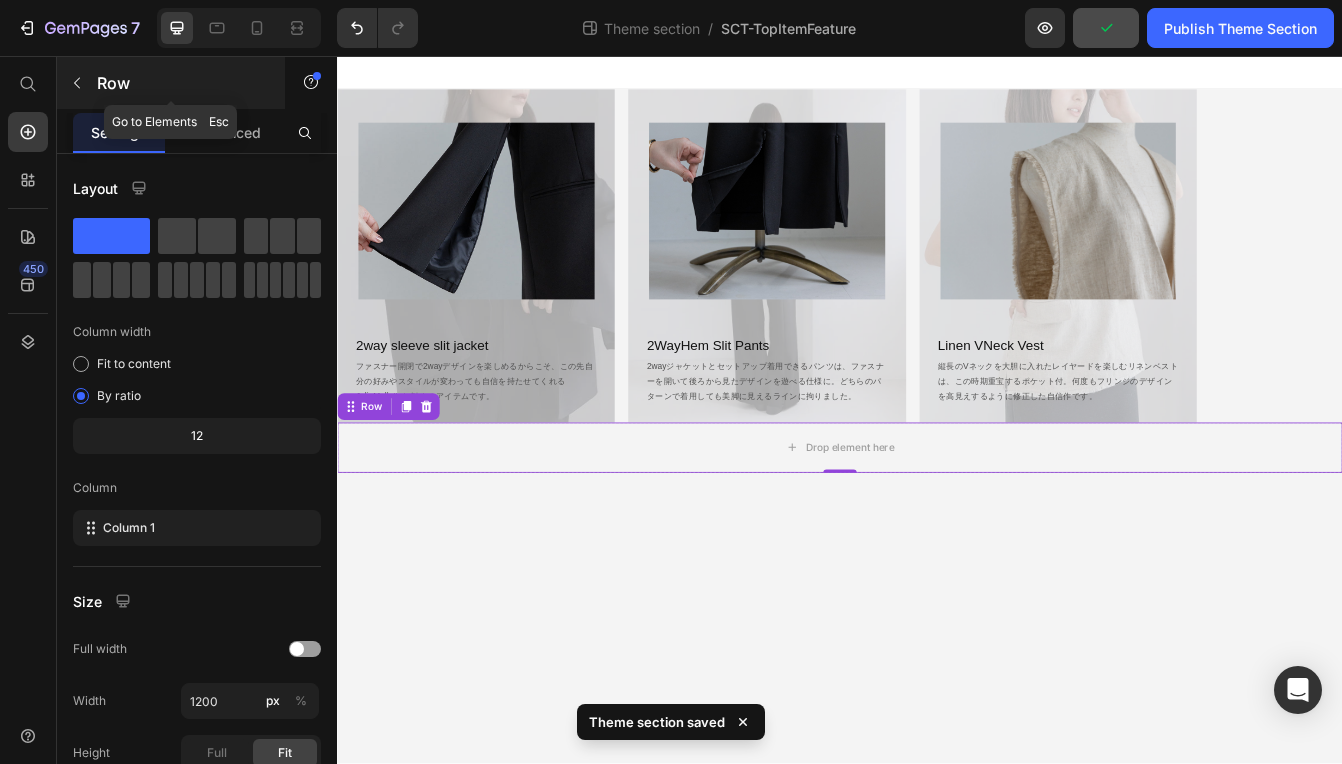 click 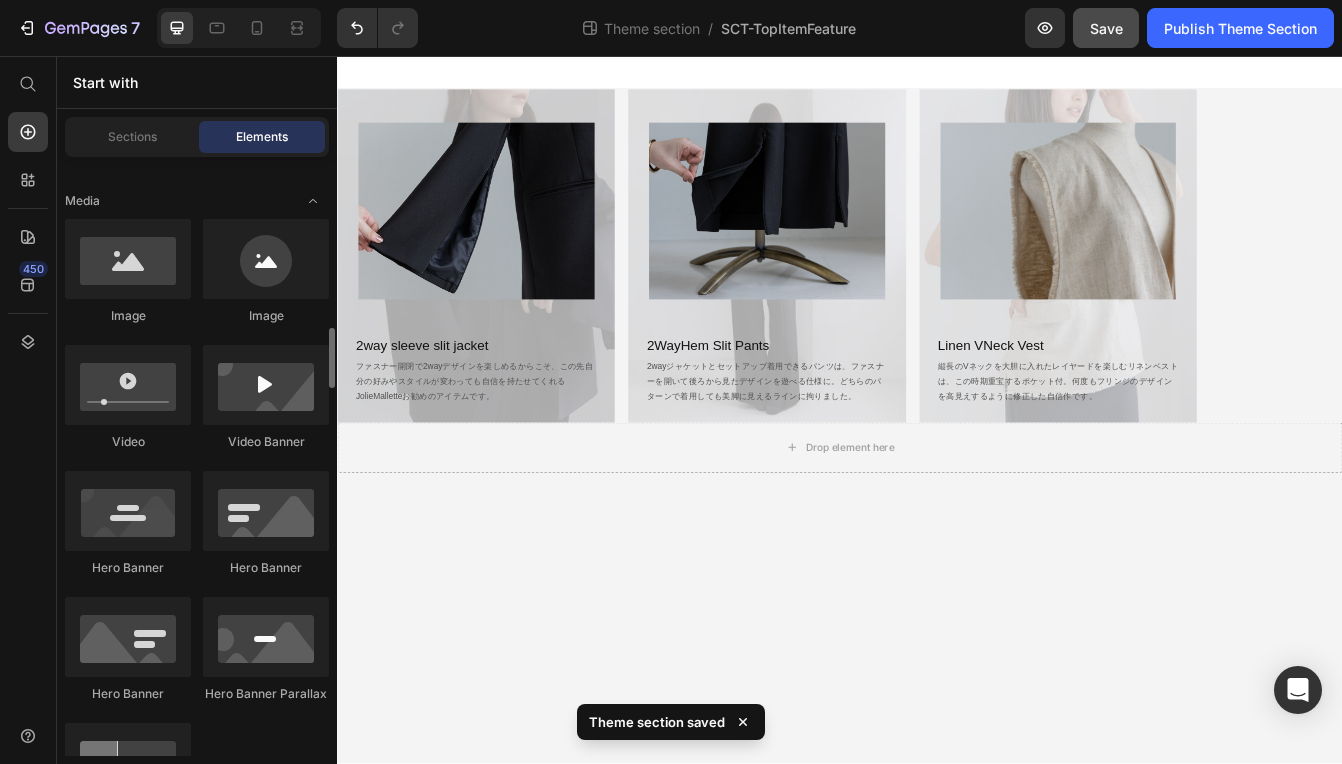 scroll, scrollTop: 700, scrollLeft: 0, axis: vertical 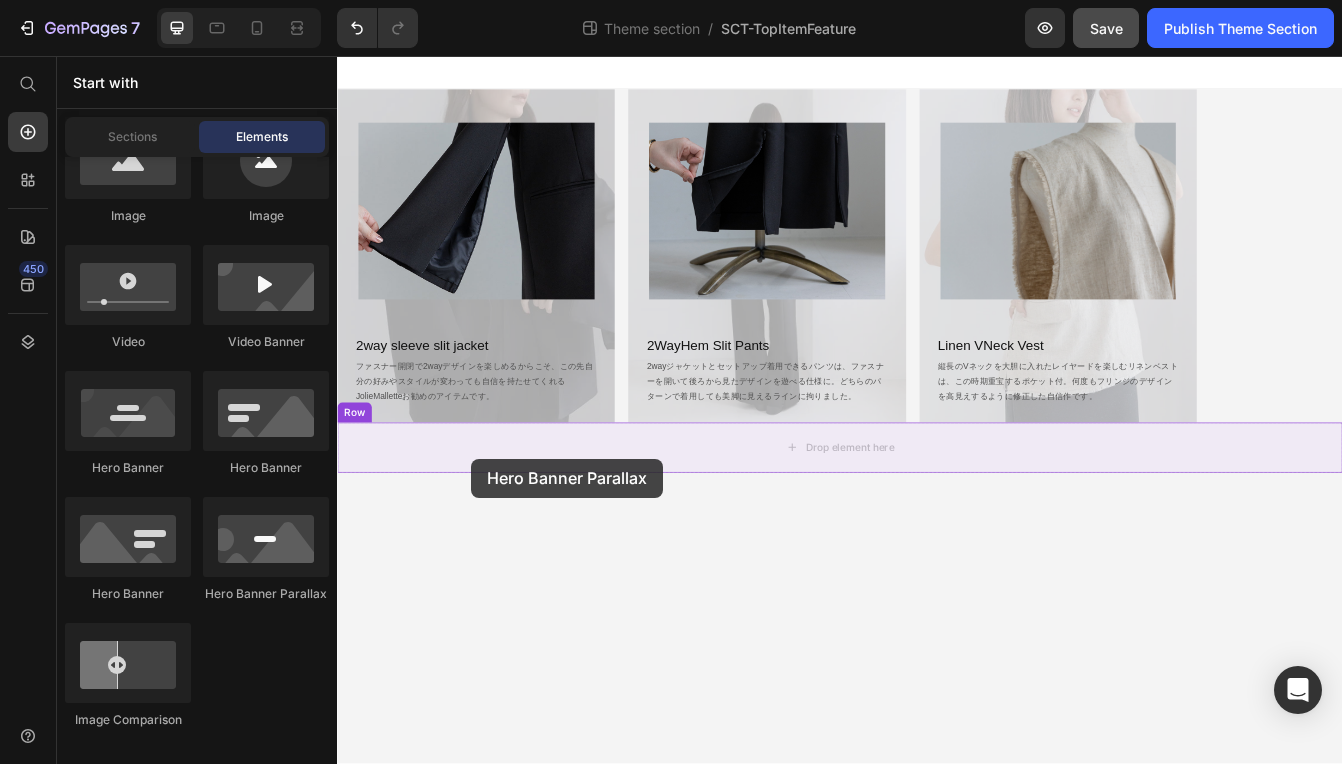 drag, startPoint x: 593, startPoint y: 607, endPoint x: 497, endPoint y: 537, distance: 118.810776 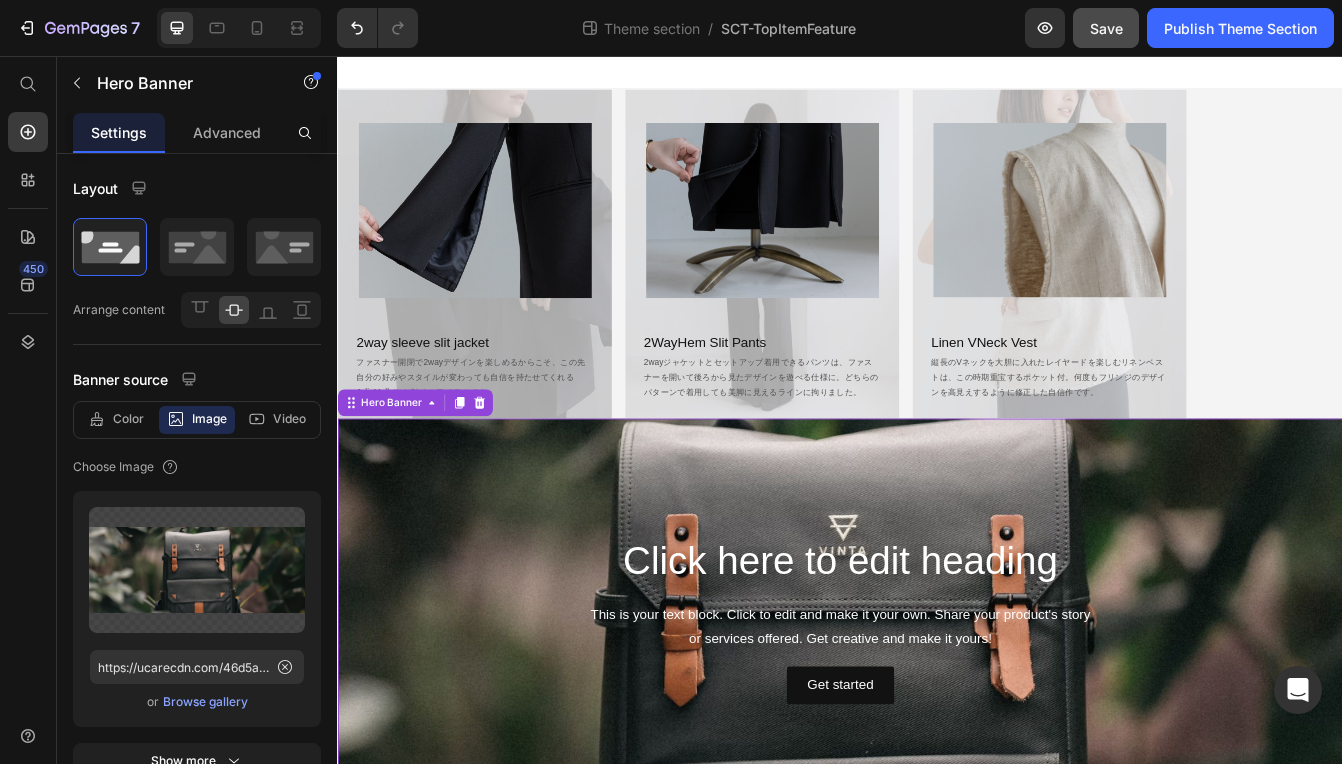 scroll, scrollTop: 86, scrollLeft: 0, axis: vertical 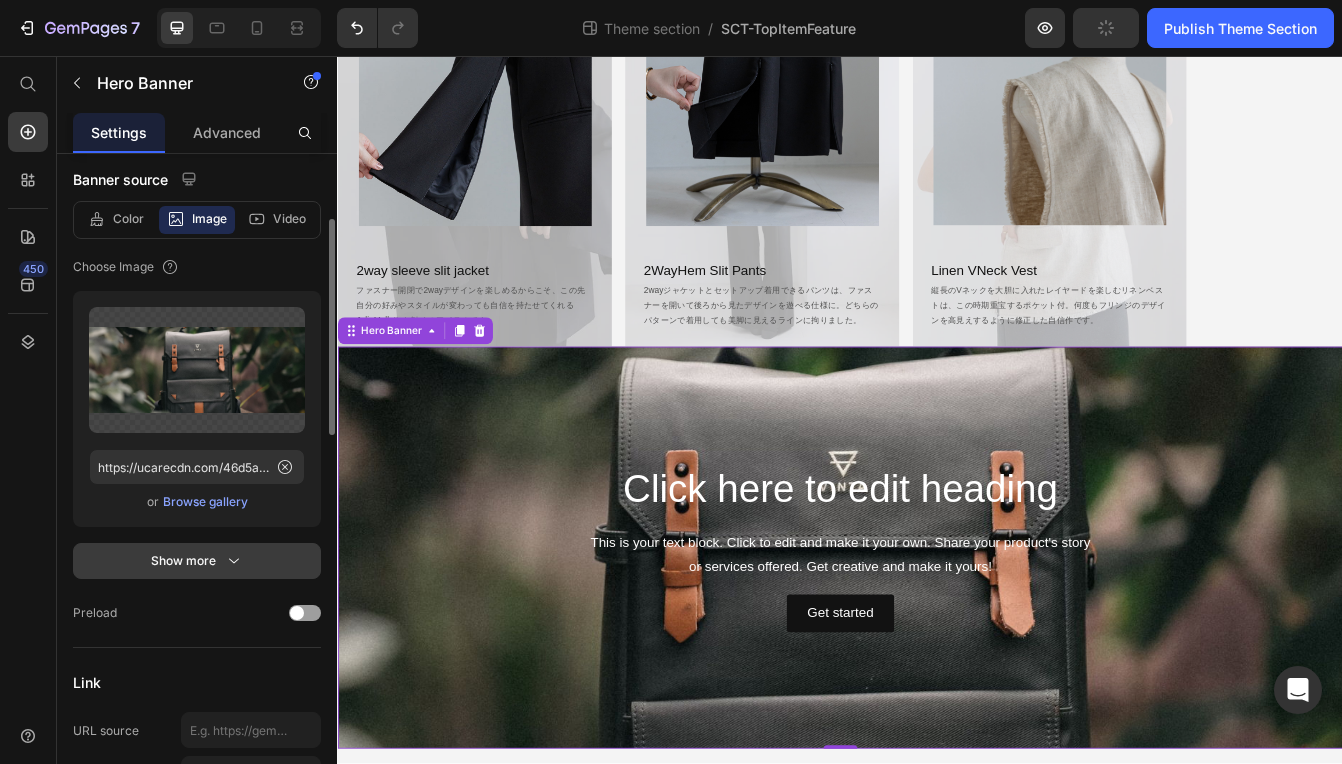 click on "Show more" at bounding box center (197, 561) 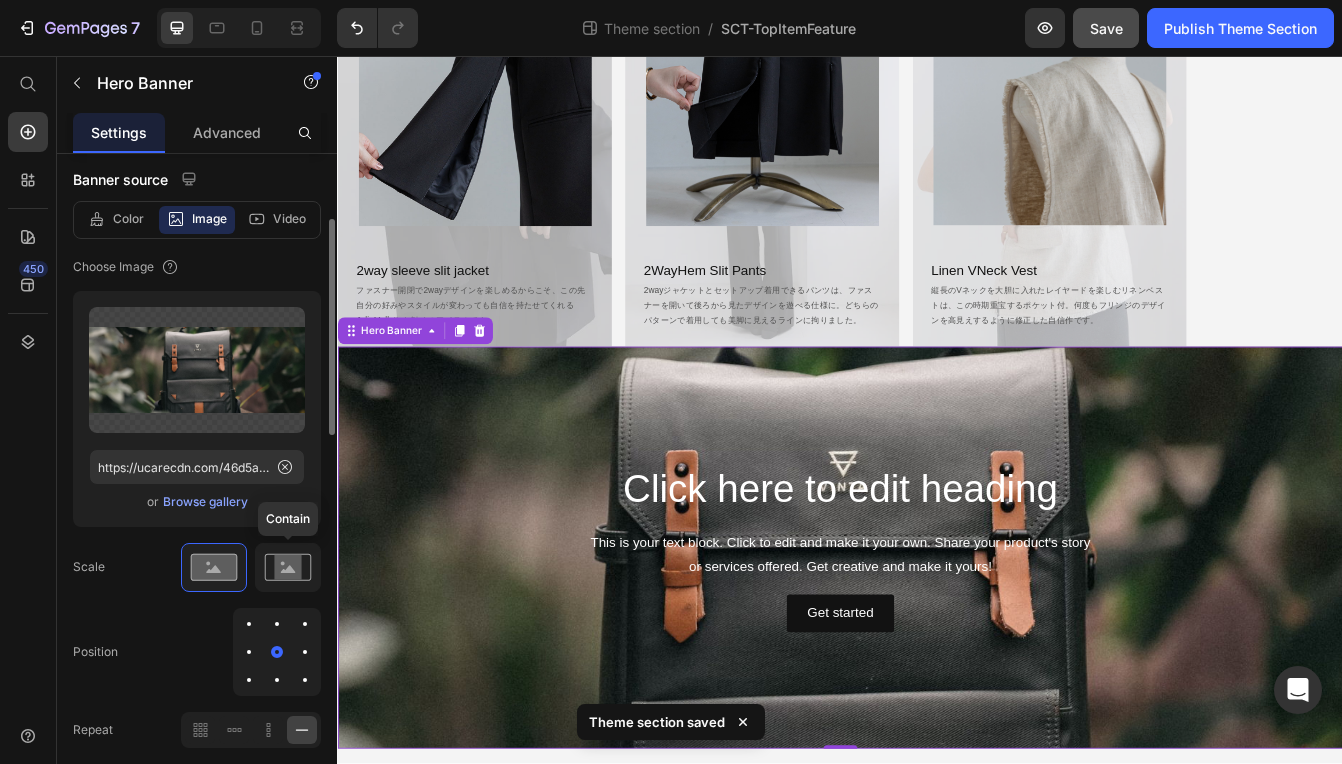 click 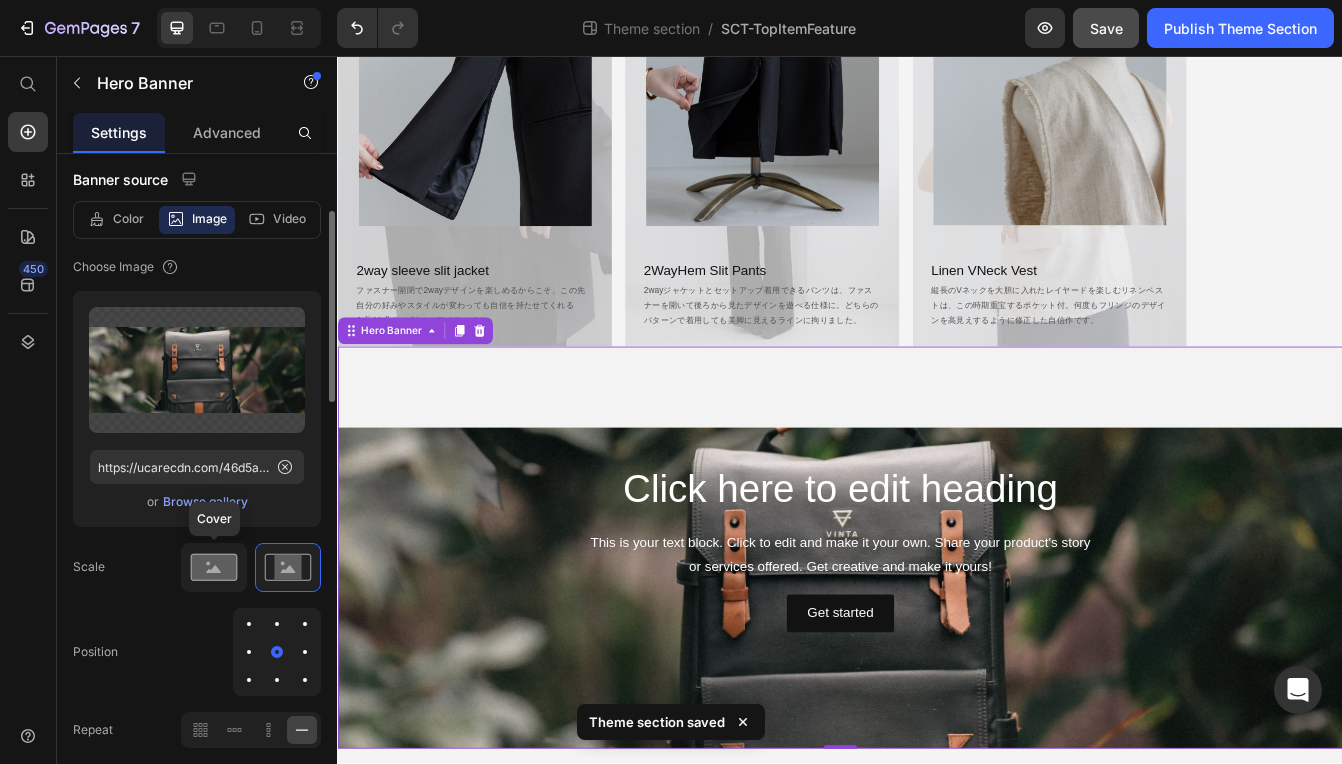 click 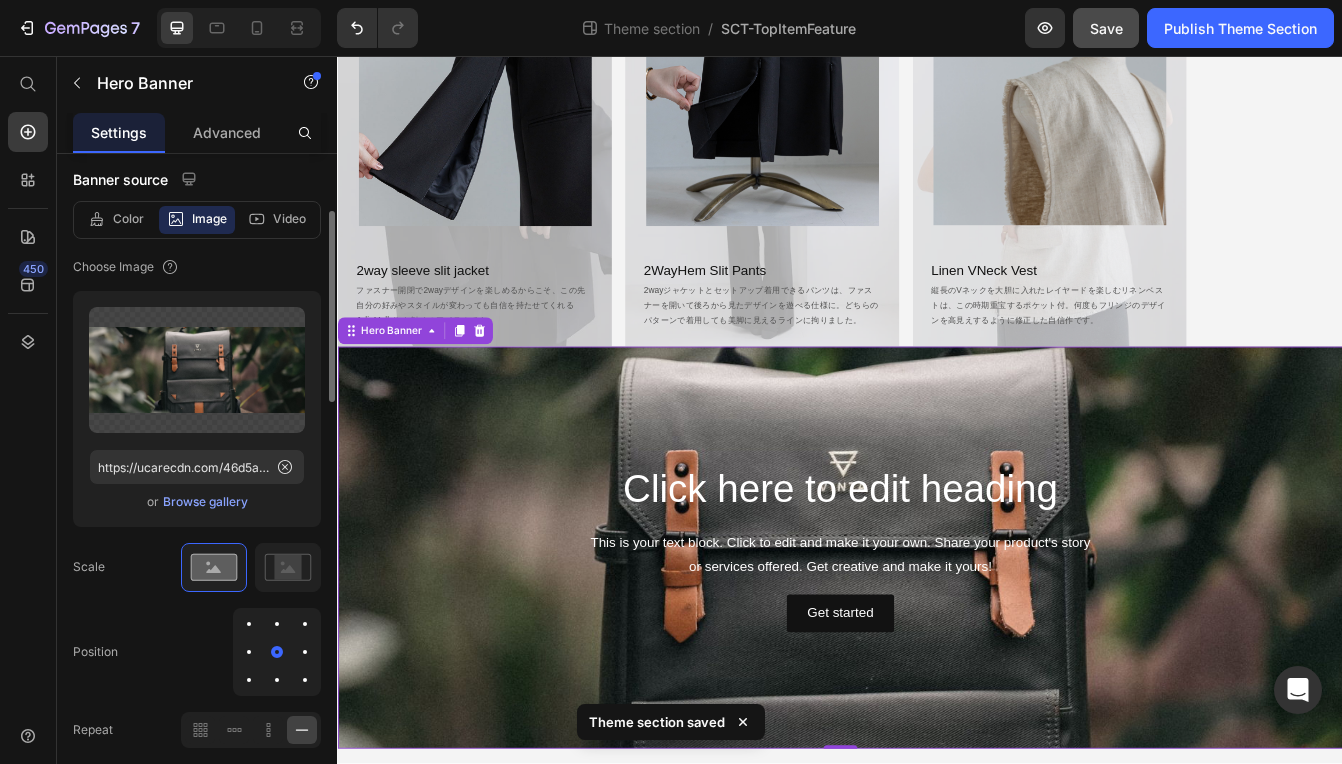 scroll, scrollTop: 400, scrollLeft: 0, axis: vertical 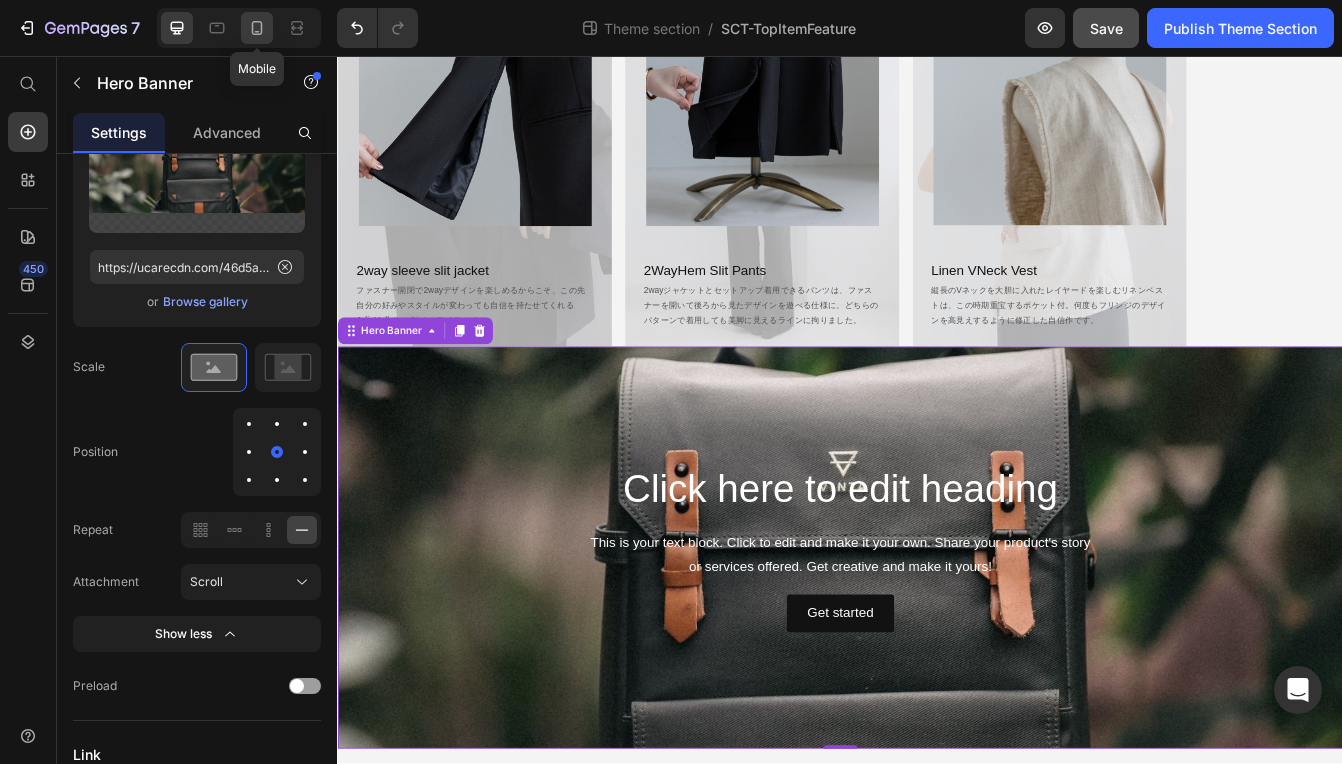 click 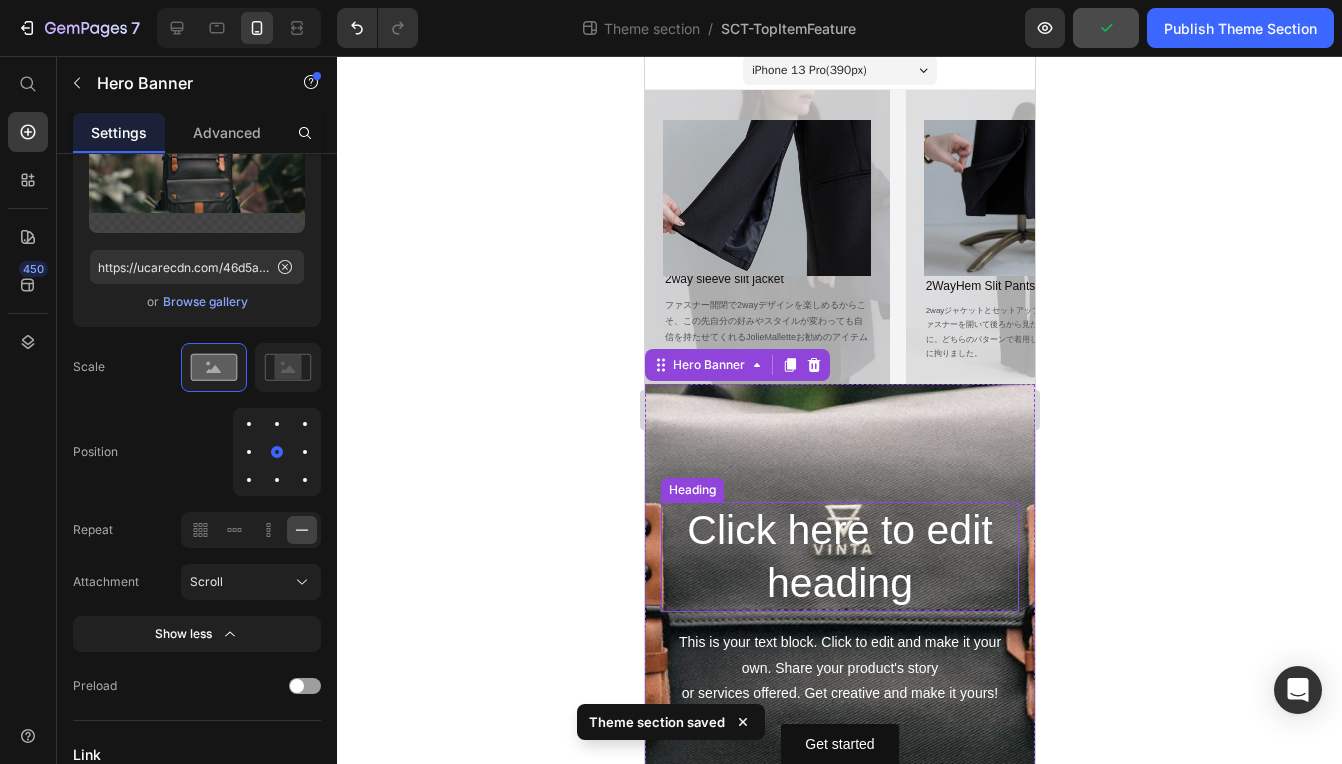 scroll, scrollTop: 150, scrollLeft: 0, axis: vertical 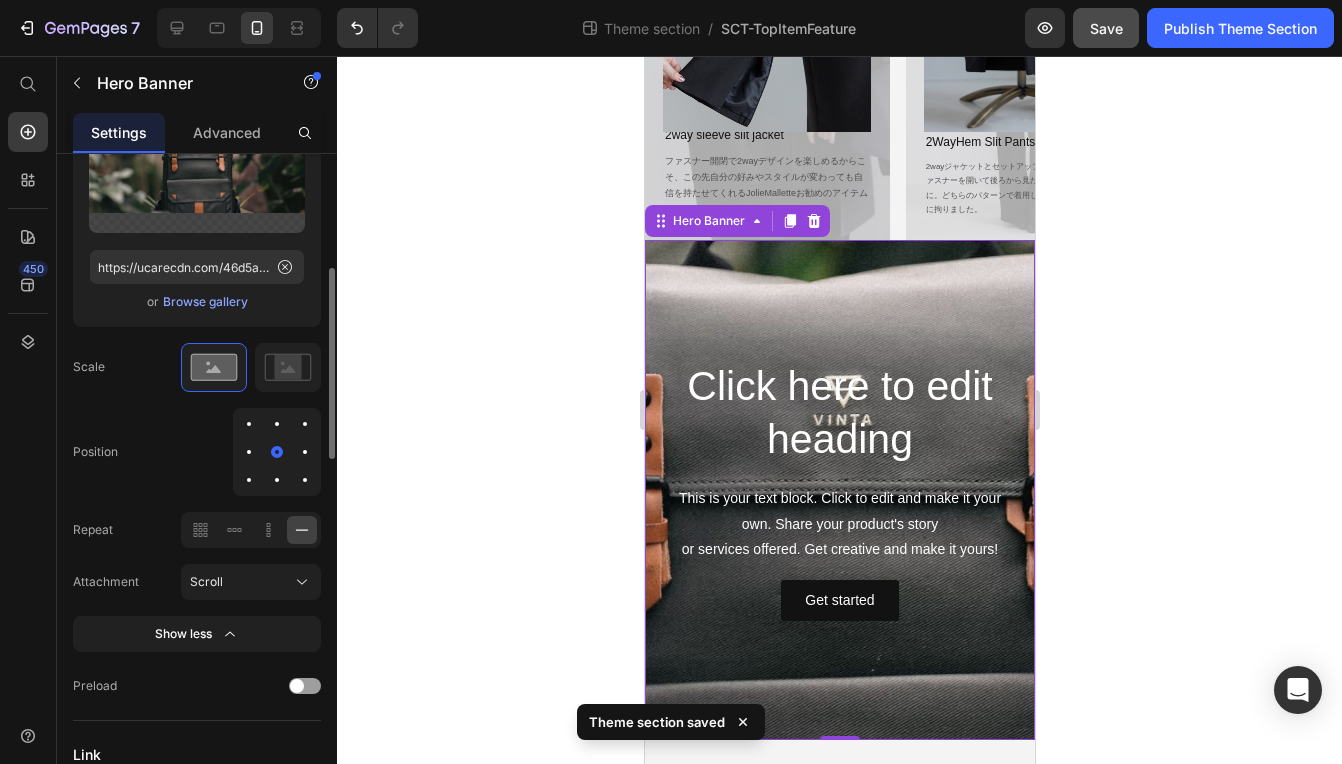 click at bounding box center [277, 424] 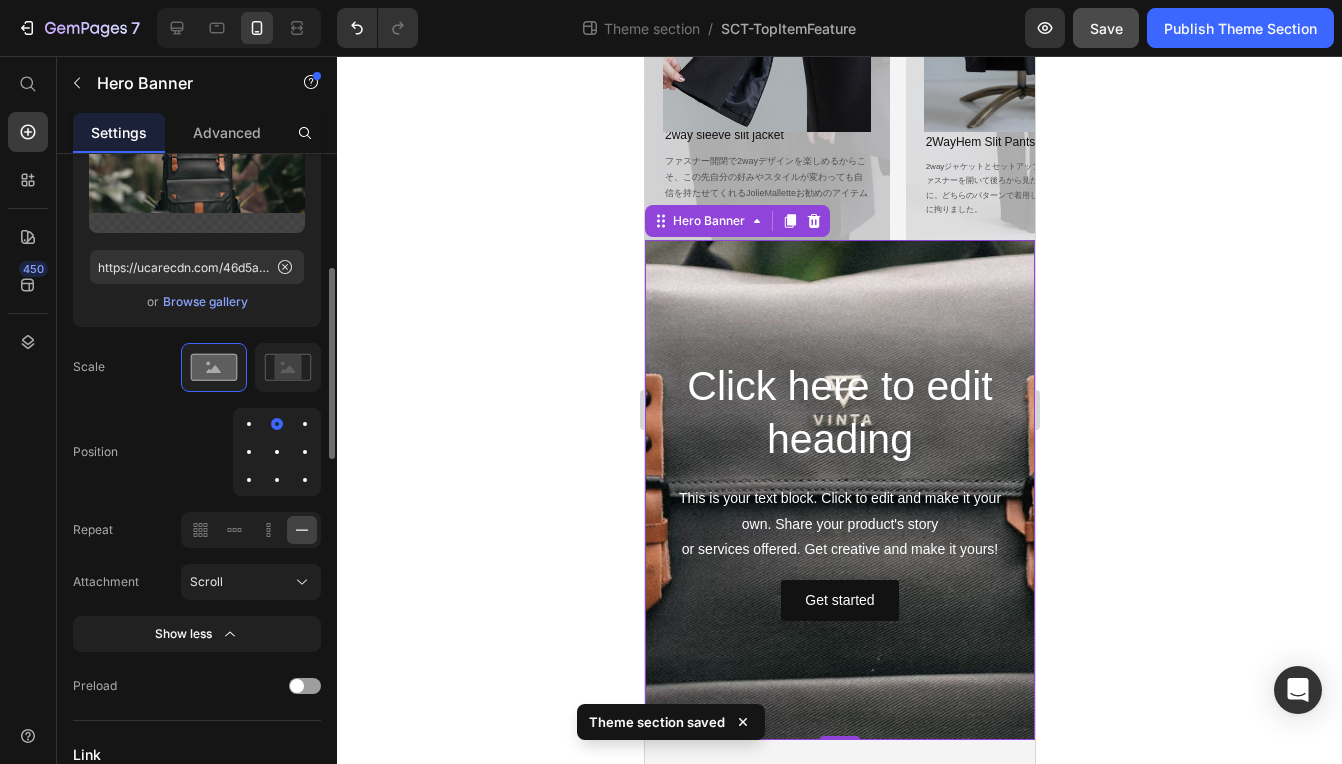 click at bounding box center (277, 452) 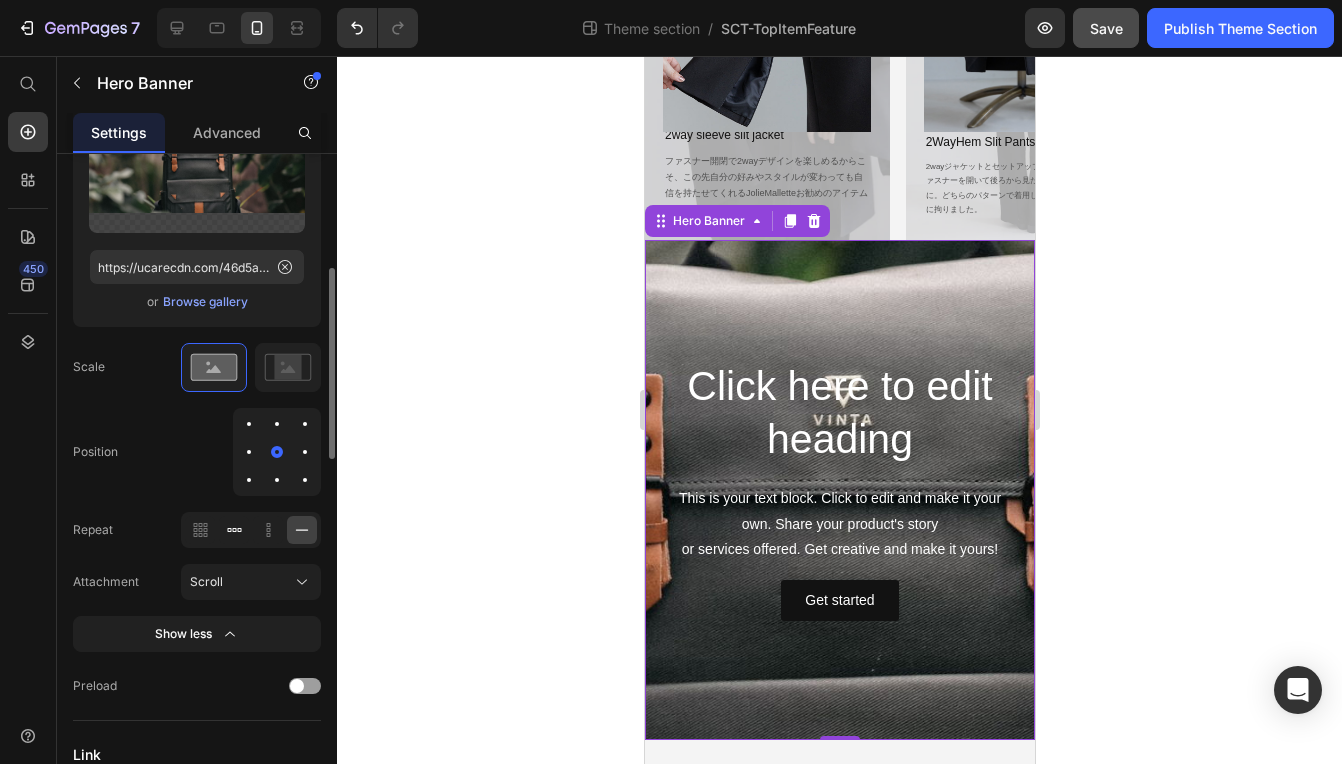 click 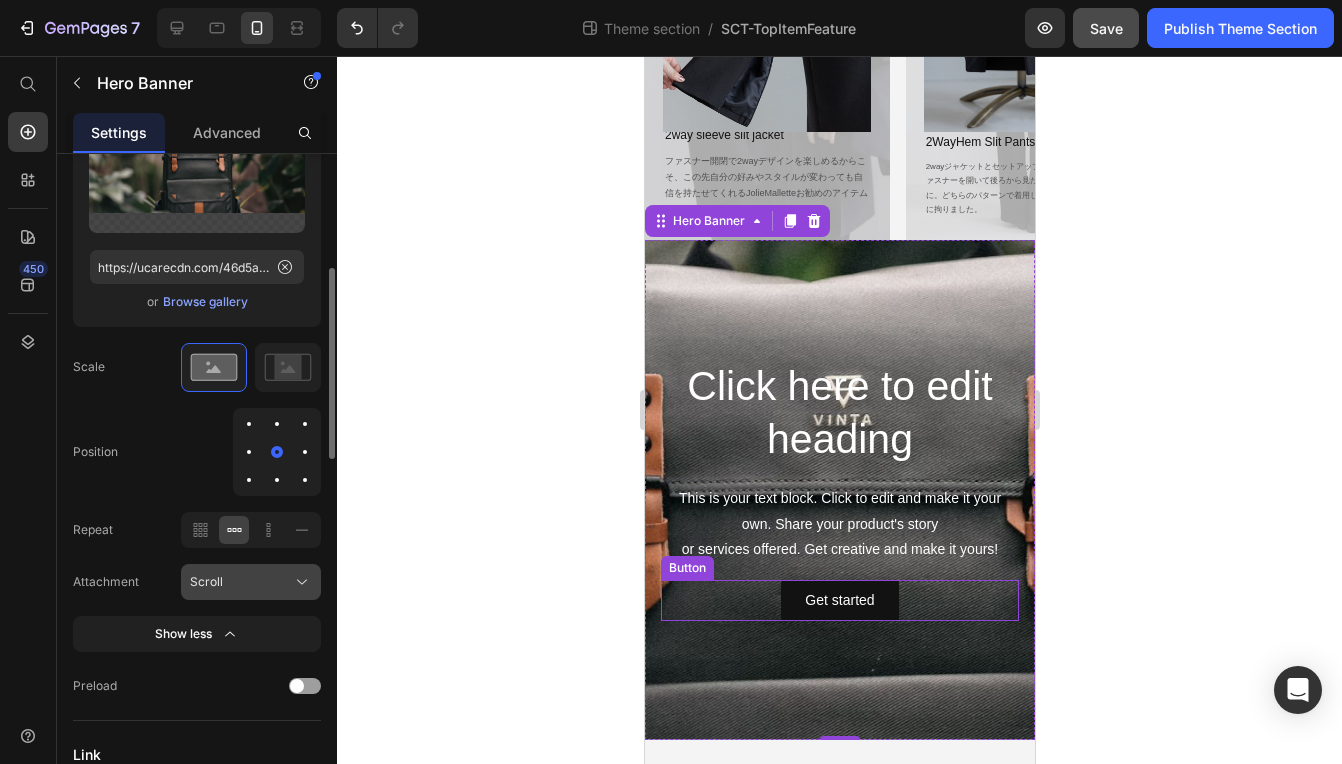 click on "Scroll" 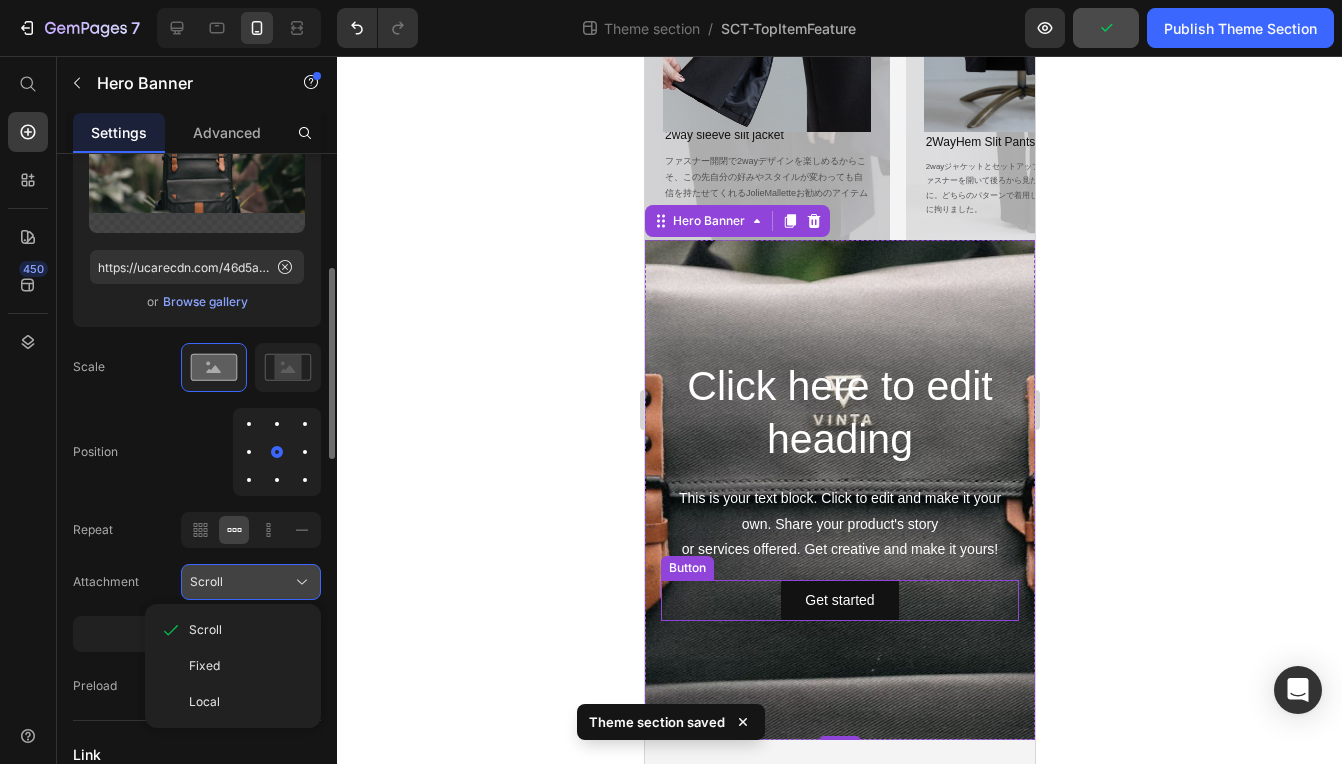 click on "Scroll" 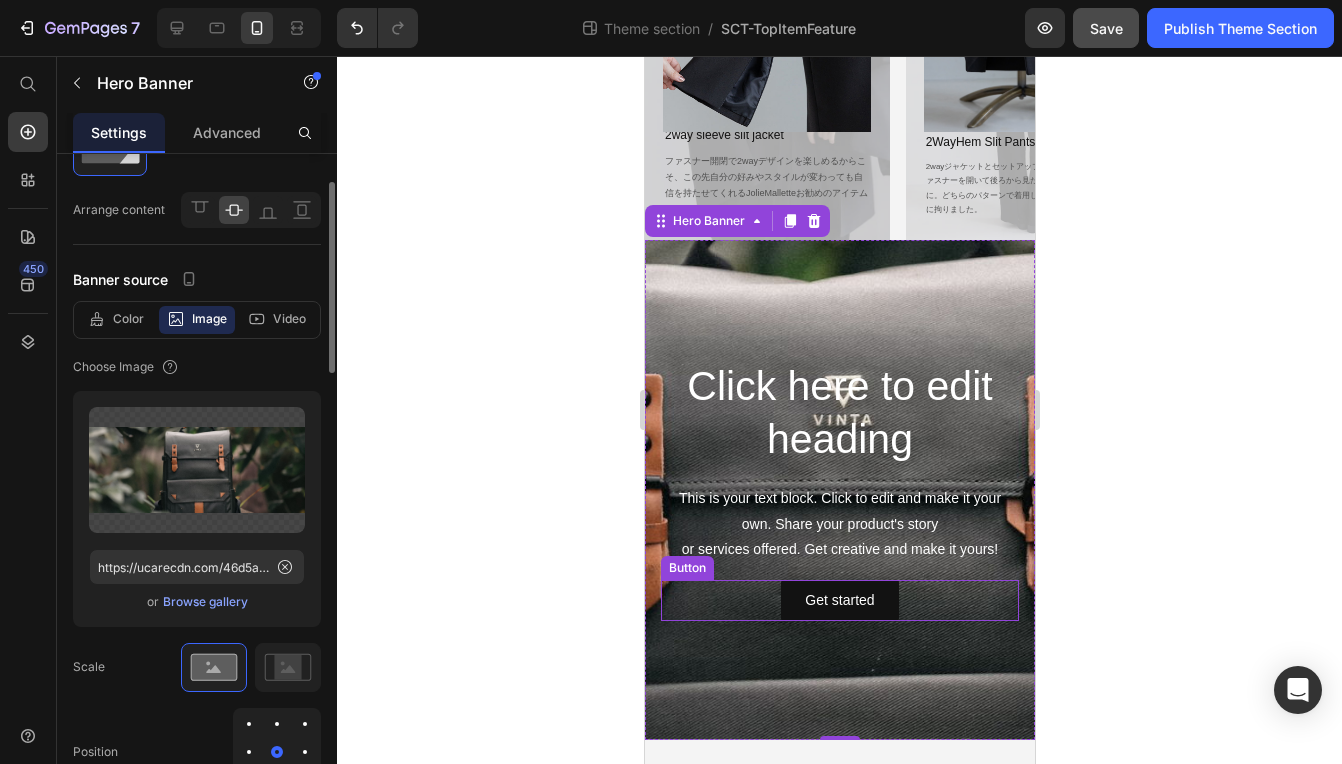 scroll, scrollTop: 0, scrollLeft: 0, axis: both 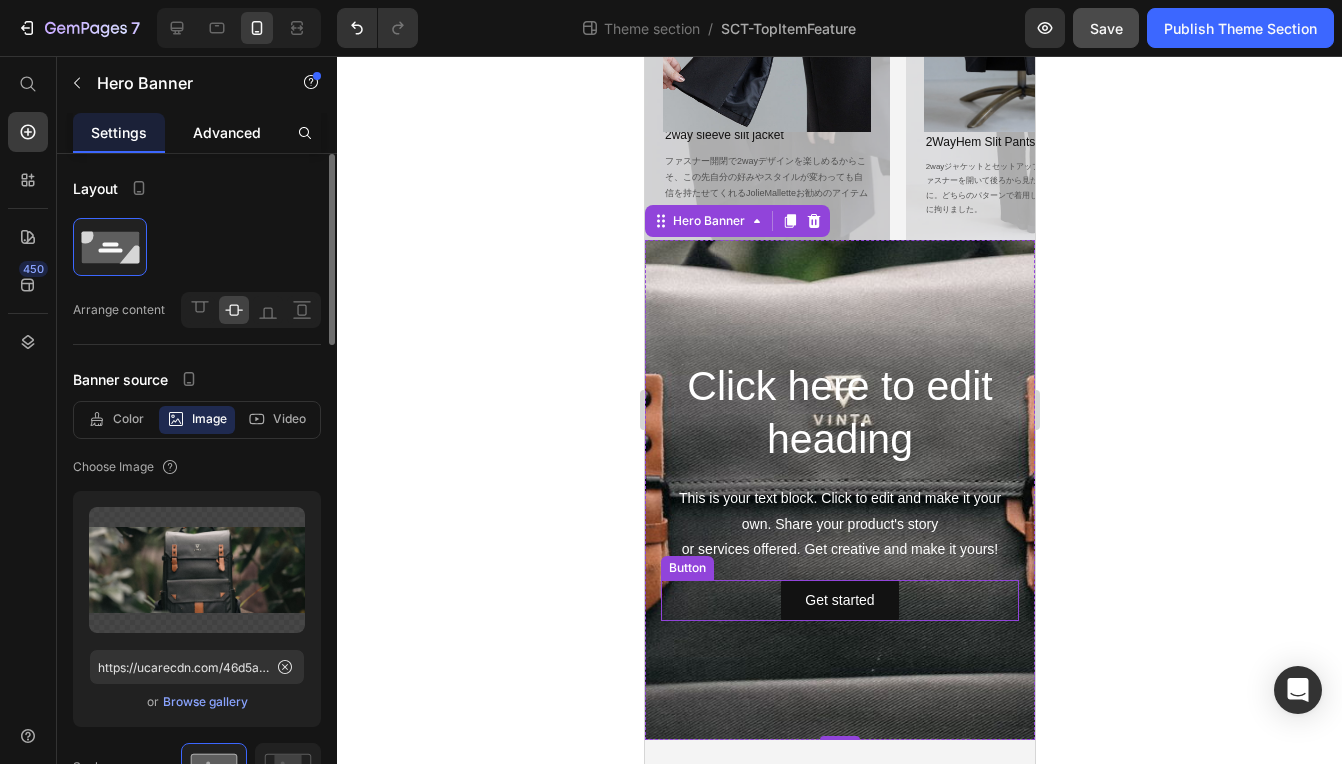 click on "Advanced" at bounding box center [227, 132] 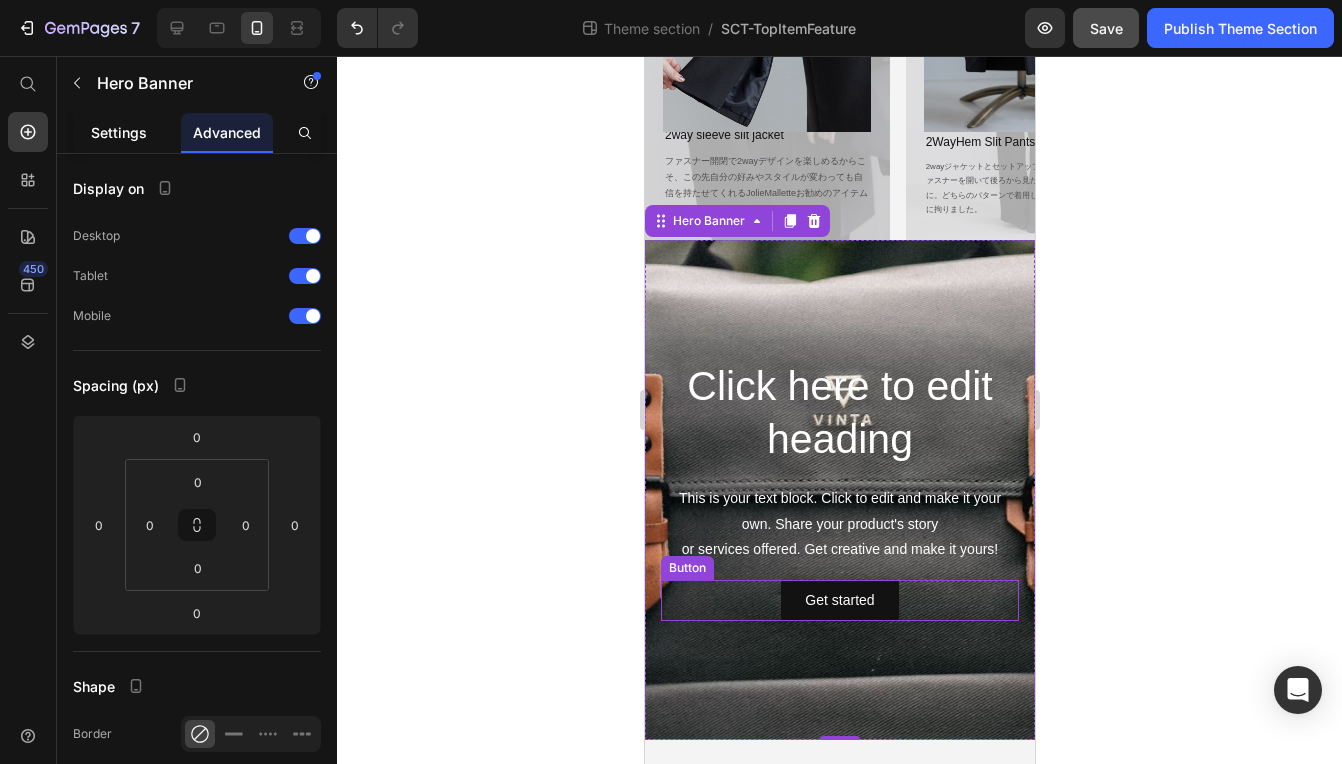 click on "Settings" at bounding box center [119, 132] 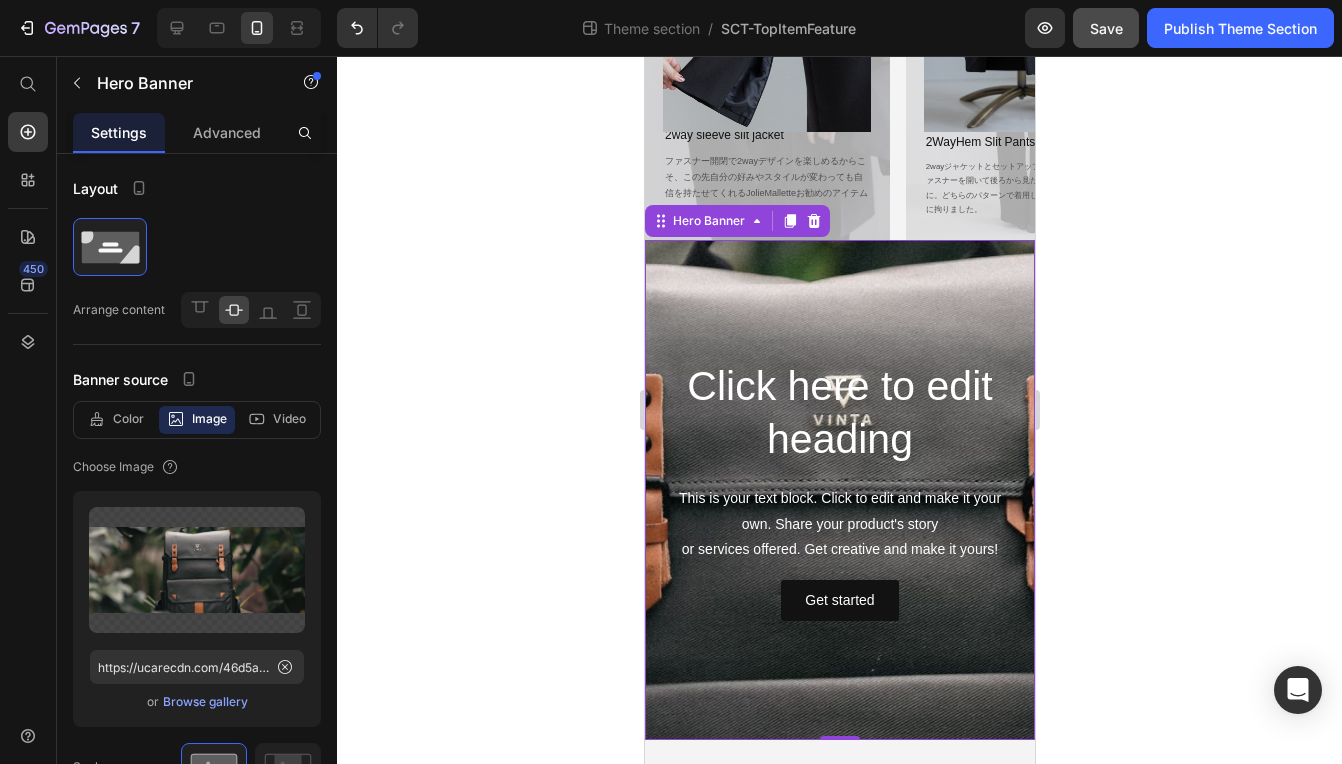 click at bounding box center [839, 596] 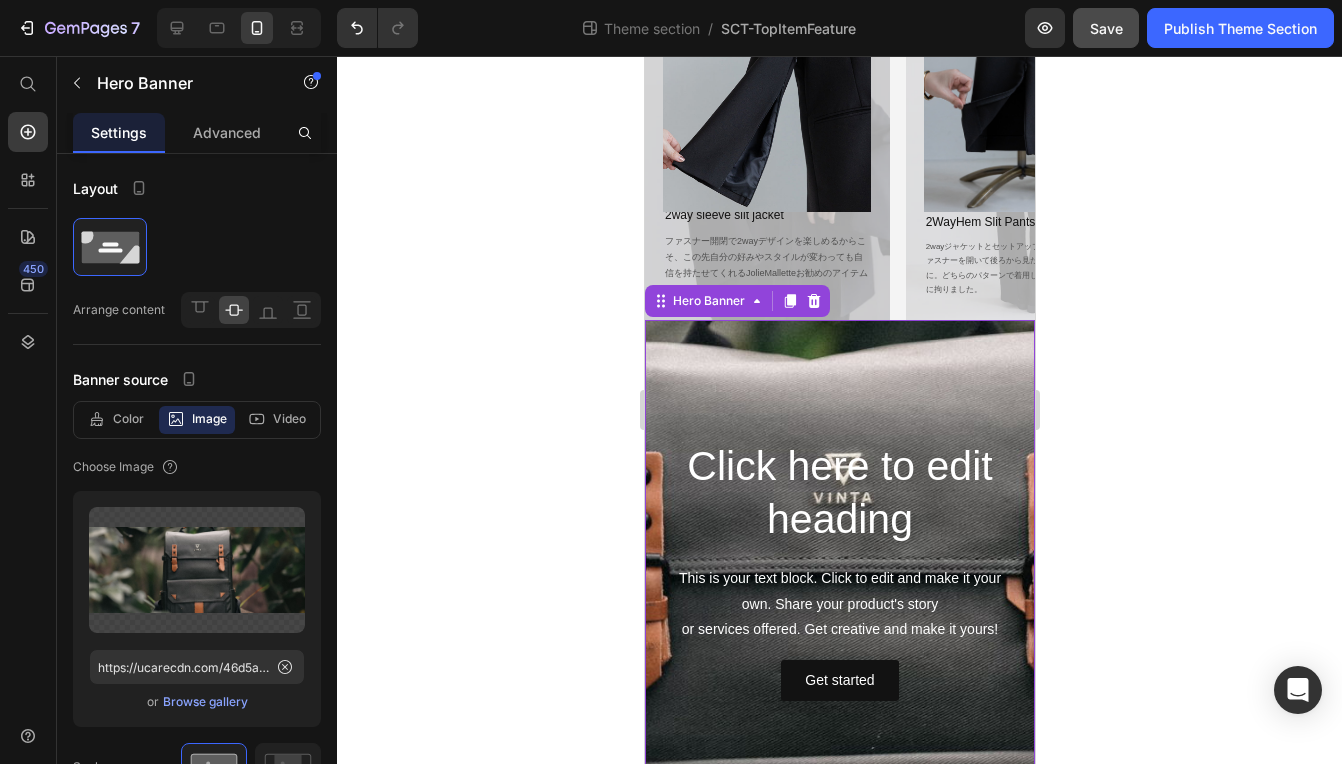 scroll, scrollTop: 150, scrollLeft: 0, axis: vertical 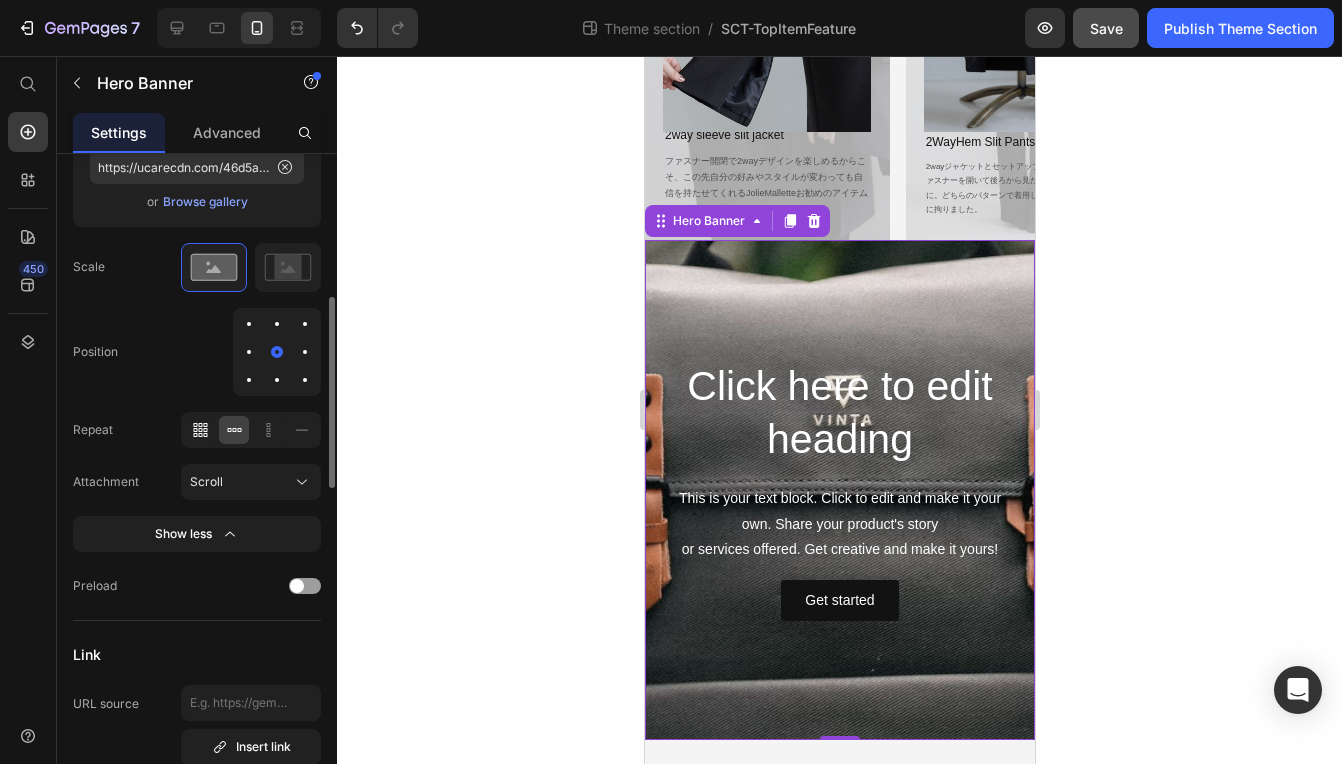 click 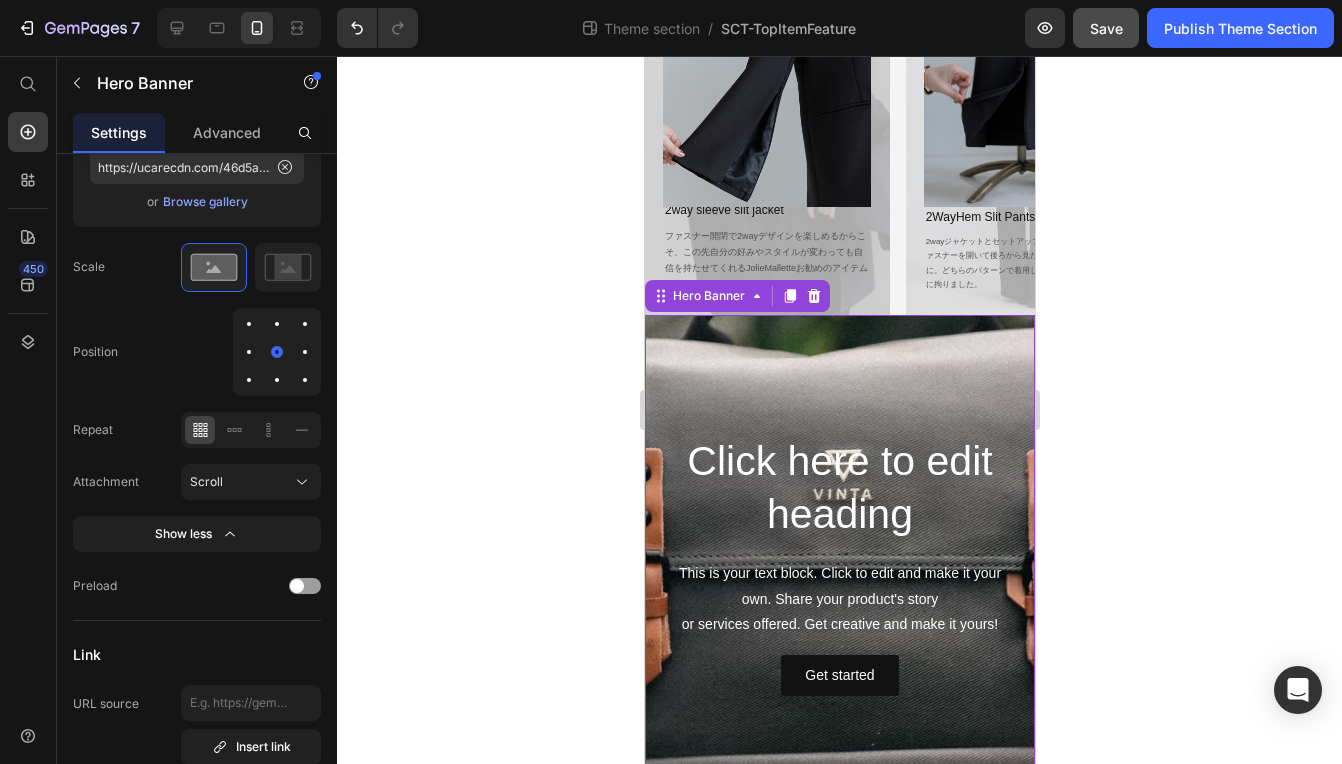 scroll, scrollTop: 150, scrollLeft: 0, axis: vertical 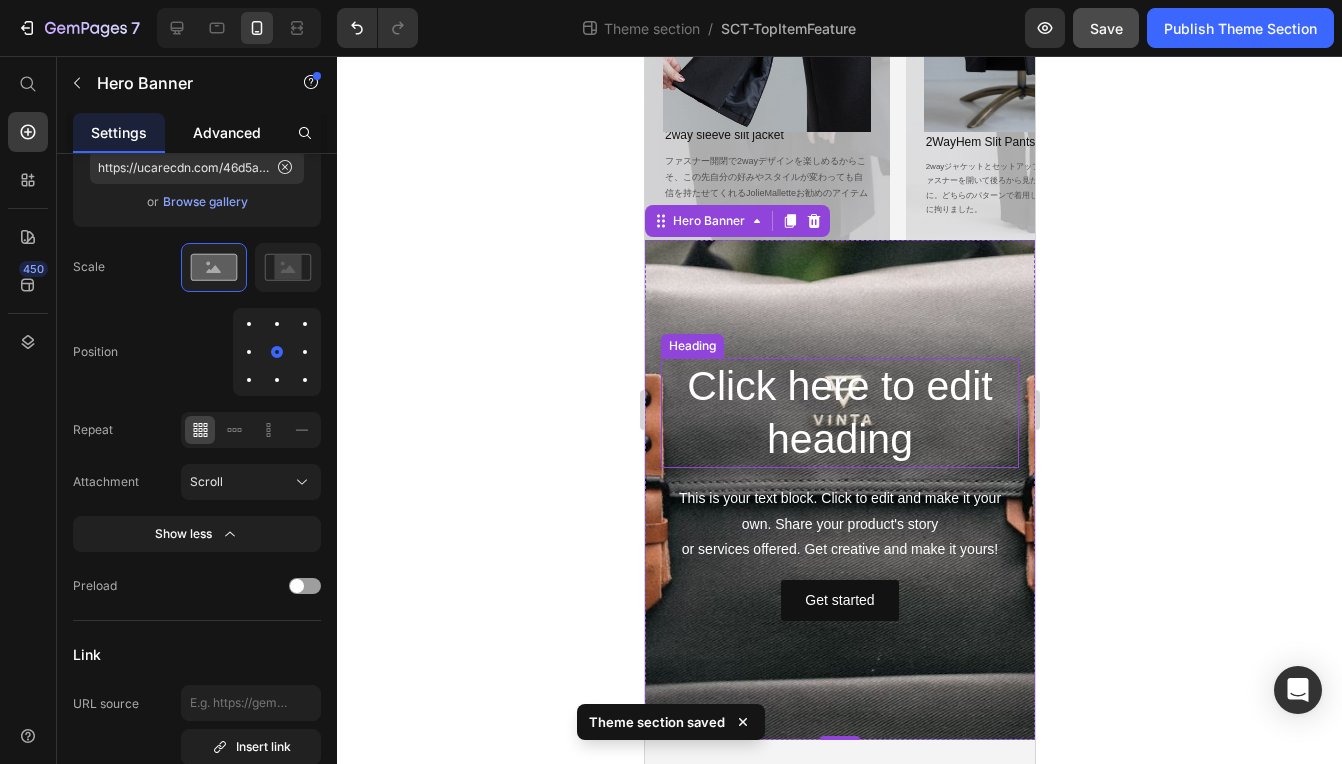 click on "Advanced" at bounding box center [227, 132] 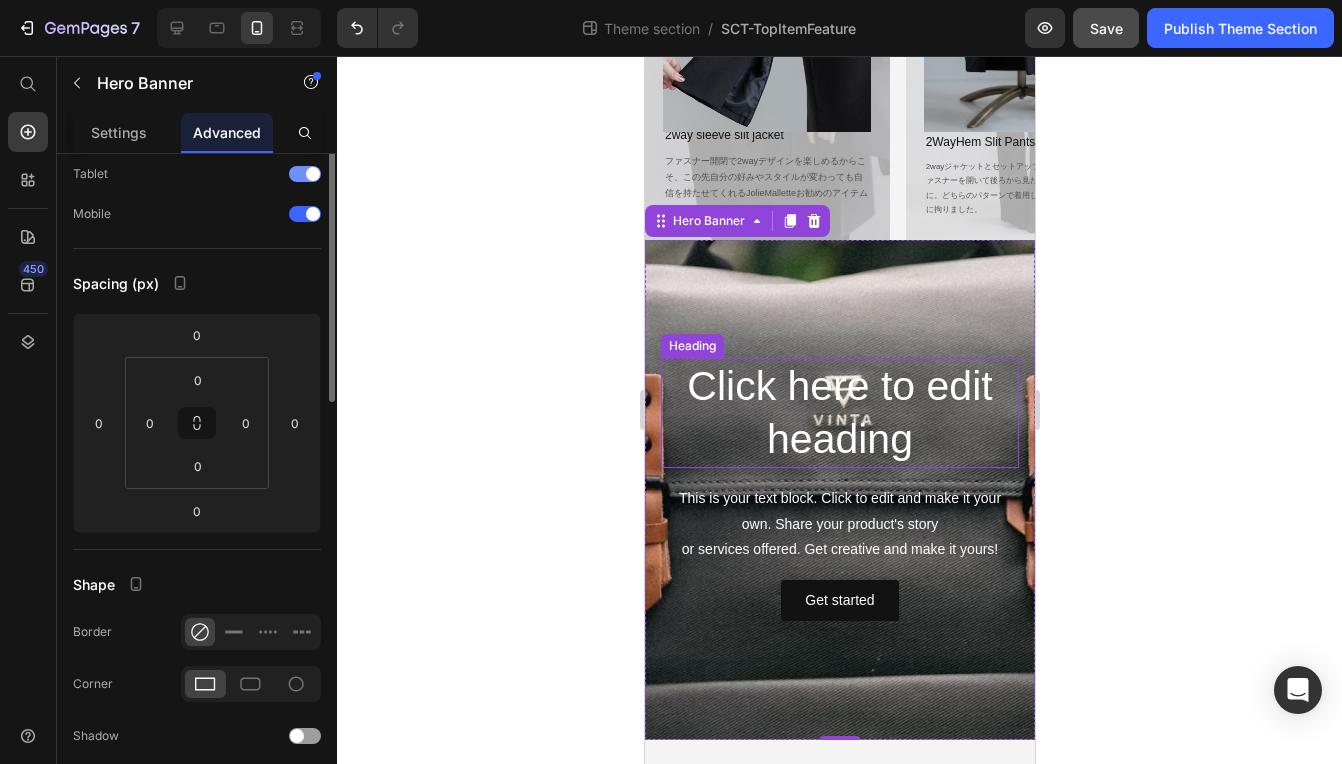 scroll, scrollTop: 0, scrollLeft: 0, axis: both 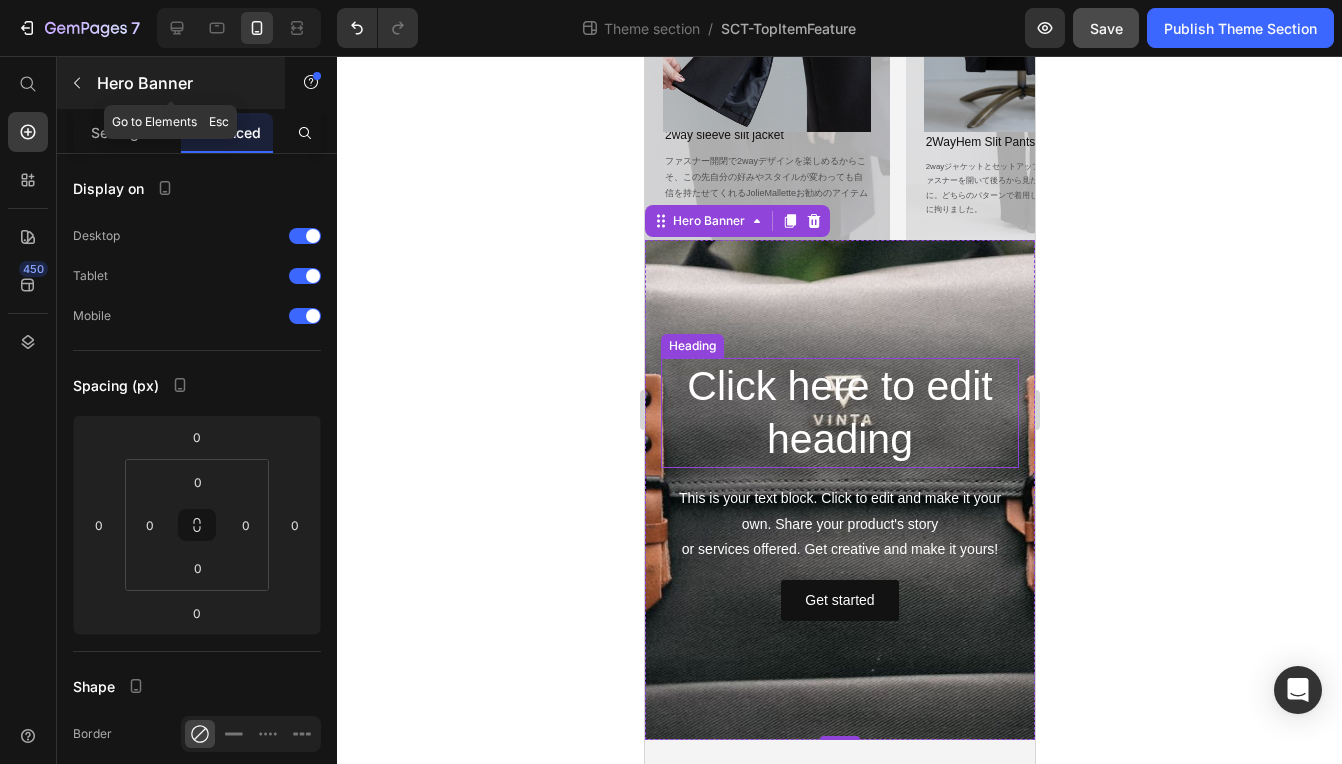 click at bounding box center [77, 83] 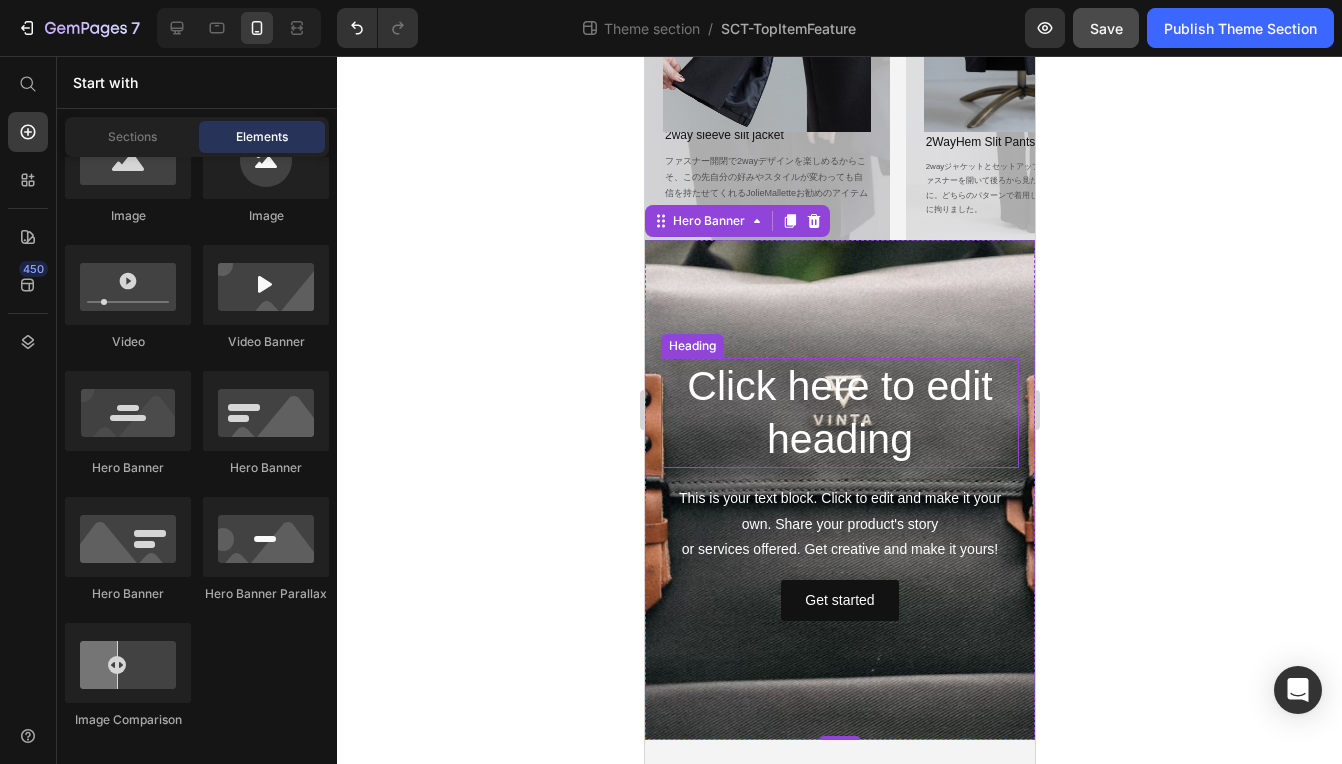 scroll, scrollTop: 126, scrollLeft: 0, axis: vertical 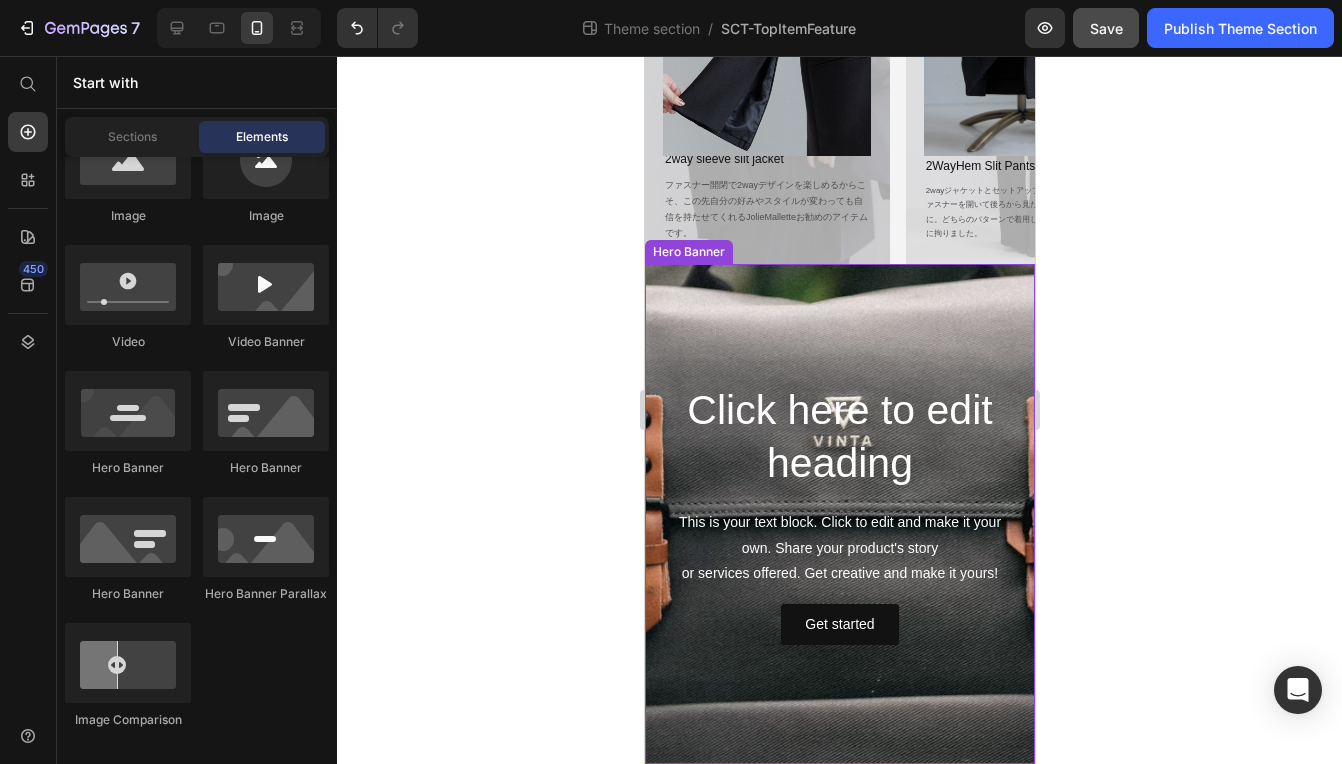 click at bounding box center (839, 617) 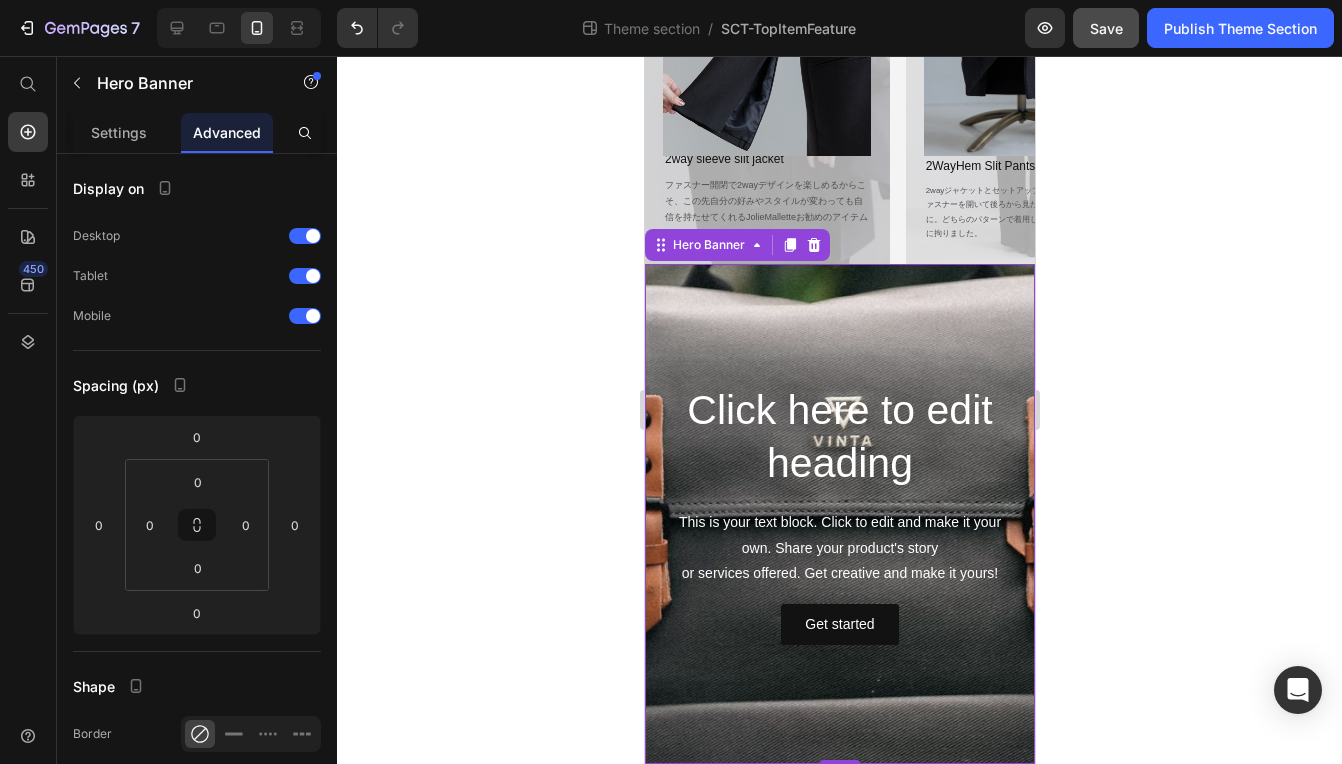 scroll, scrollTop: 150, scrollLeft: 0, axis: vertical 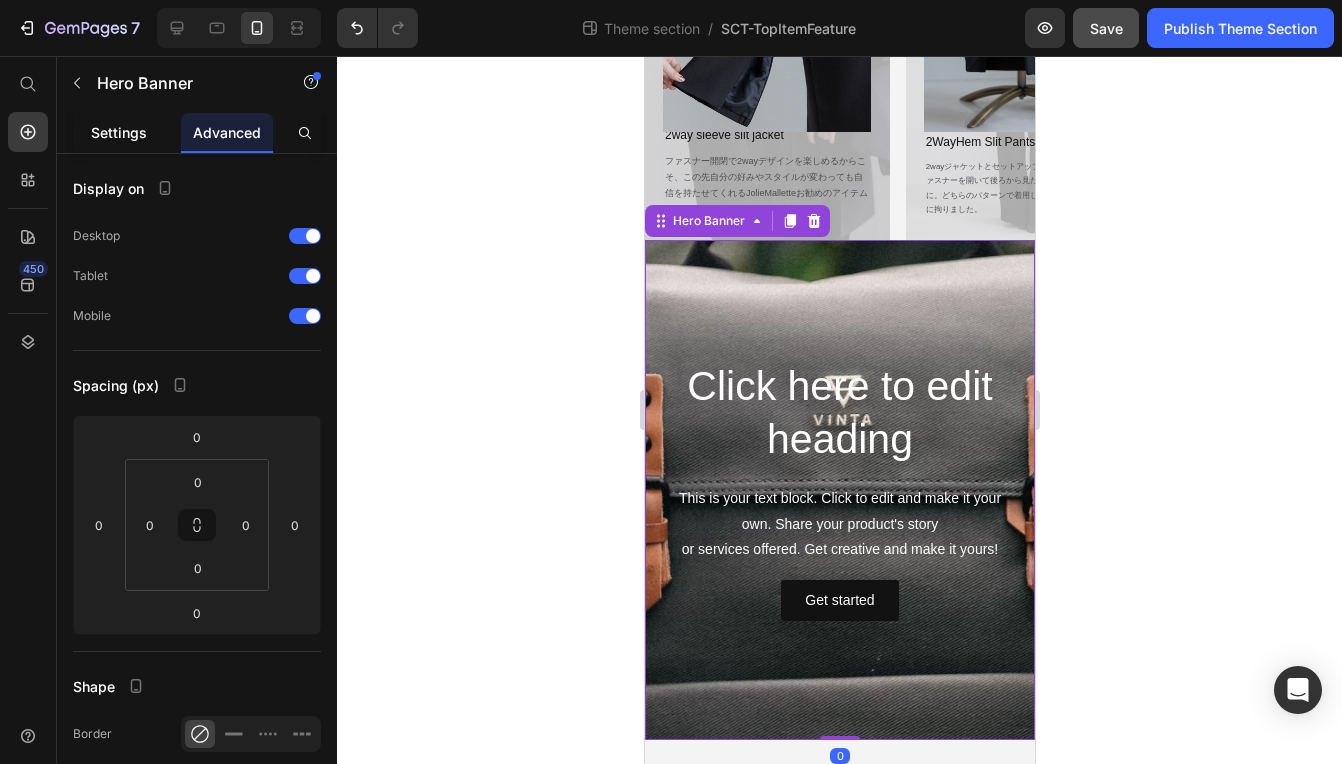click on "Settings" at bounding box center [119, 132] 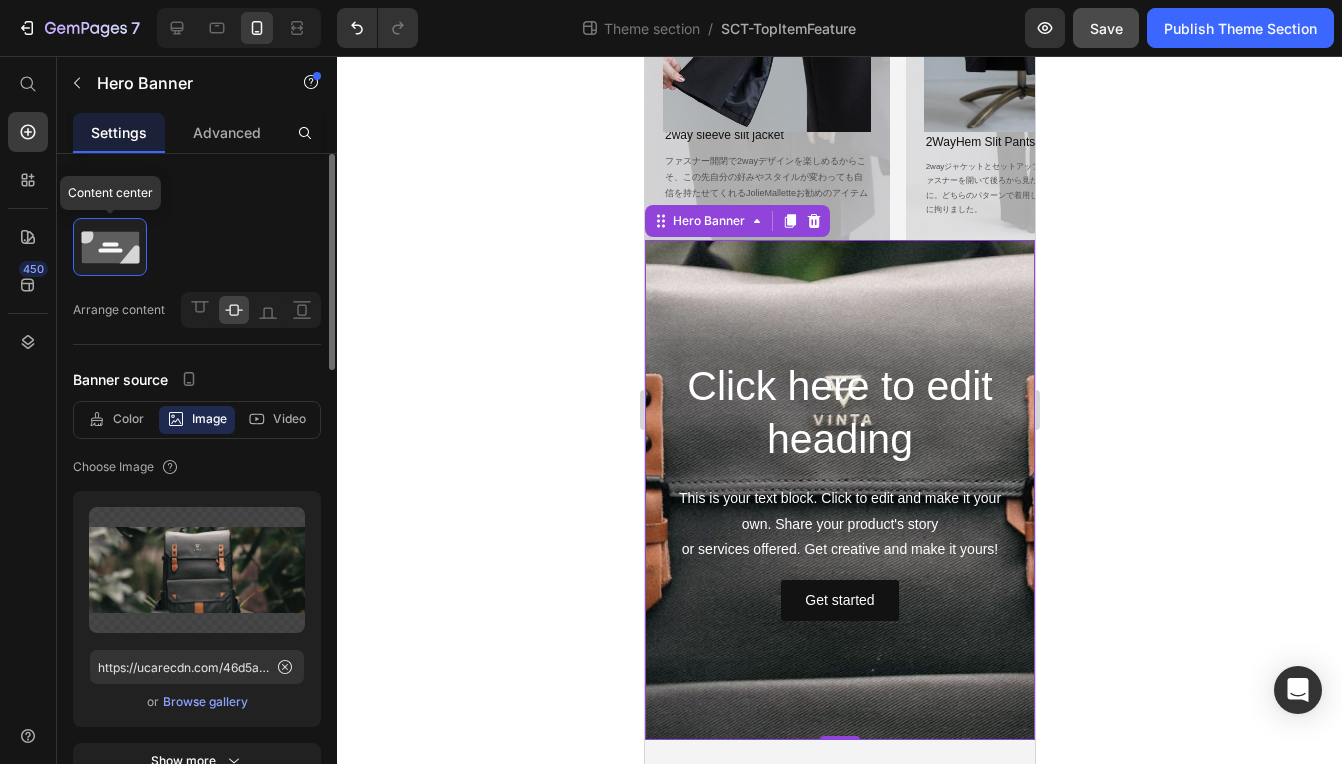 click 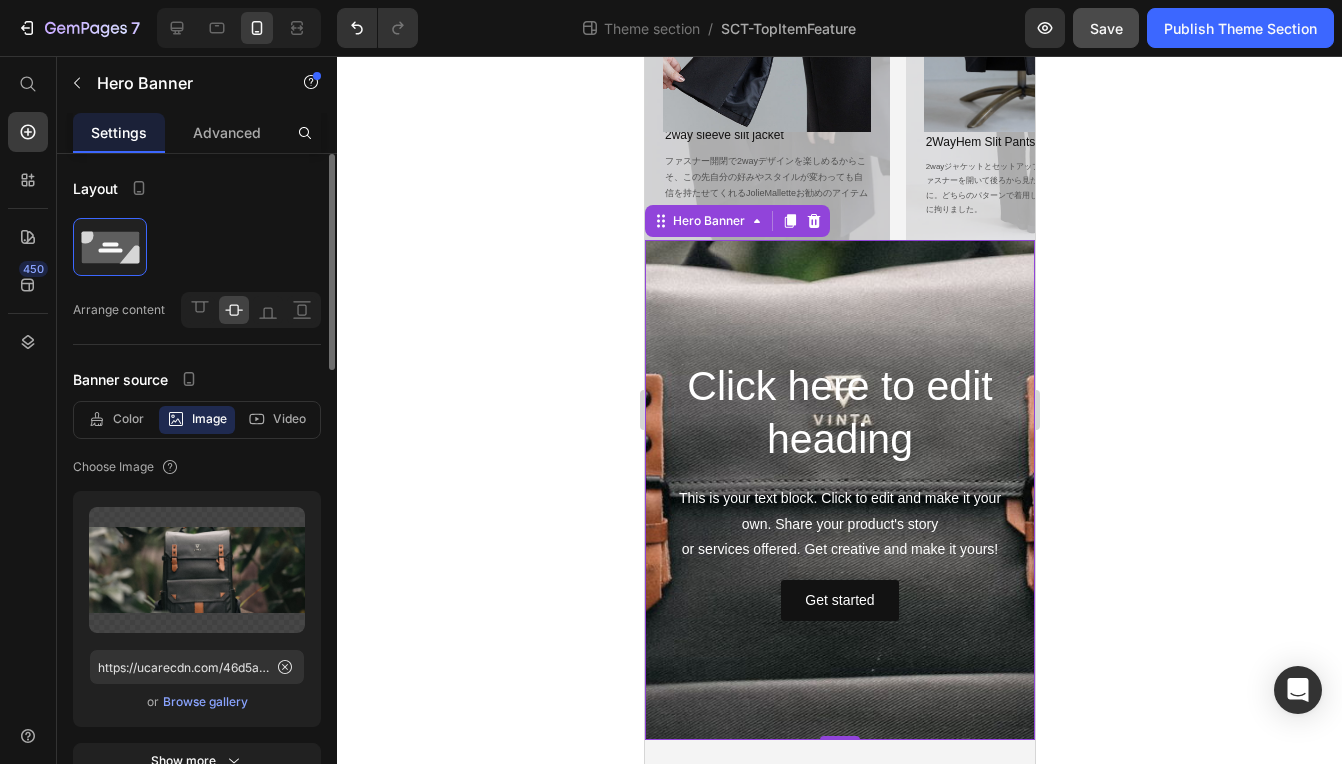 click 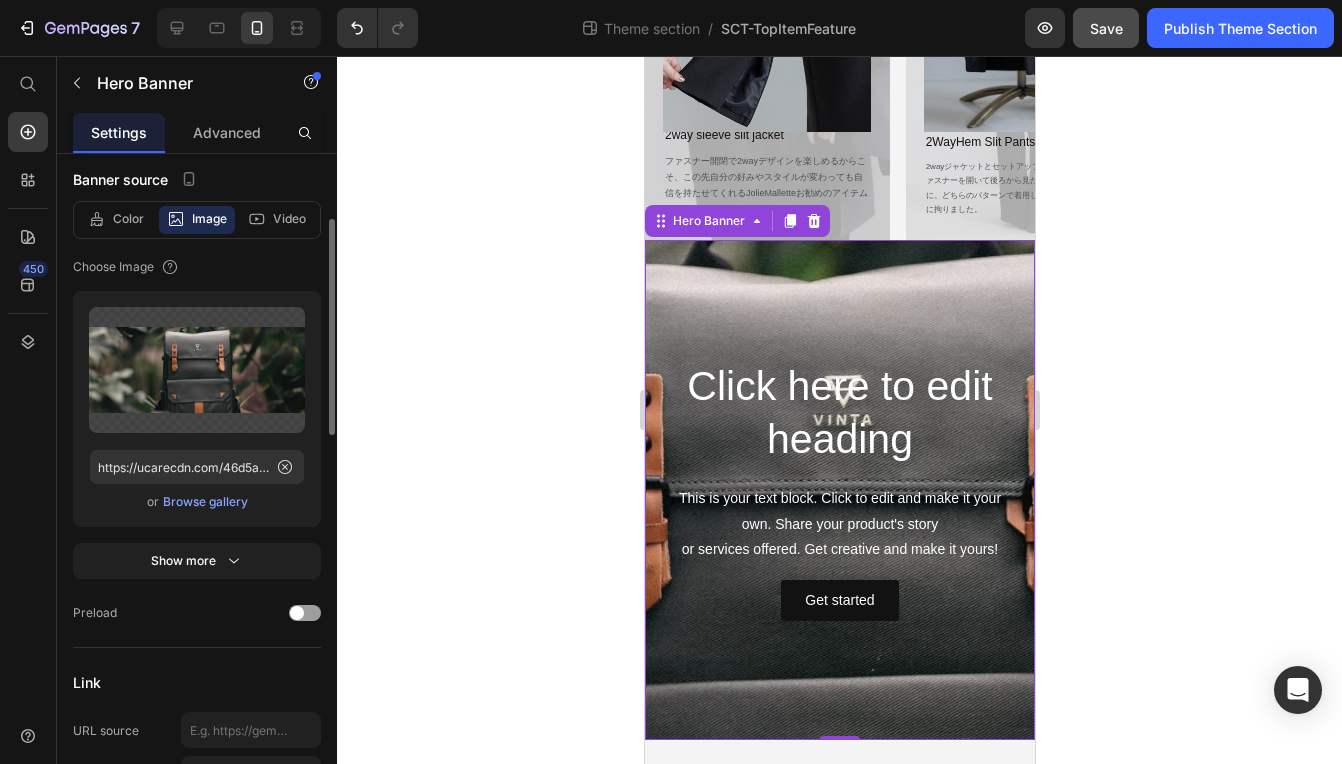 scroll, scrollTop: 300, scrollLeft: 0, axis: vertical 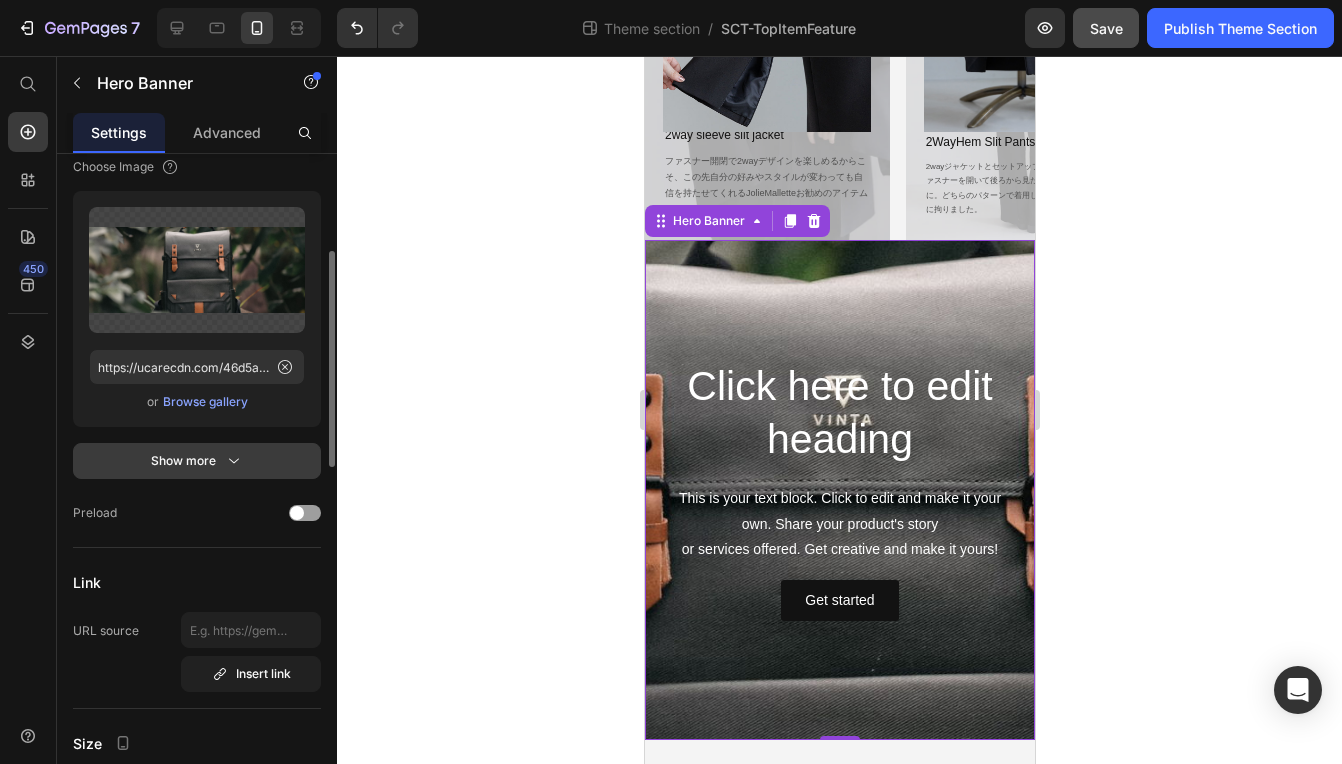 click on "Show more" at bounding box center (197, 461) 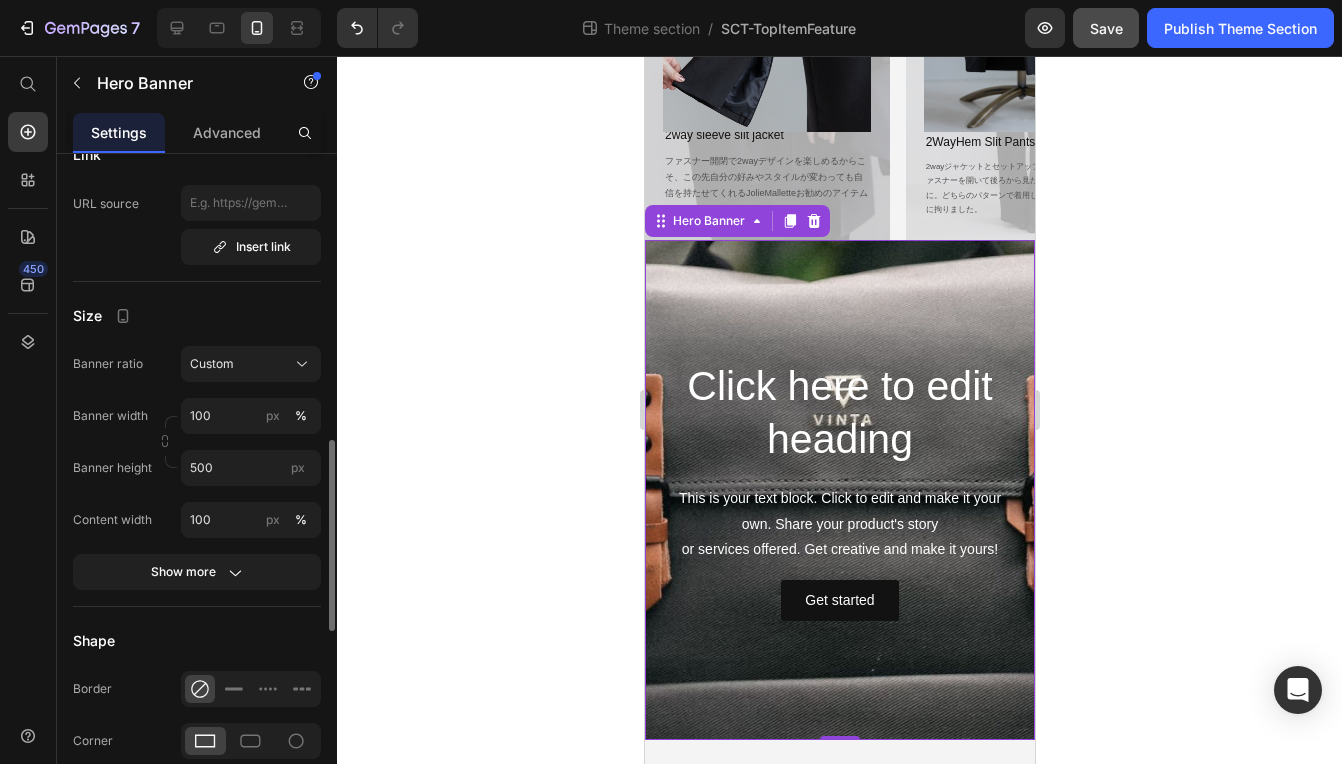 scroll, scrollTop: 1100, scrollLeft: 0, axis: vertical 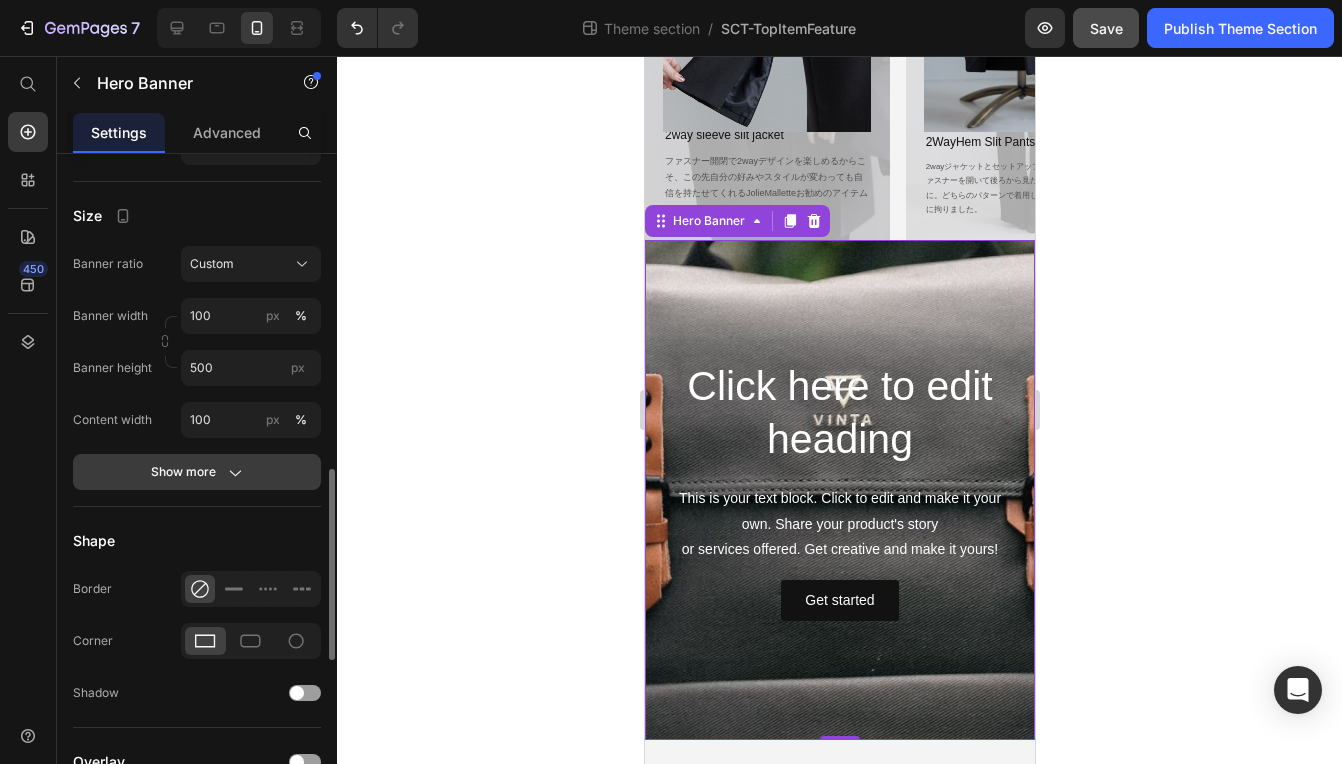 click on "Show more" 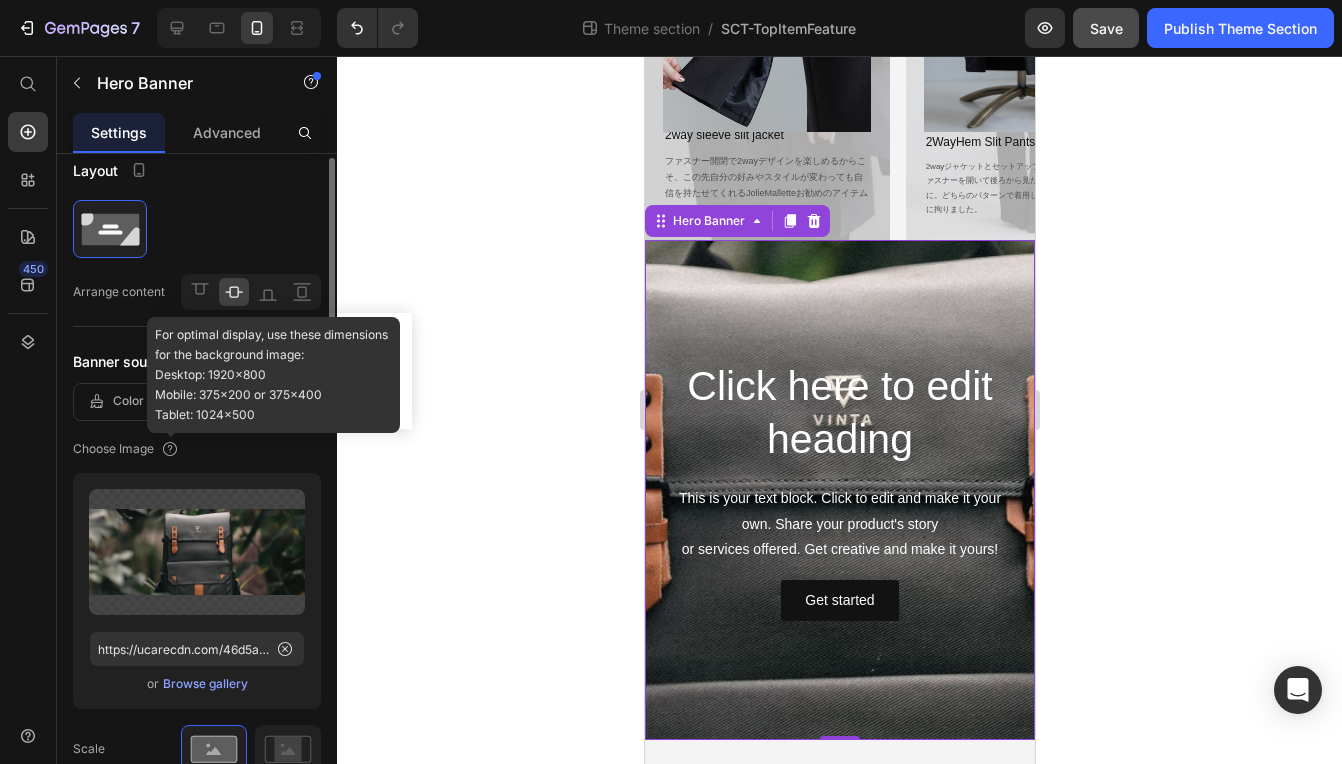 scroll, scrollTop: 0, scrollLeft: 0, axis: both 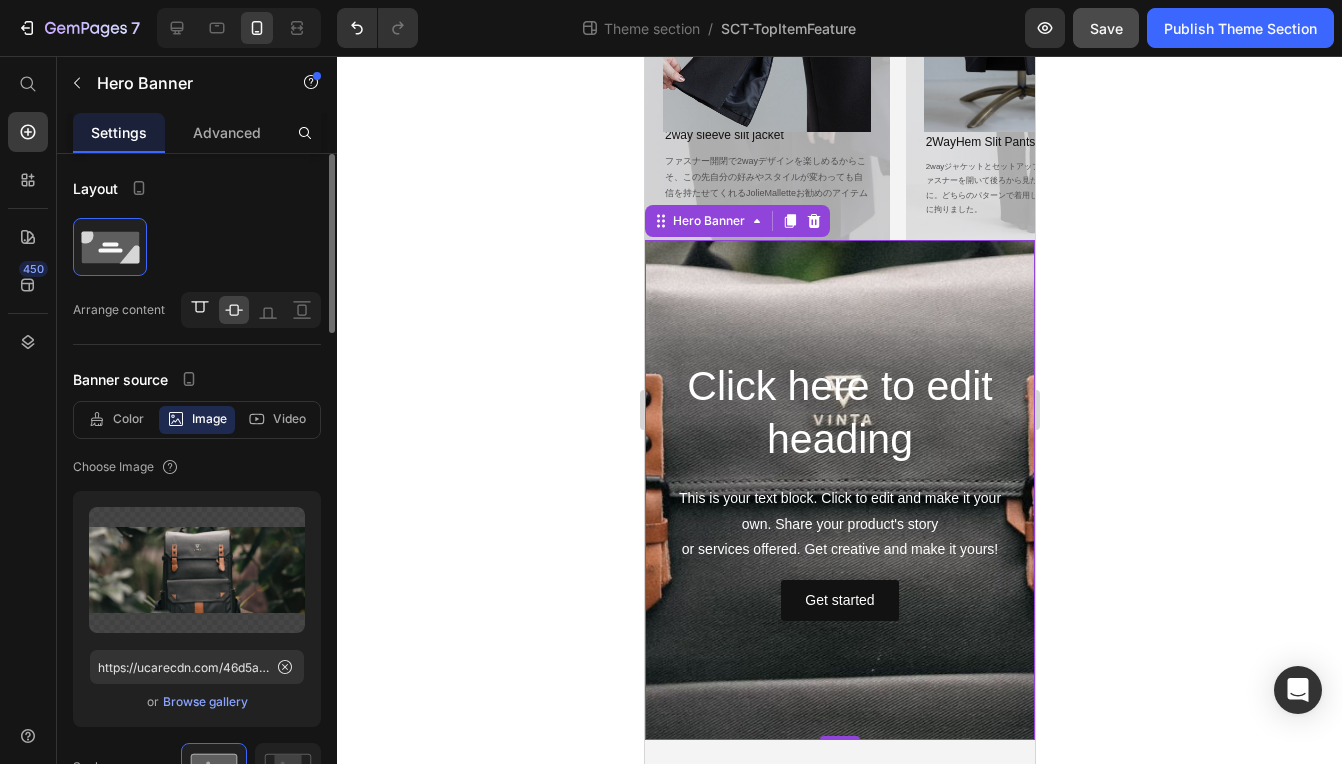 click 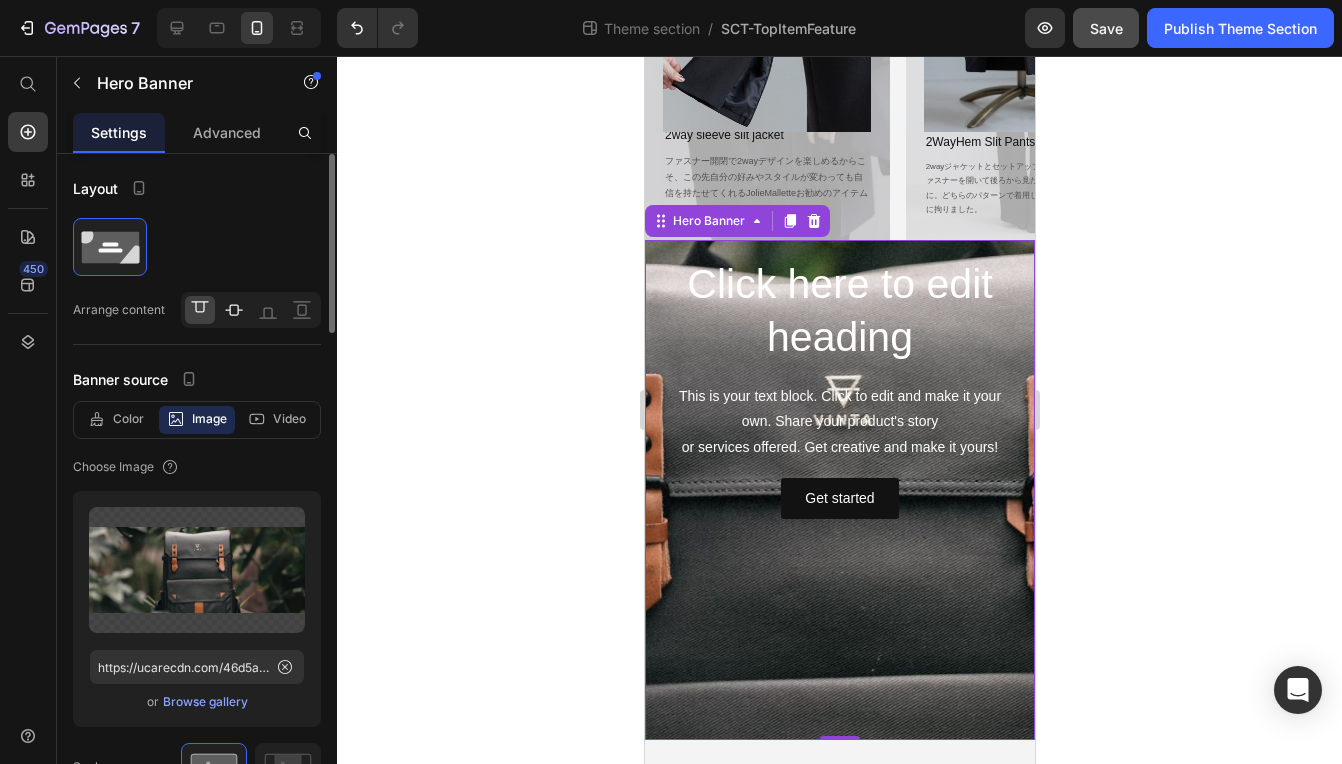 click 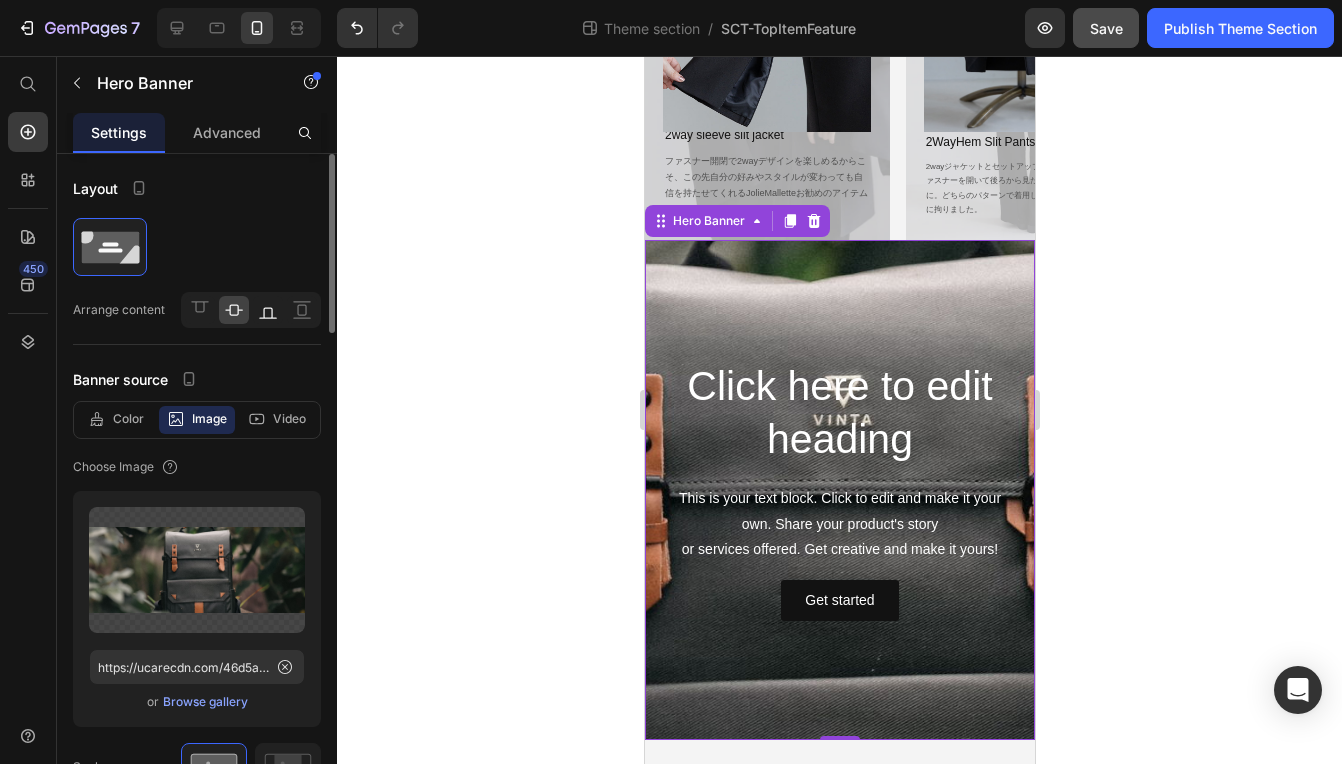 click 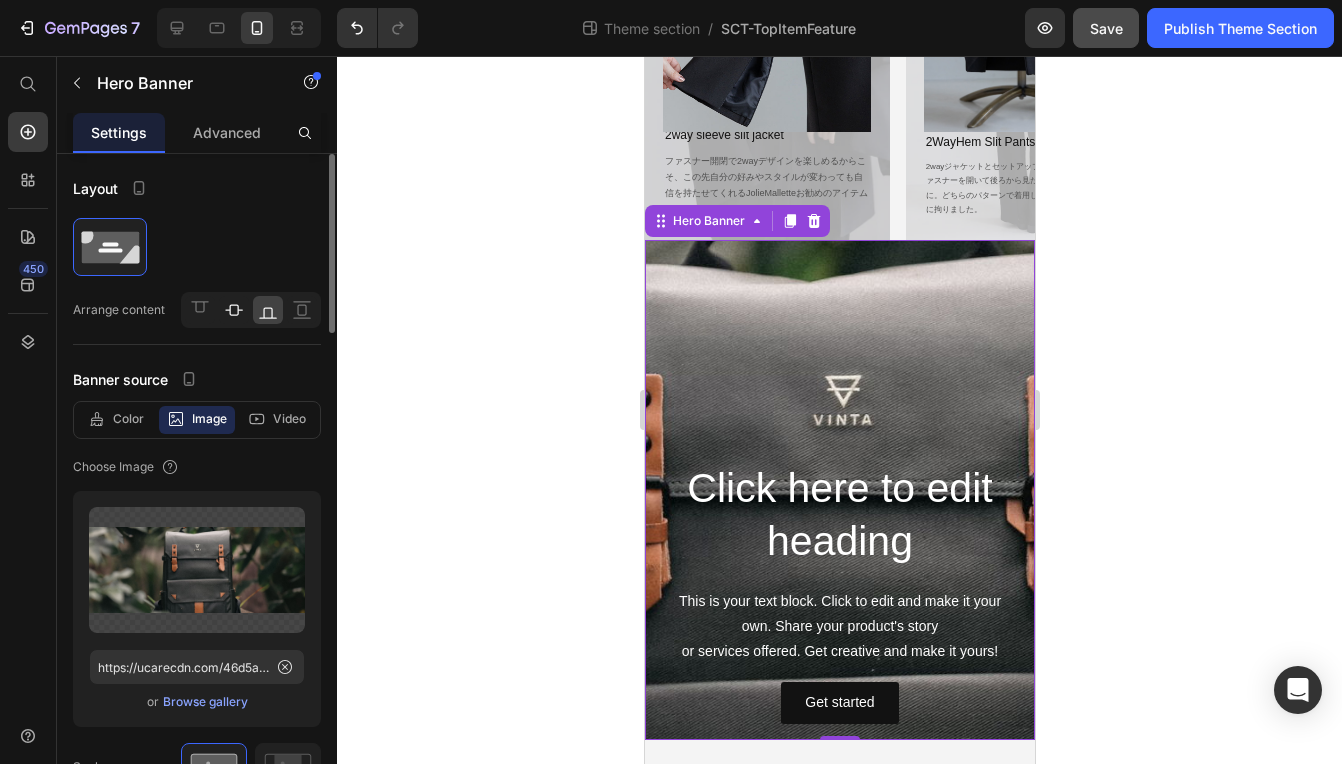 click 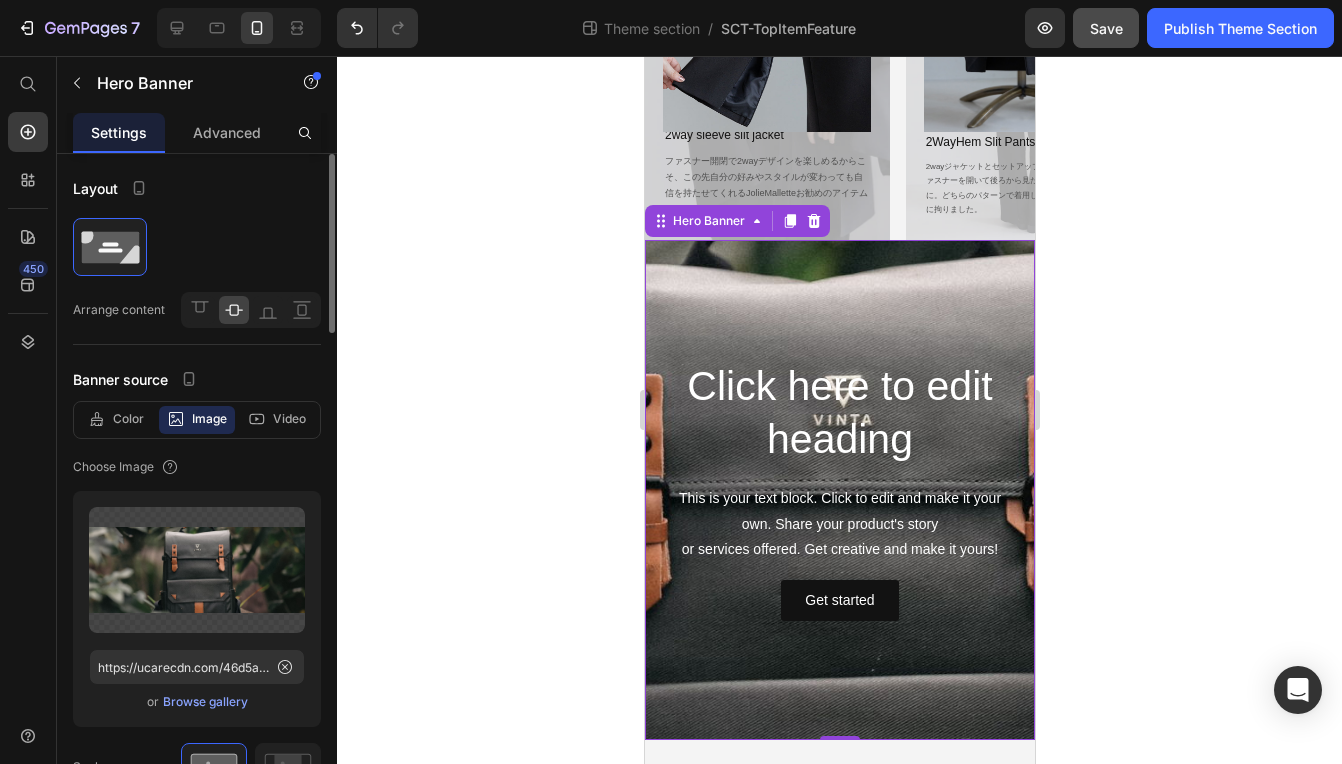 scroll, scrollTop: 100, scrollLeft: 0, axis: vertical 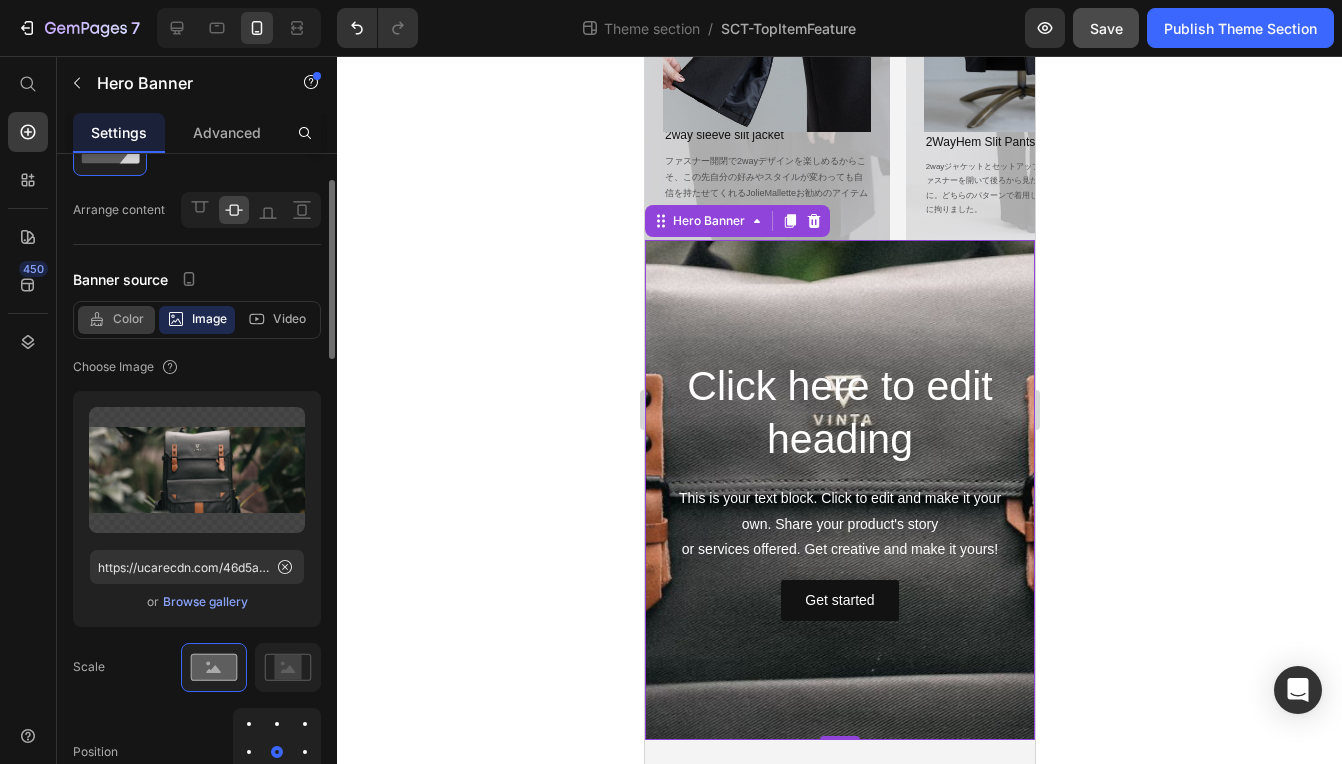 click on "Color" 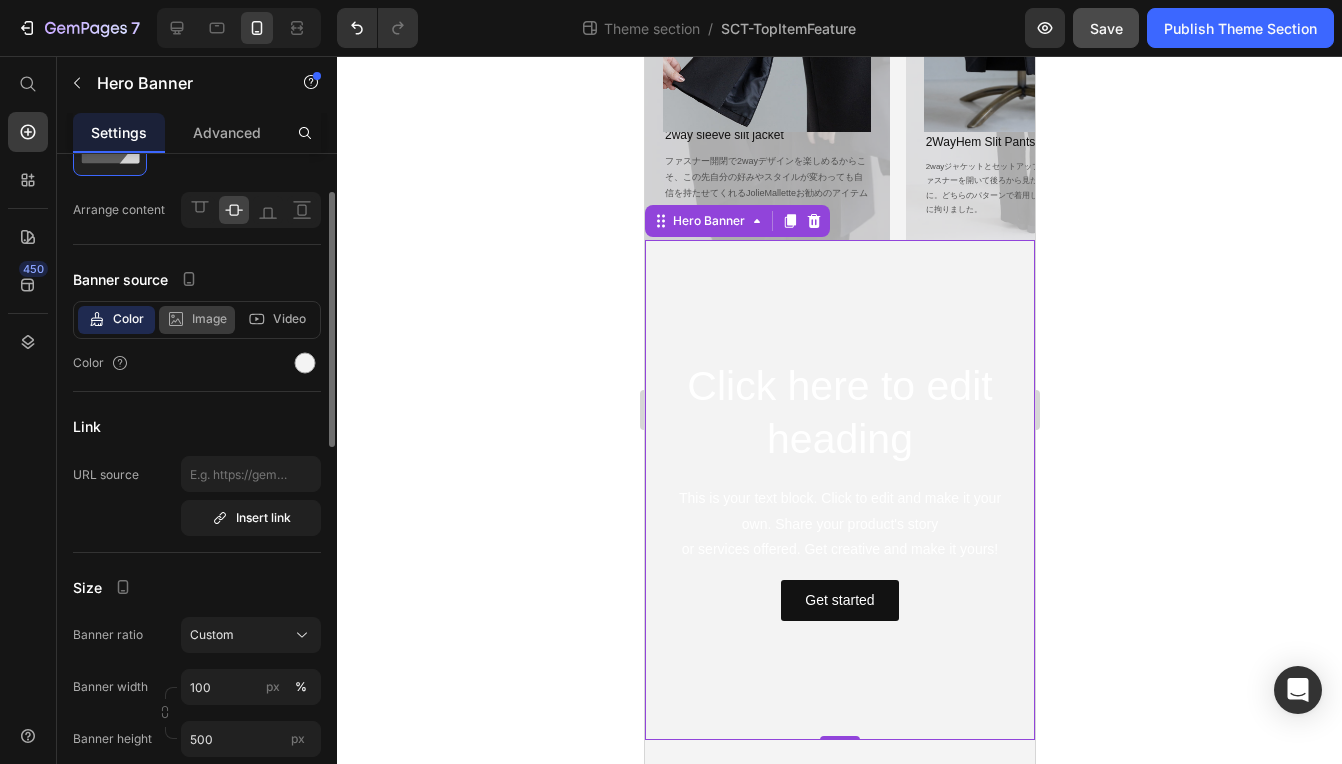 click 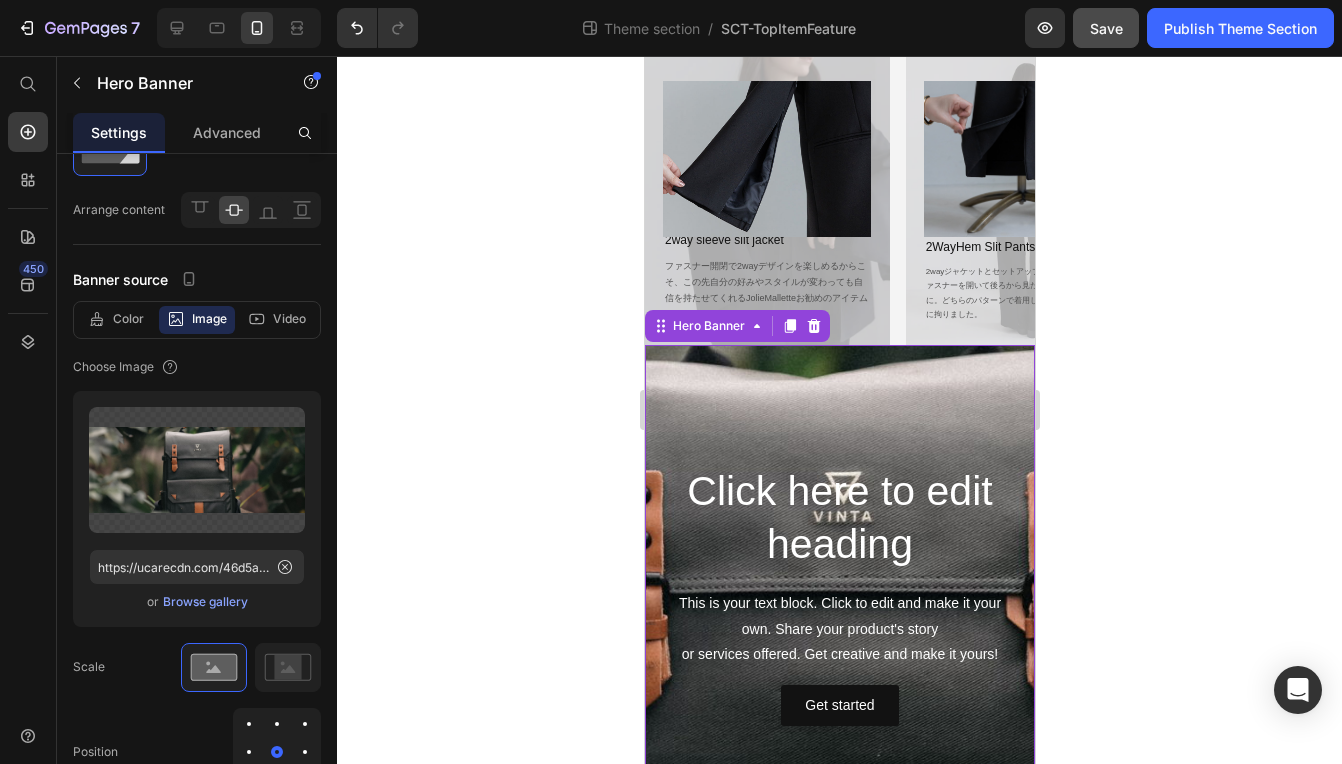 scroll, scrollTop: 0, scrollLeft: 0, axis: both 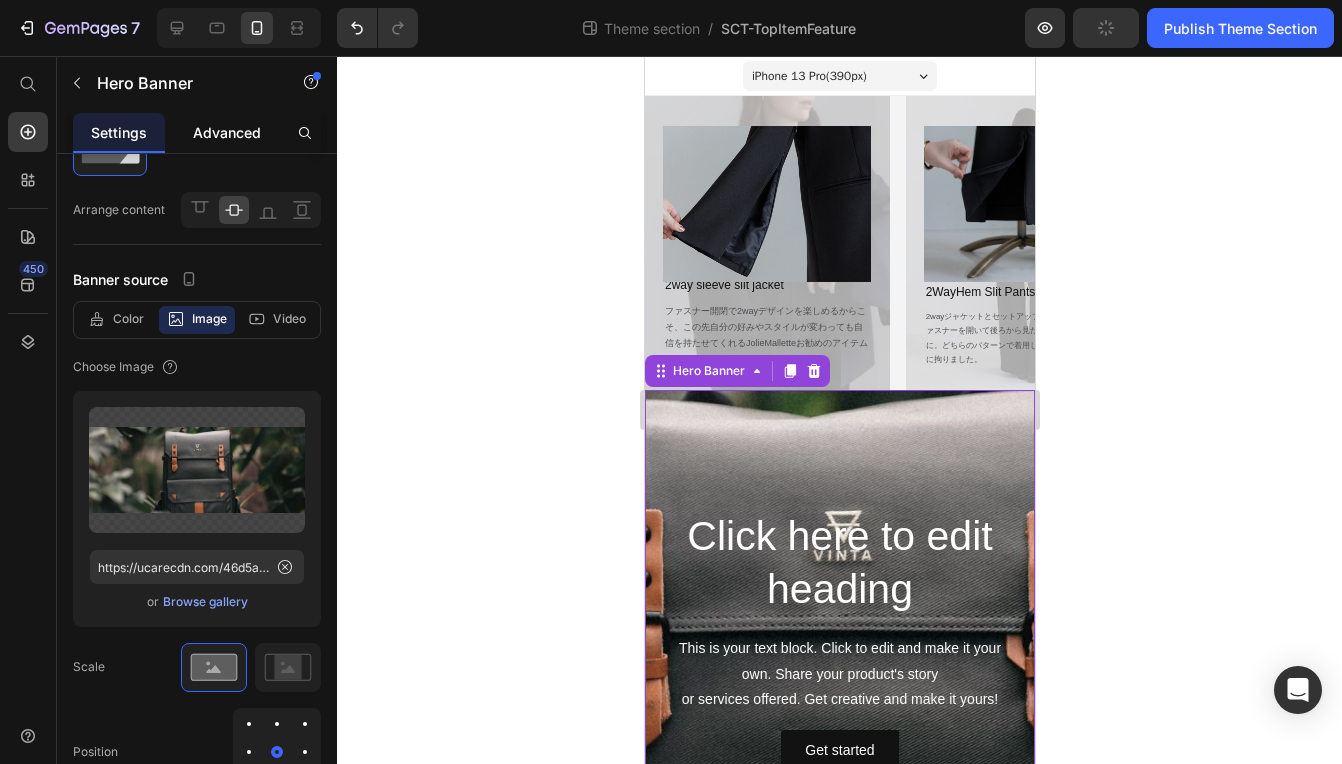 click on "Advanced" 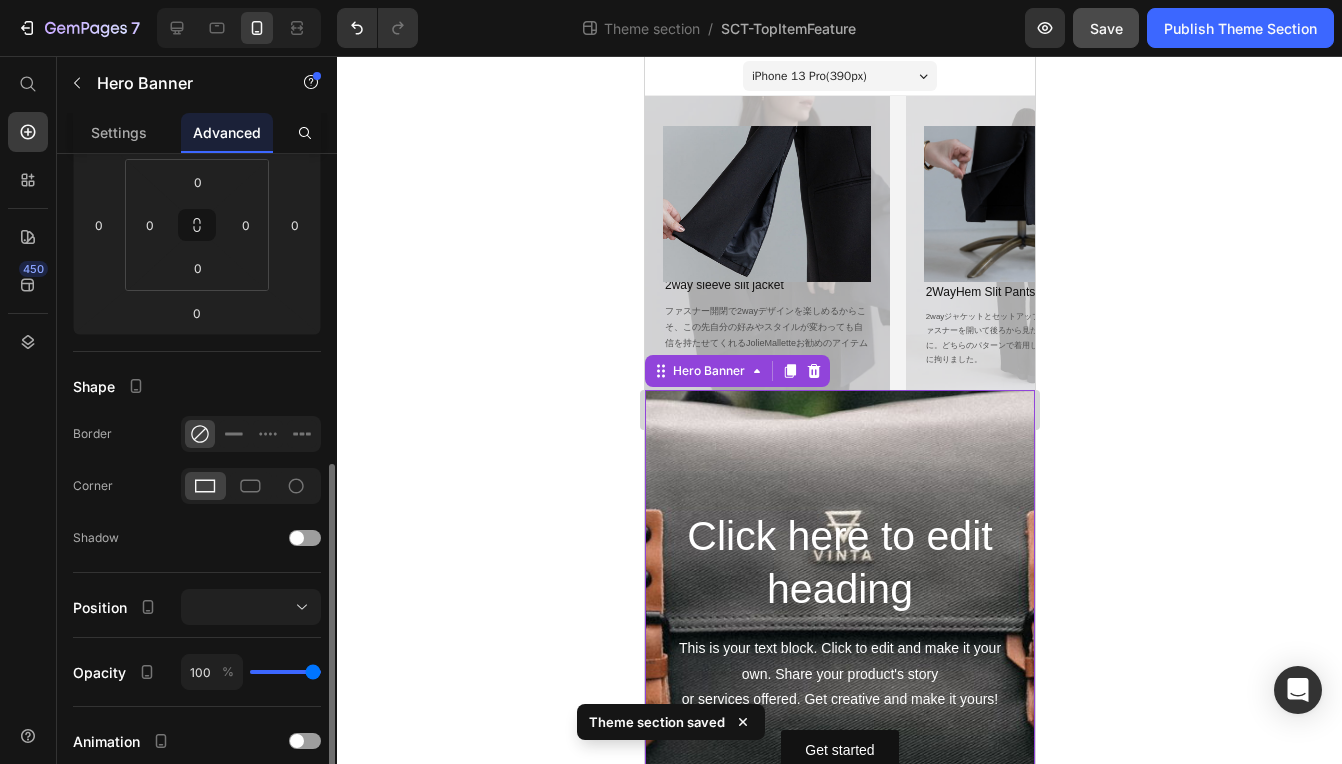 scroll, scrollTop: 400, scrollLeft: 0, axis: vertical 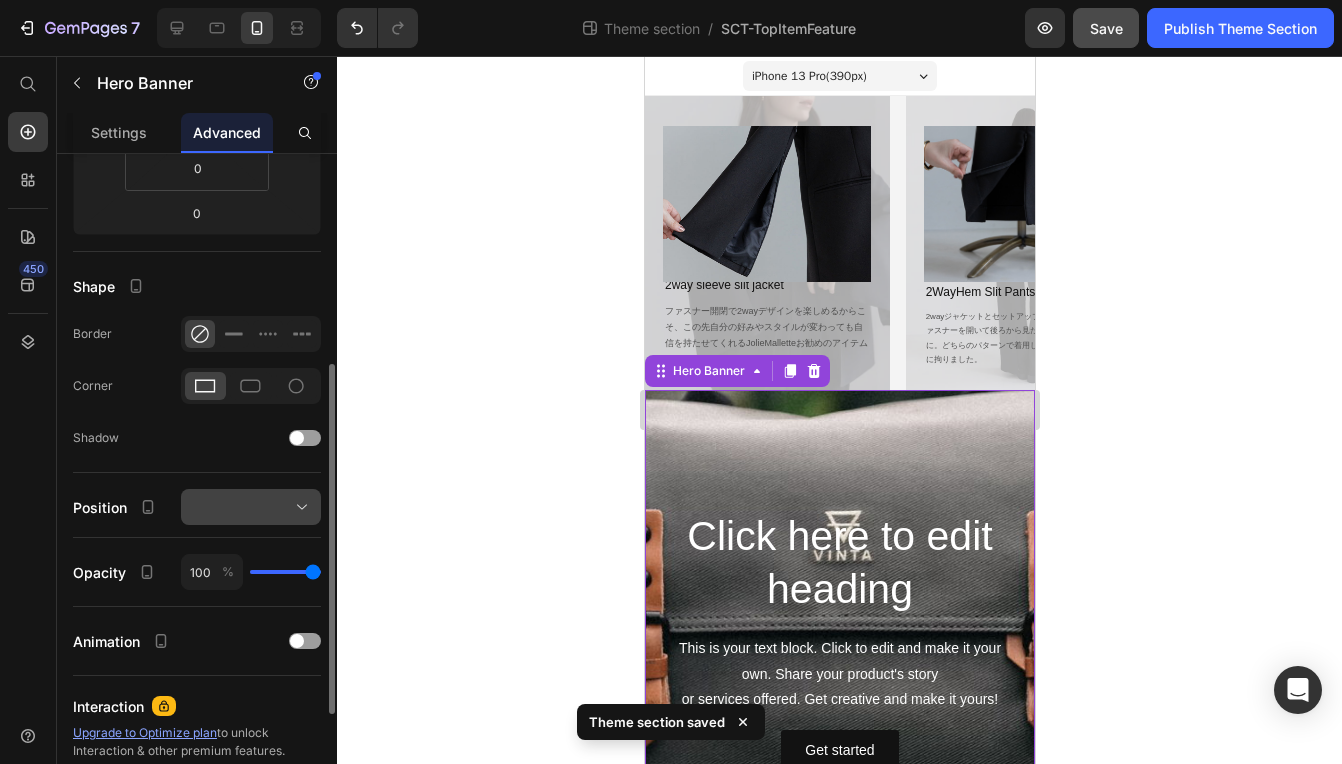 click at bounding box center [251, 507] 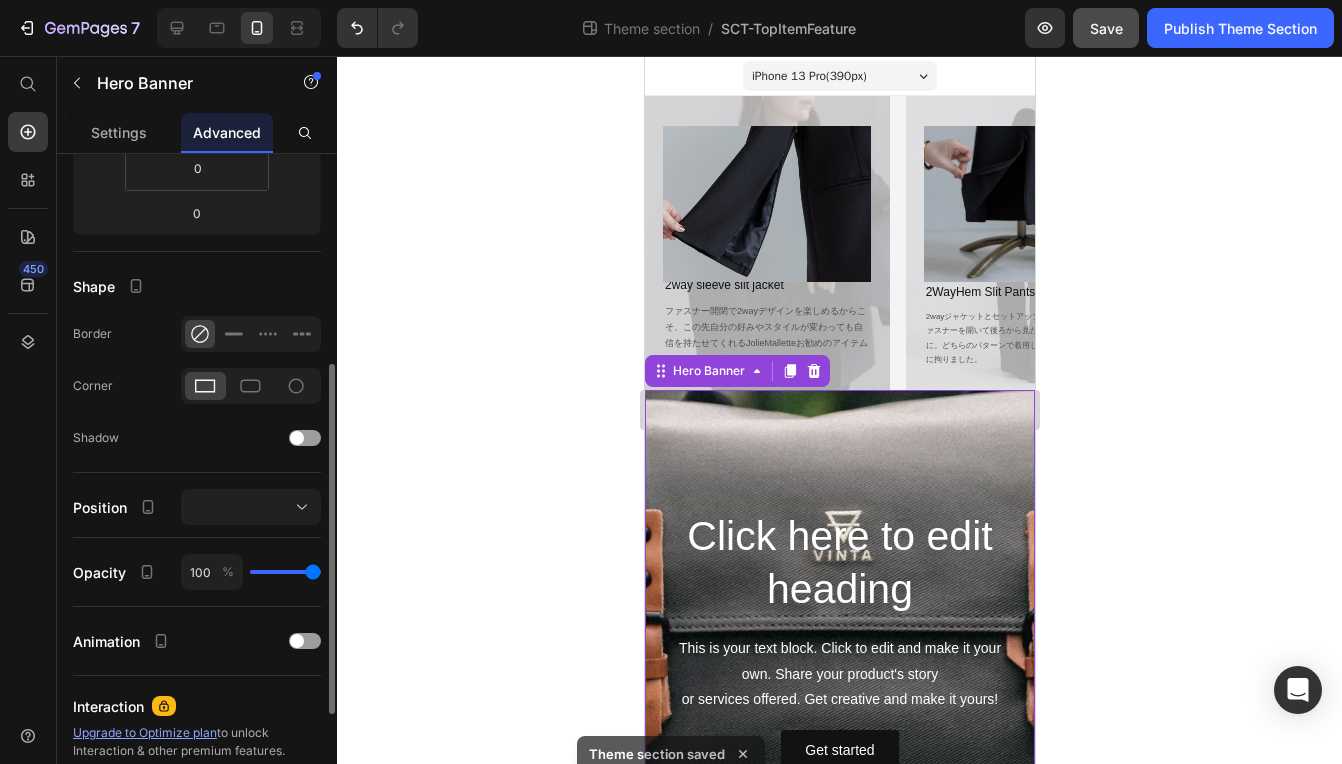 click on "Shape Border Corner Shadow" 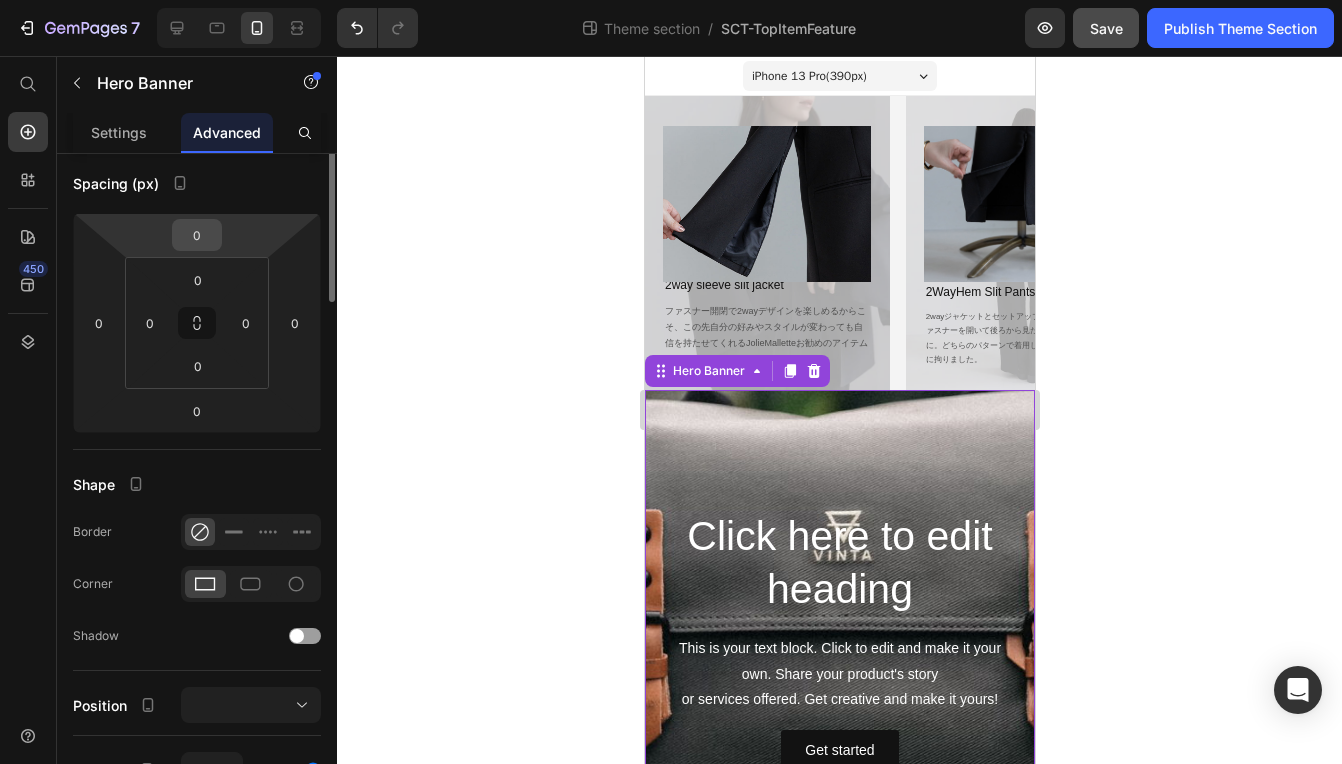scroll, scrollTop: 0, scrollLeft: 0, axis: both 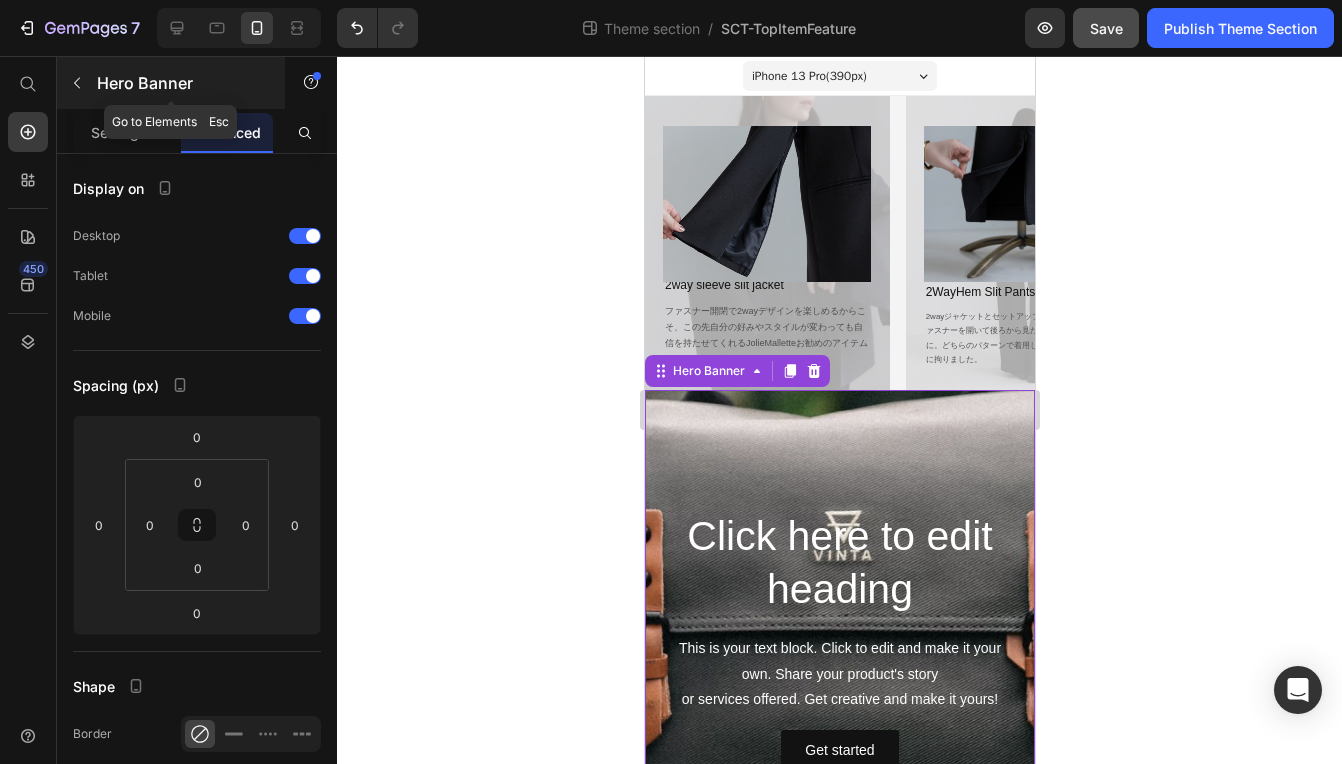 click 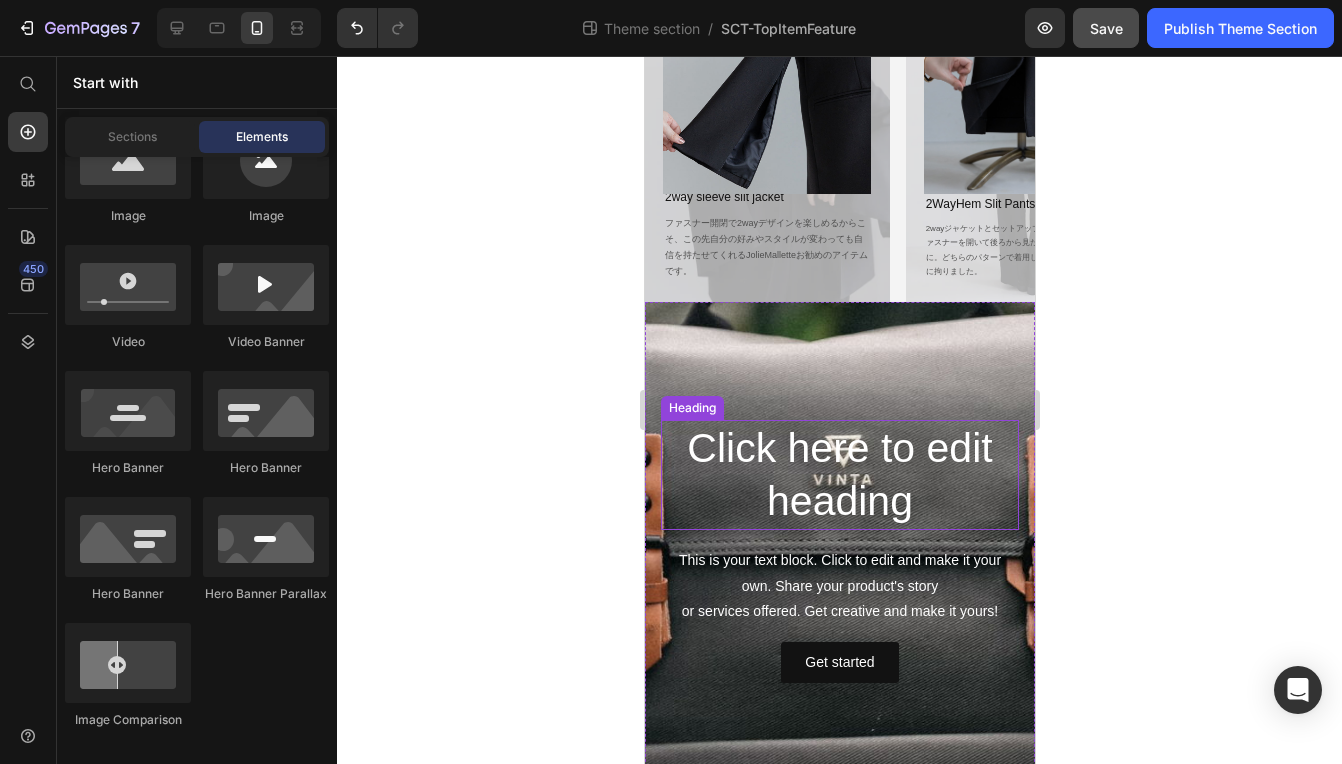 scroll, scrollTop: 126, scrollLeft: 0, axis: vertical 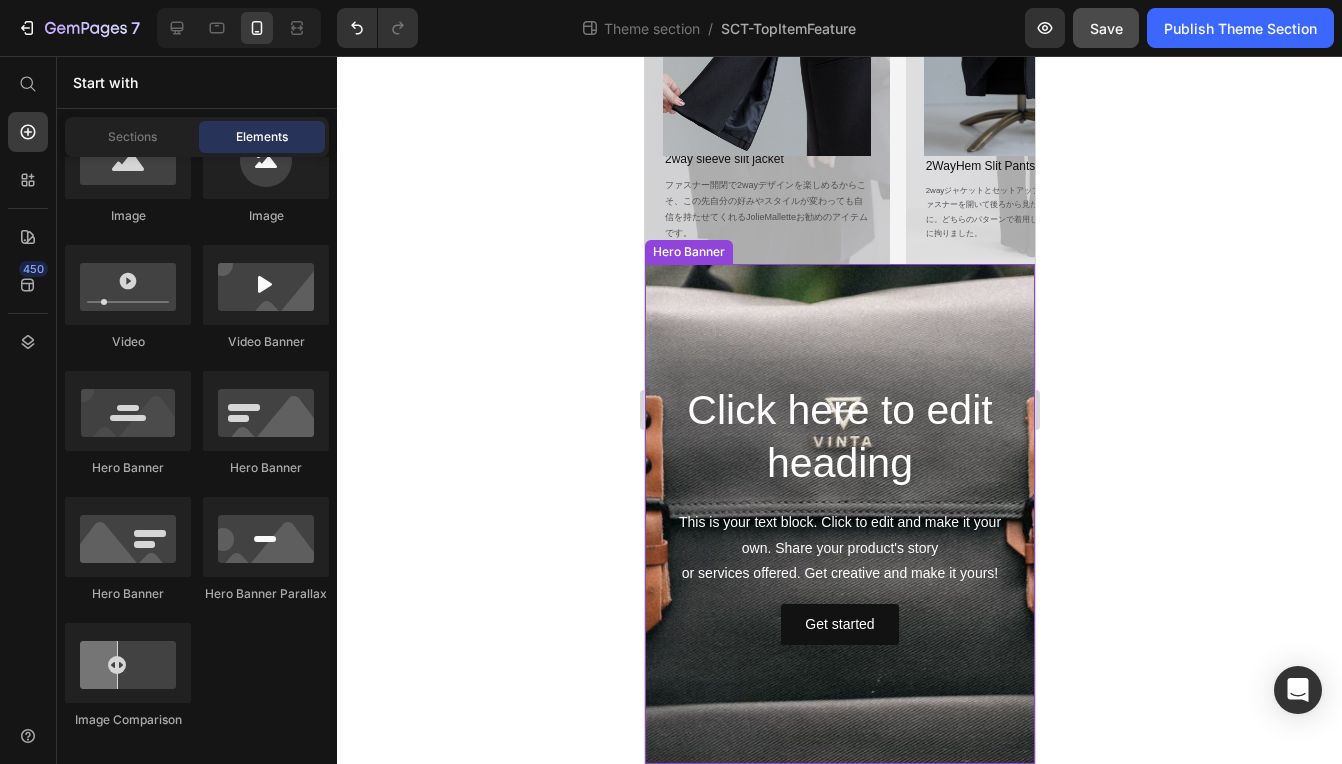 click at bounding box center [839, 618] 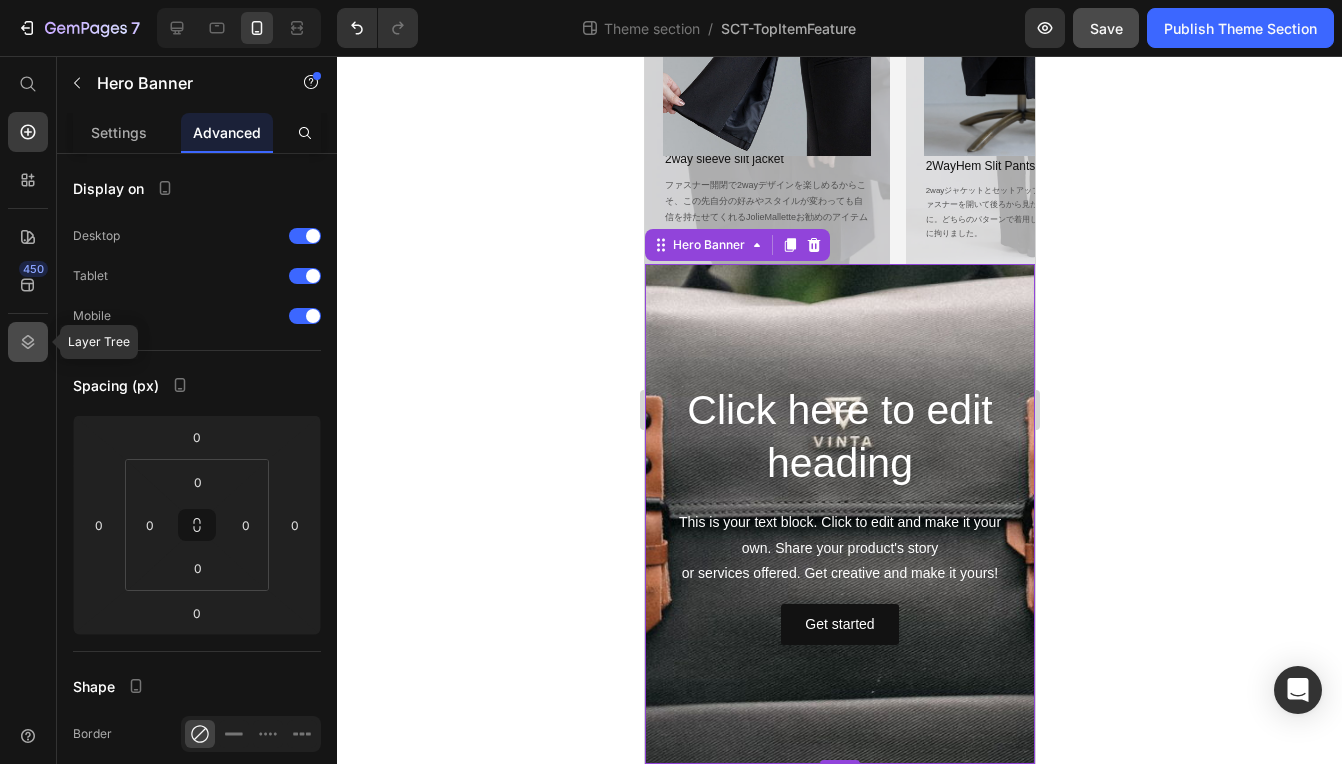 click 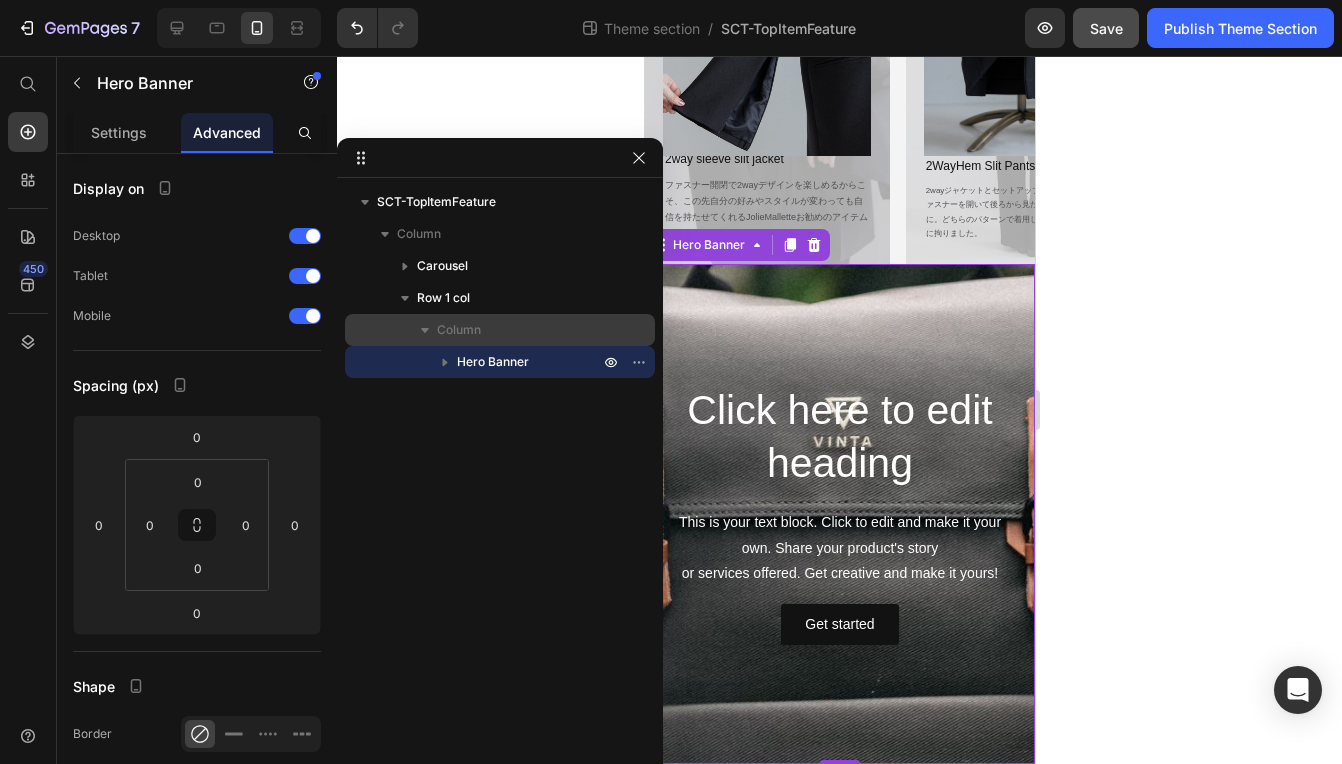 click on "Column" at bounding box center [520, 330] 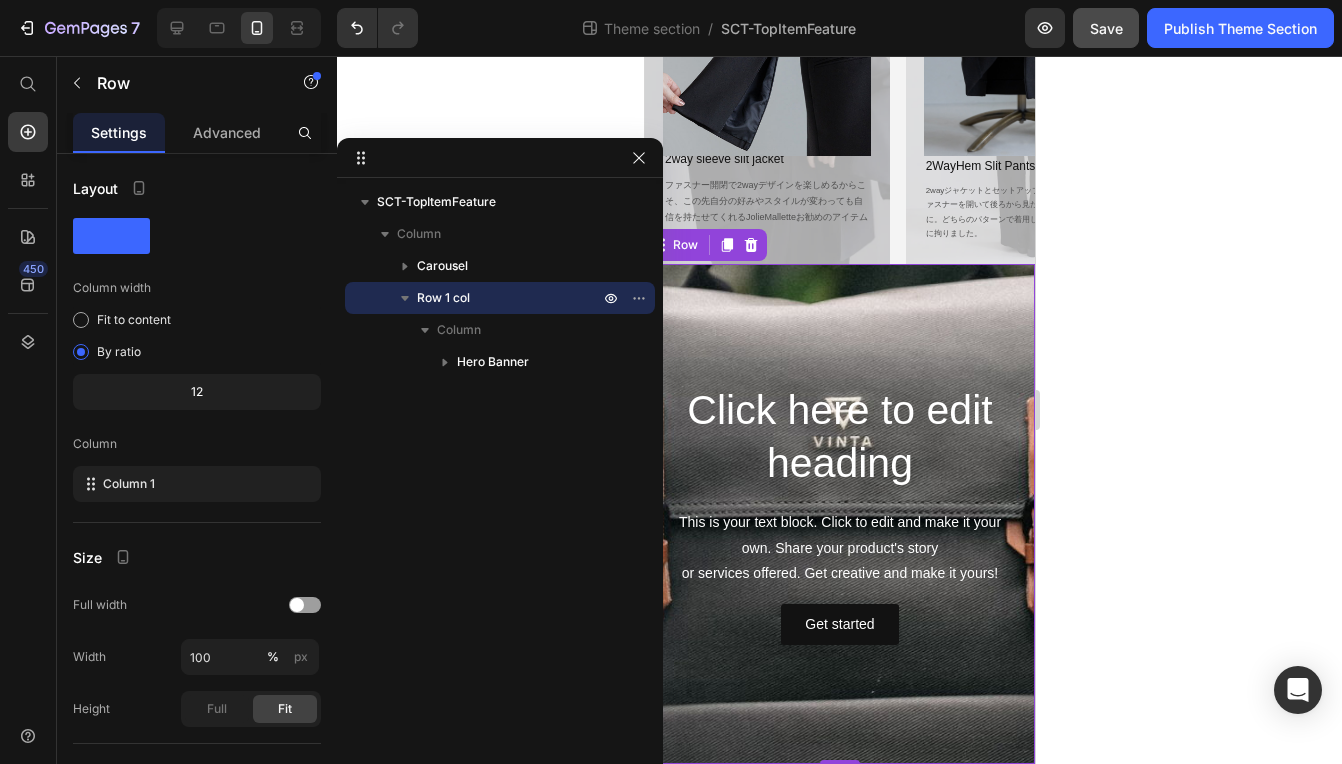 click on "Row 1 col" at bounding box center (443, 298) 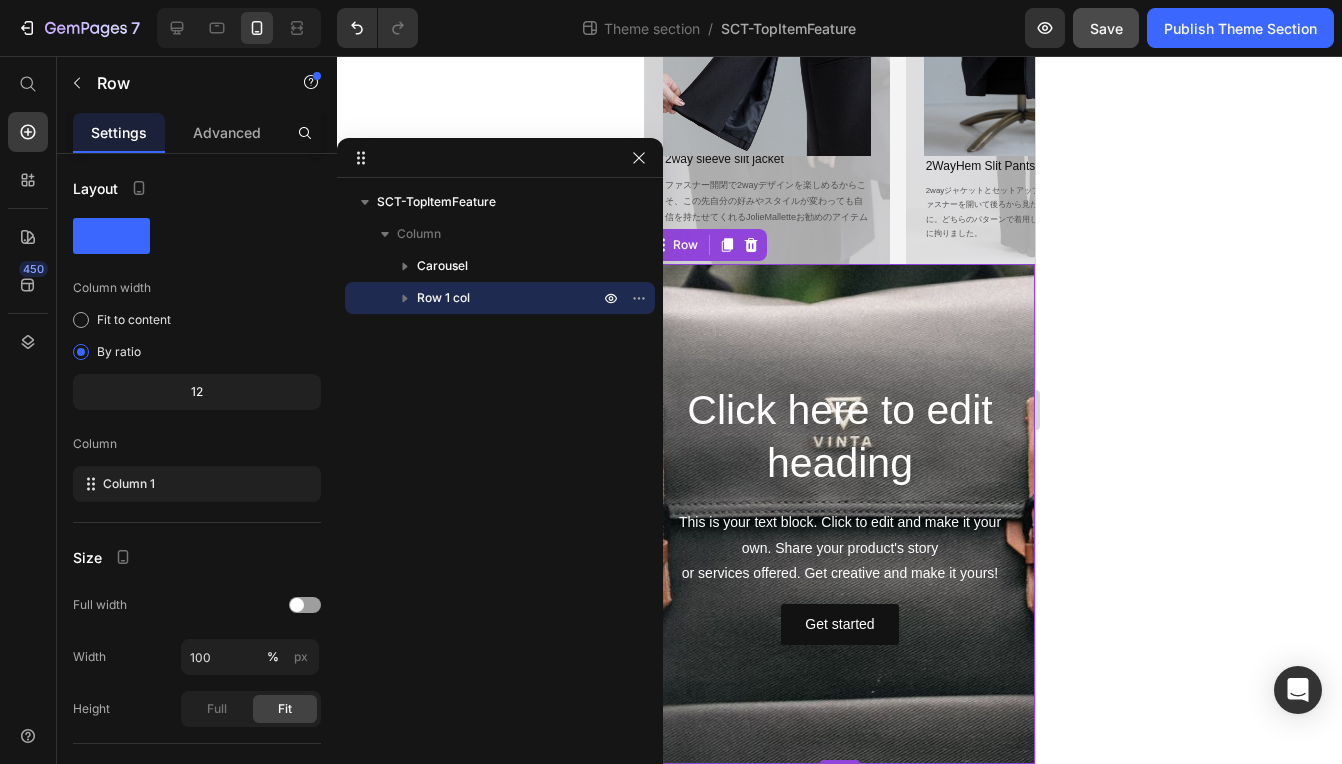 click on "Row 1 col" at bounding box center [443, 298] 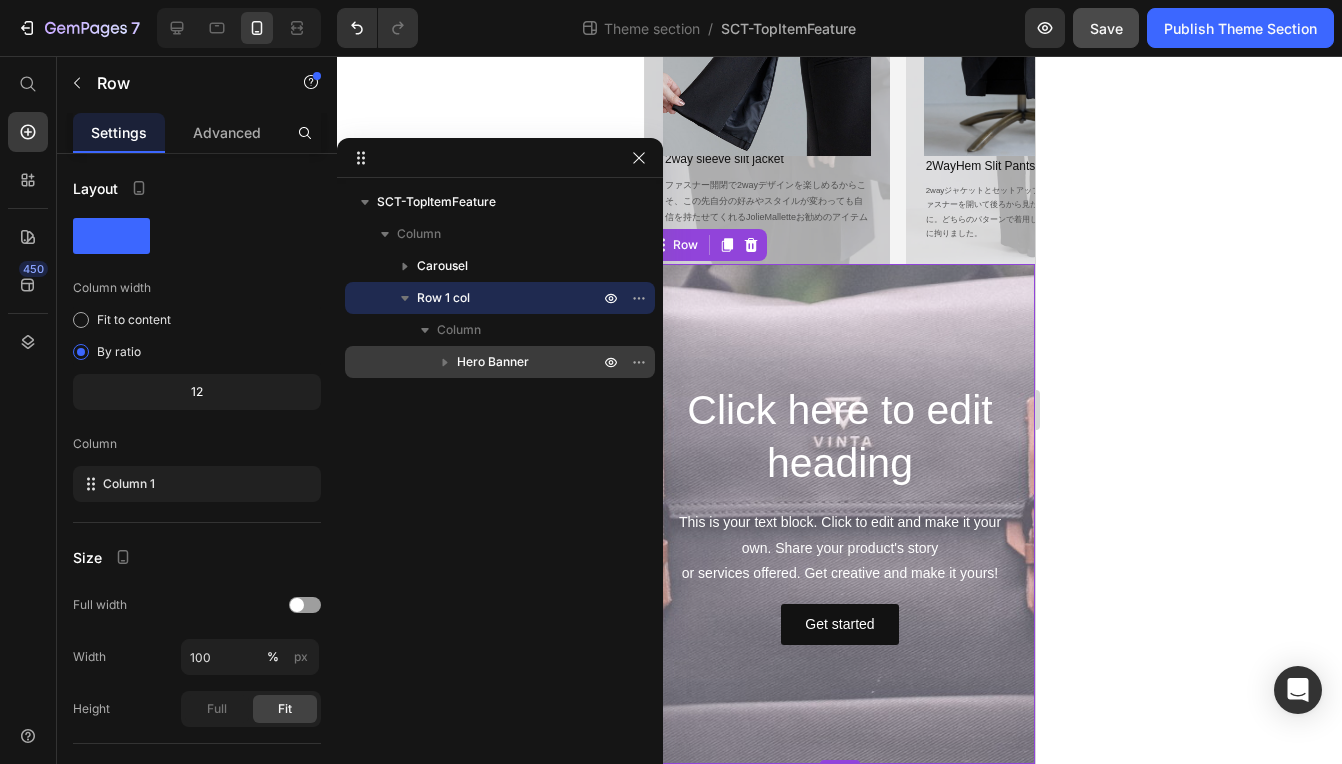 click 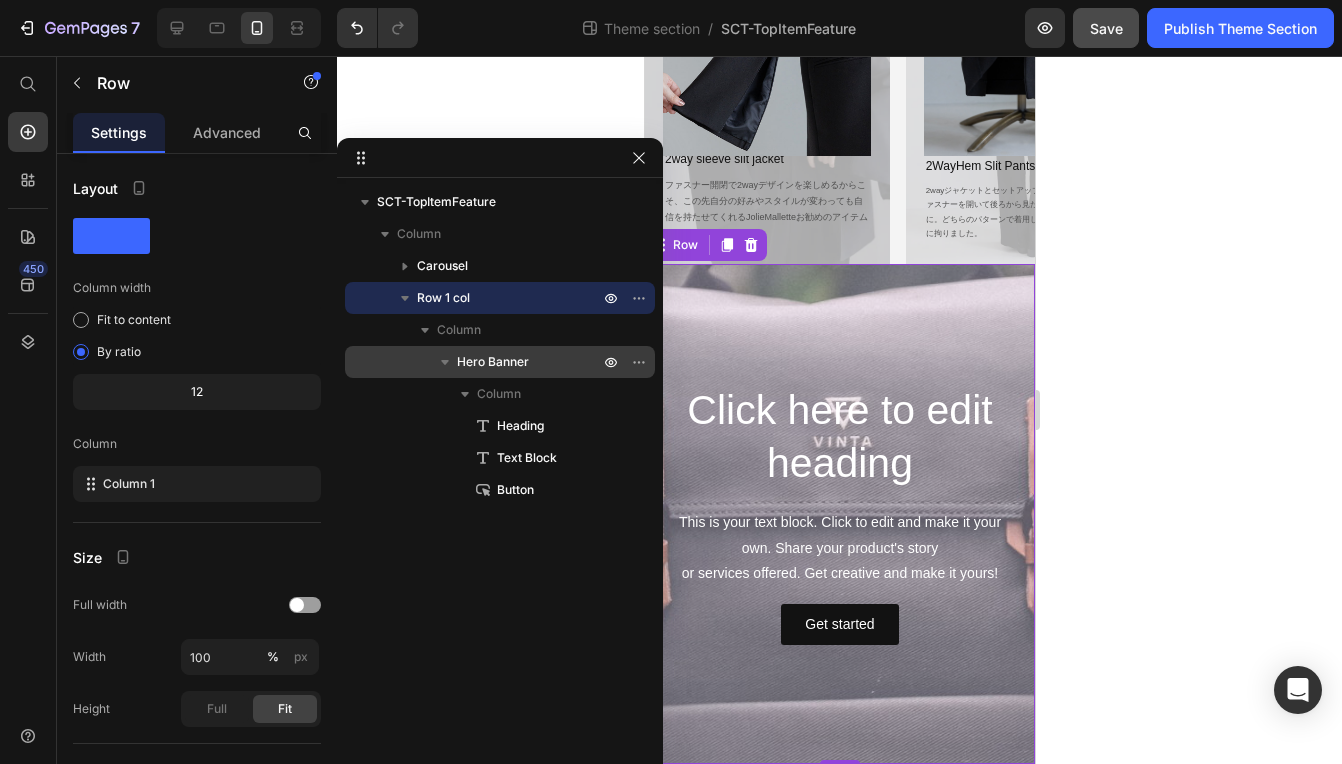 click on "Hero Banner" at bounding box center (493, 362) 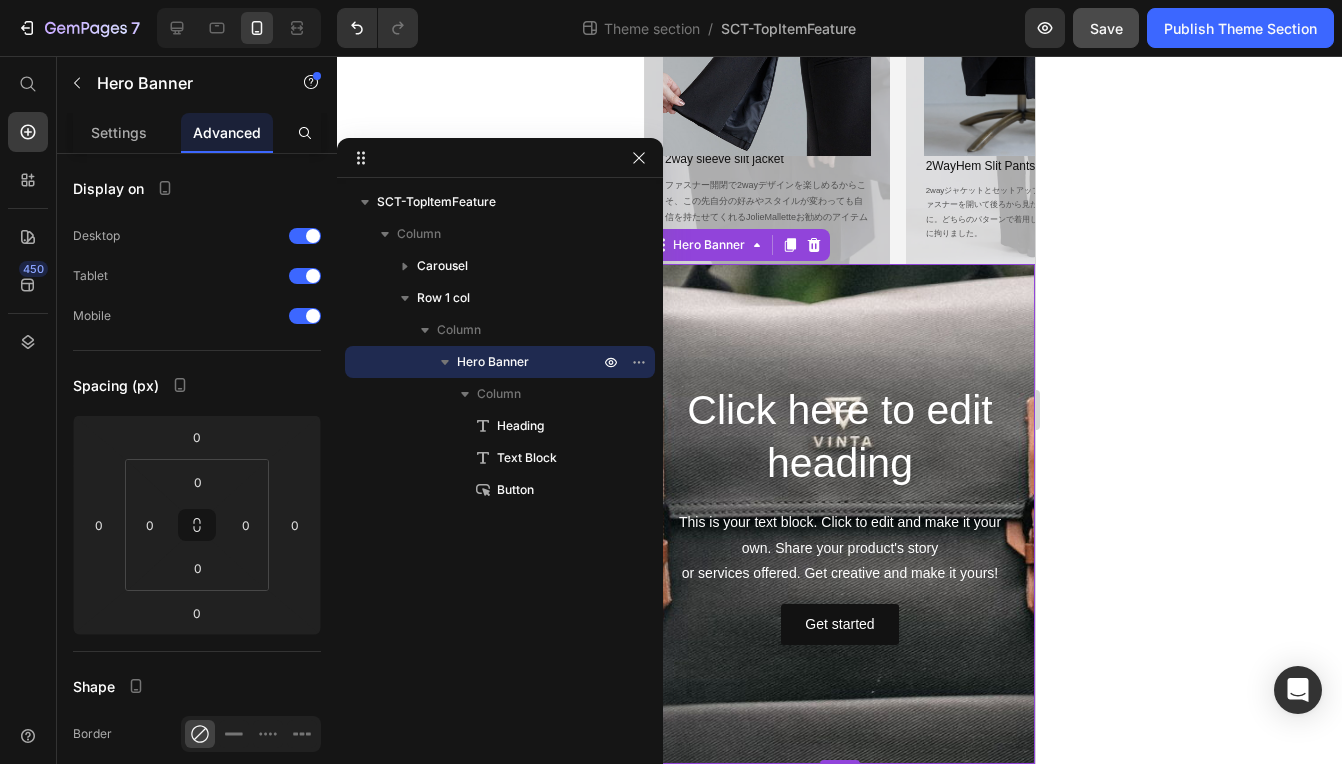 click on "Hero Banner" at bounding box center (493, 362) 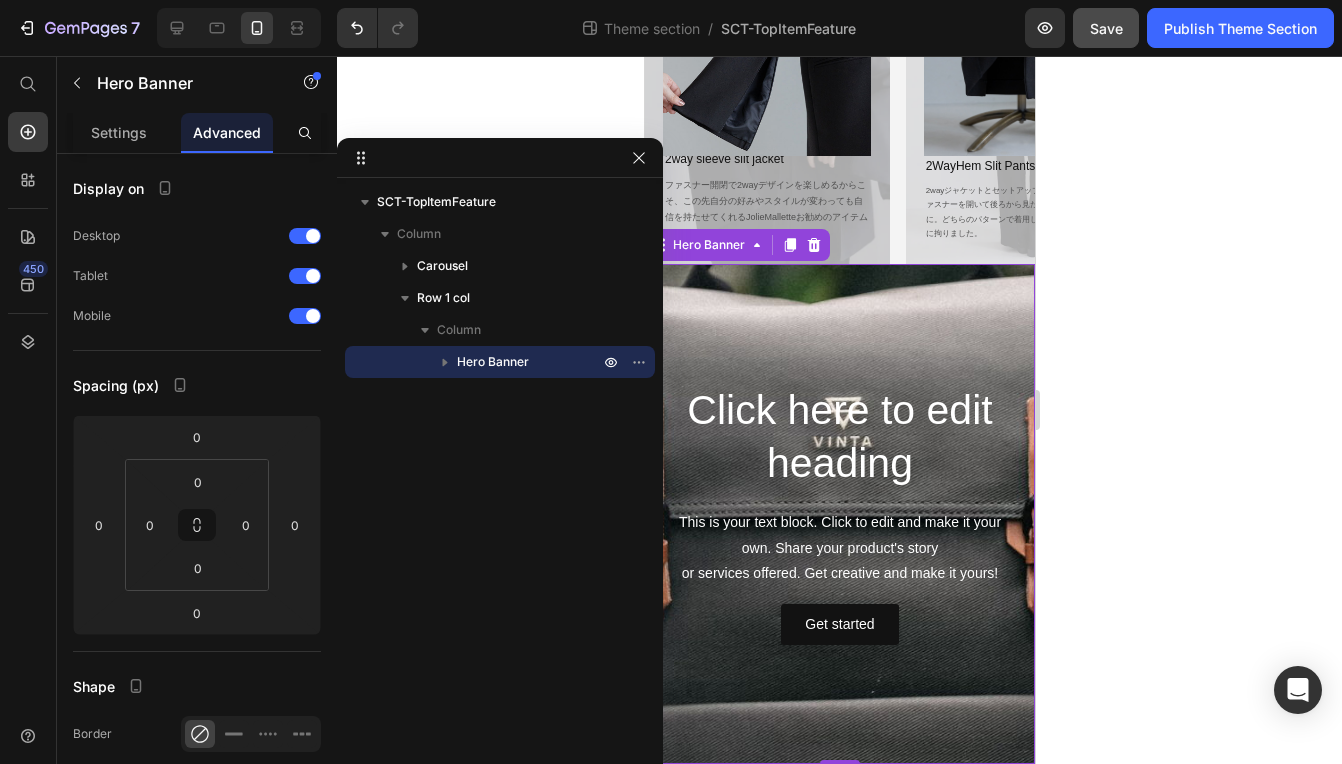 click on "Hero Banner" at bounding box center (493, 362) 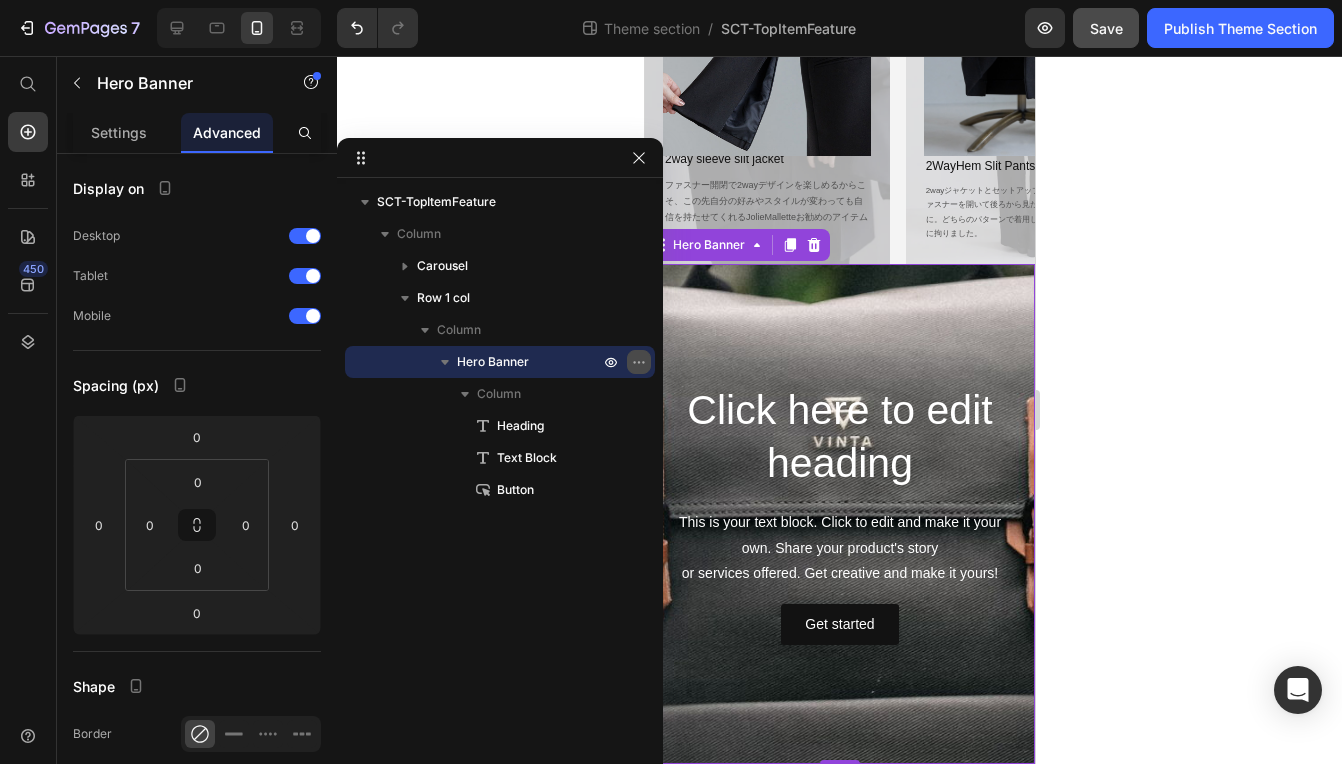 click 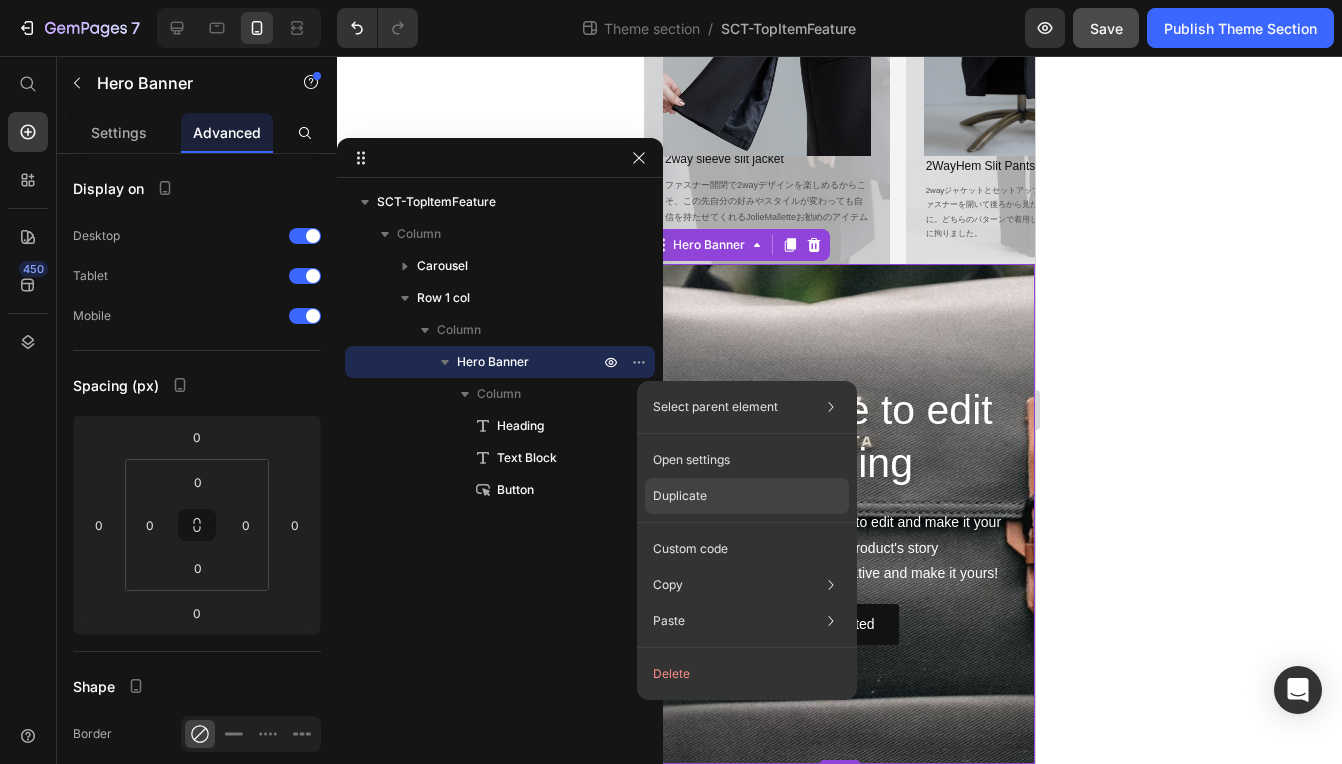 click on "Duplicate" at bounding box center (680, 496) 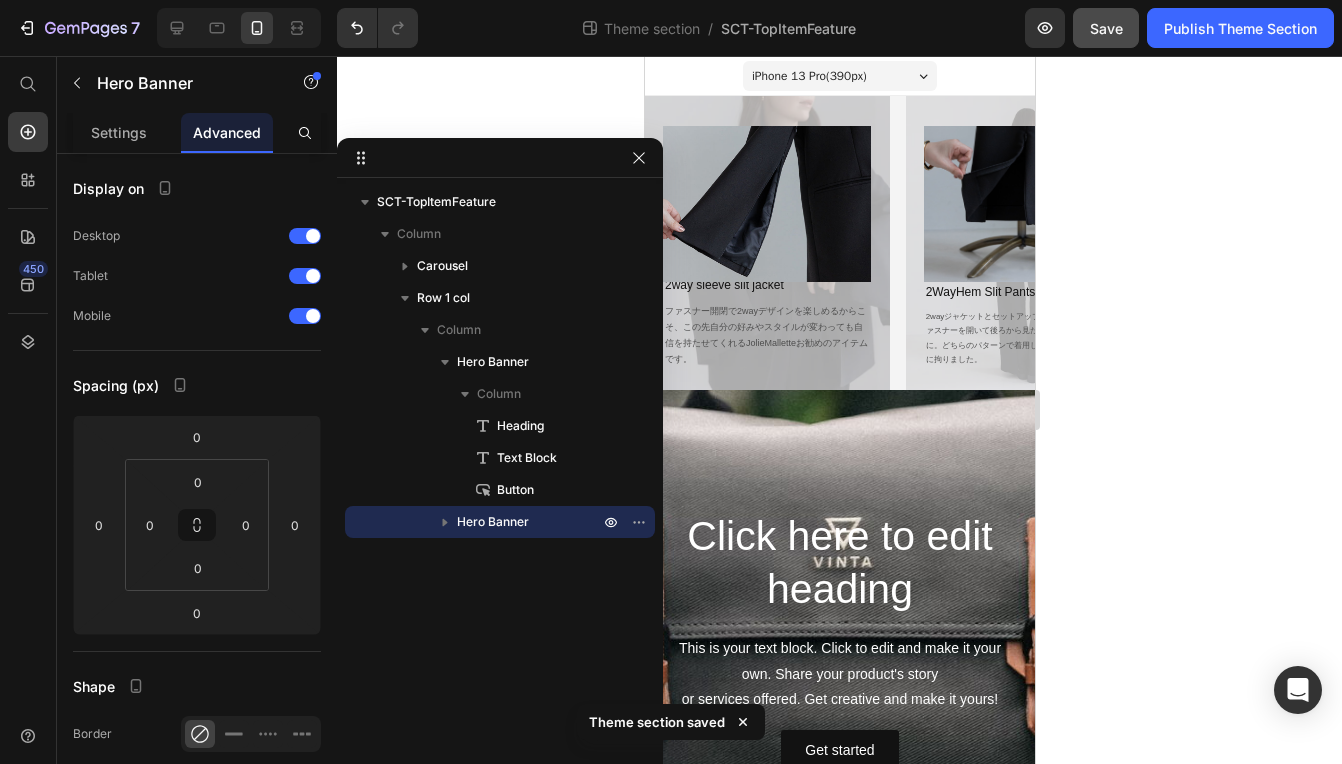 scroll, scrollTop: 400, scrollLeft: 0, axis: vertical 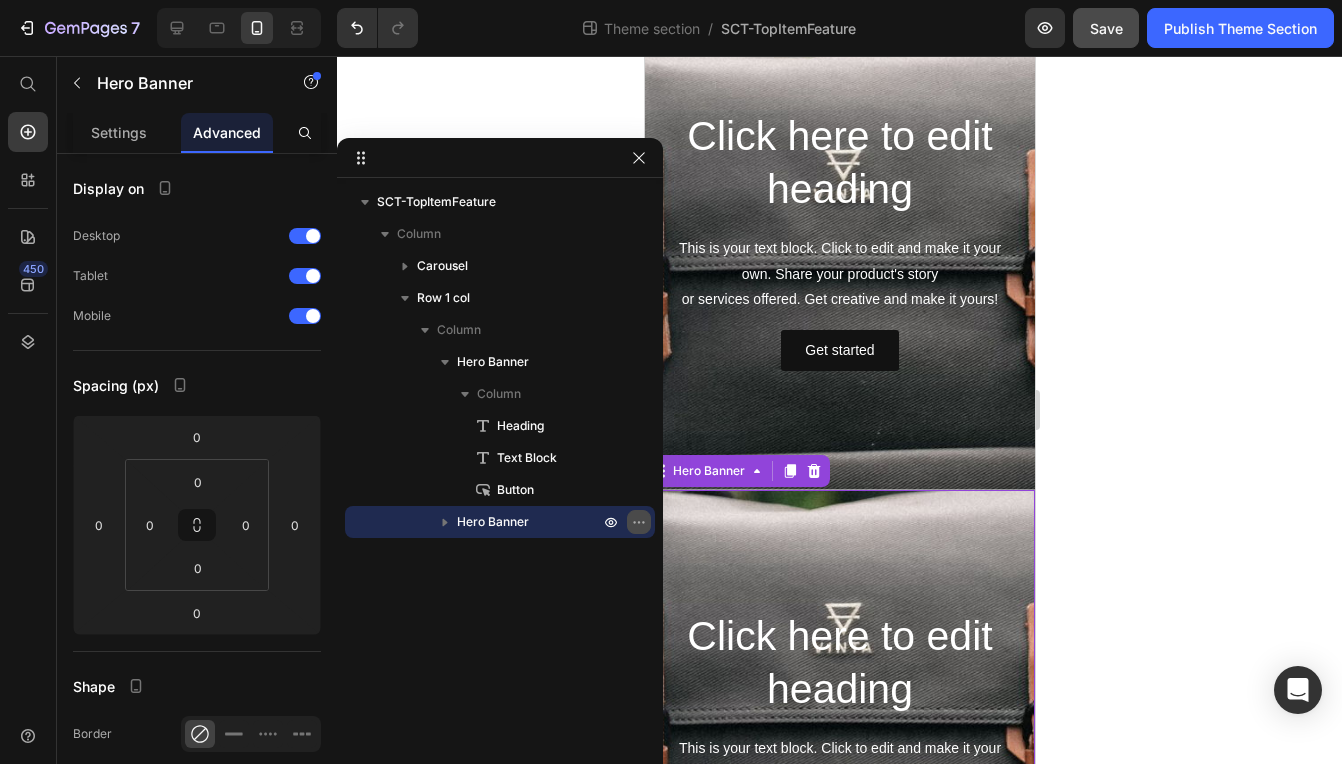 click 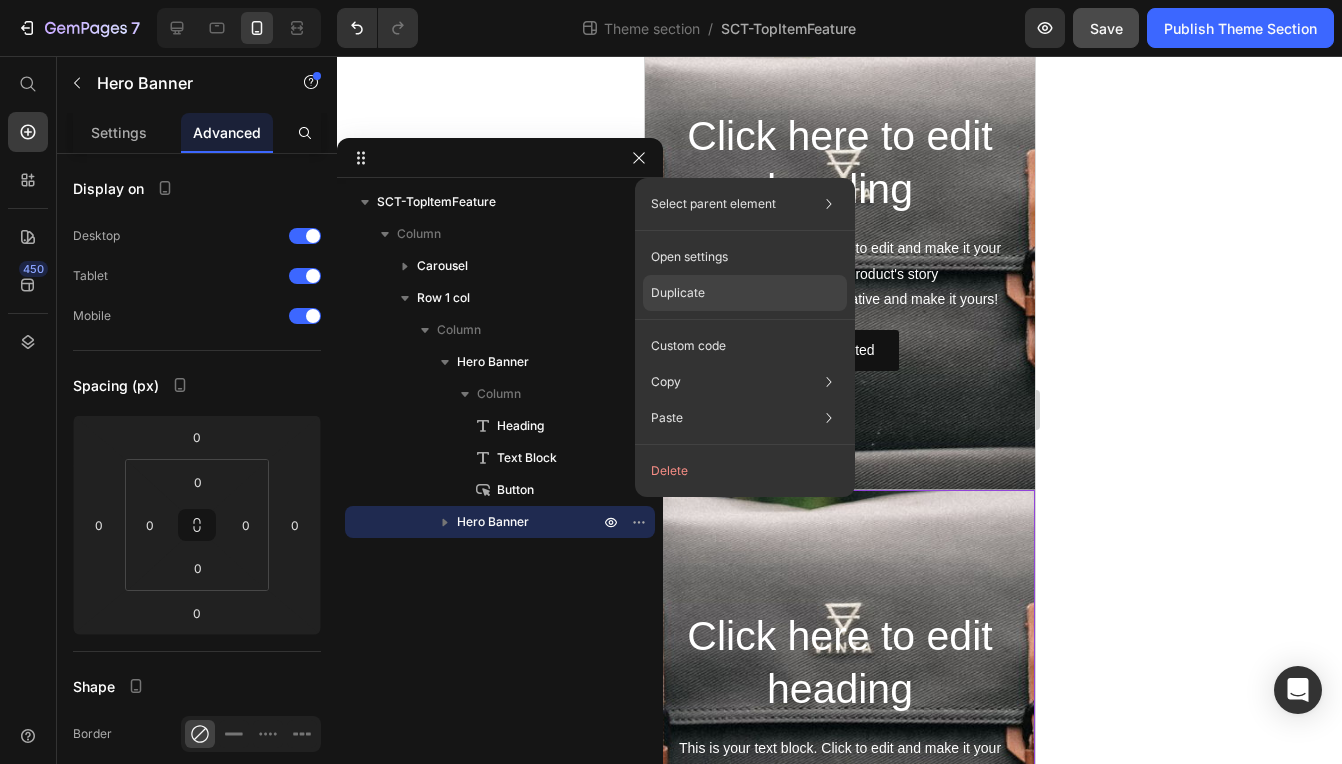 click on "Duplicate" at bounding box center [678, 293] 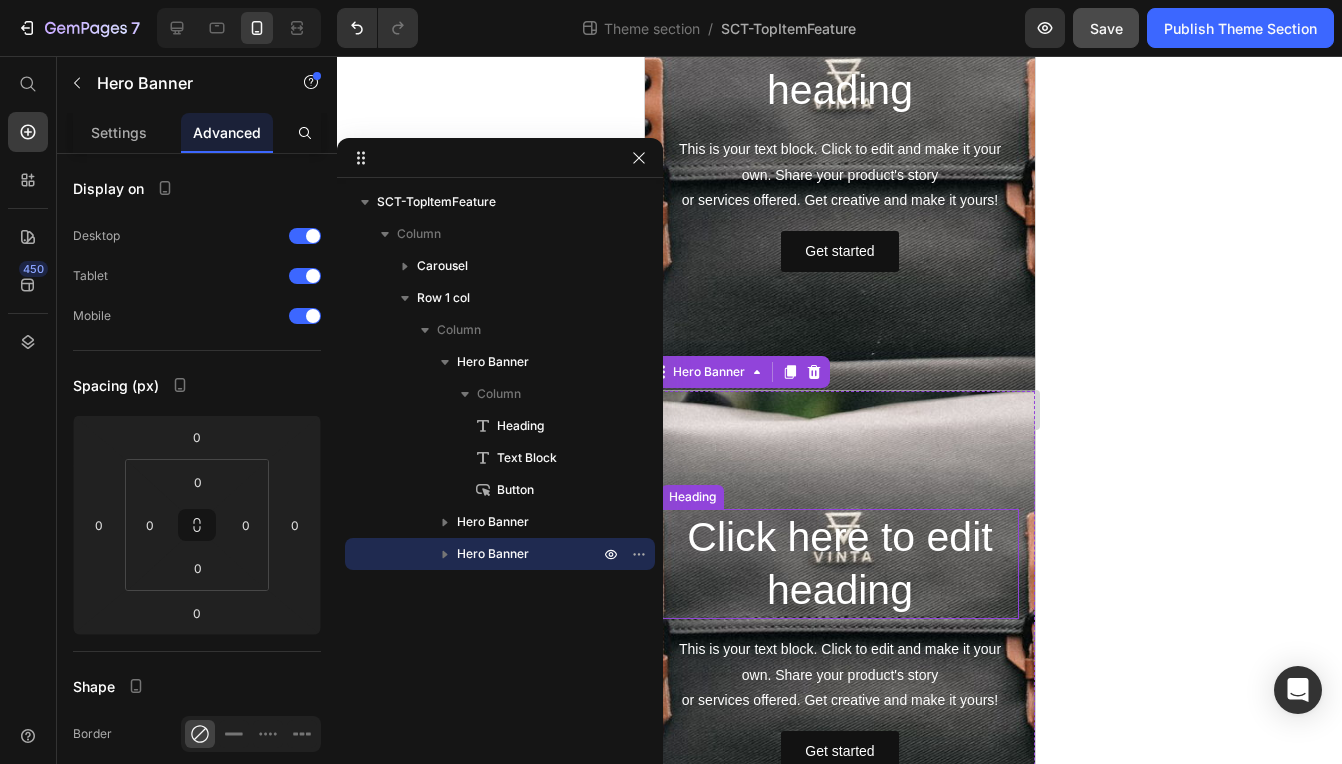 scroll, scrollTop: 1000, scrollLeft: 0, axis: vertical 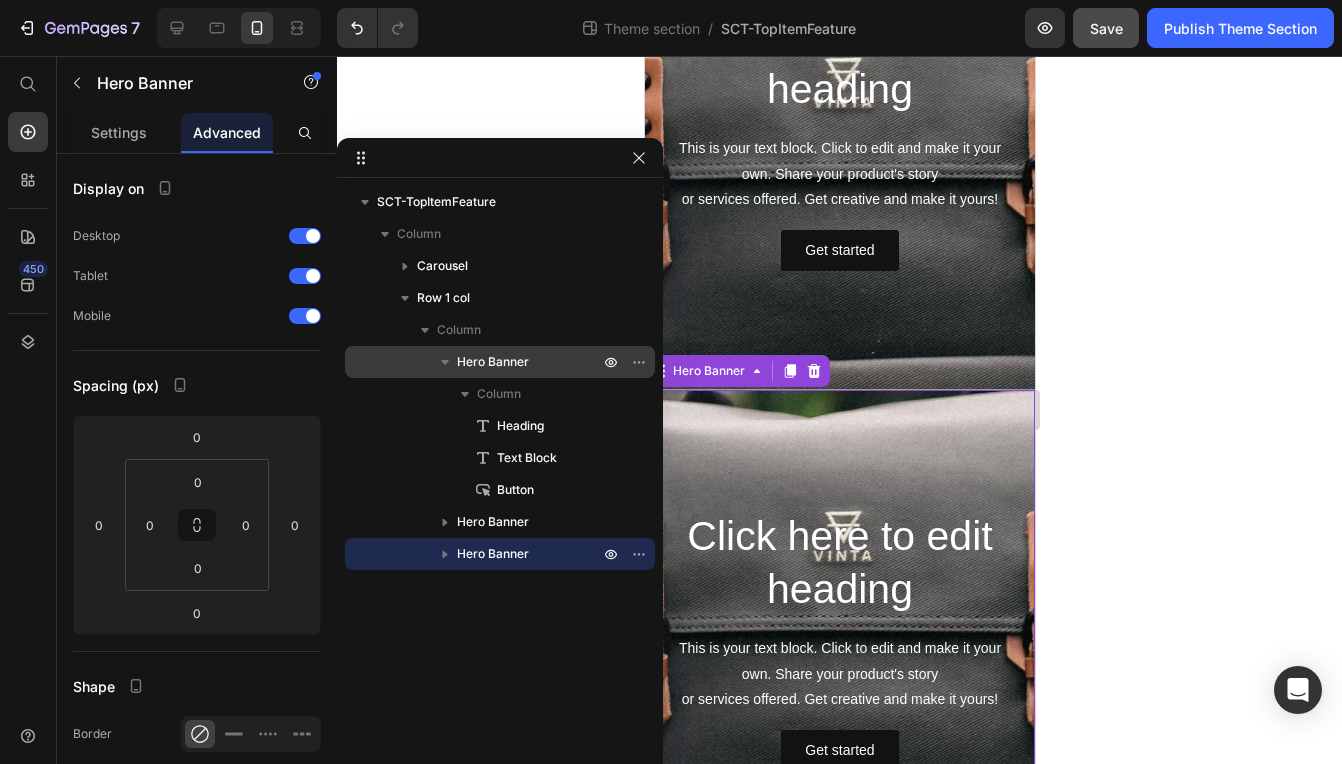 click 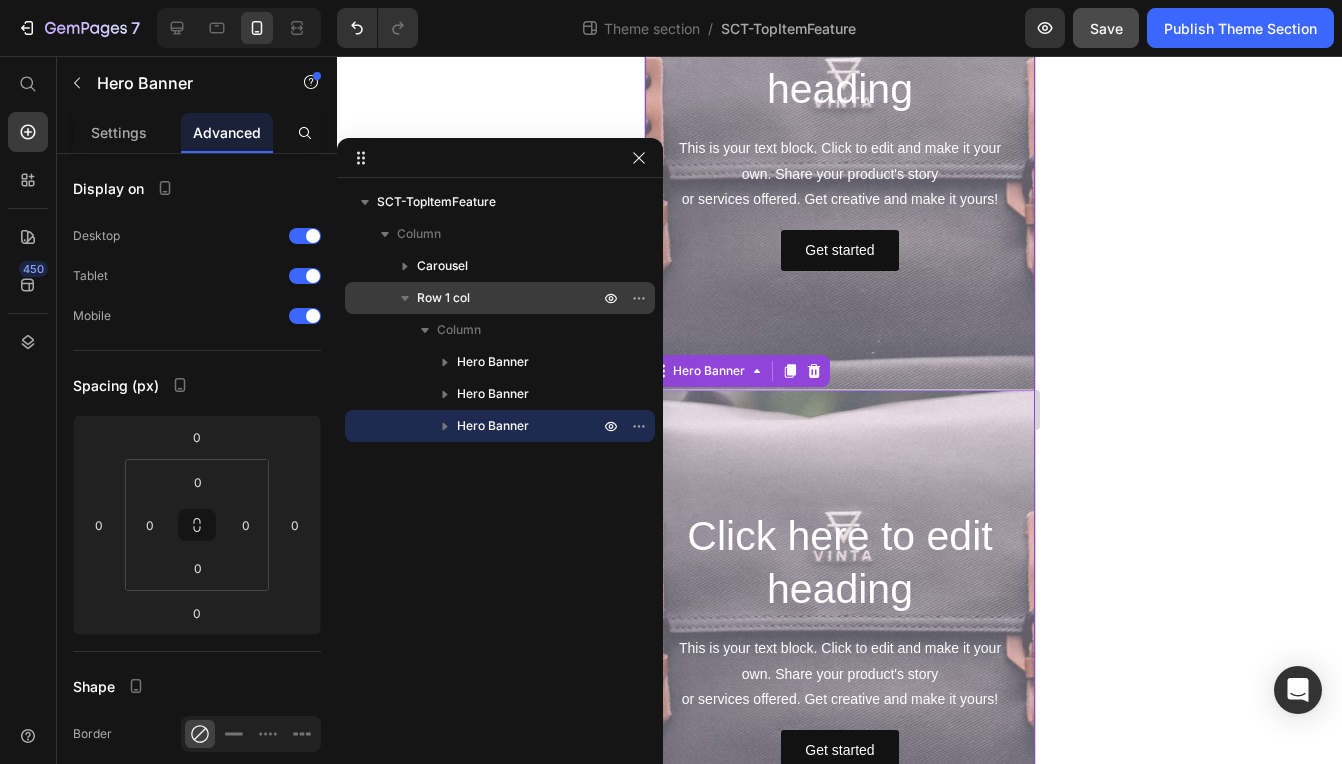 click on "Row 1 col" at bounding box center (443, 298) 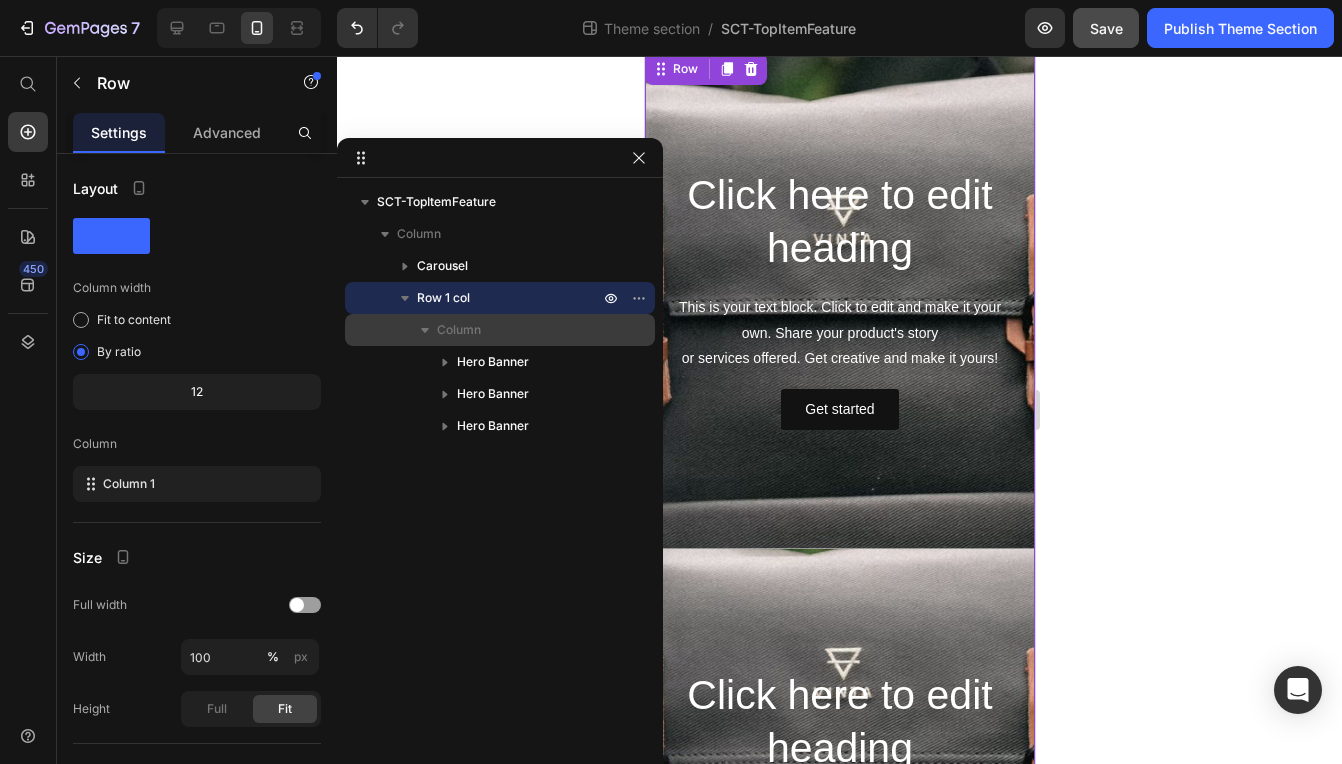 scroll, scrollTop: 264, scrollLeft: 0, axis: vertical 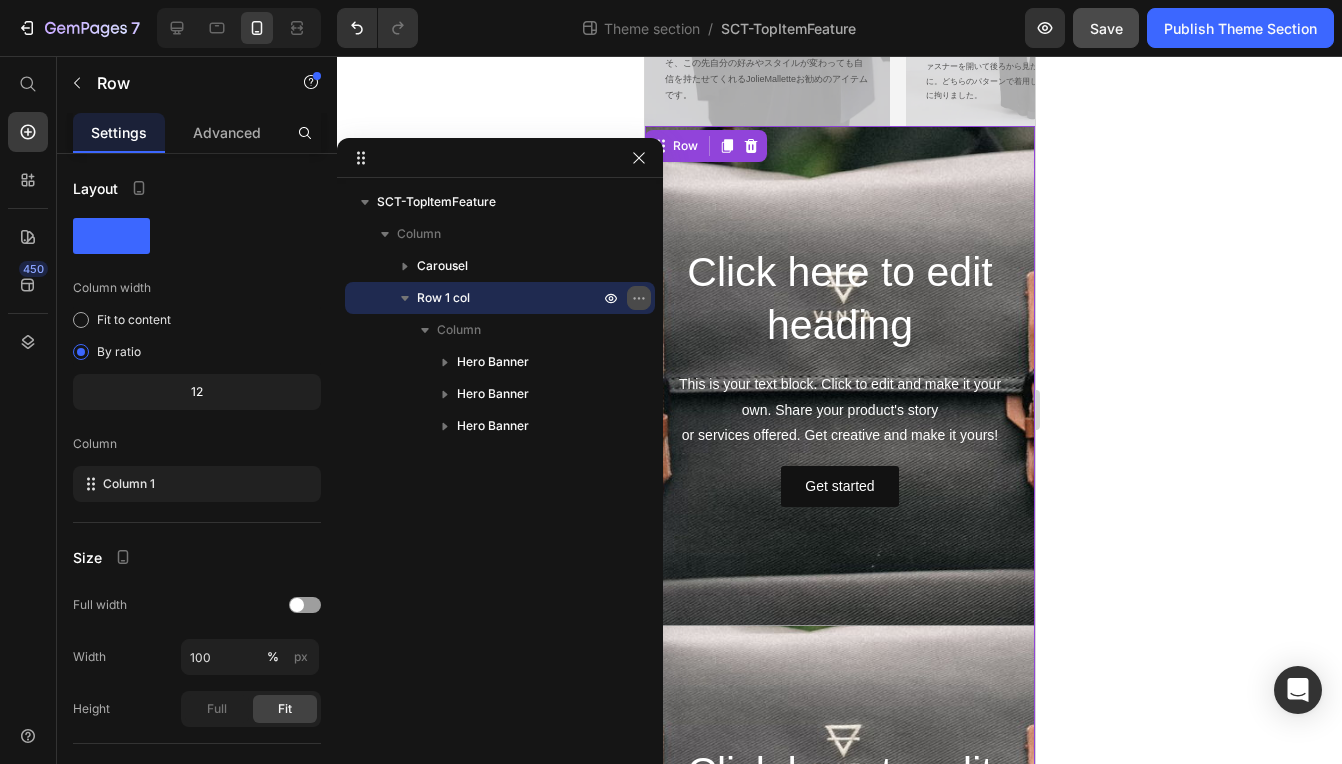 click 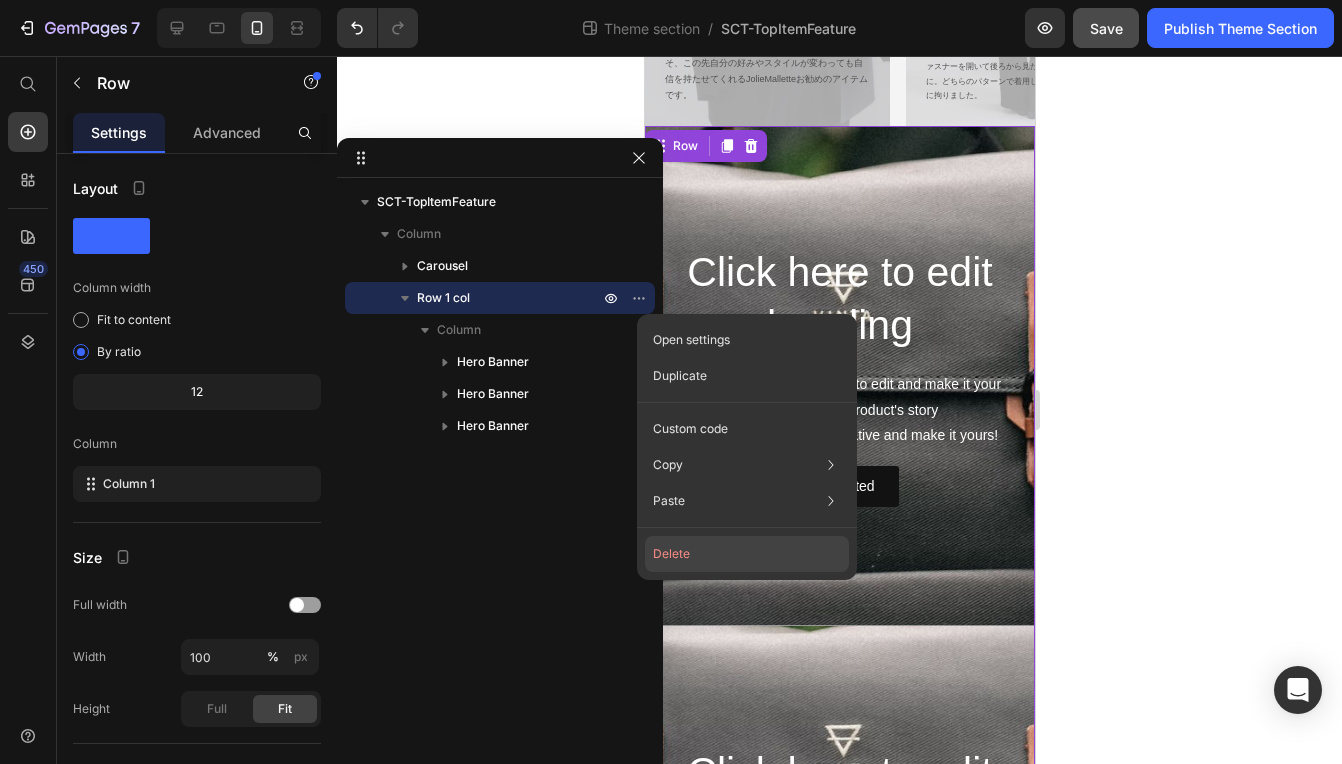 click on "Delete" 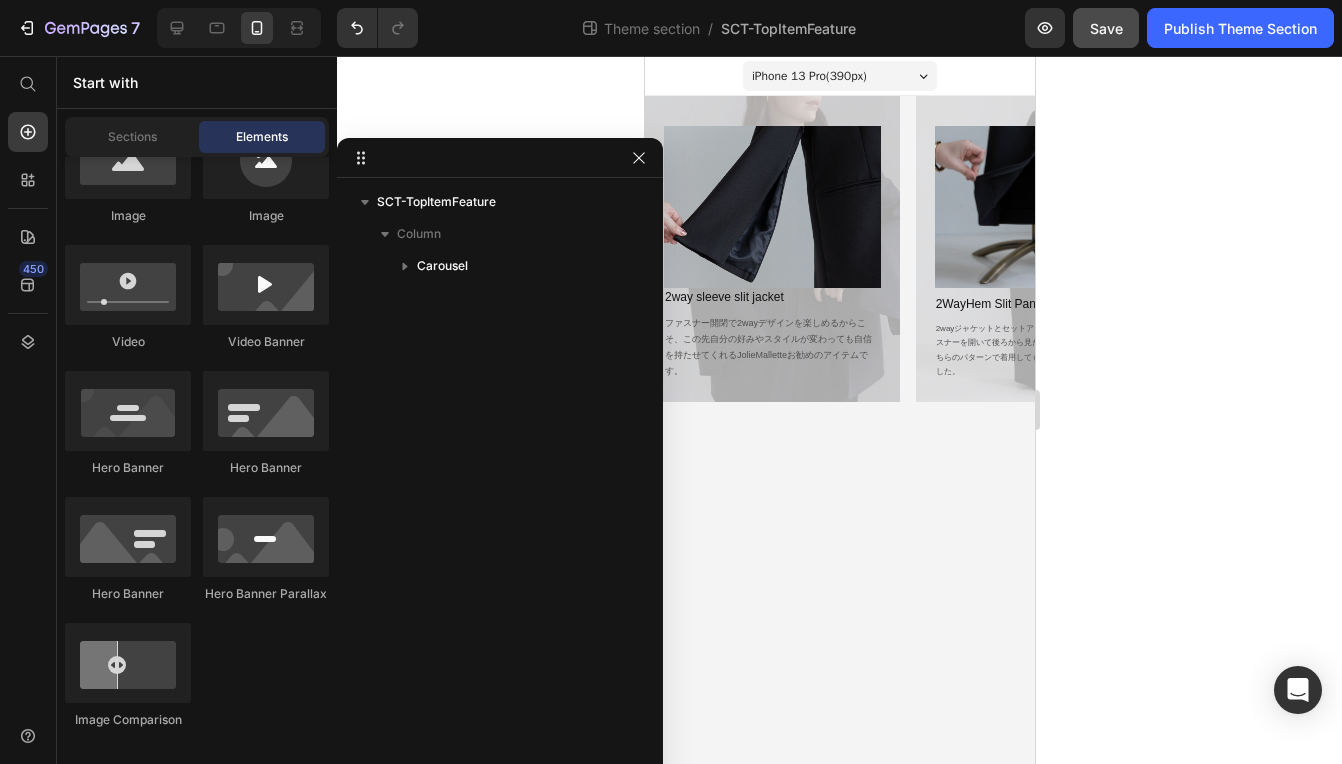 scroll, scrollTop: 0, scrollLeft: 0, axis: both 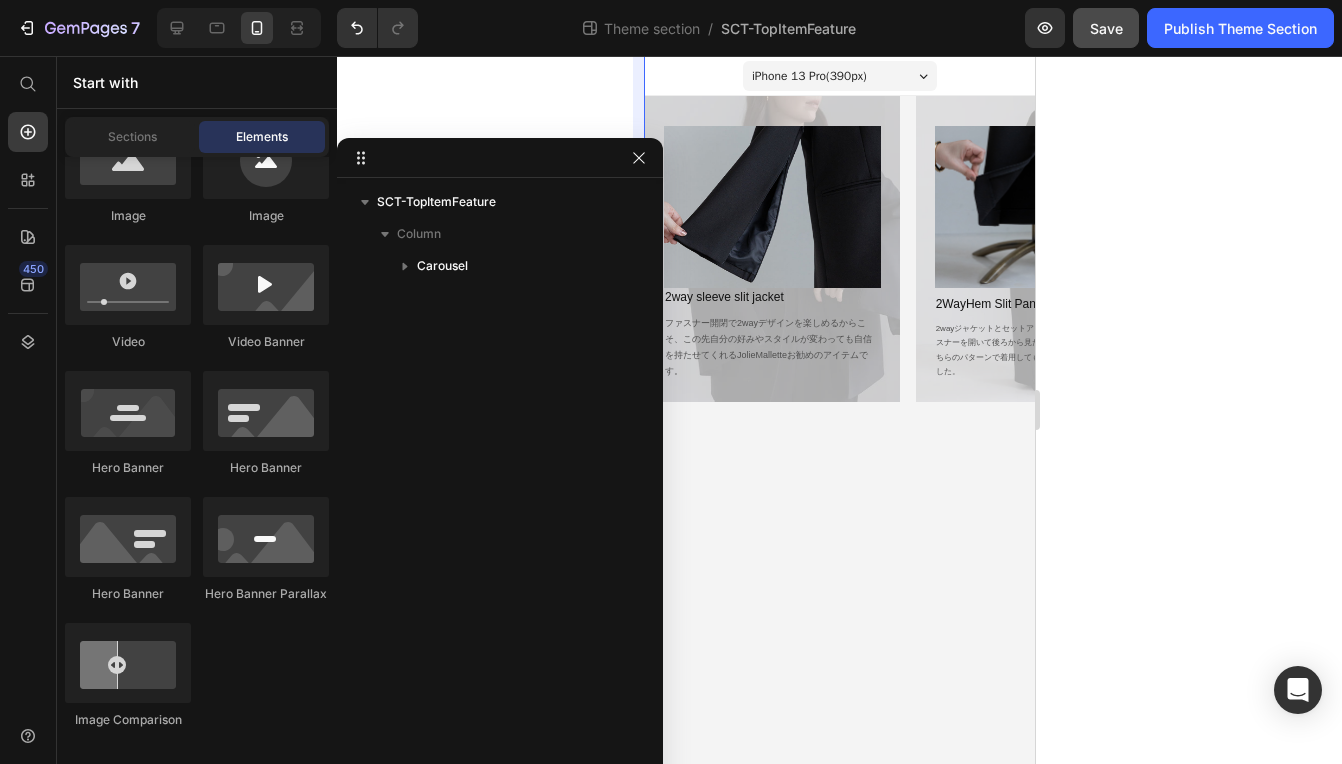click at bounding box center (639, 158) 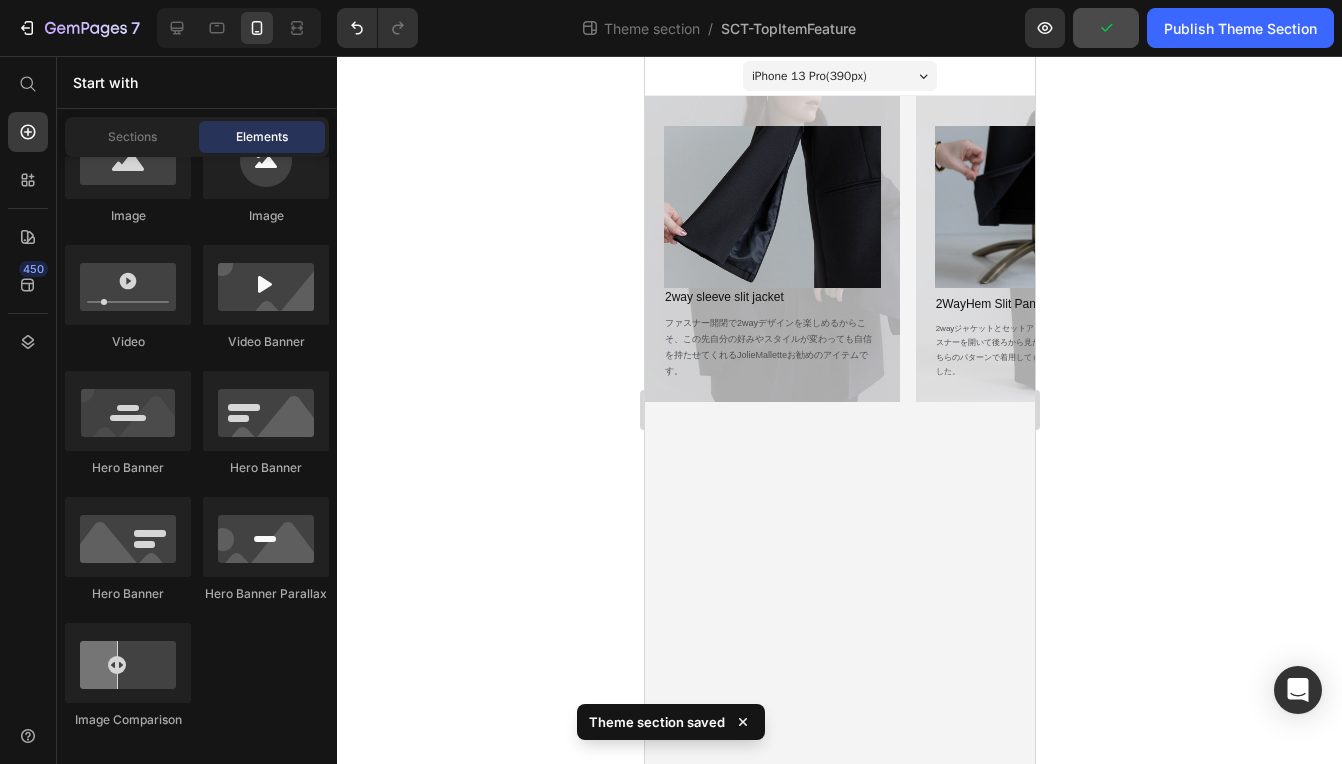 scroll, scrollTop: 300, scrollLeft: 0, axis: vertical 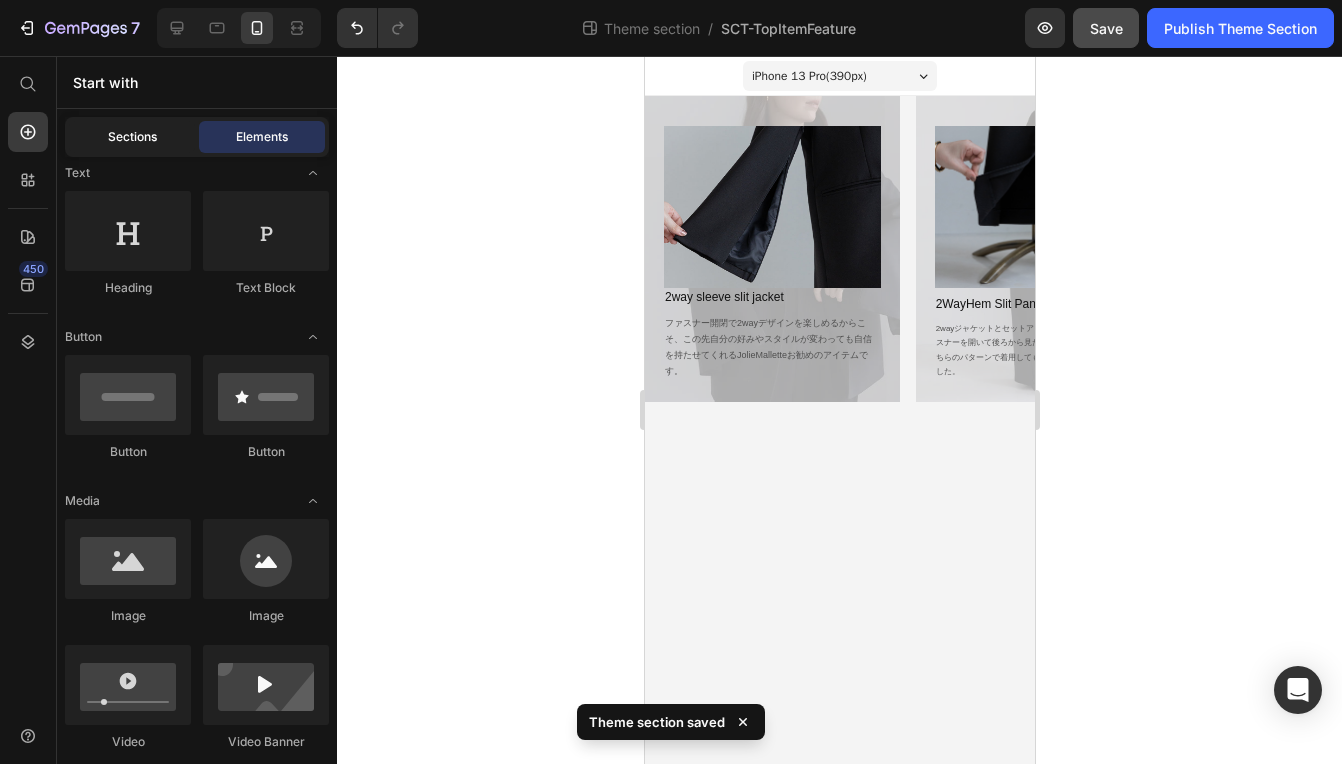 click on "Sections" 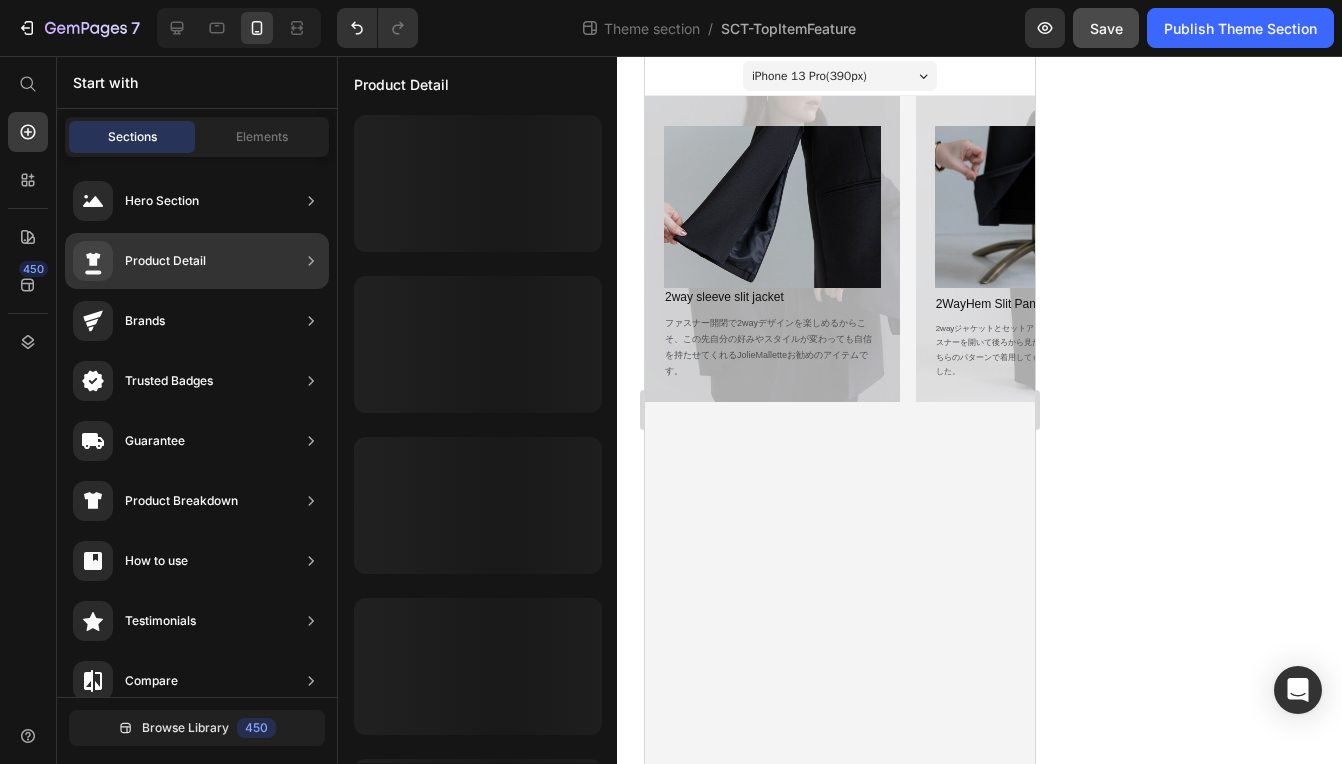 click on "Product Detail" at bounding box center (139, 261) 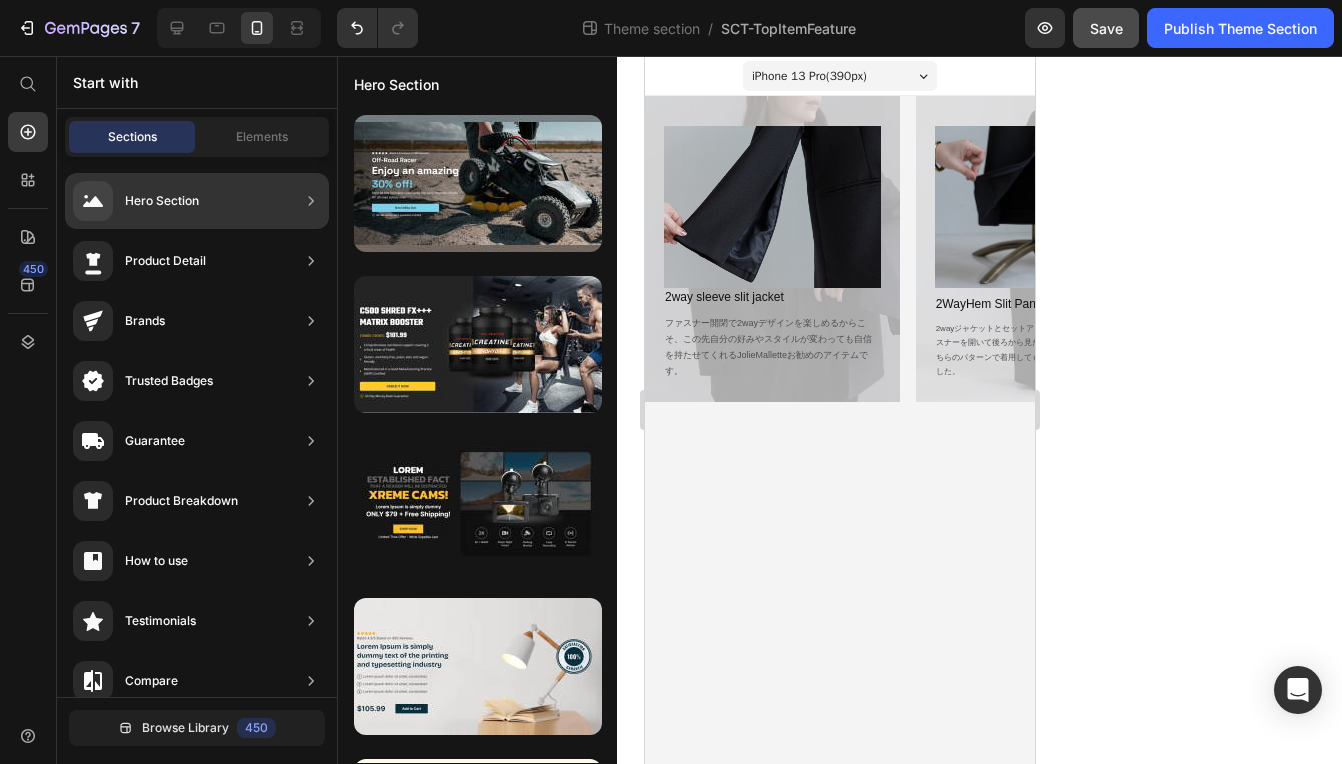 click on "Hero Section" at bounding box center [136, 201] 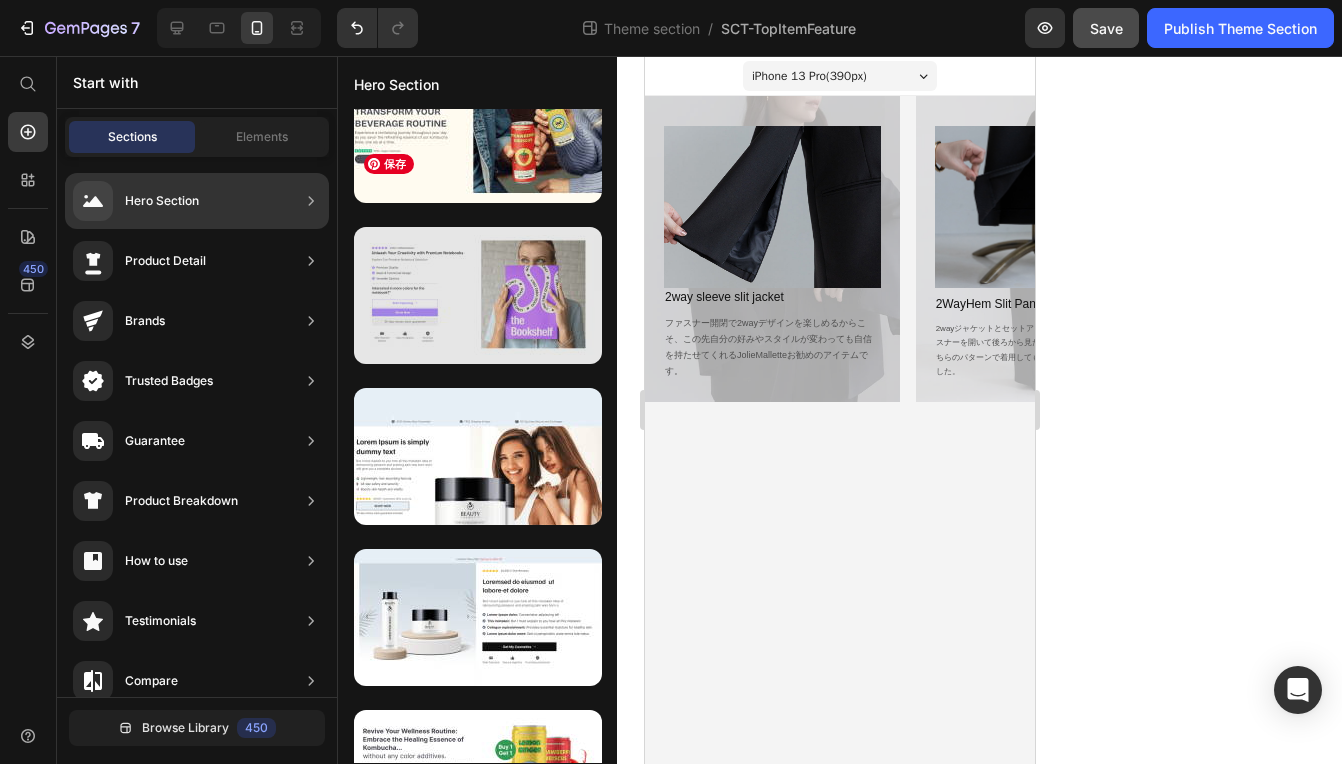 scroll, scrollTop: 354, scrollLeft: 0, axis: vertical 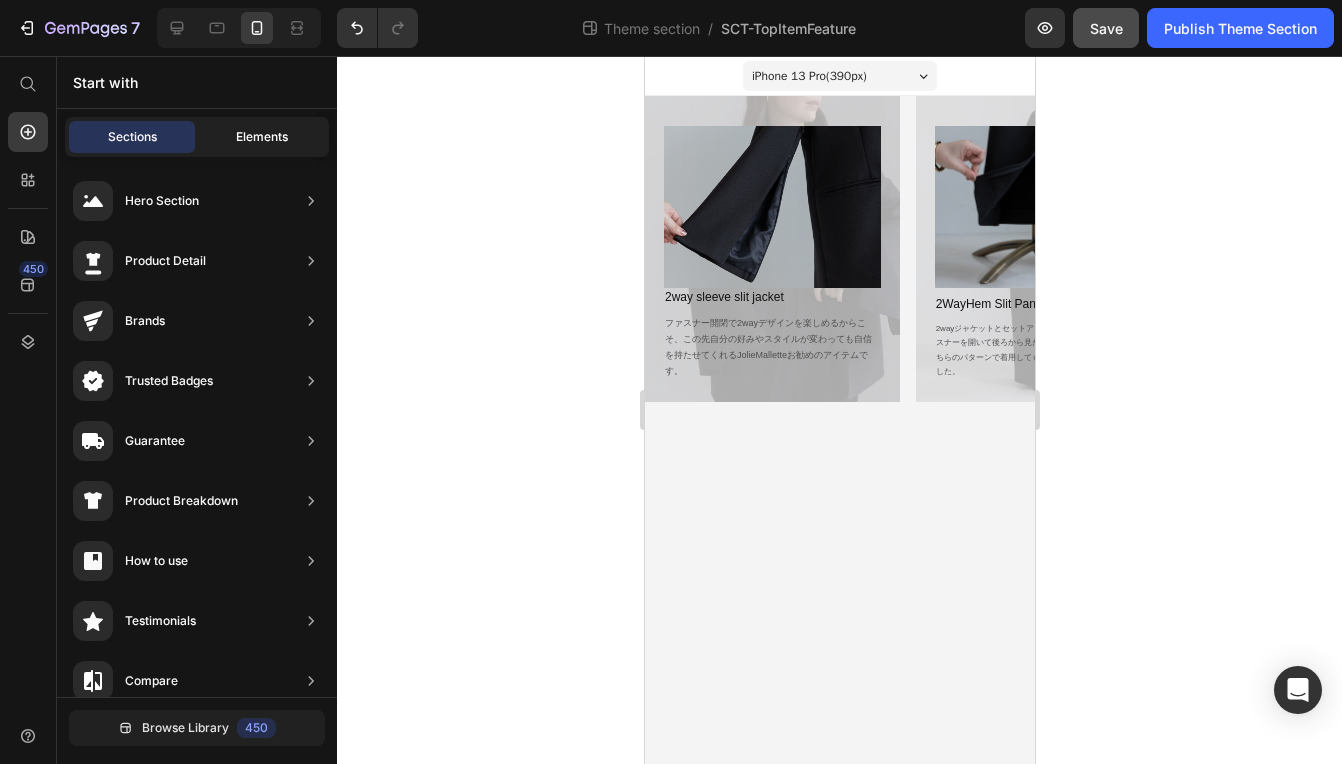 click on "Elements" at bounding box center (262, 137) 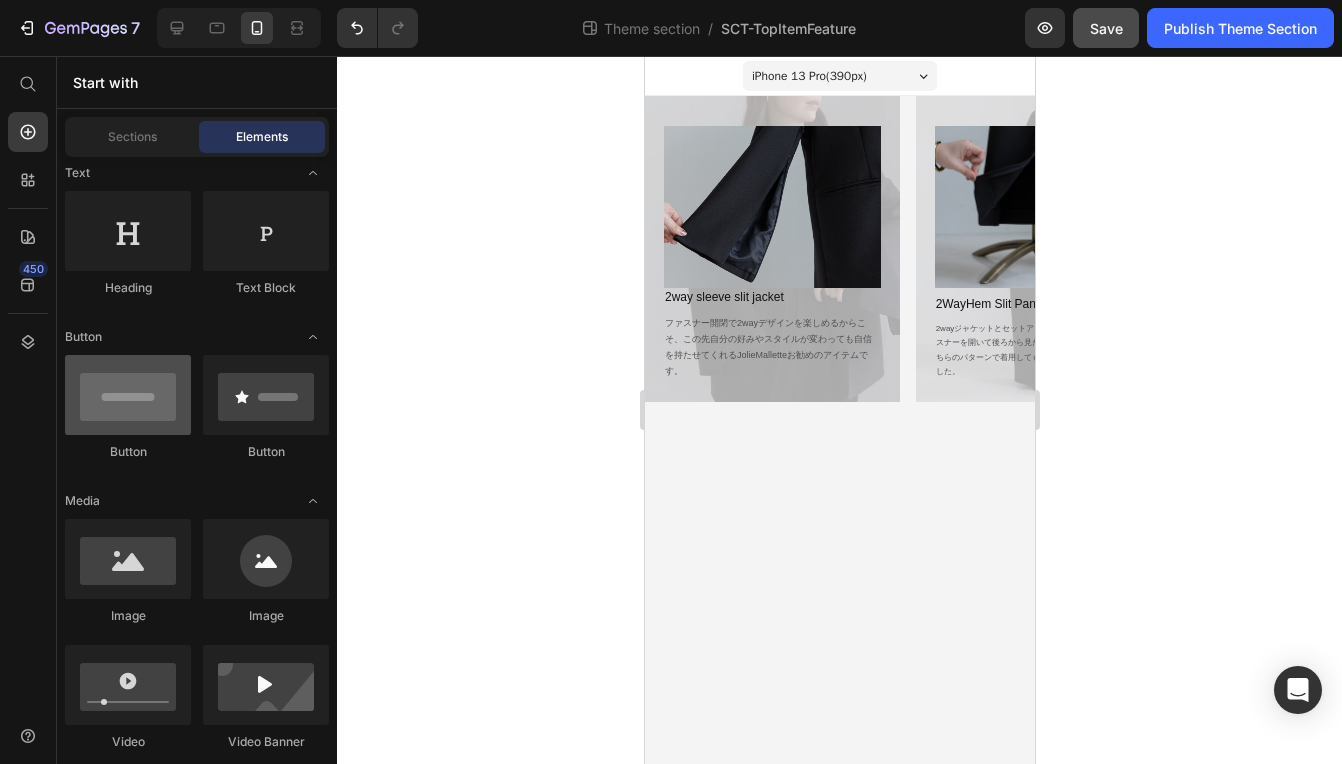 scroll, scrollTop: 0, scrollLeft: 0, axis: both 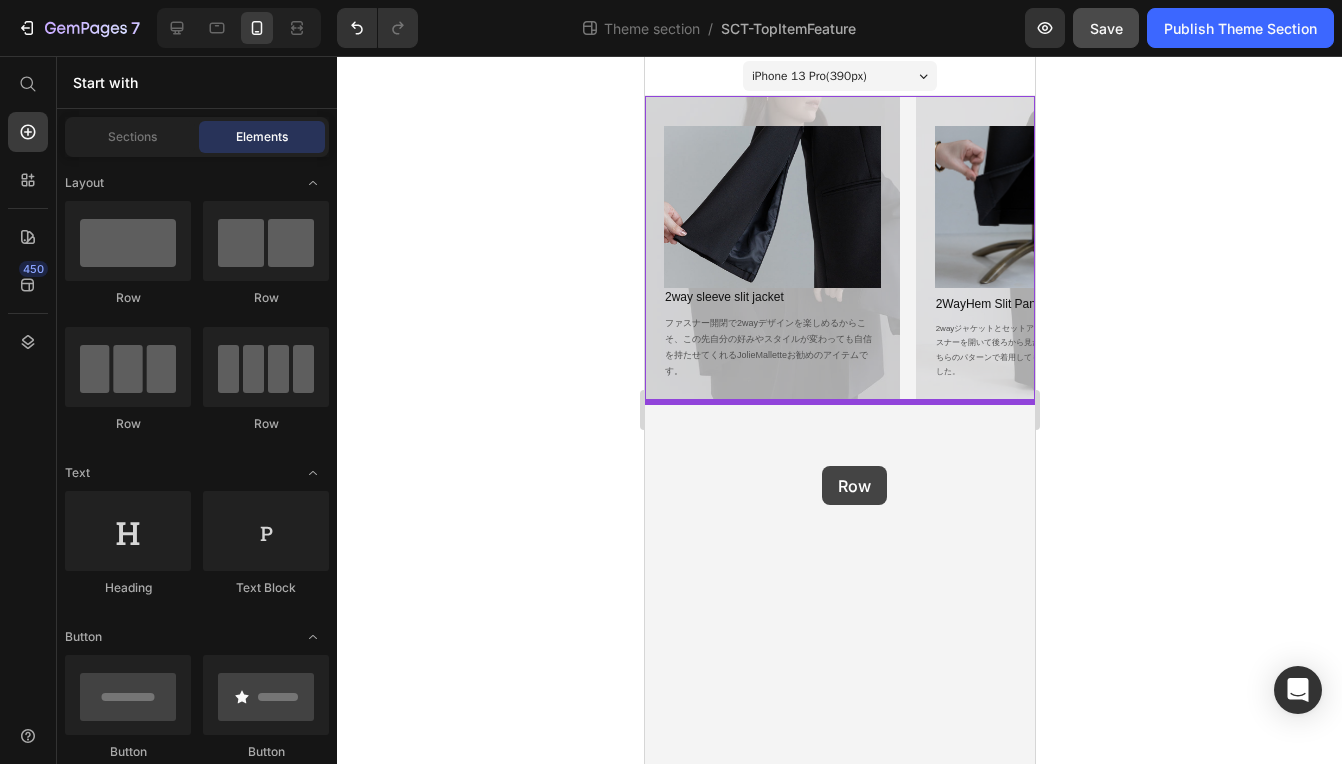 drag, startPoint x: 774, startPoint y: 299, endPoint x: 820, endPoint y: 464, distance: 171.29214 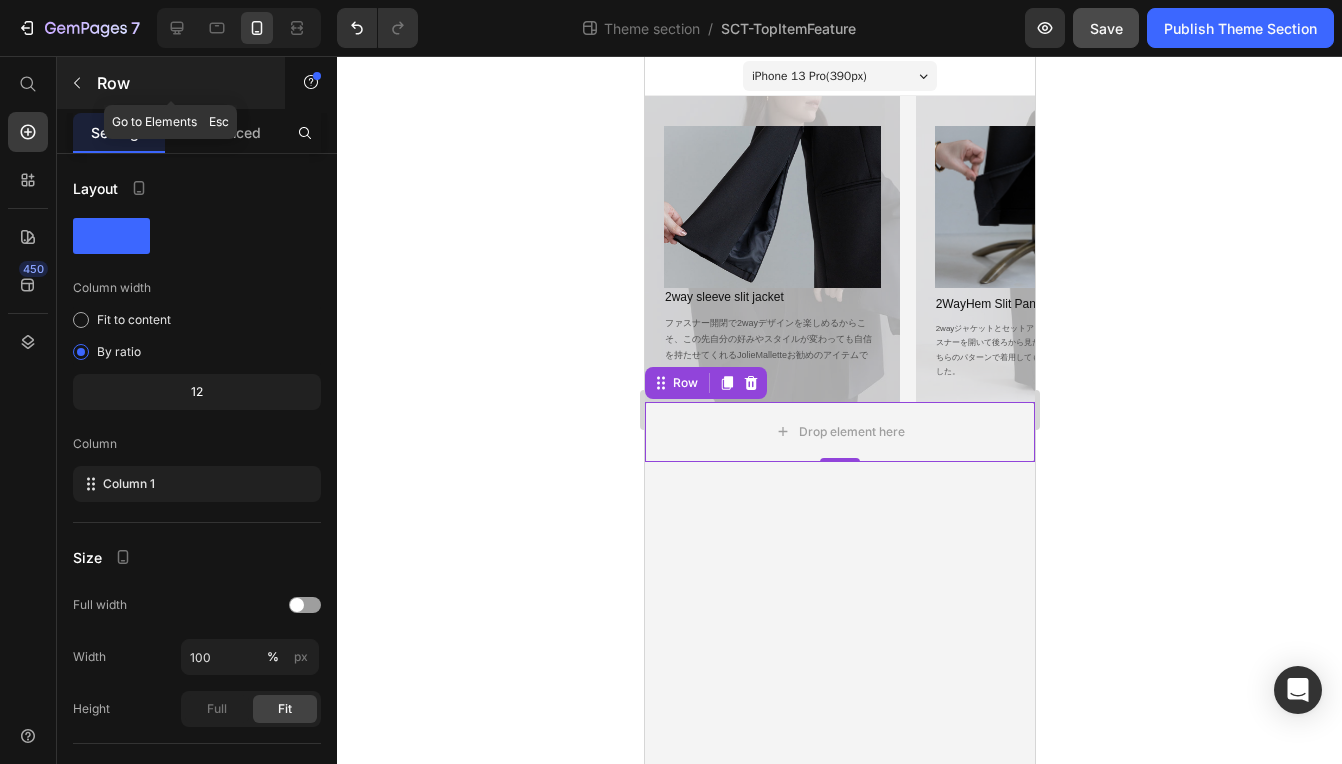 click at bounding box center (77, 83) 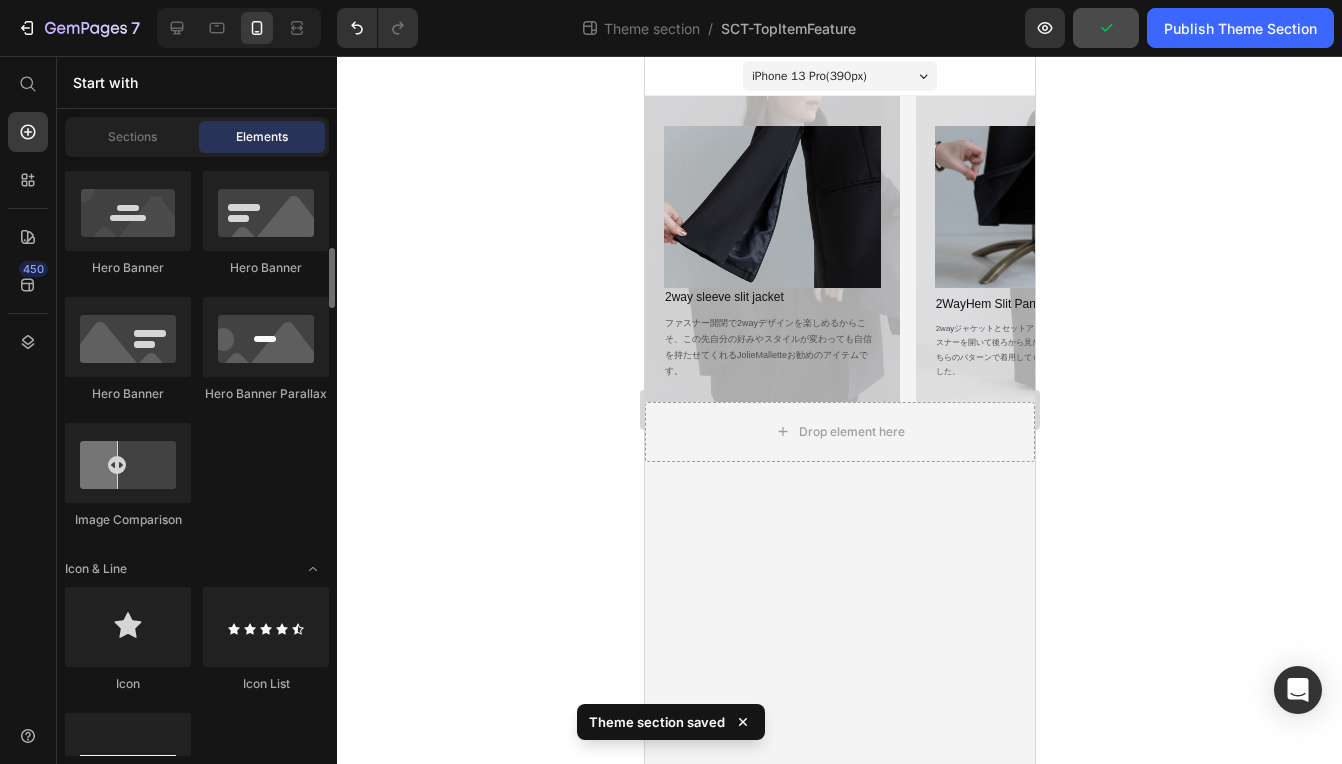 scroll, scrollTop: 800, scrollLeft: 0, axis: vertical 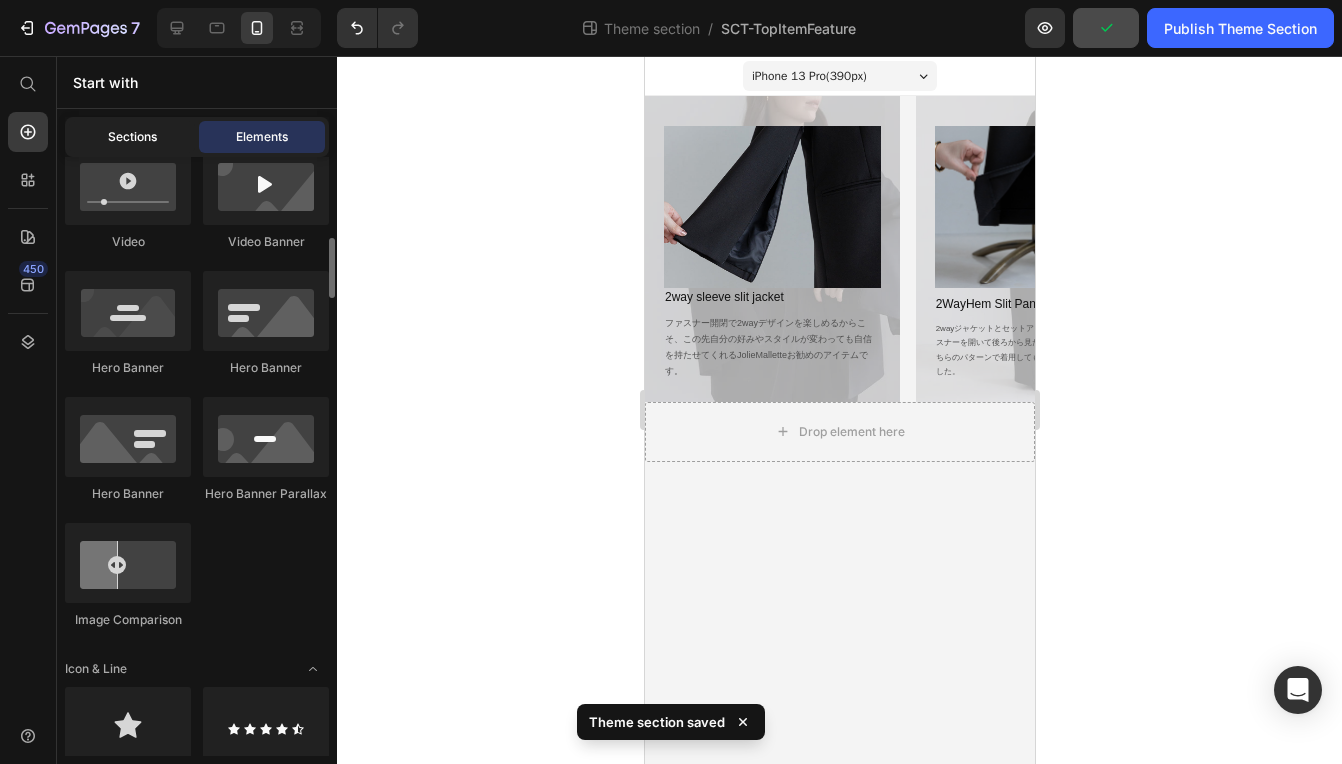 click on "Sections" 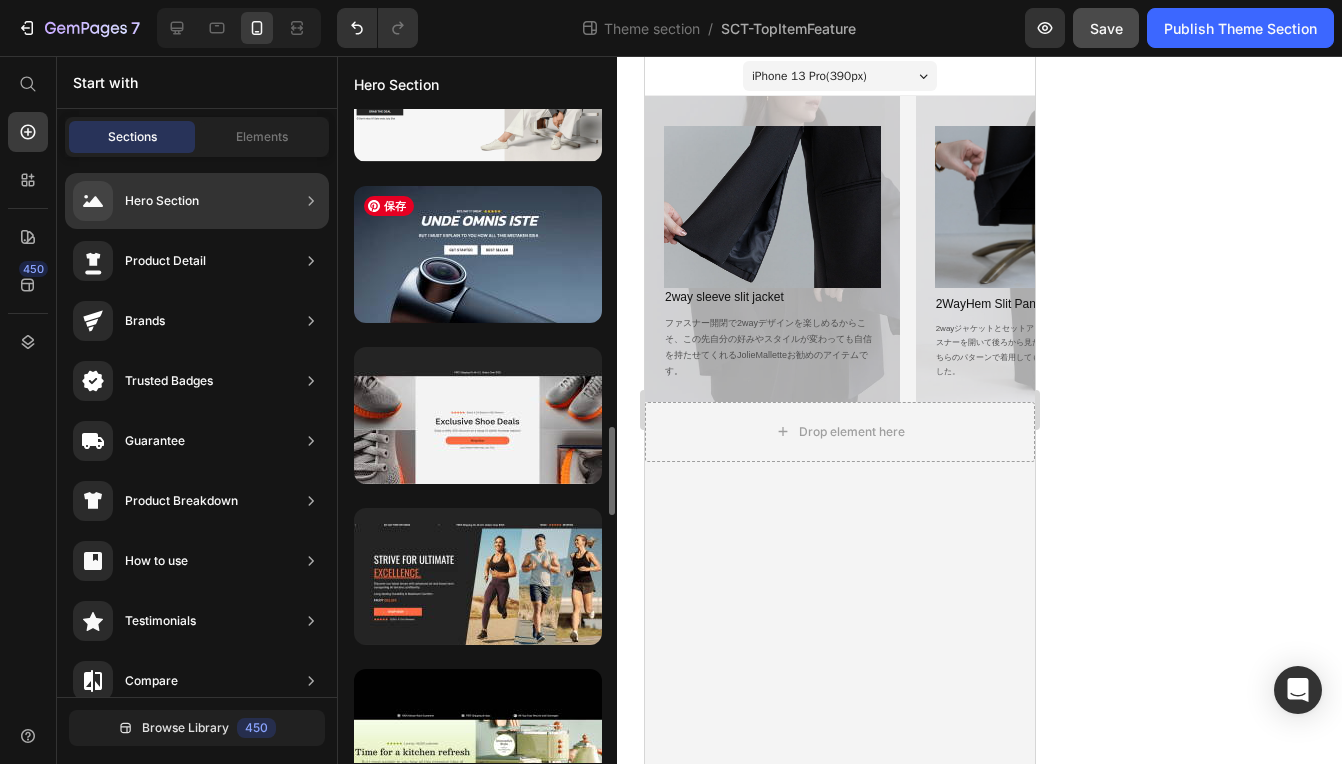 scroll, scrollTop: 944, scrollLeft: 0, axis: vertical 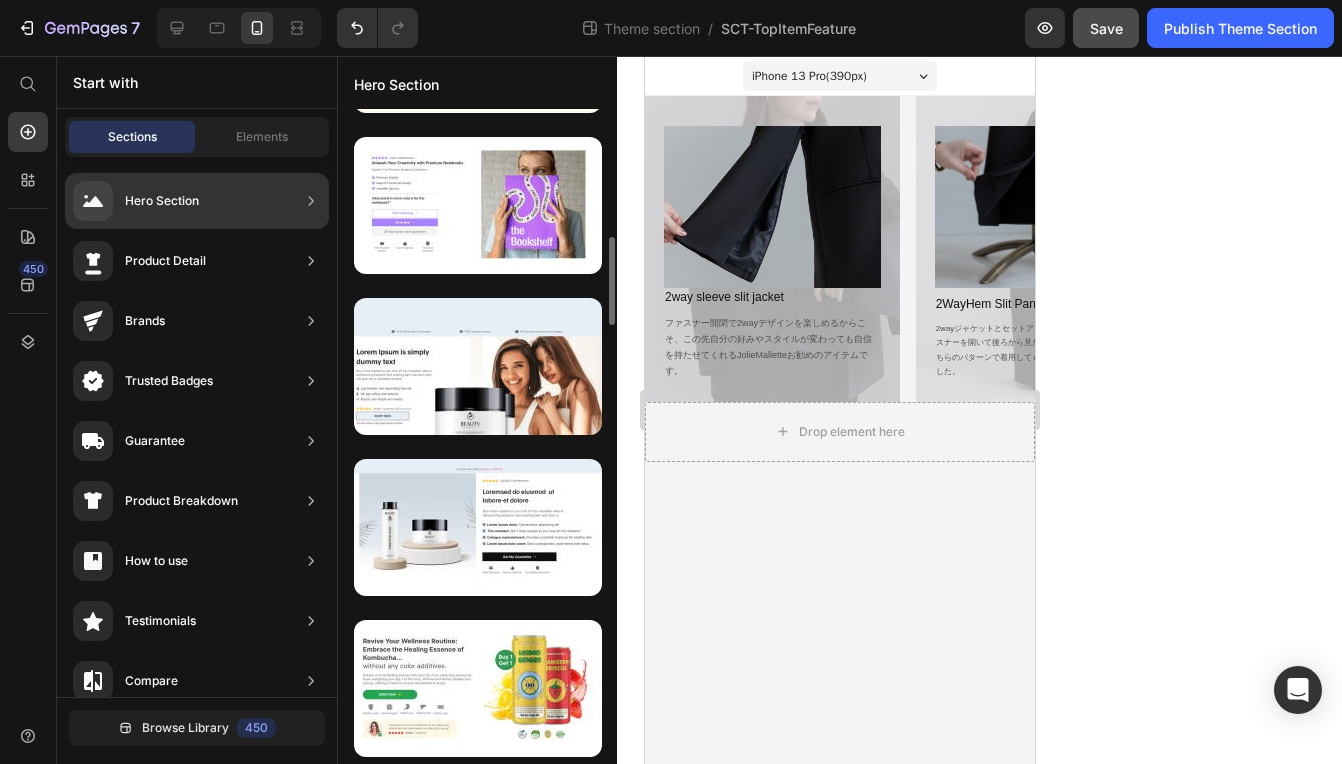 click on "Hero Section" at bounding box center [162, 201] 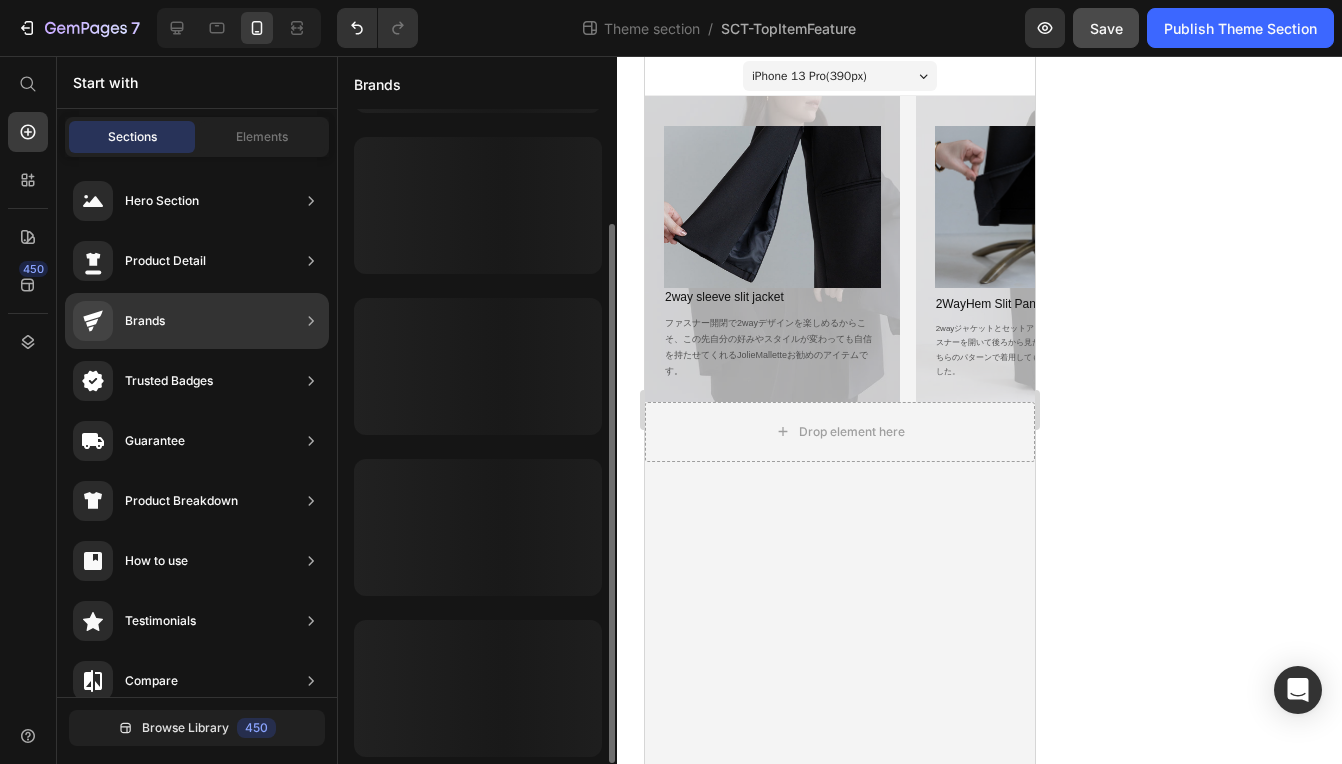 scroll, scrollTop: 139, scrollLeft: 0, axis: vertical 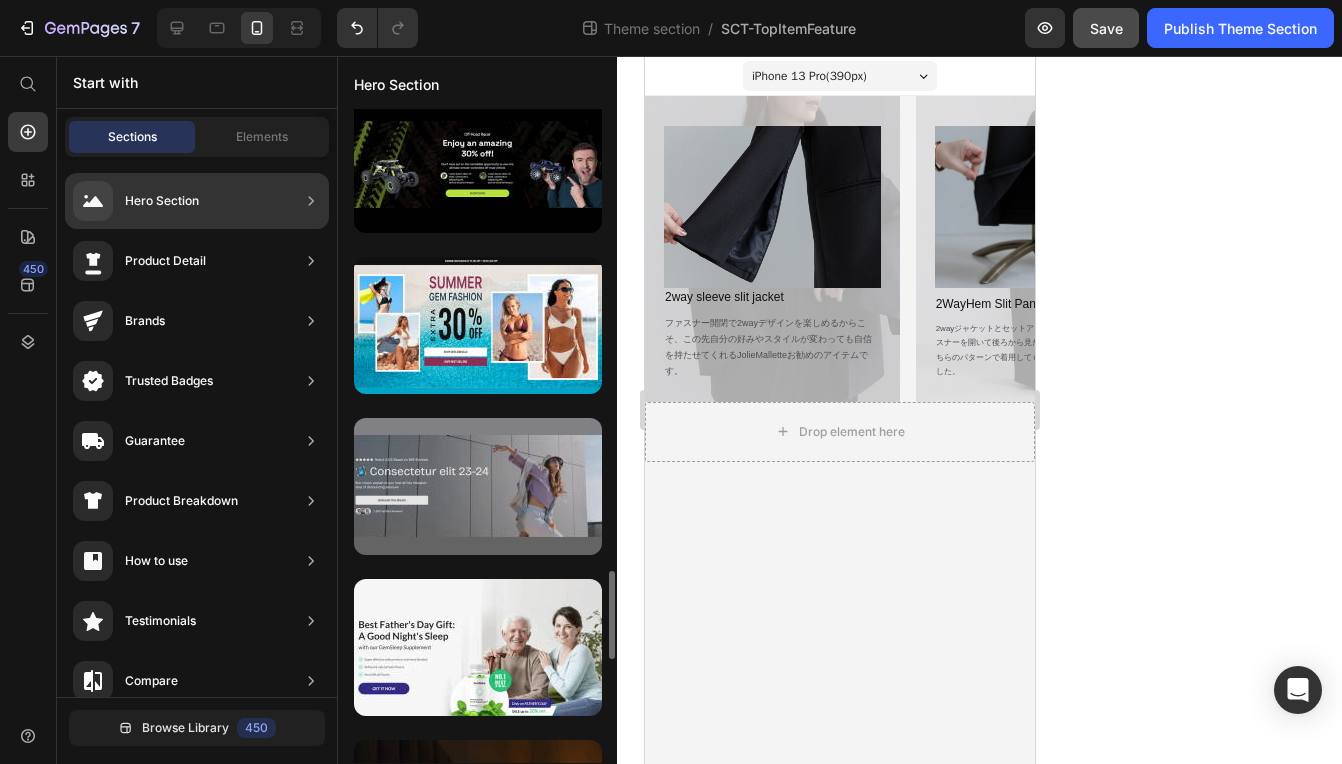 click at bounding box center [478, 486] 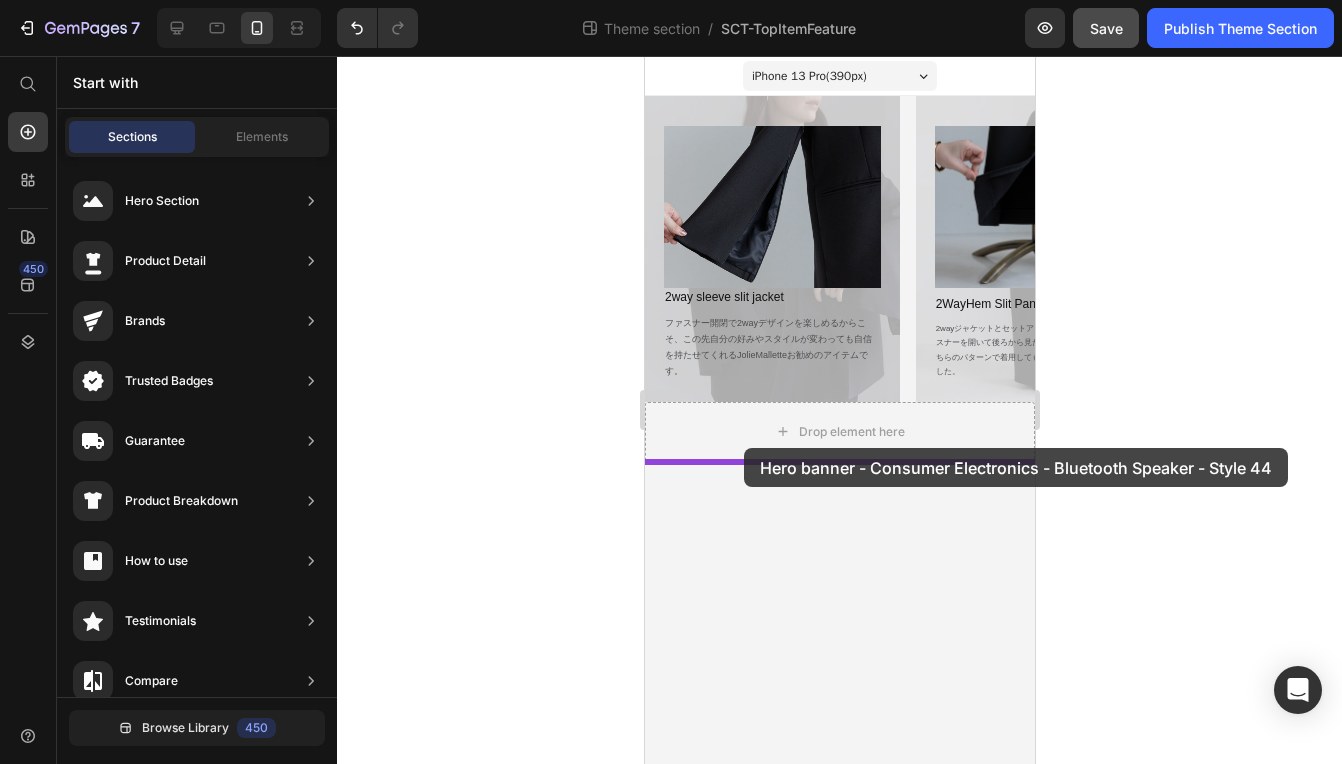 drag, startPoint x: 1150, startPoint y: 548, endPoint x: 744, endPoint y: 445, distance: 418.86154 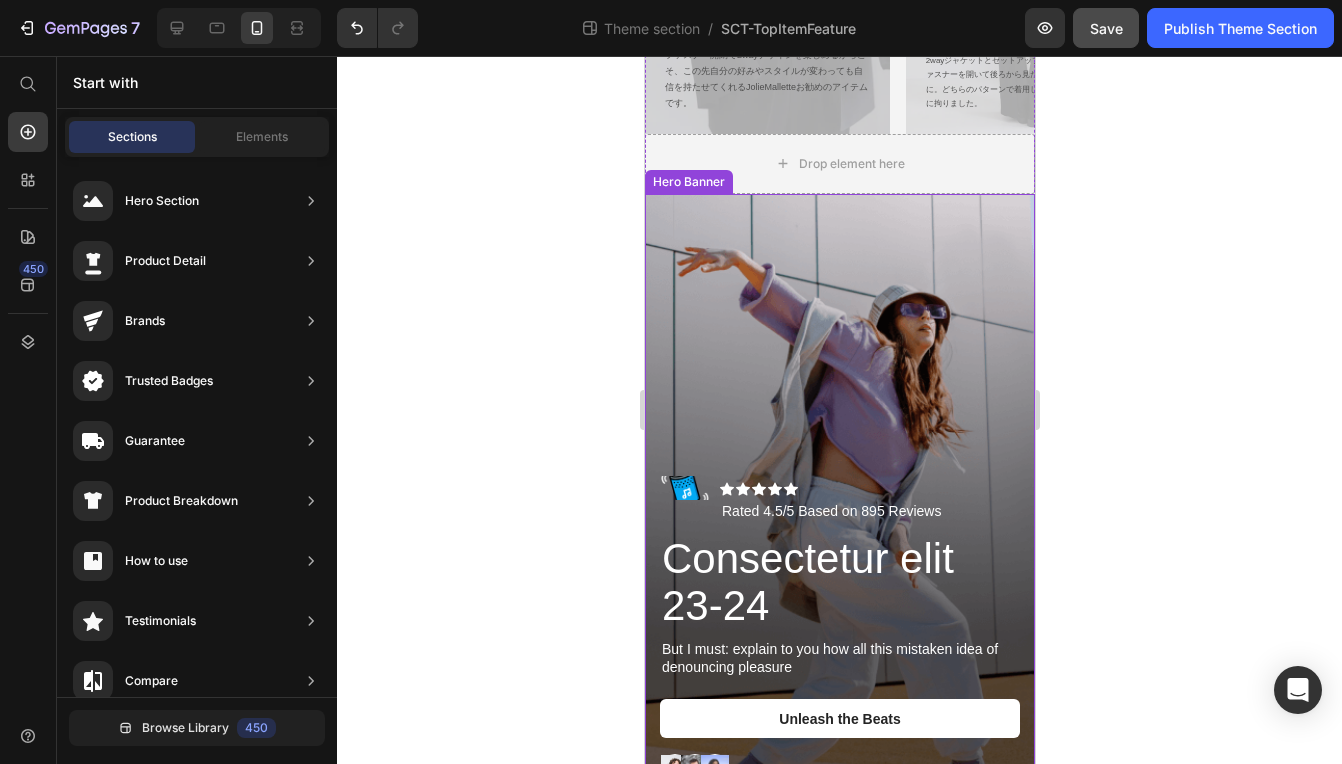 scroll, scrollTop: 353, scrollLeft: 0, axis: vertical 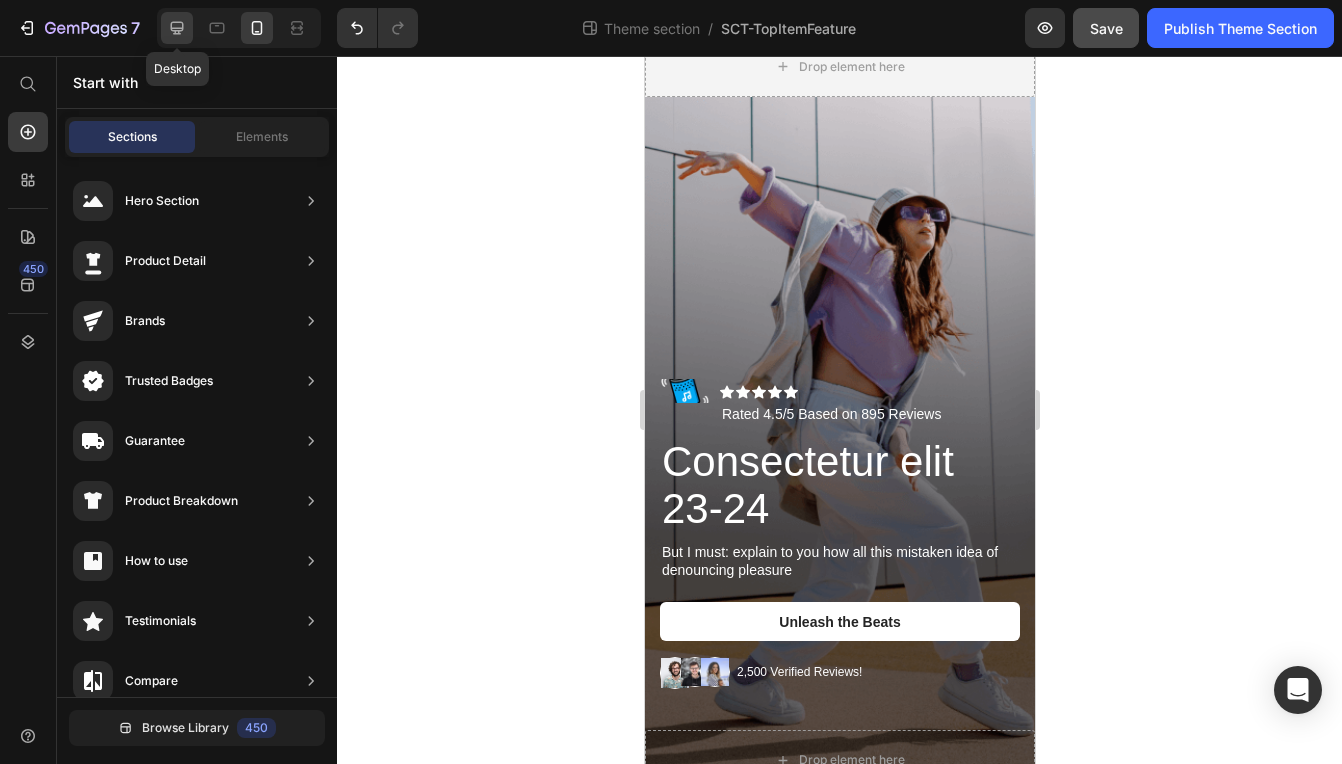 click 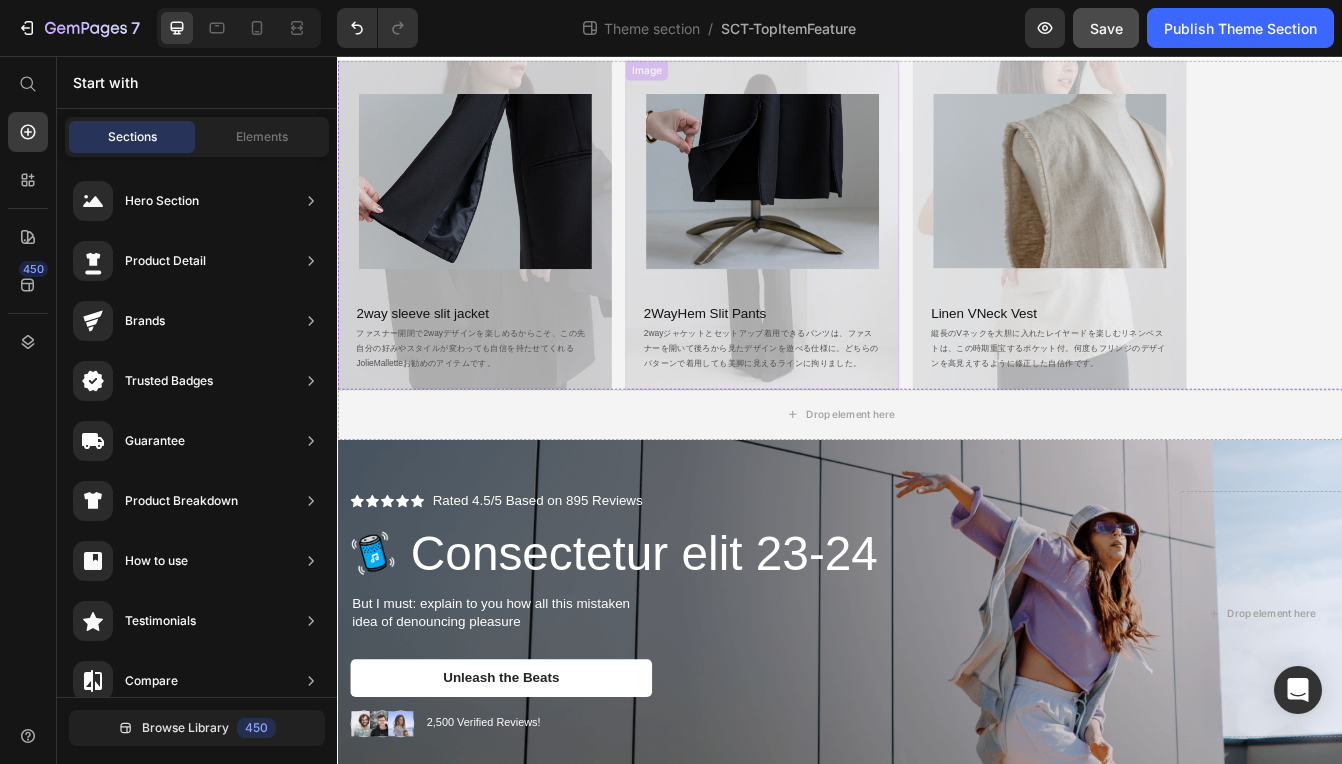 scroll, scrollTop: 59, scrollLeft: 0, axis: vertical 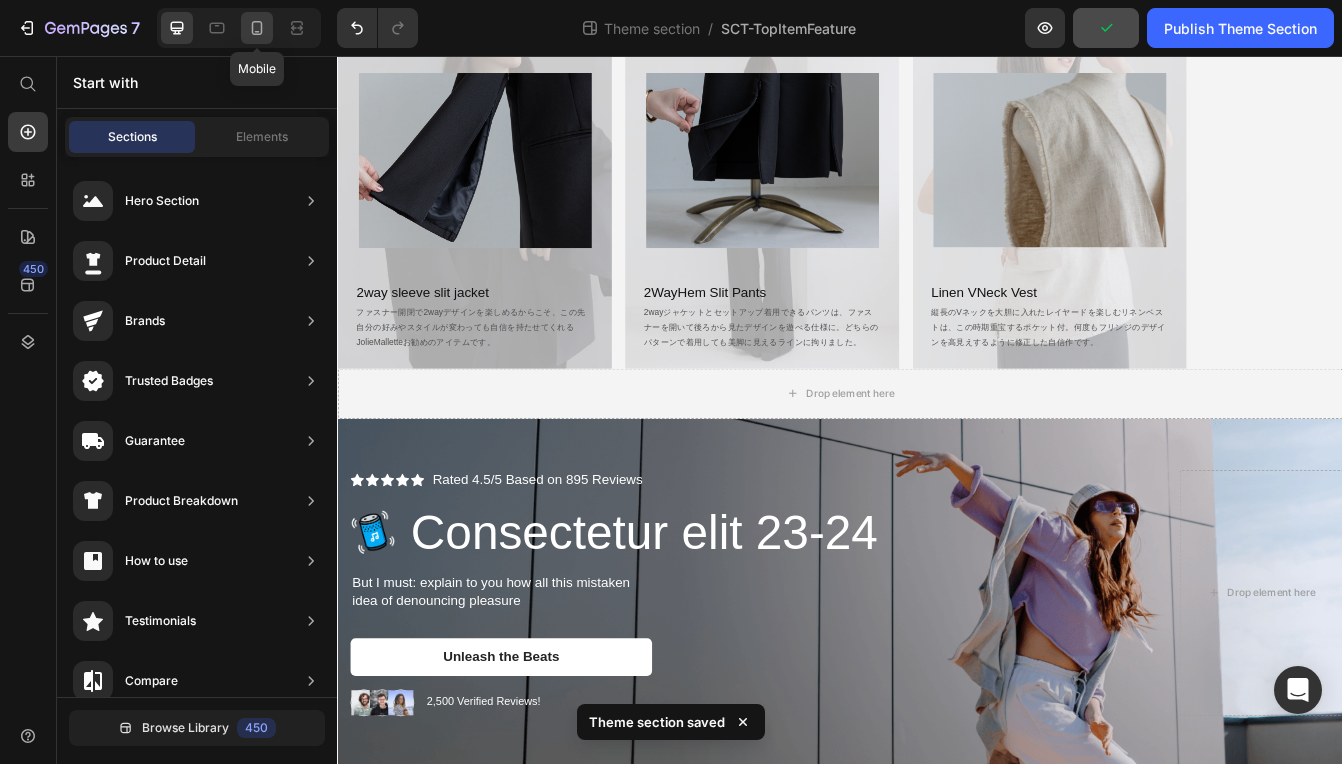 click 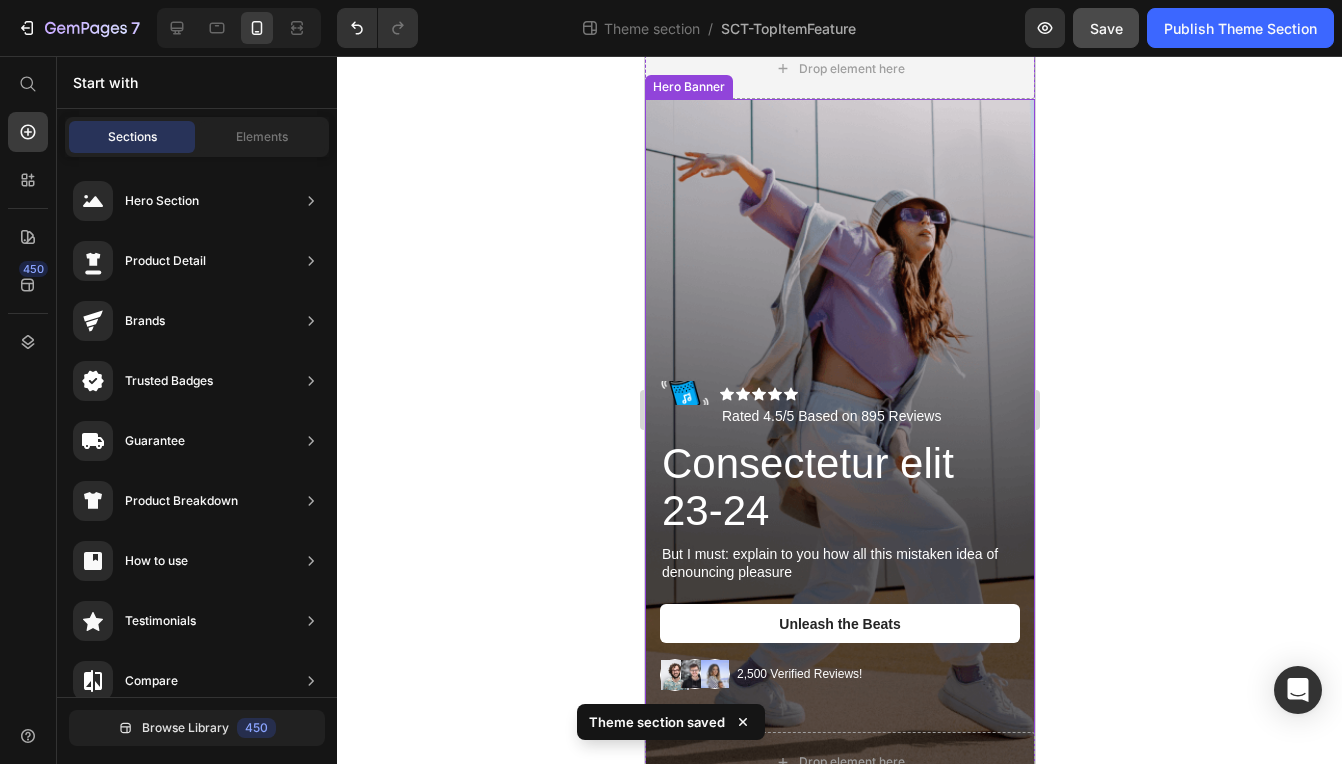 scroll, scrollTop: 353, scrollLeft: 0, axis: vertical 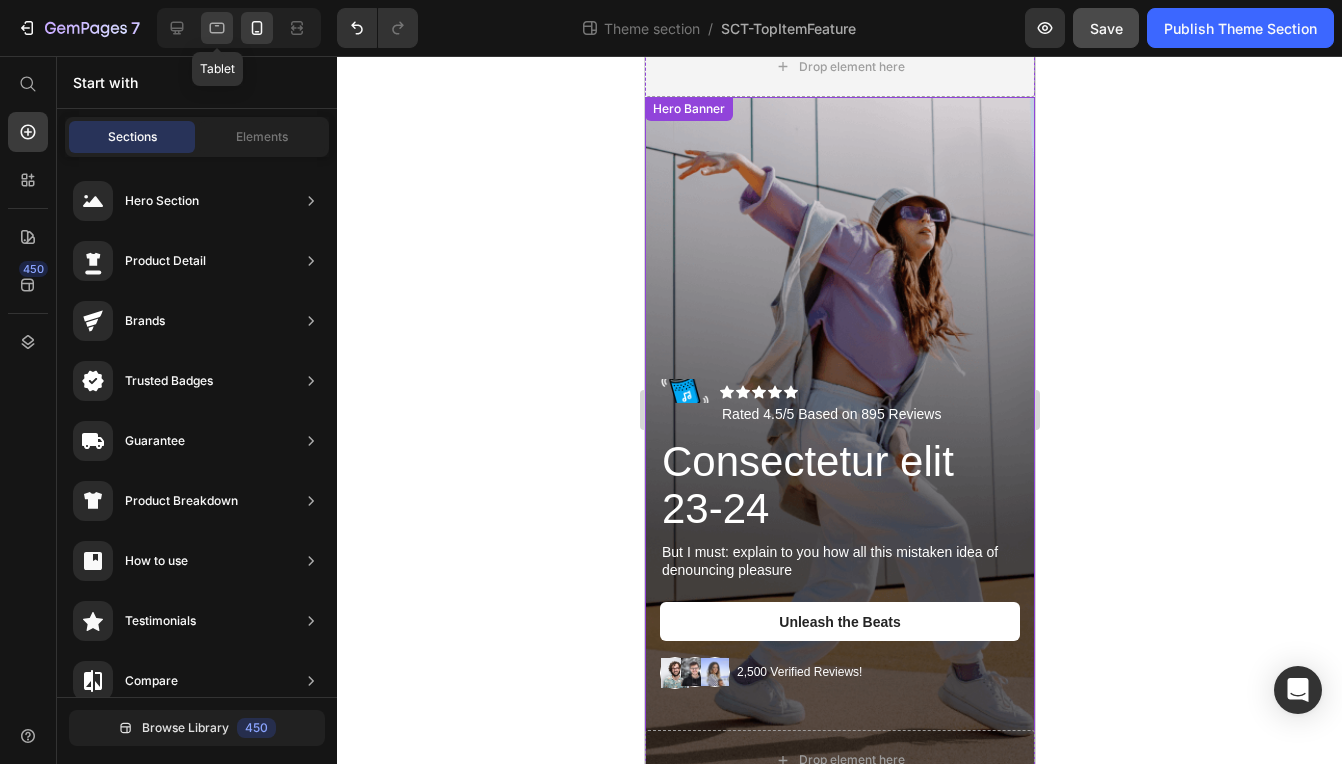 click 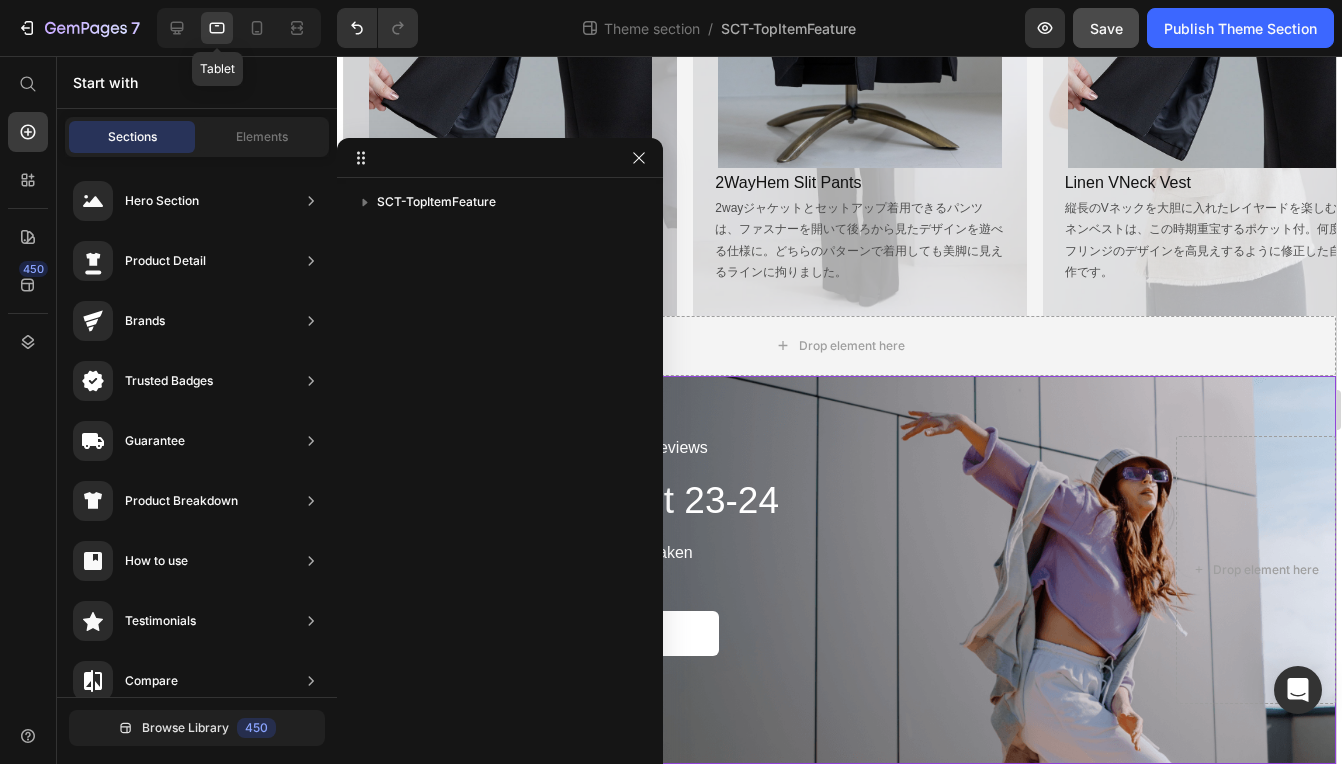 scroll, scrollTop: 237, scrollLeft: 0, axis: vertical 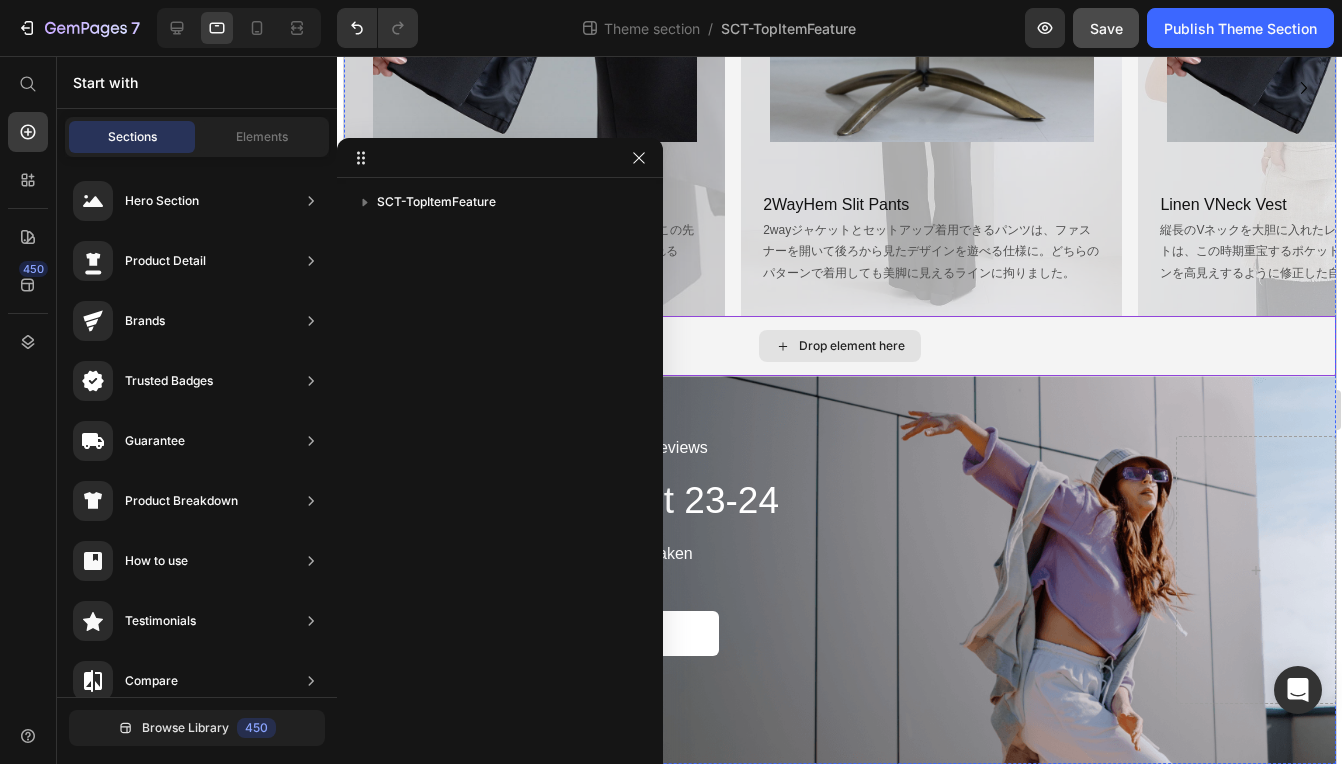 click on "Image Consectetur elit 23-24 Heading Row" at bounding box center [743, 501] 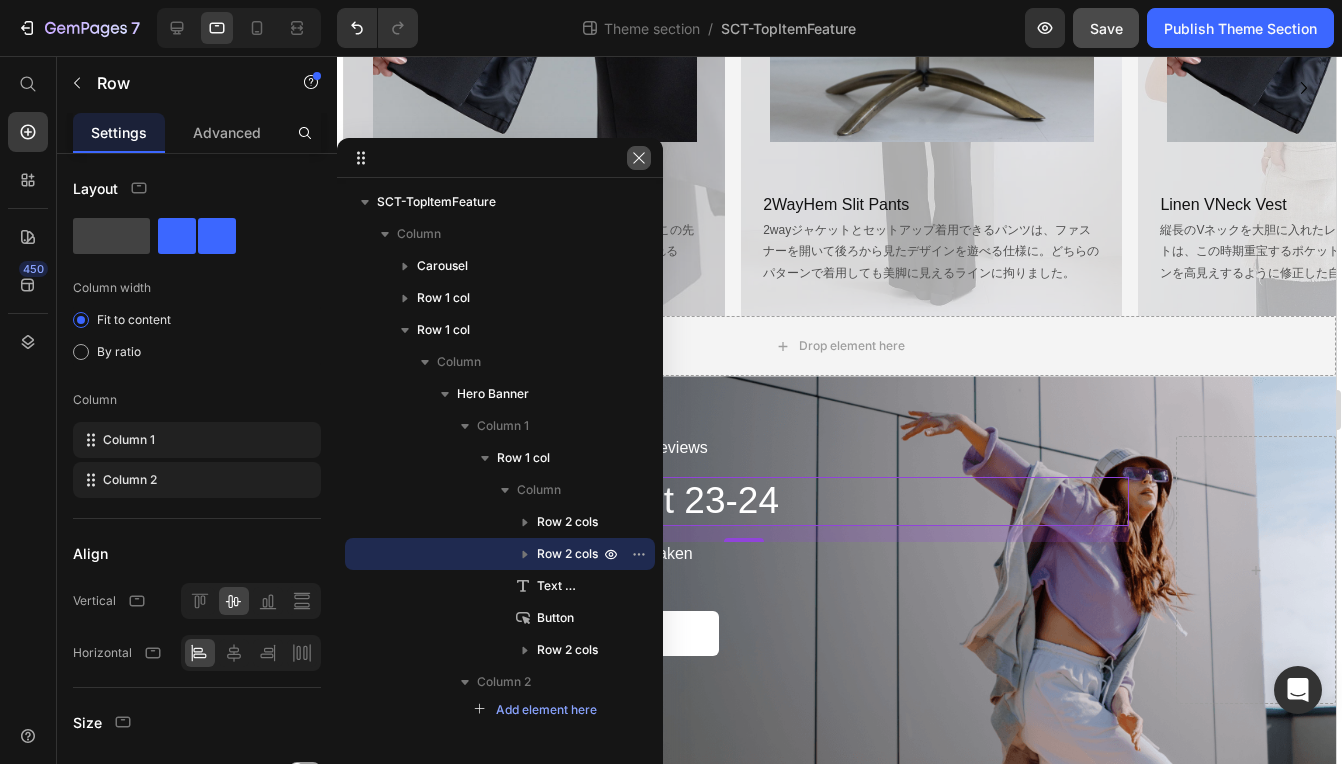 click 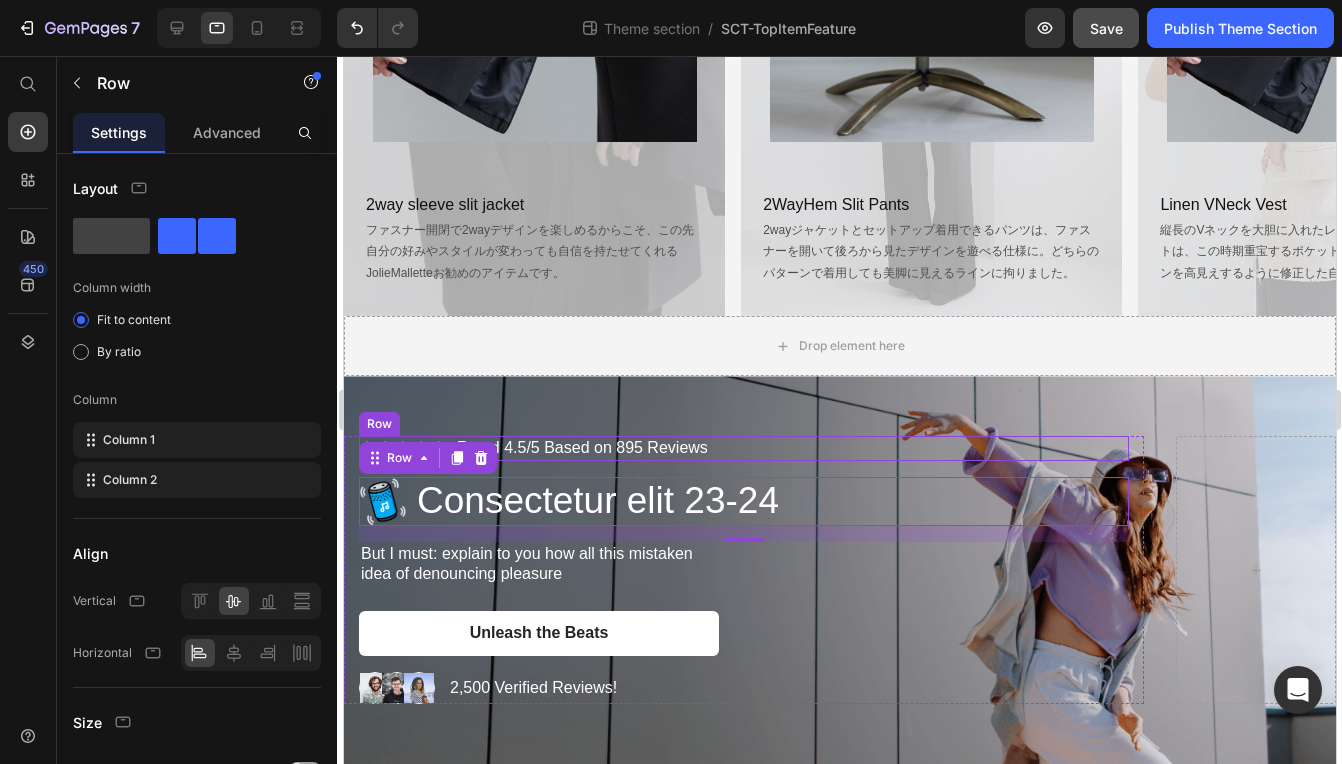 click on "Icon Icon Icon Icon Icon Icon List Image Rated 4.5/5 Based on 895 Reviews Text Block Row Image Consectetur elit 23-24 Heading Row 16 But I must: explain to you how all this mistaken idea of denouncing pleasure Text Block Unleash the Beats Button Image Image Image Row 2,500 Verified Reviews! Text Block Row Row" at bounding box center (839, 570) 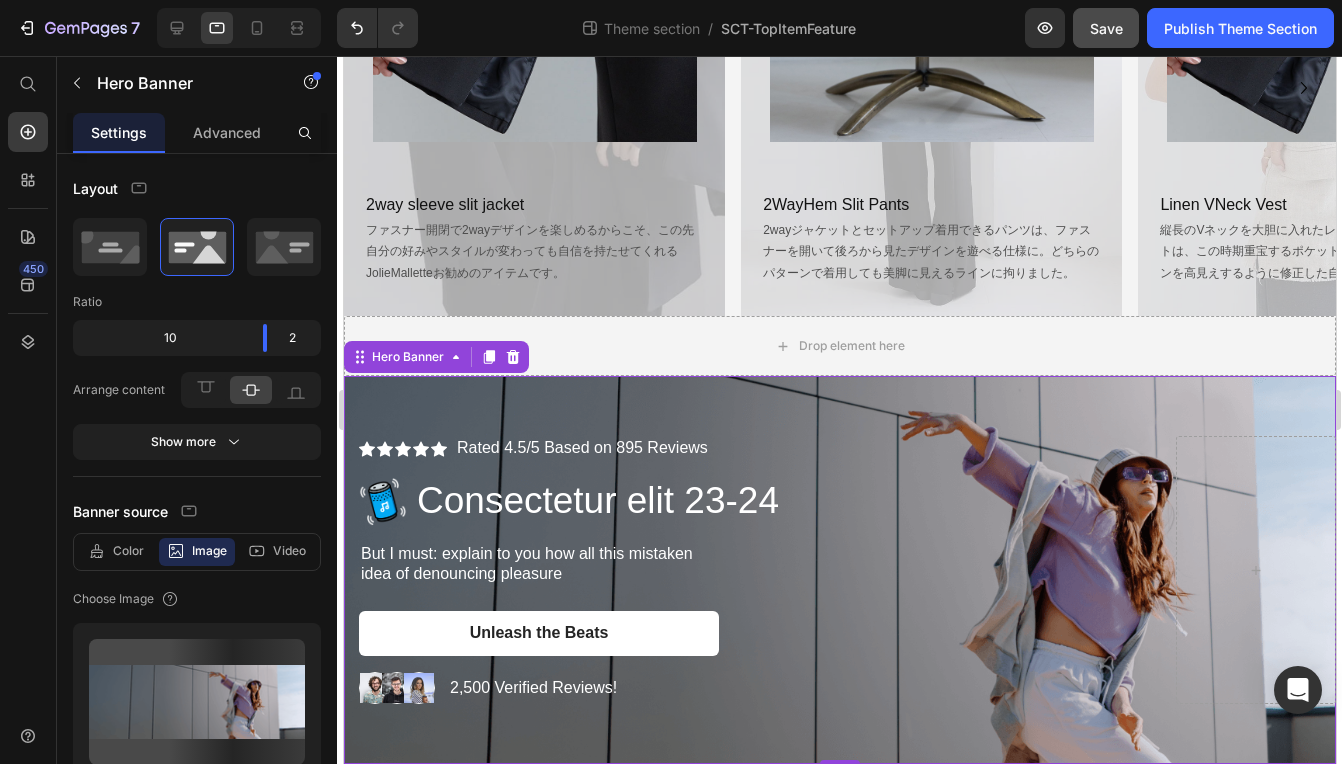 scroll, scrollTop: 245, scrollLeft: 0, axis: vertical 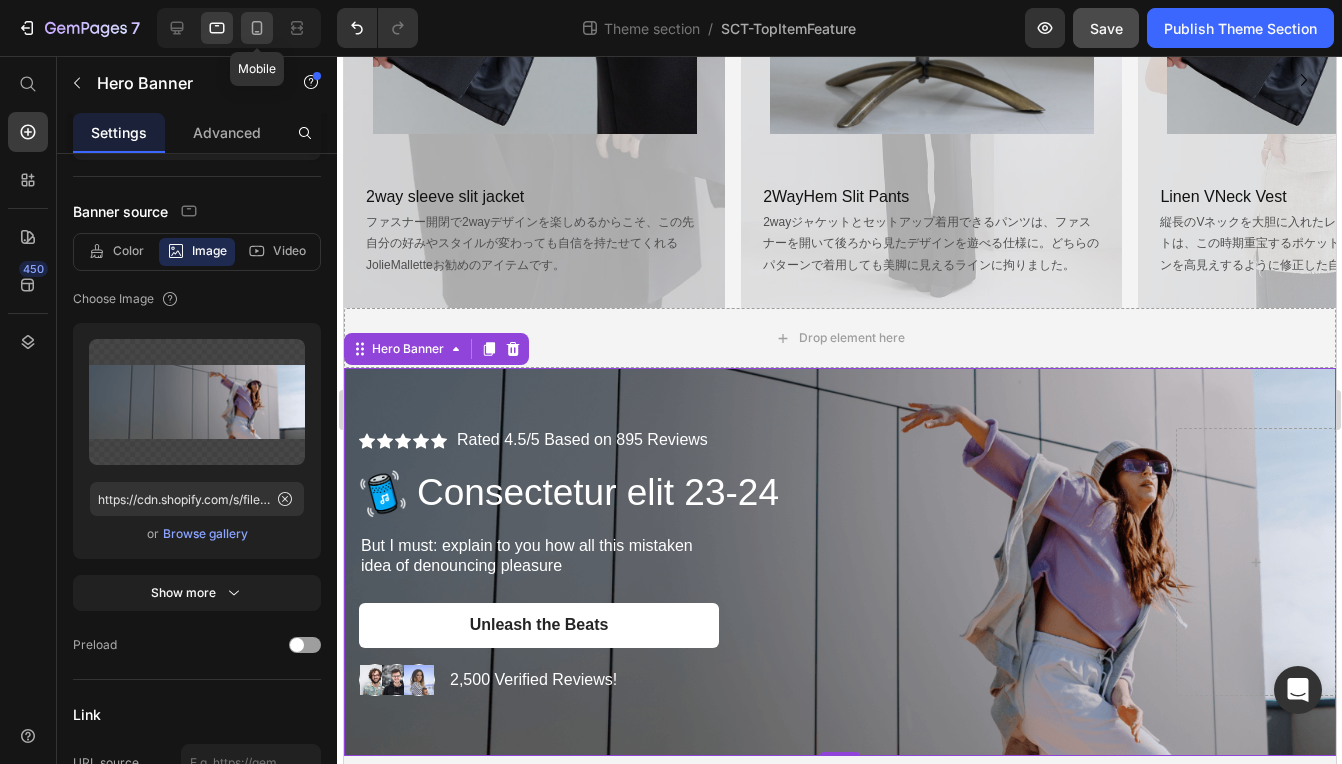 click 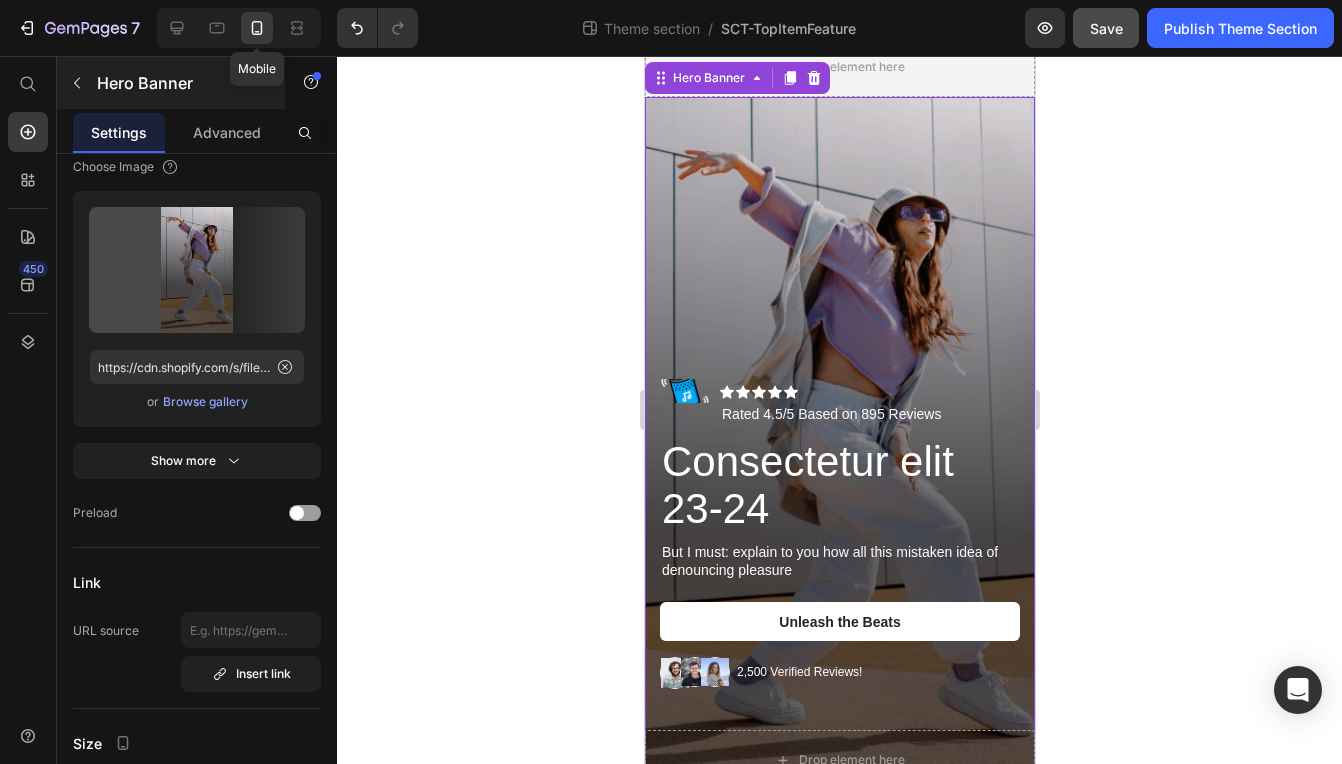 scroll, scrollTop: 324, scrollLeft: 0, axis: vertical 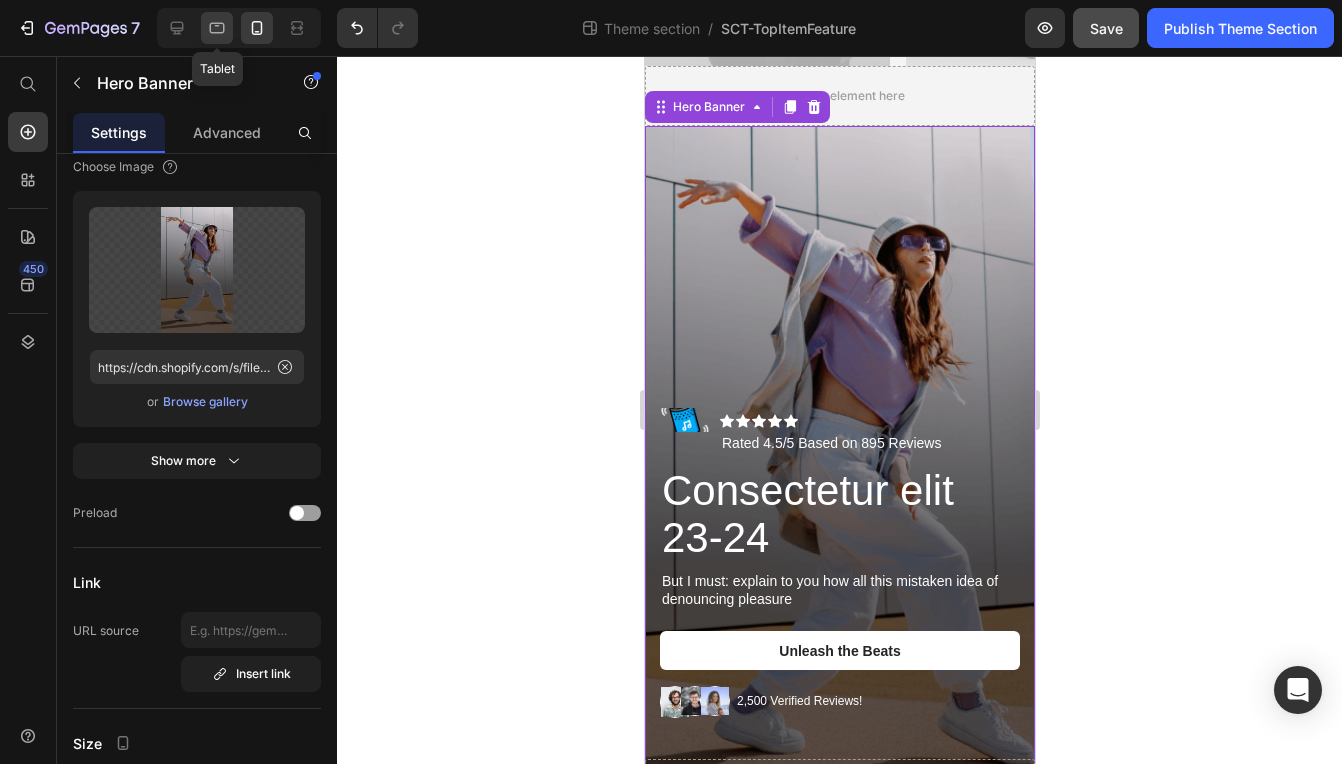 click 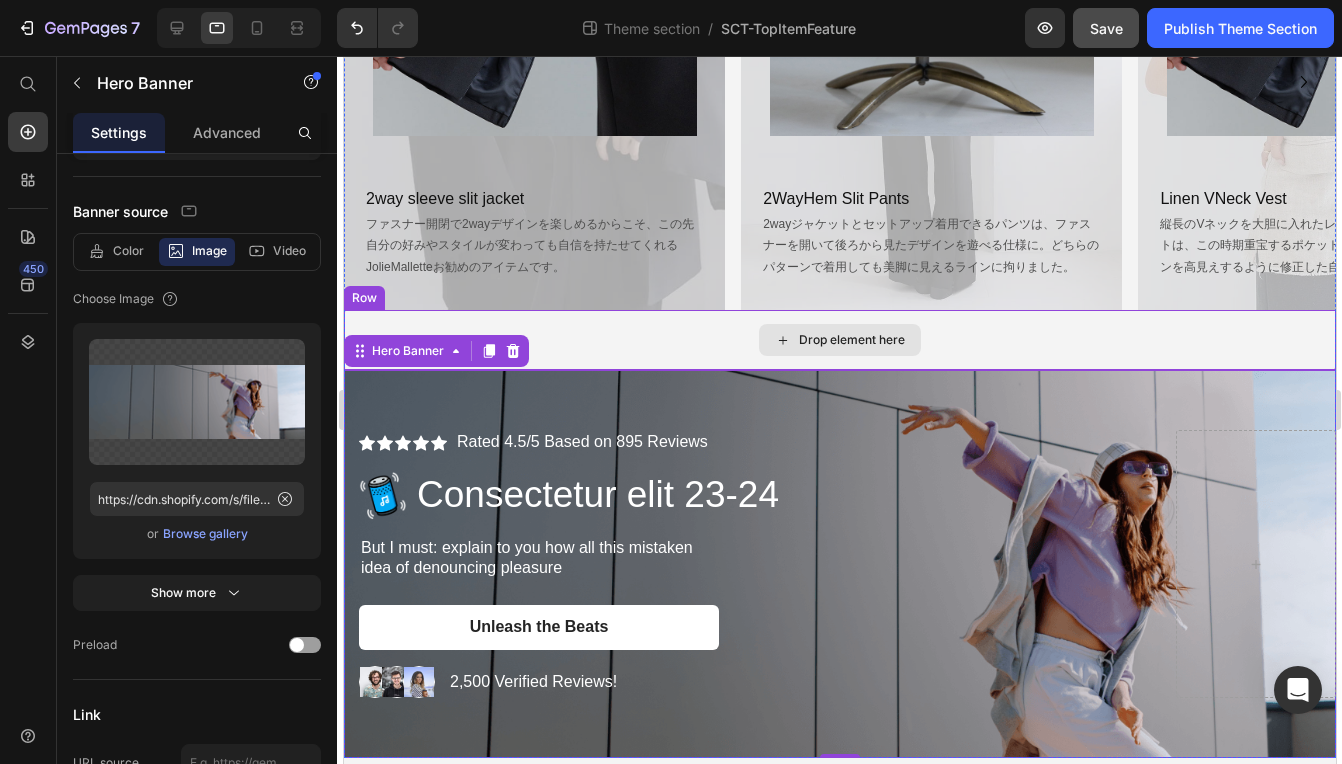 scroll, scrollTop: 245, scrollLeft: 0, axis: vertical 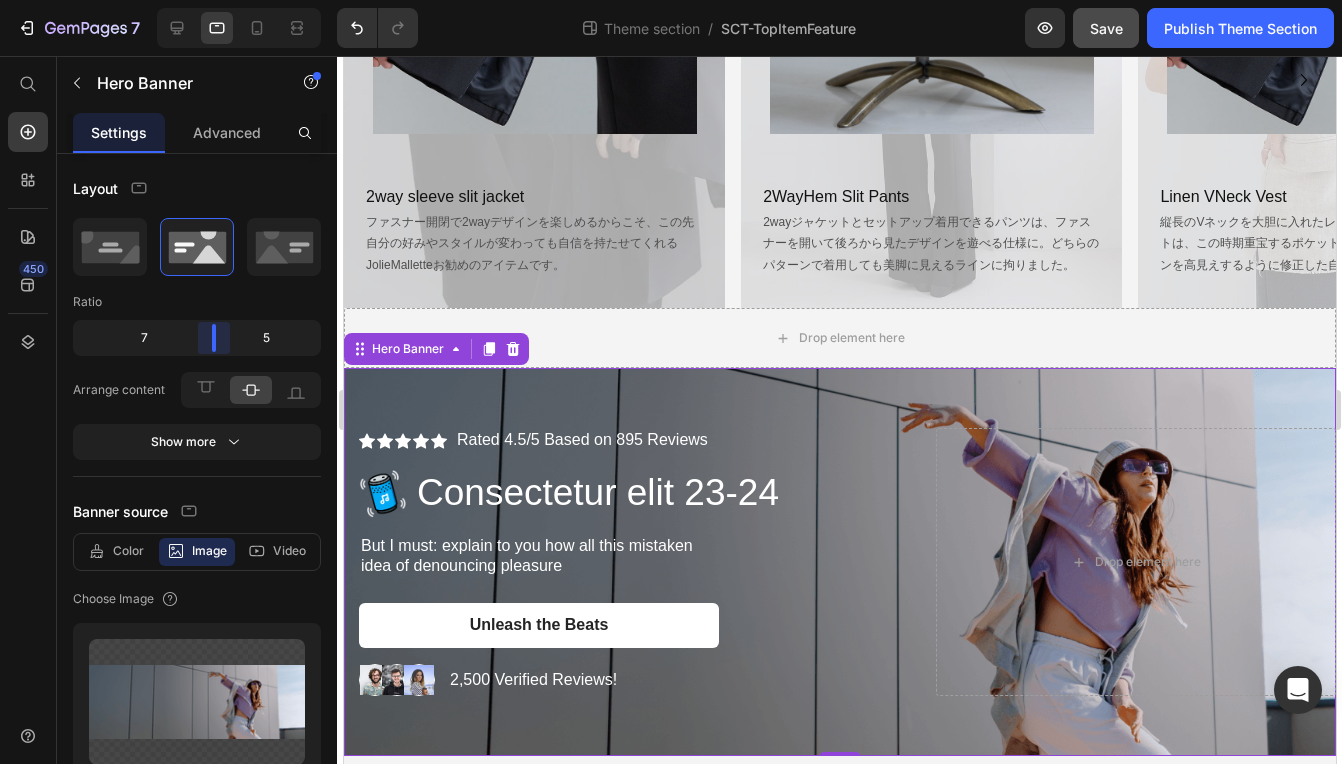 drag, startPoint x: 258, startPoint y: 337, endPoint x: 225, endPoint y: 354, distance: 37.12142 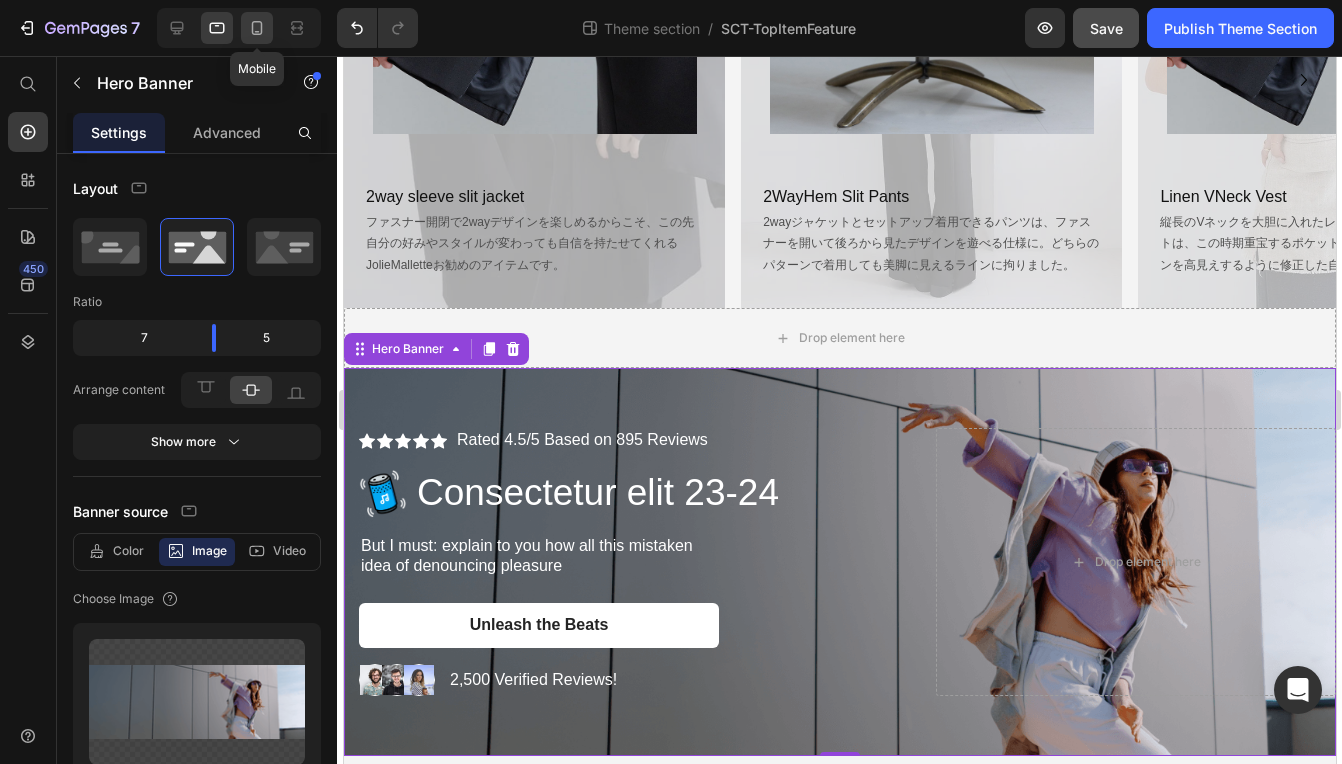 click 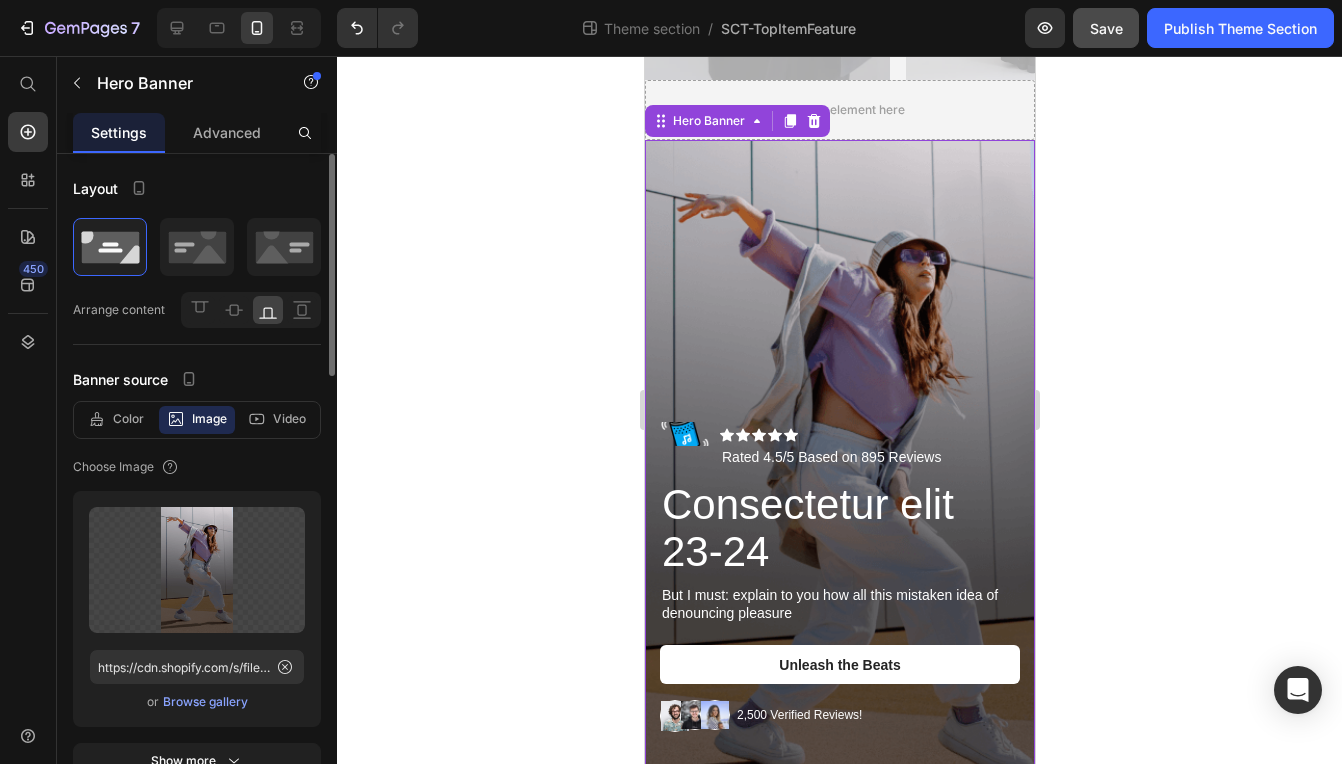 scroll, scrollTop: 324, scrollLeft: 0, axis: vertical 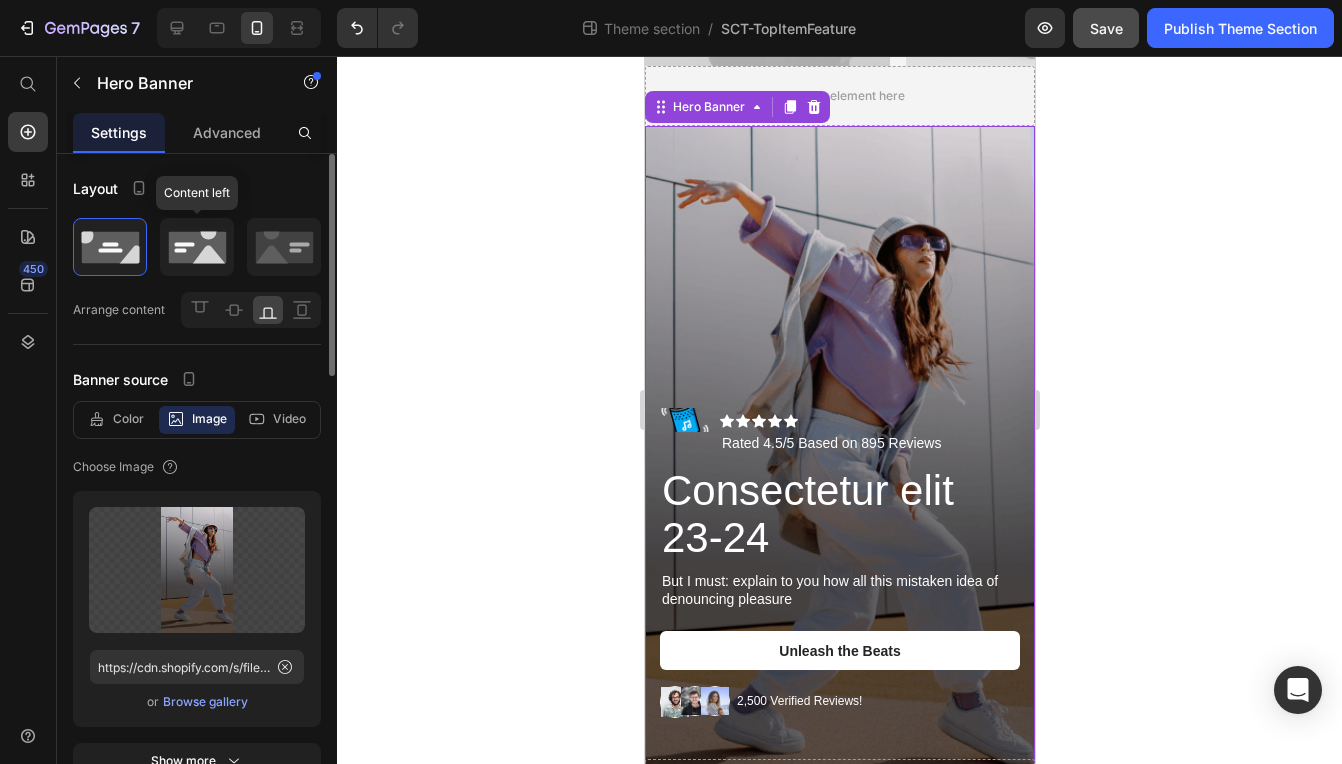 click 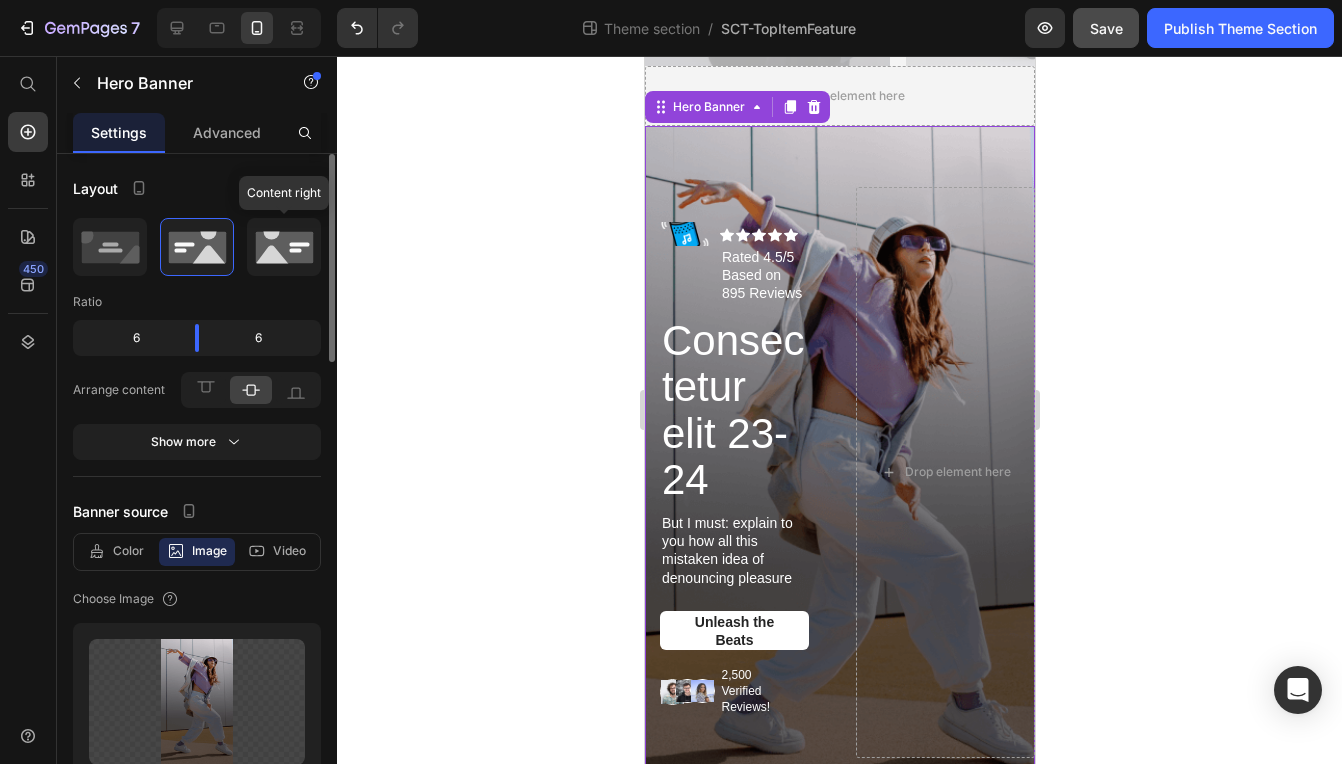 click 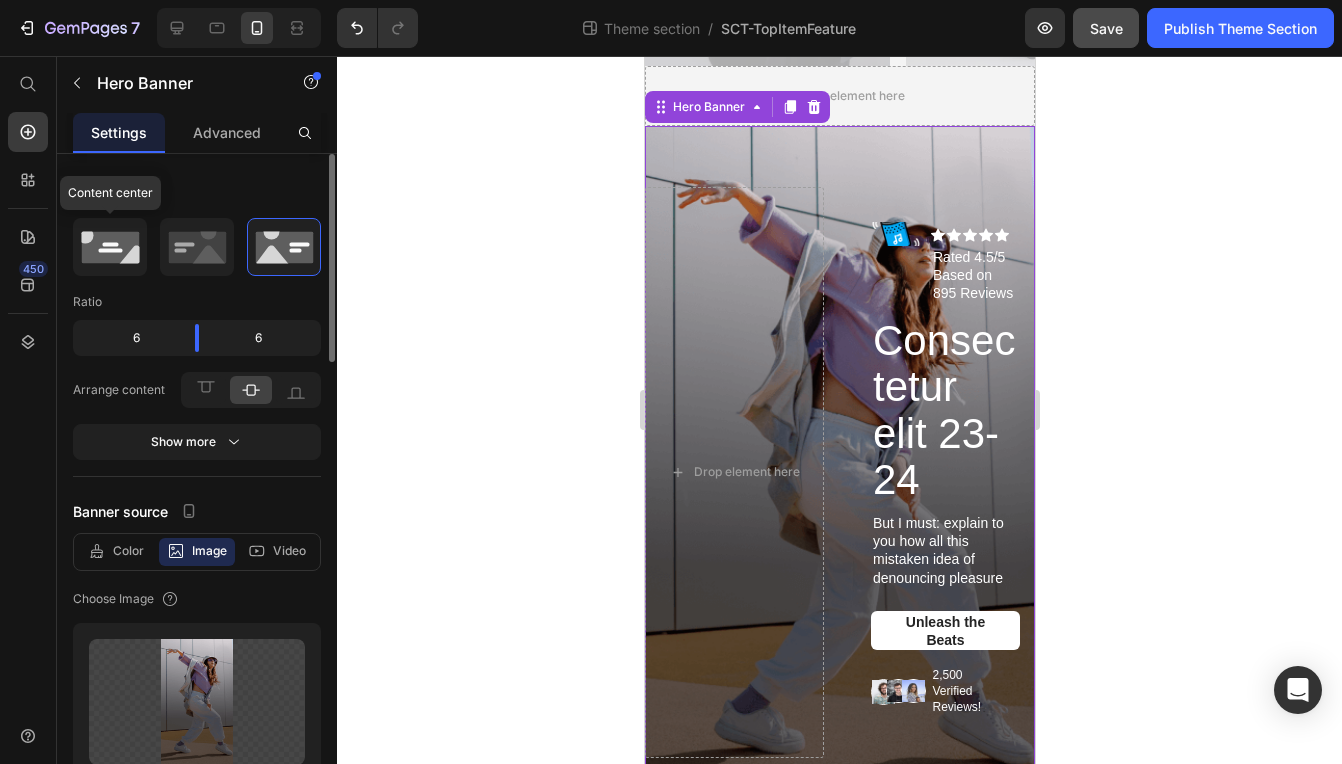 click 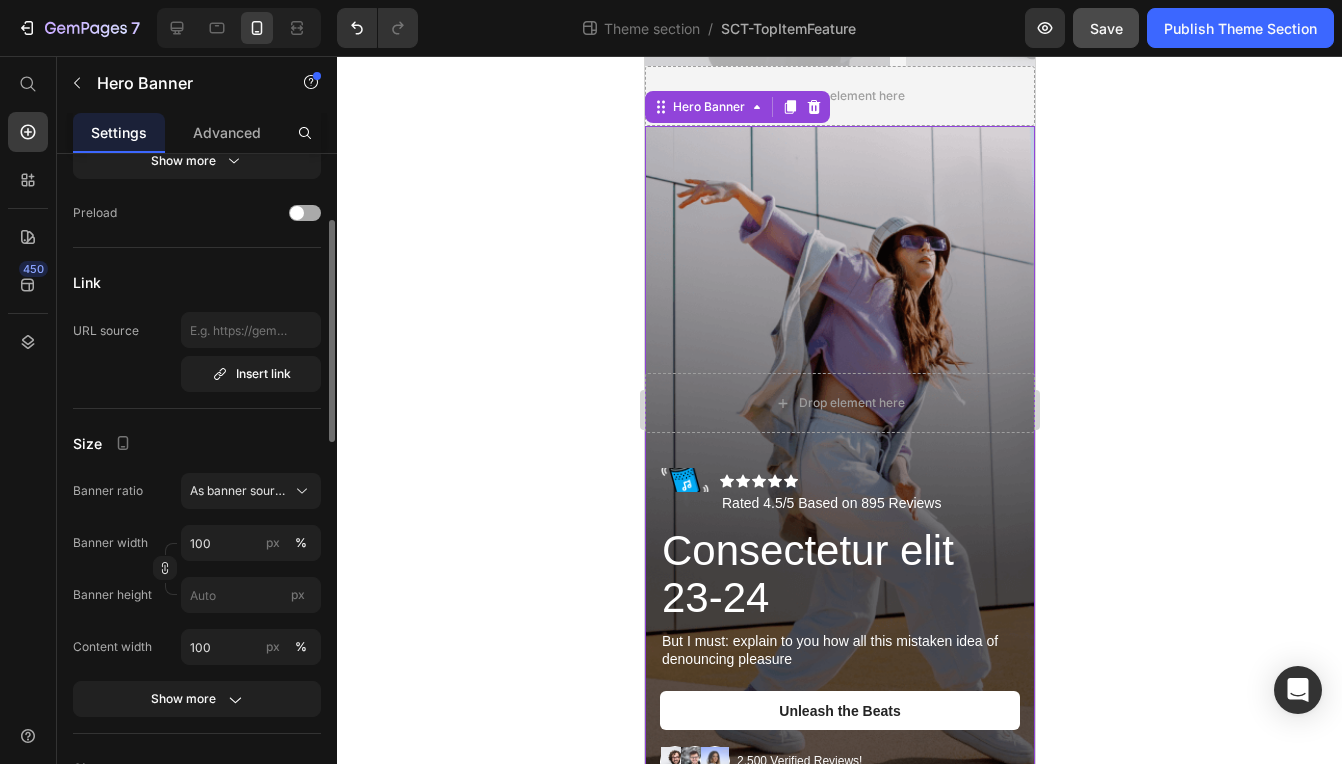 scroll, scrollTop: 400, scrollLeft: 0, axis: vertical 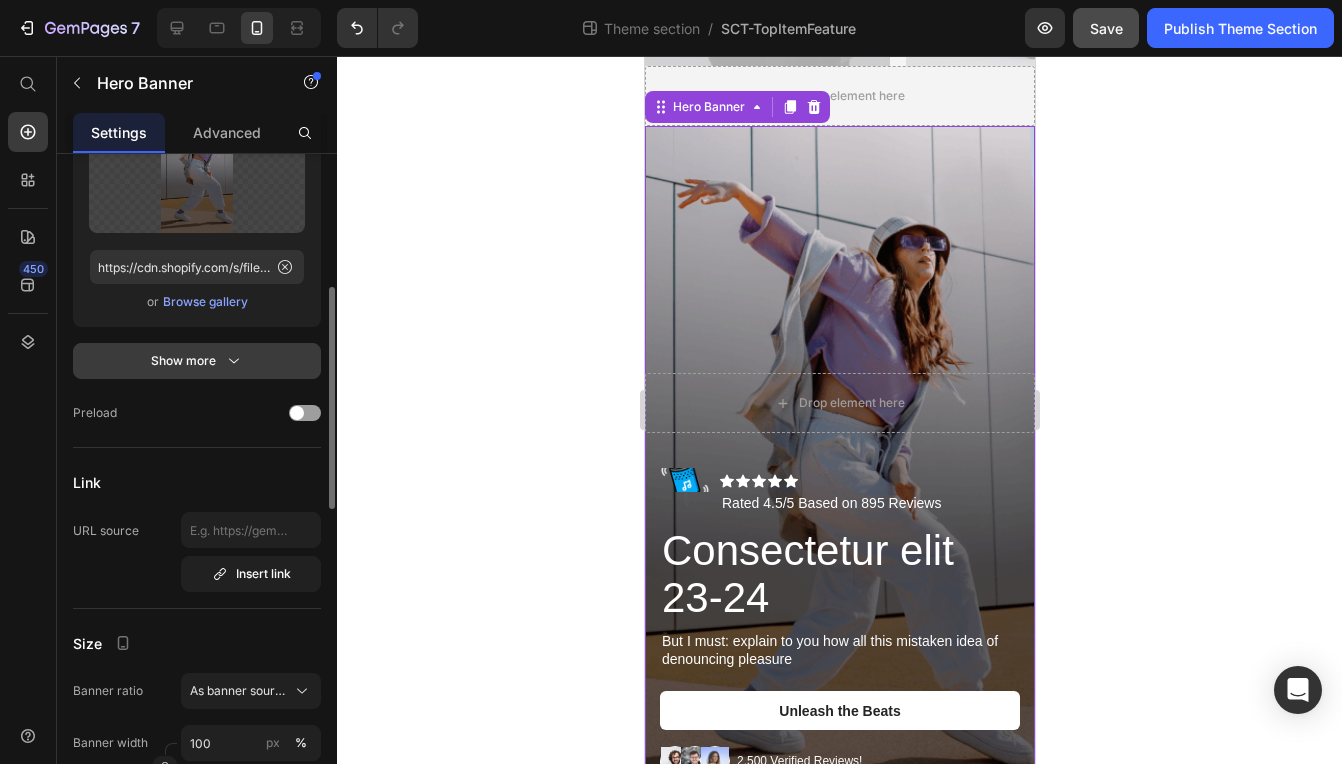 click on "Show more" at bounding box center [197, 361] 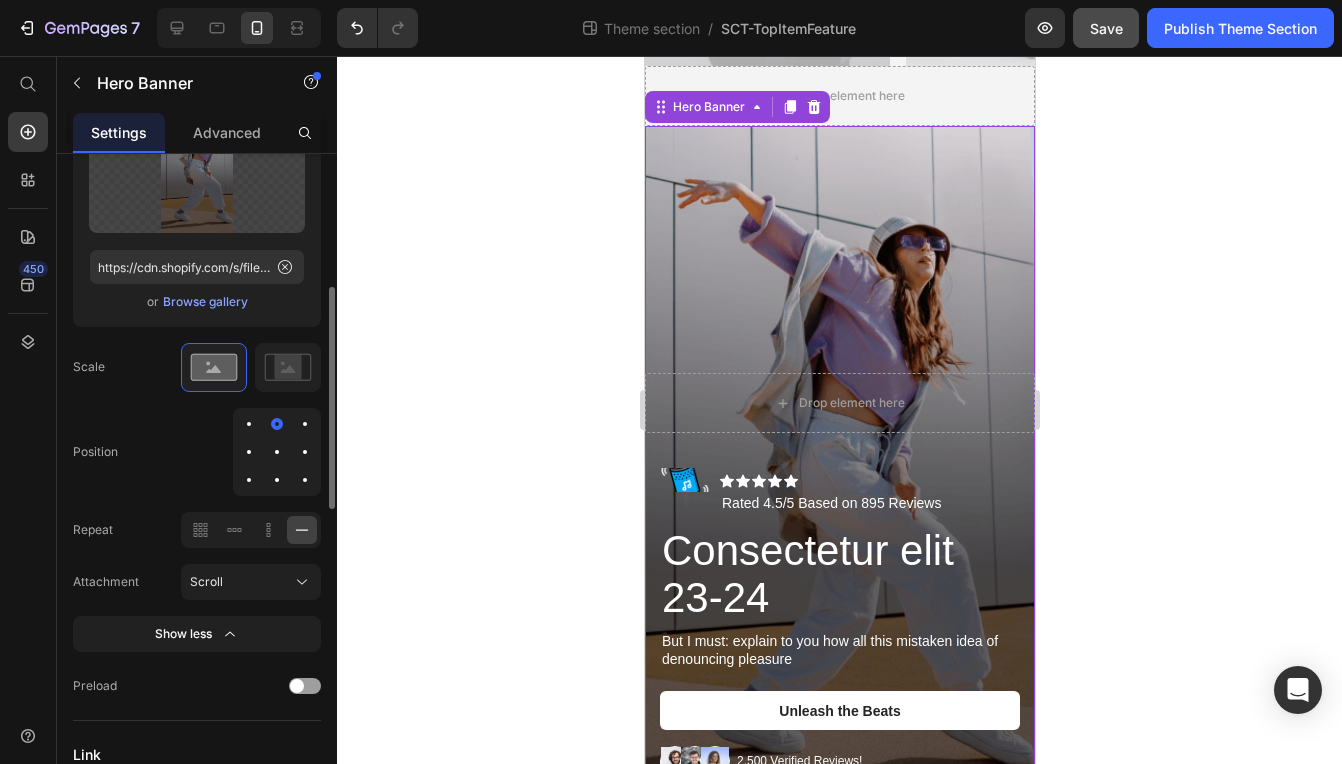click at bounding box center [277, 452] 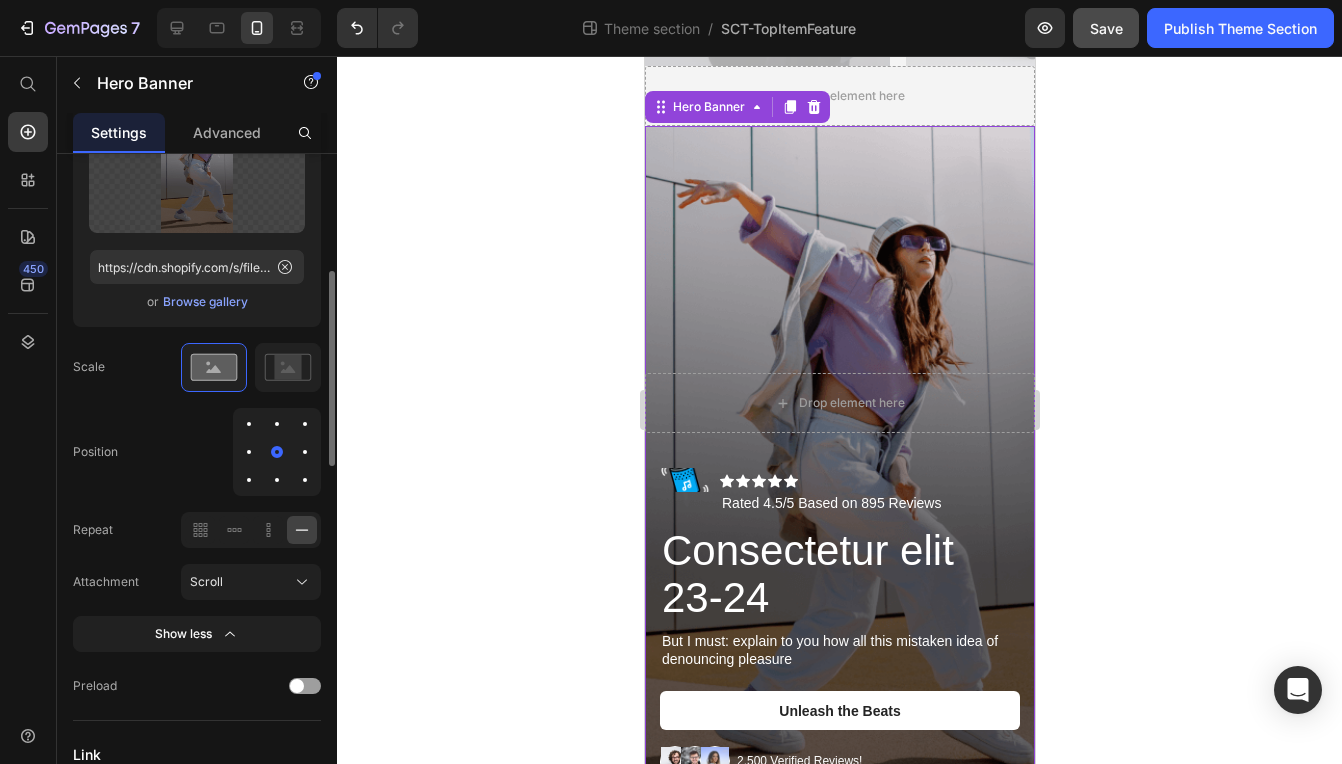 click at bounding box center [277, 424] 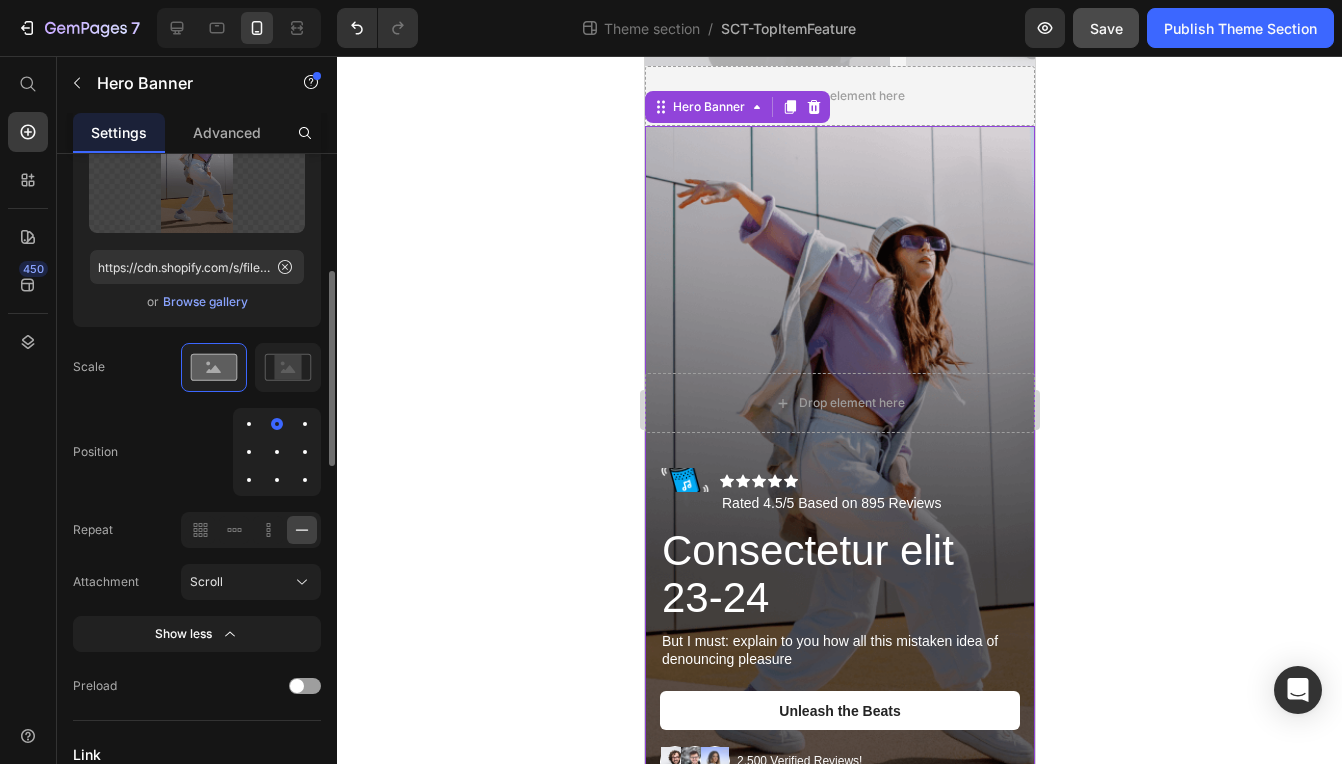 scroll, scrollTop: 500, scrollLeft: 0, axis: vertical 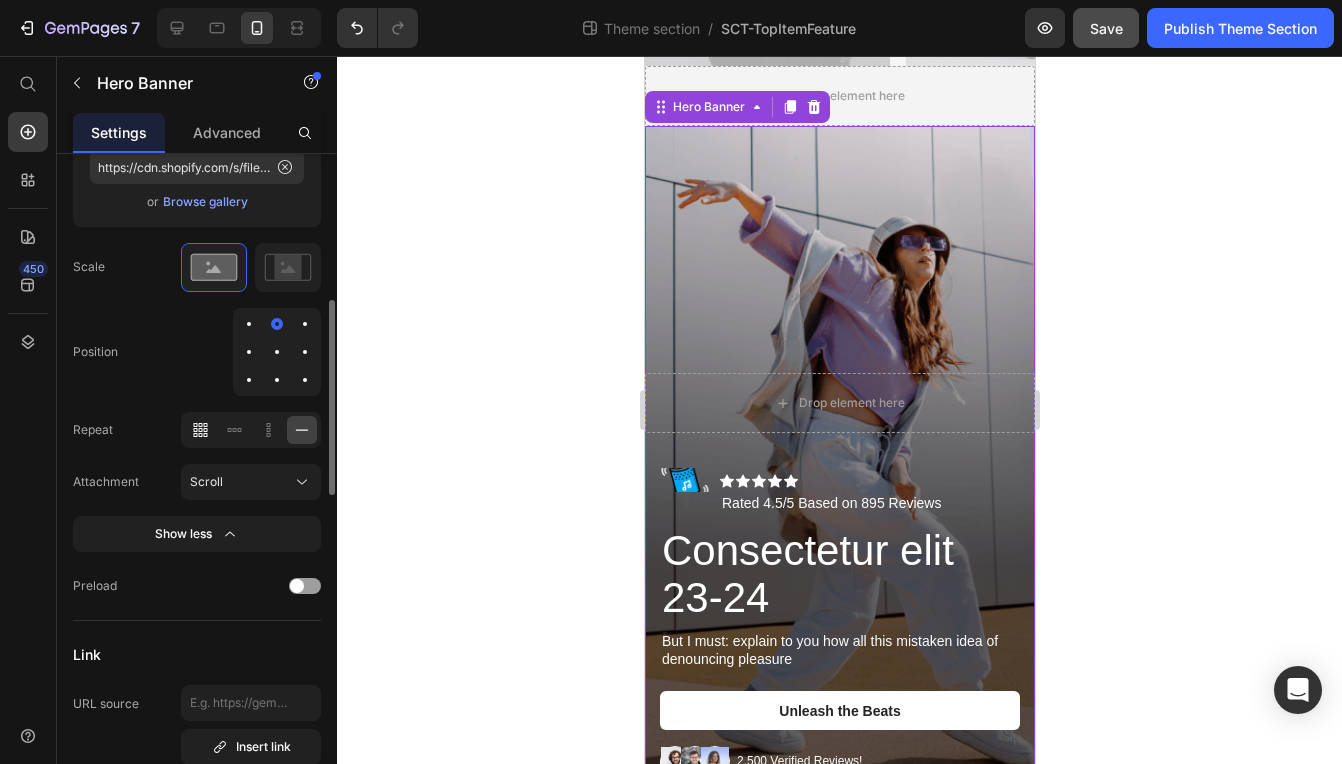 click 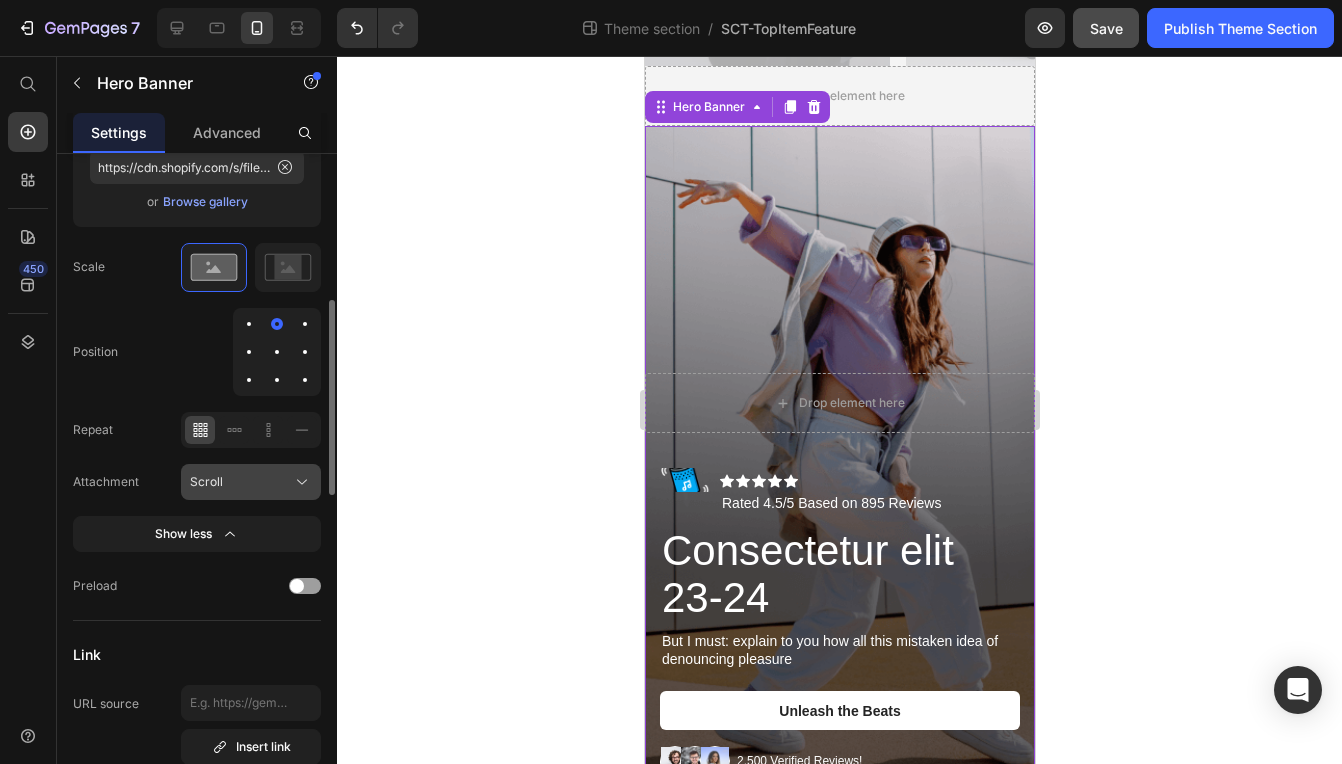 click on "Scroll" 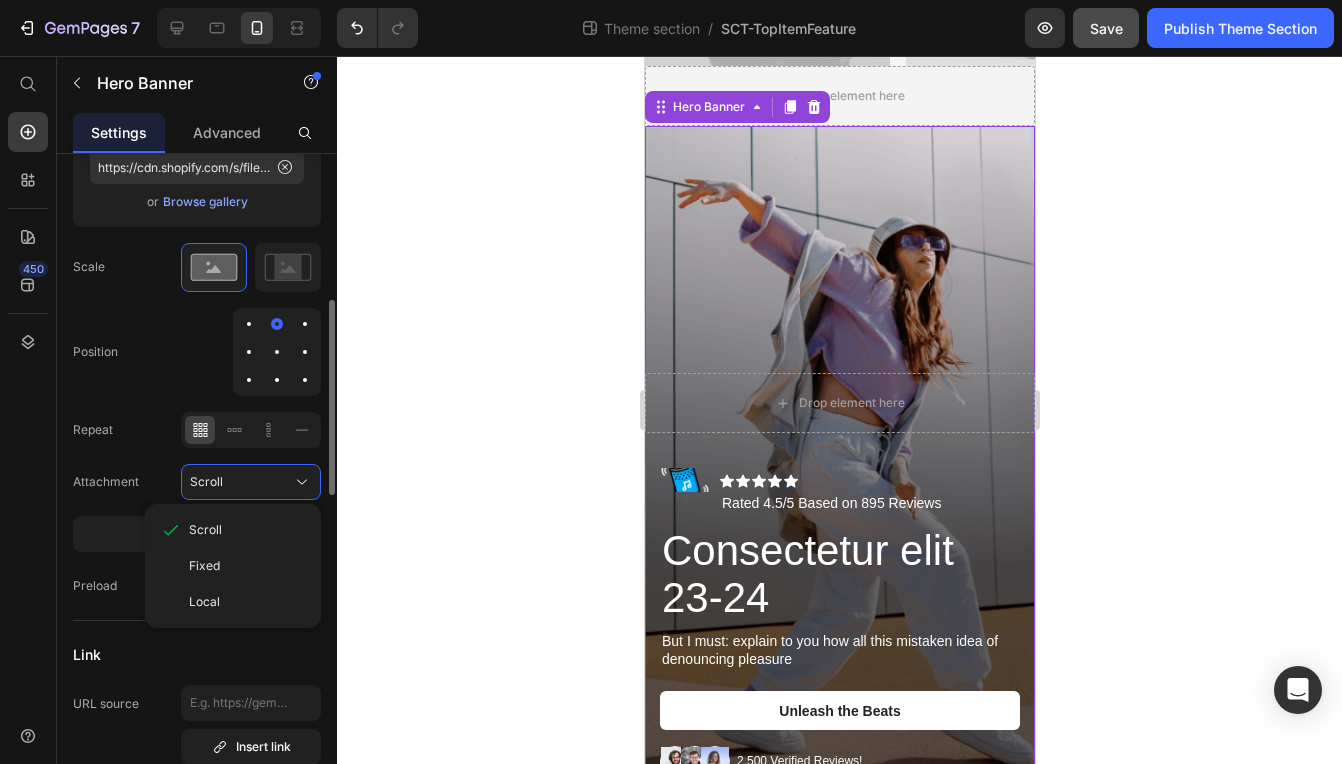 click on "Scale   Position   Repeat
Attachment  Scroll Scroll Fixed Local" 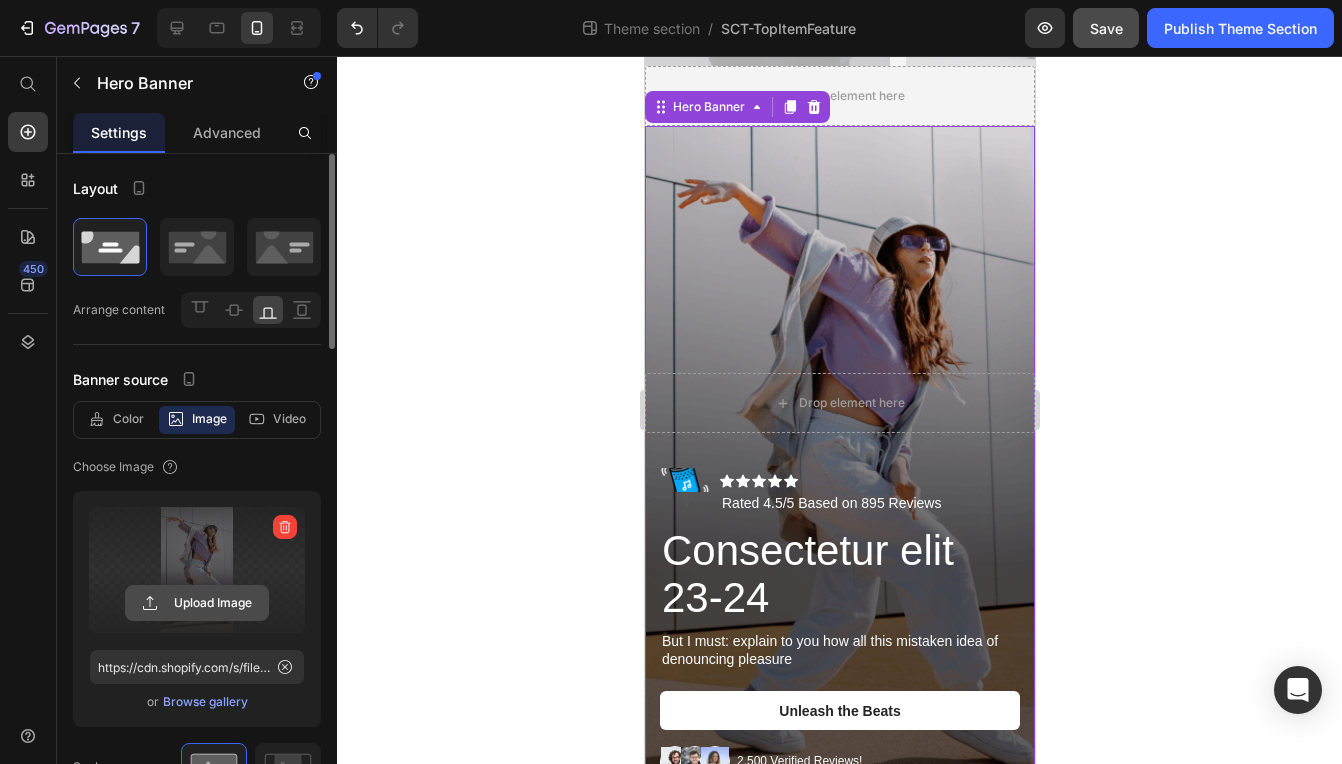 scroll, scrollTop: 300, scrollLeft: 0, axis: vertical 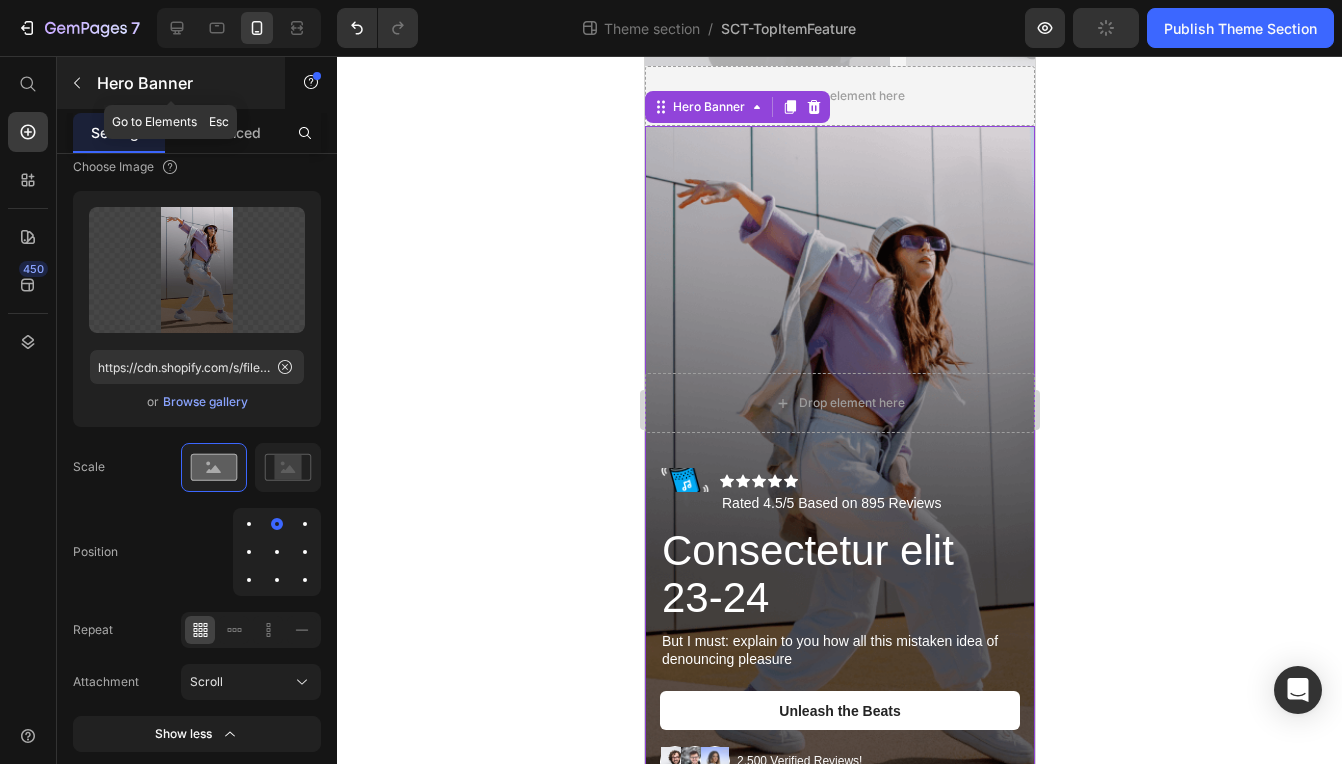 click 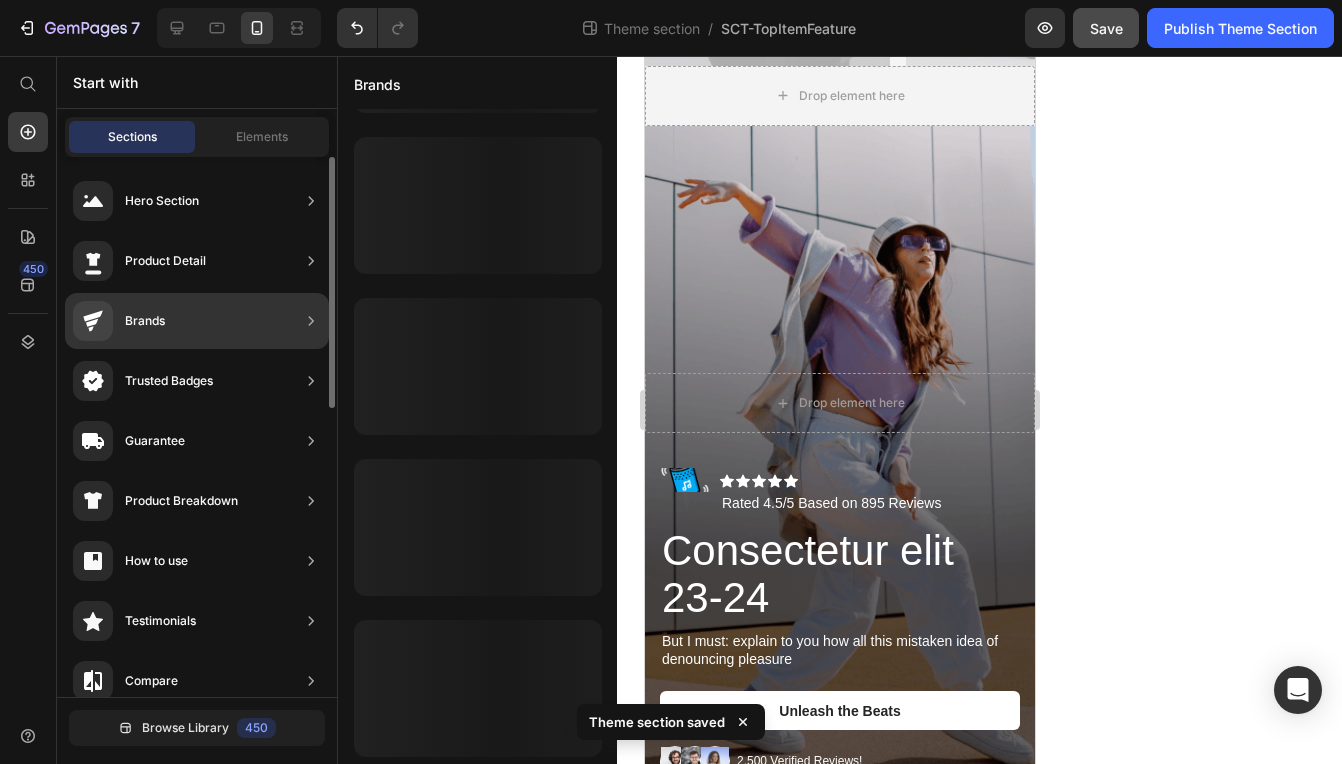 scroll, scrollTop: 944, scrollLeft: 0, axis: vertical 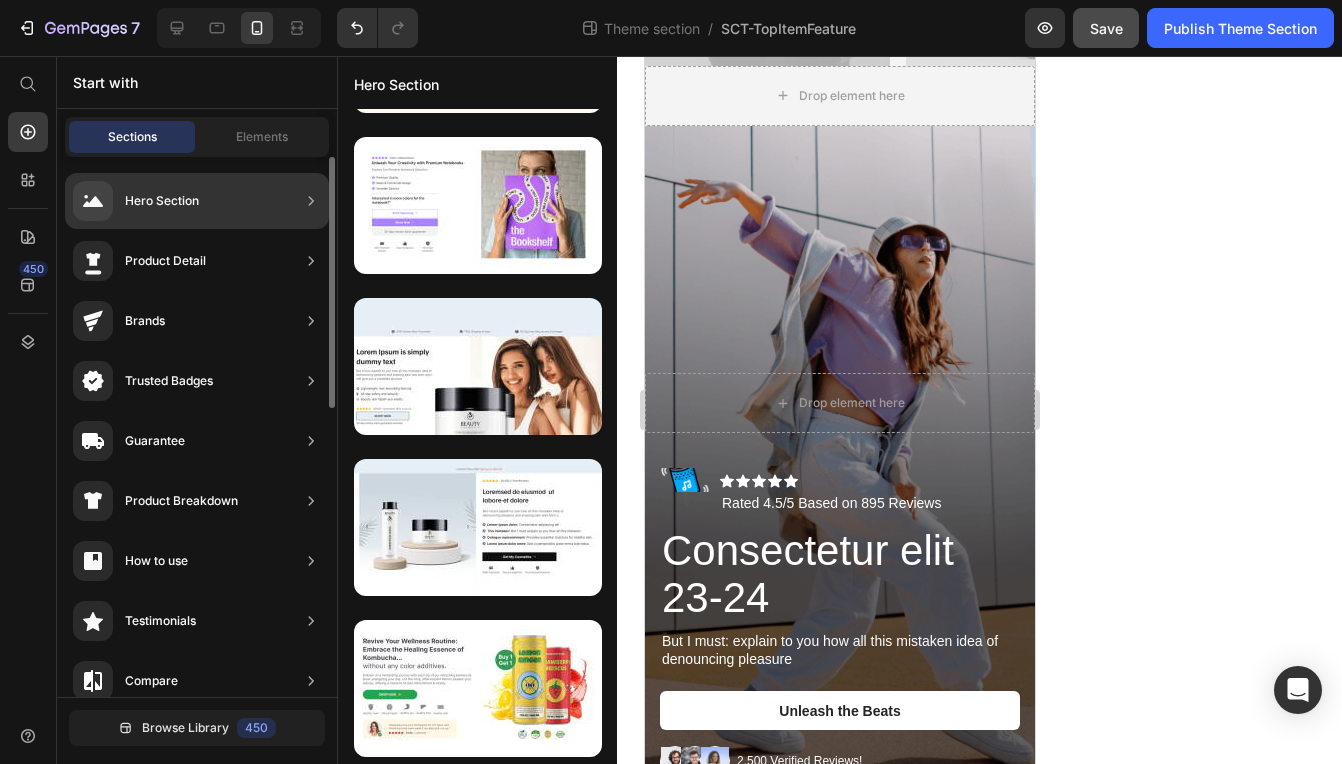 click on "Hero Section" at bounding box center [162, 201] 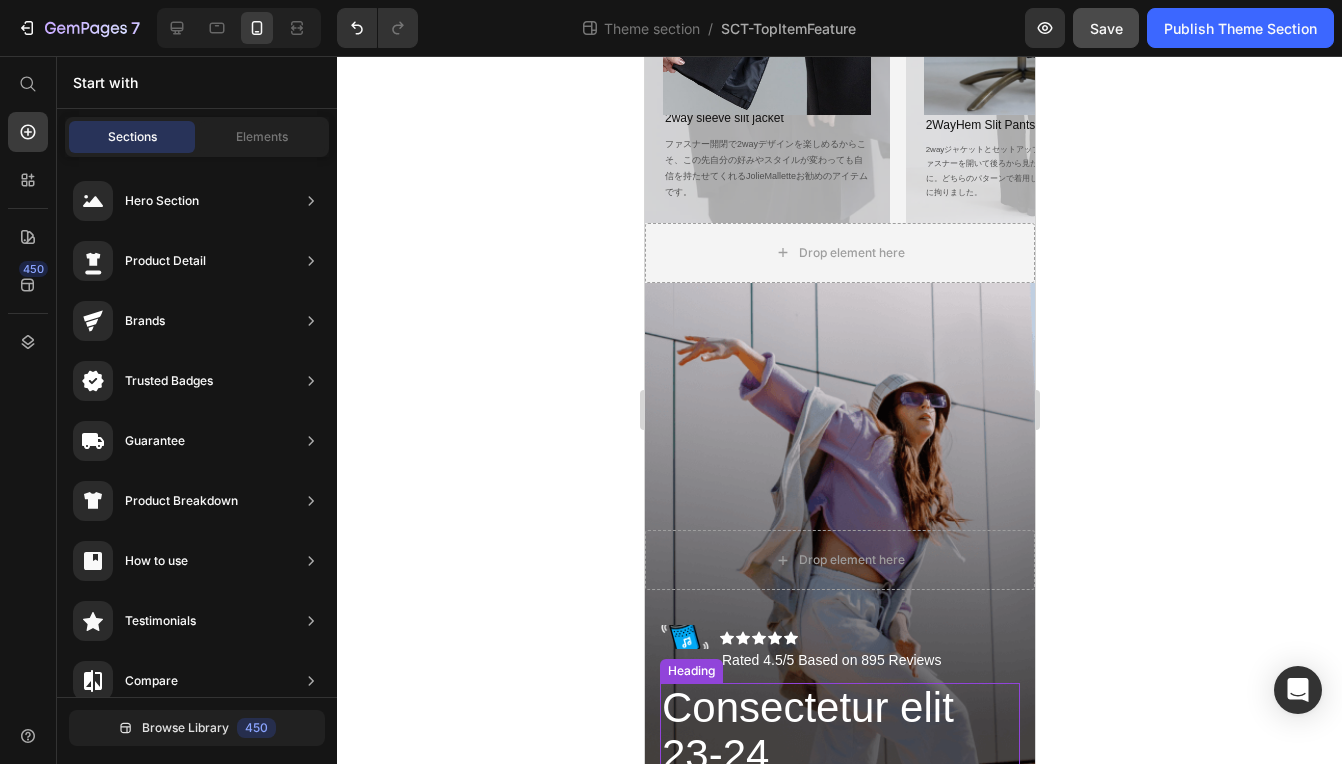 scroll, scrollTop: 0, scrollLeft: 0, axis: both 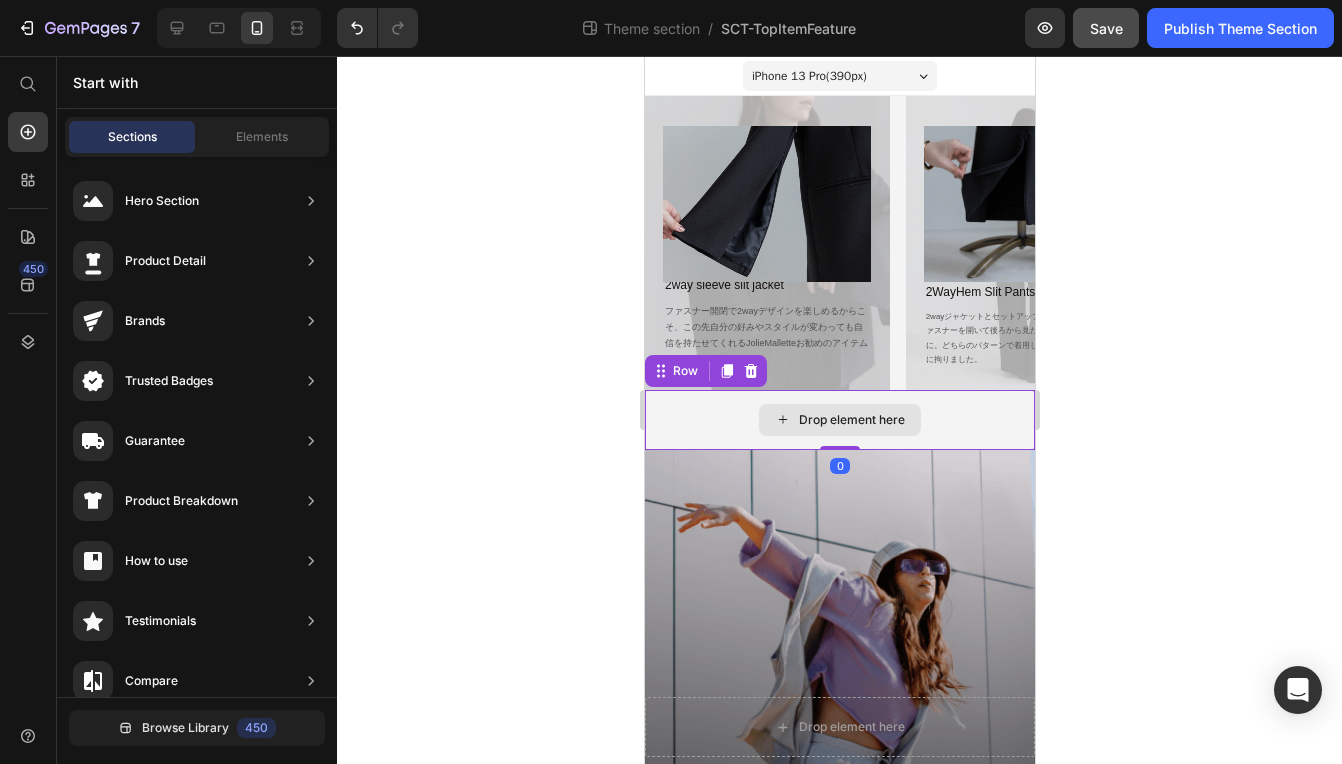 click on "Drop element here" at bounding box center [839, 420] 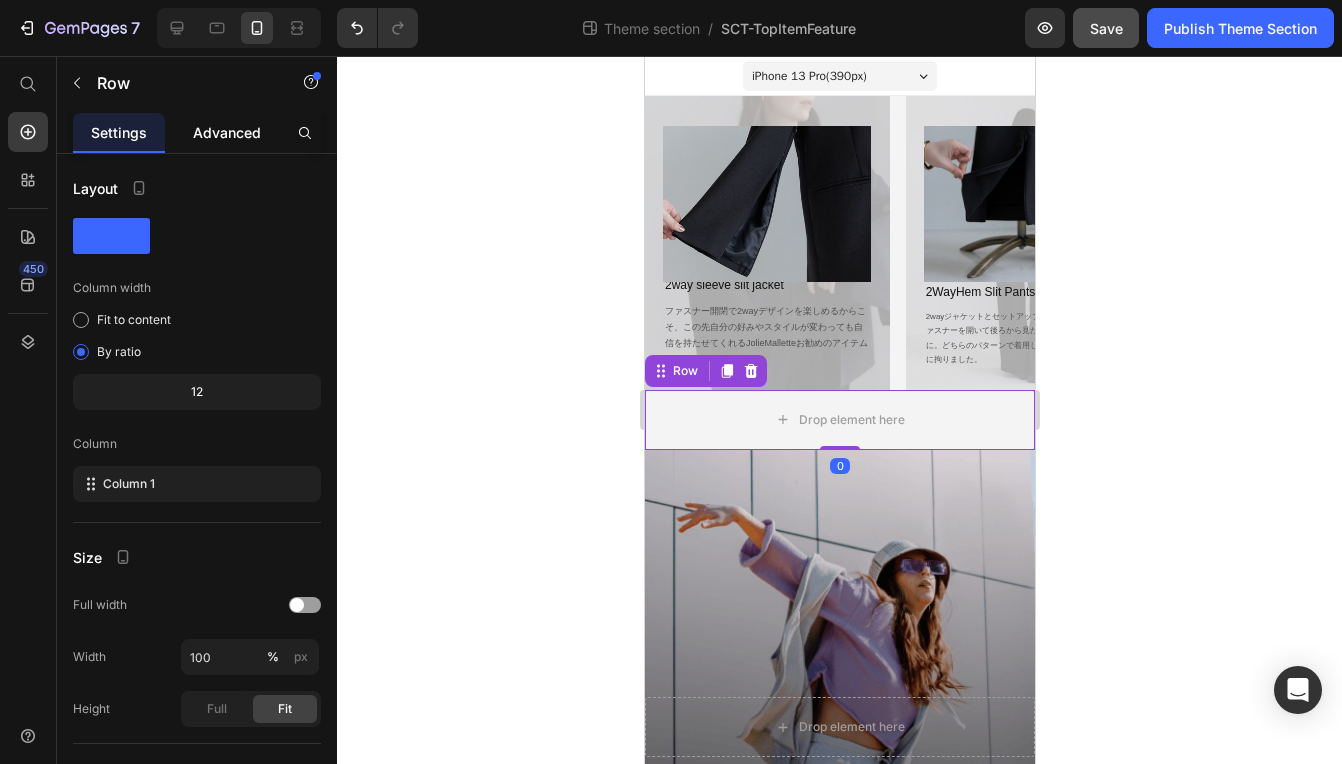 click on "Advanced" at bounding box center [227, 132] 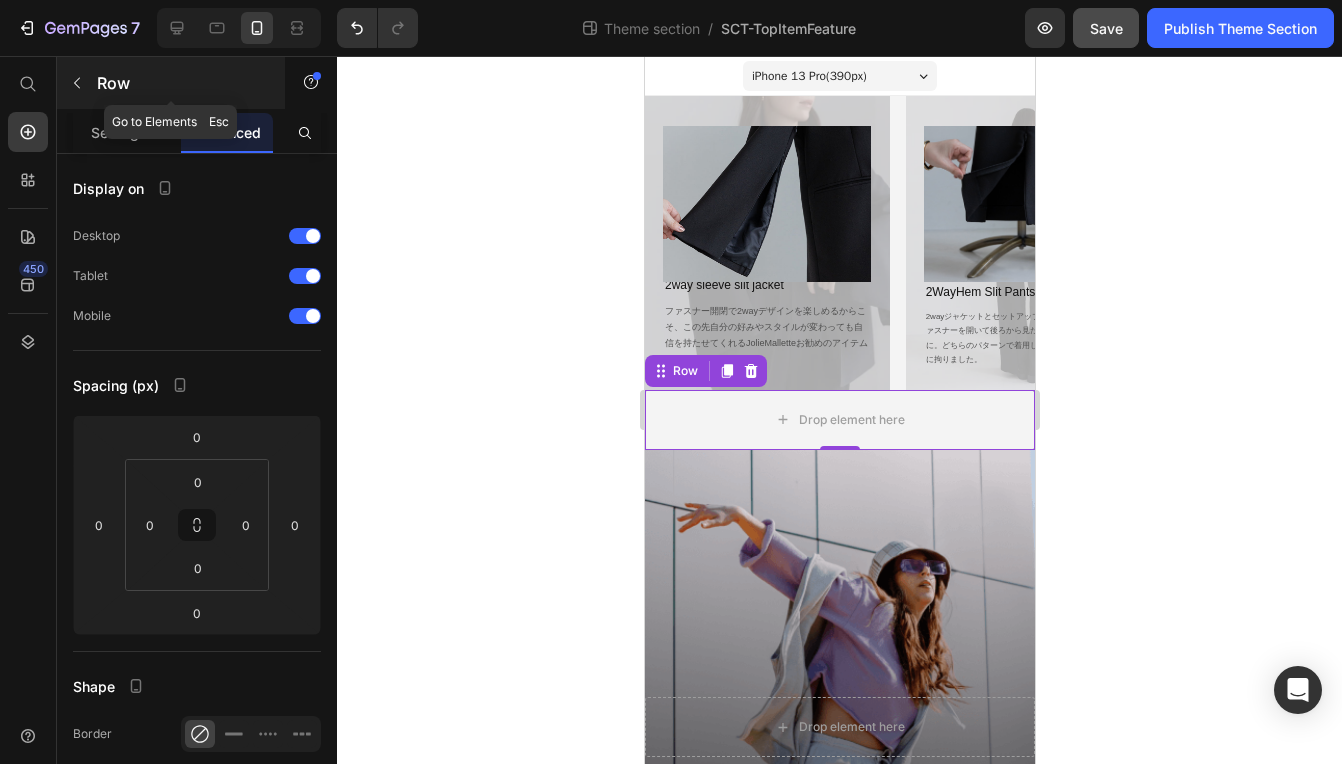 click 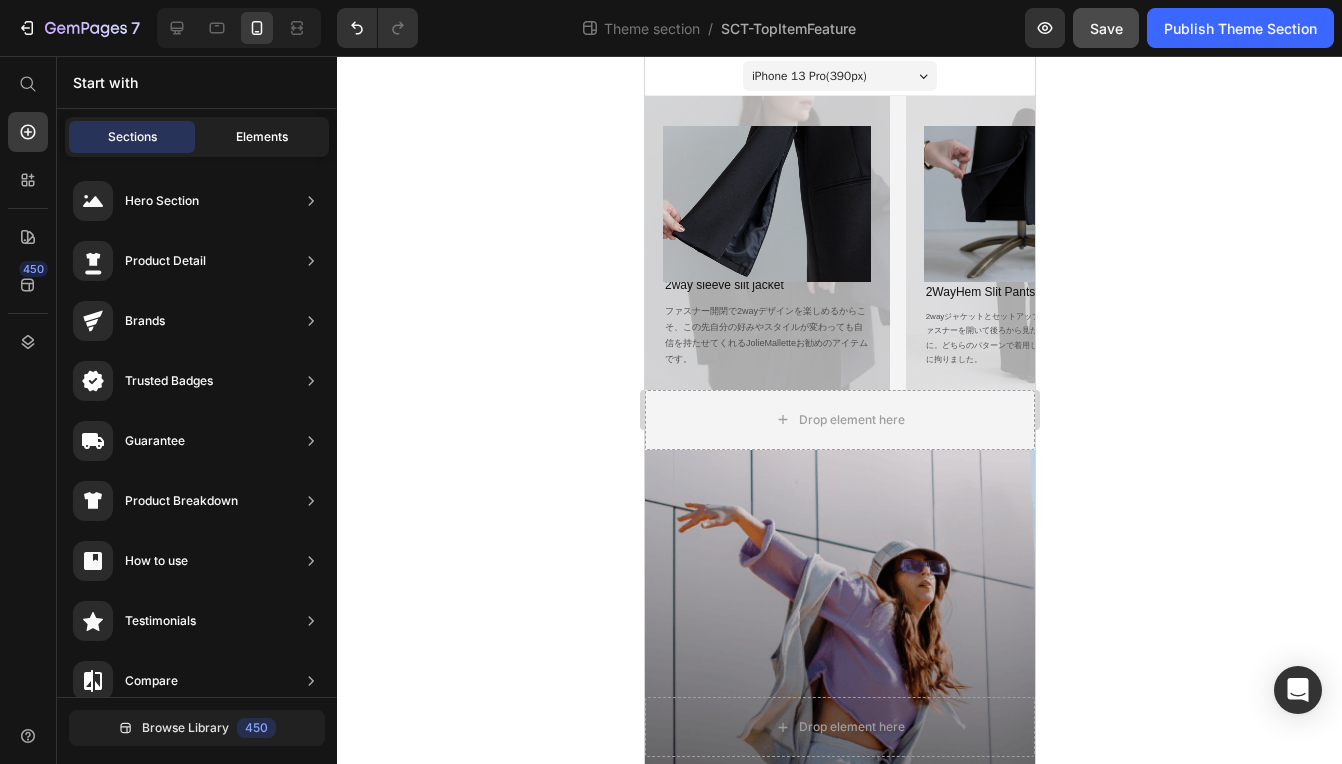 click on "Elements" at bounding box center (262, 137) 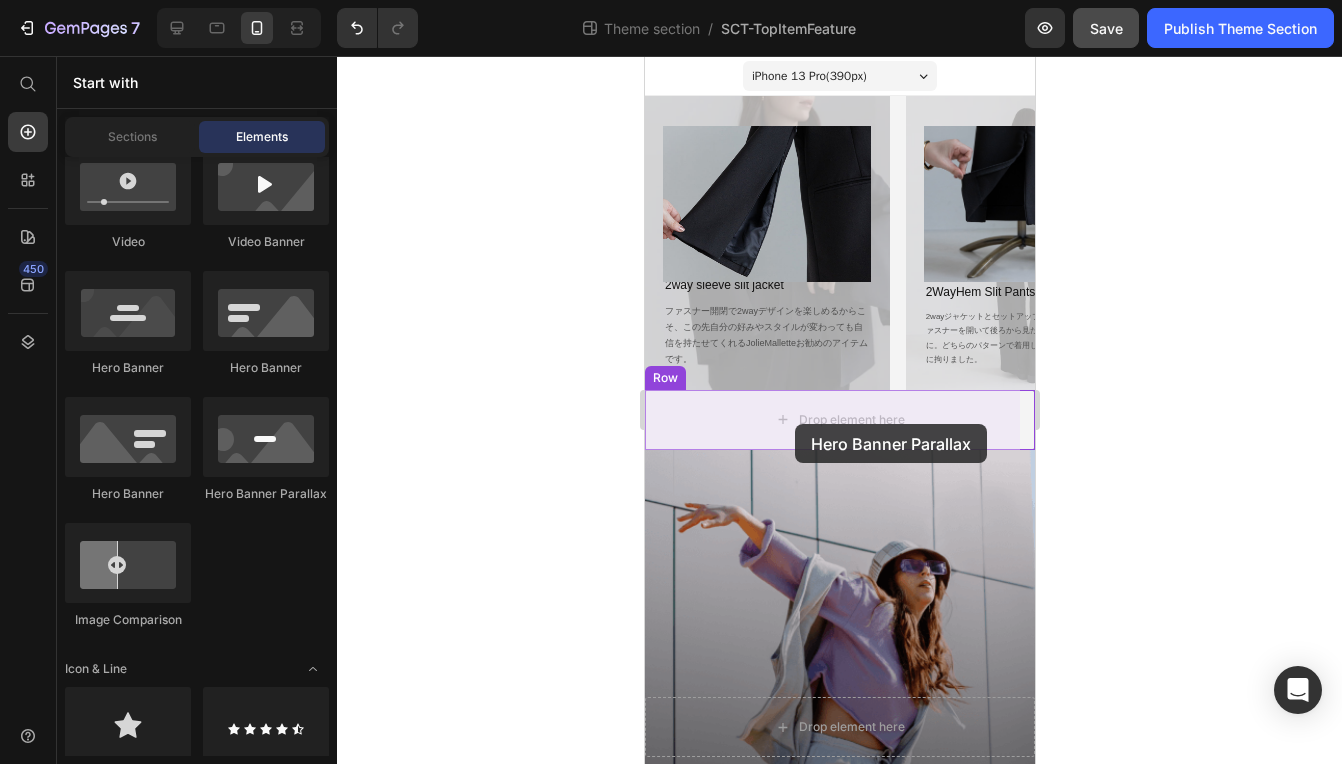 drag, startPoint x: 912, startPoint y: 504, endPoint x: 795, endPoint y: 424, distance: 141.73567 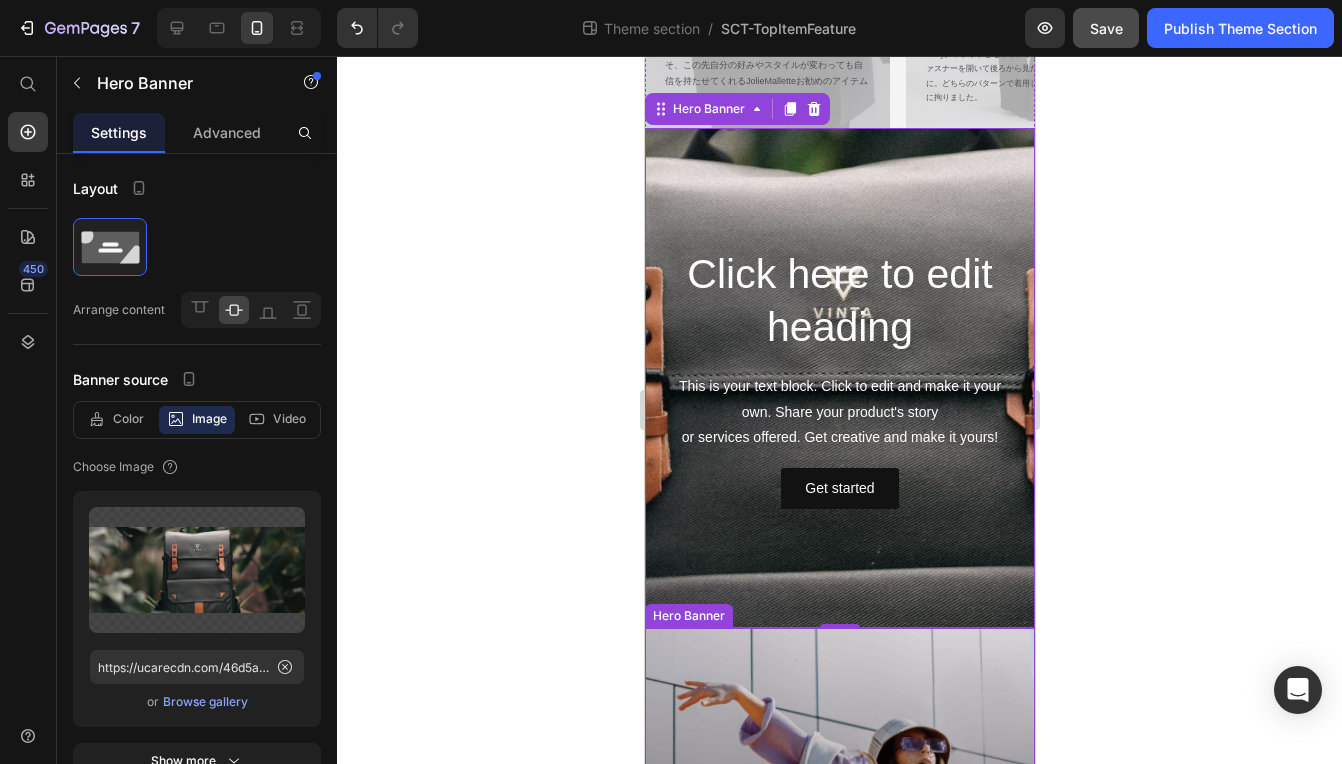 scroll, scrollTop: 193, scrollLeft: 0, axis: vertical 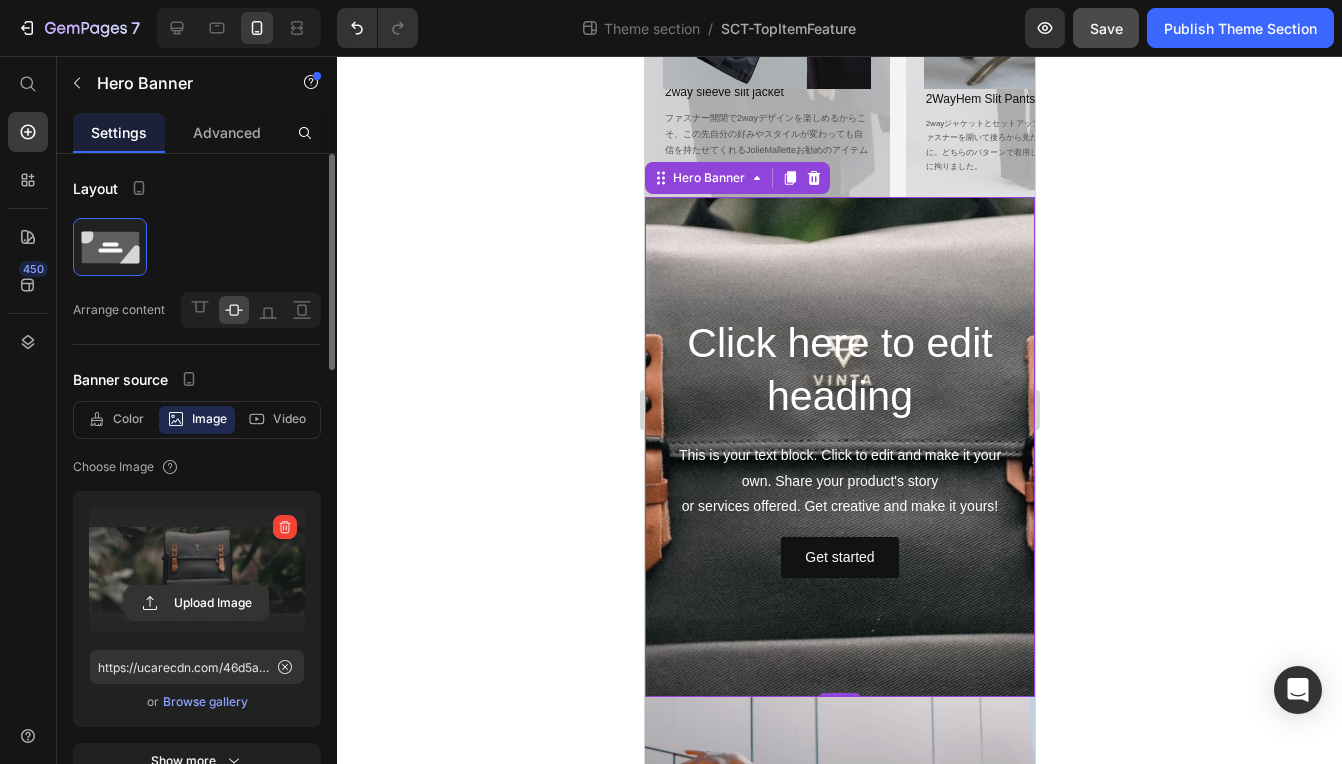click at bounding box center (197, 570) 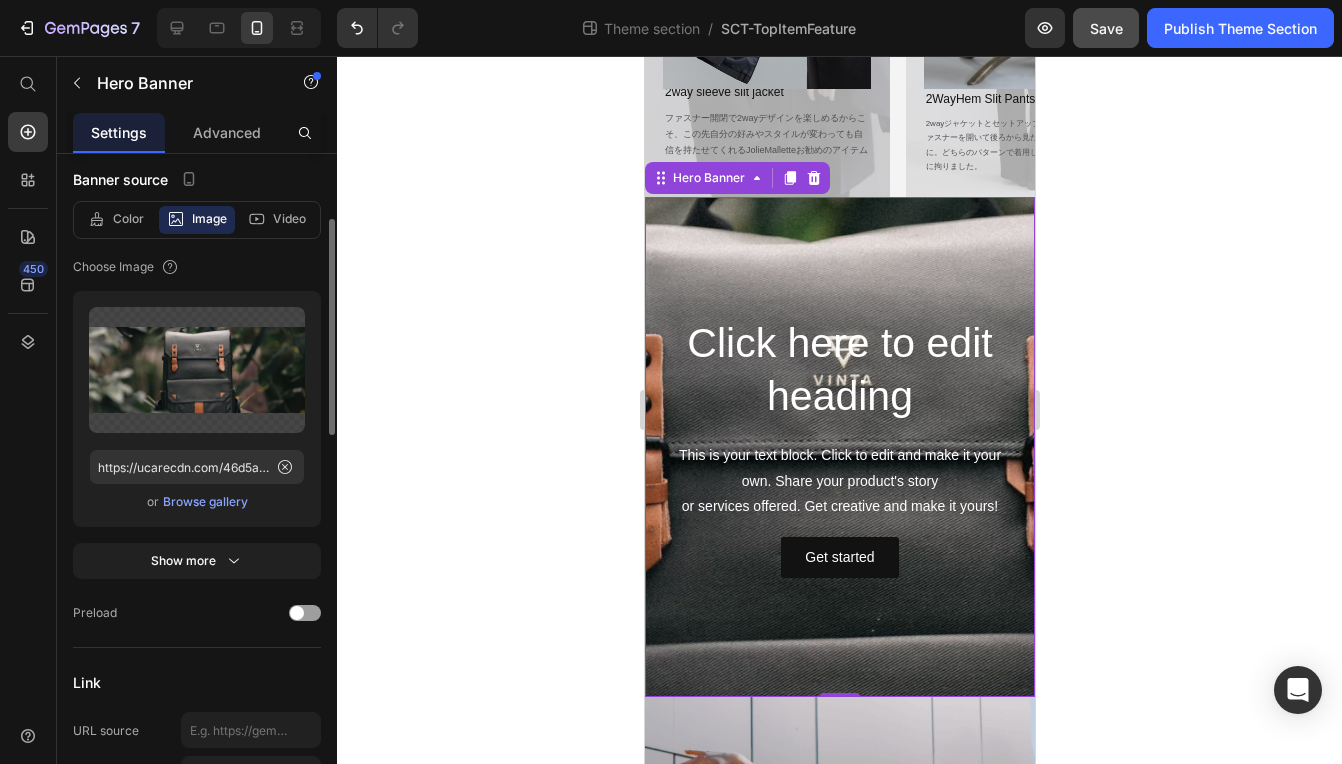 scroll, scrollTop: 0, scrollLeft: 0, axis: both 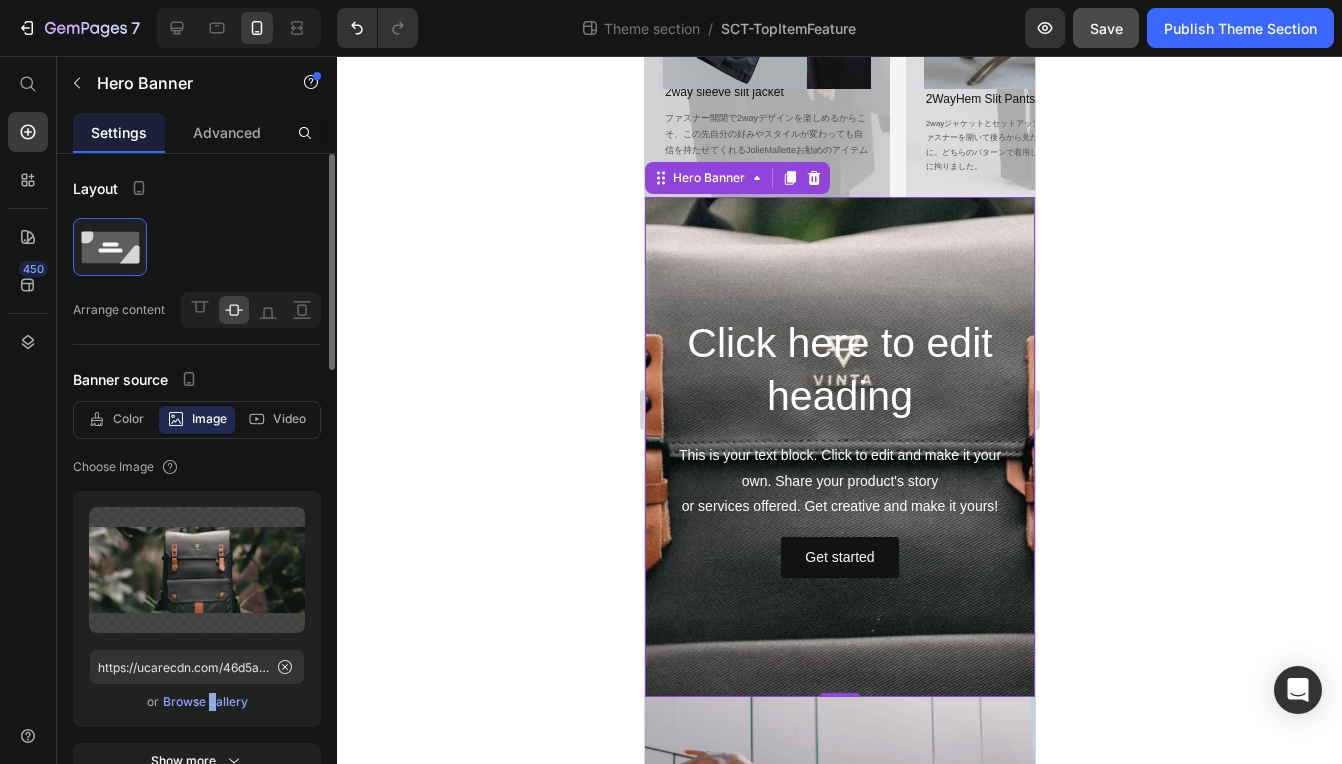 click on "Browse gallery" at bounding box center (205, 702) 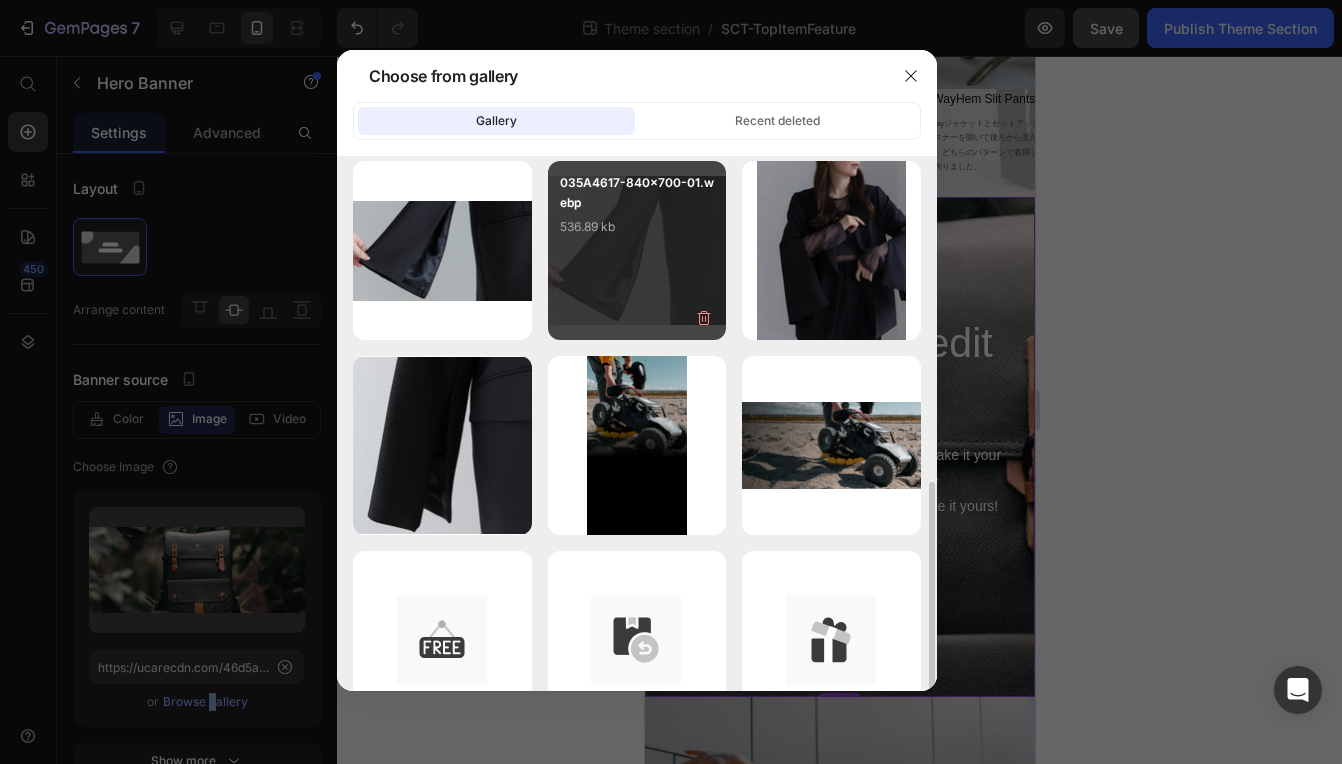 scroll, scrollTop: 500, scrollLeft: 0, axis: vertical 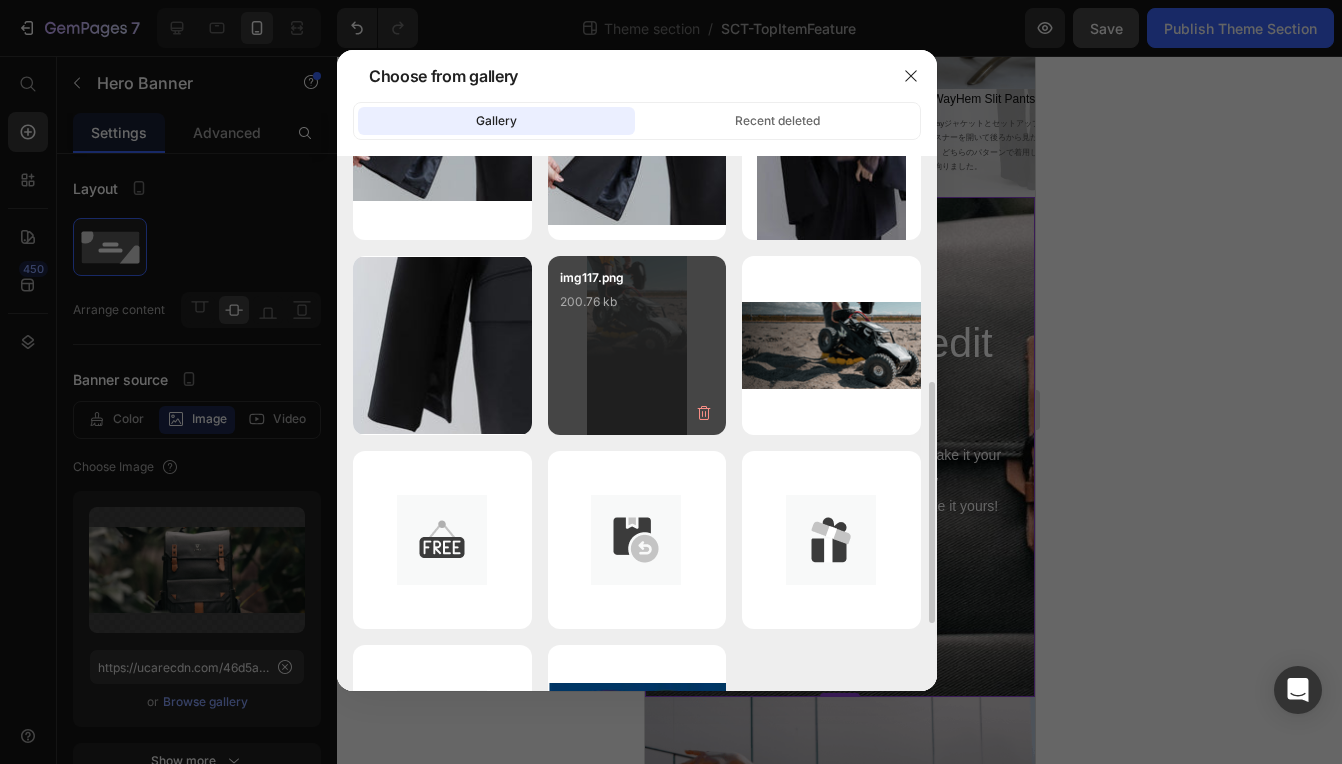 click on "img117.png 200.76 kb" at bounding box center (637, 308) 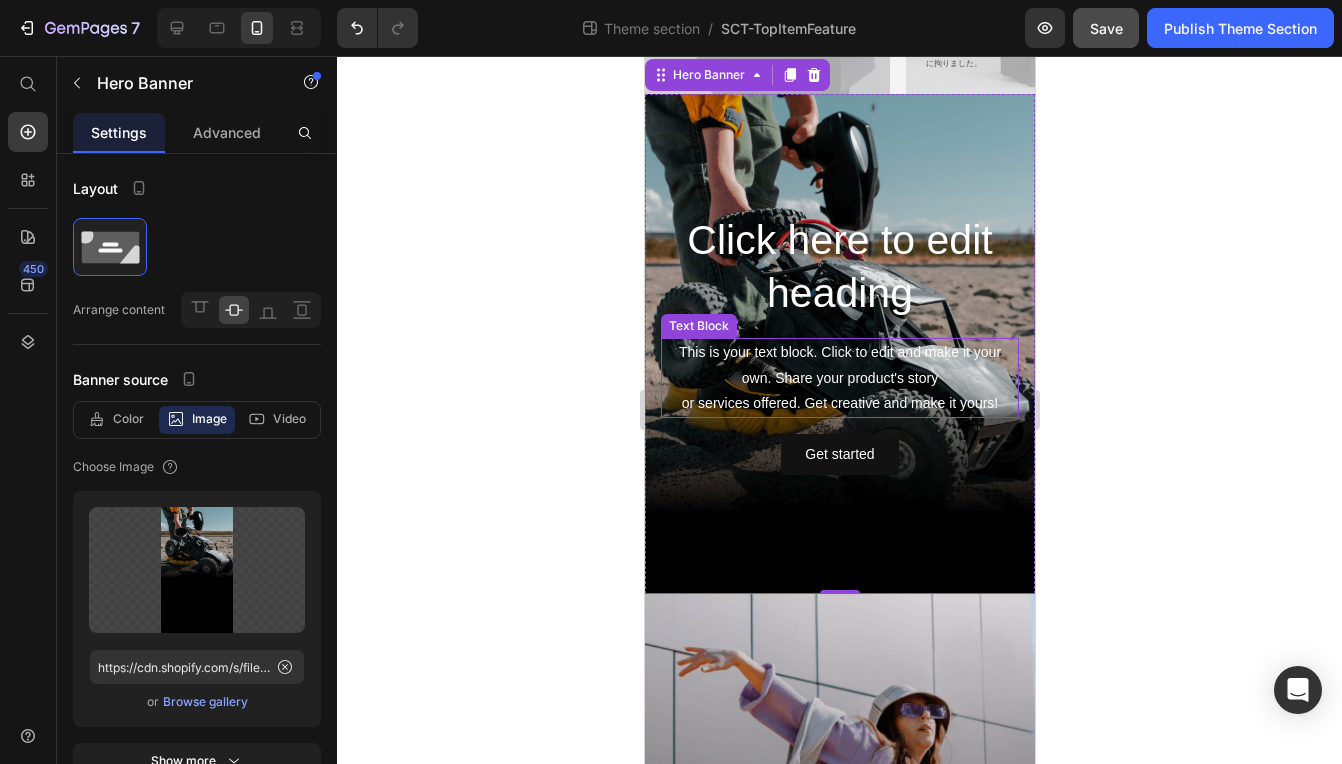 scroll, scrollTop: 300, scrollLeft: 0, axis: vertical 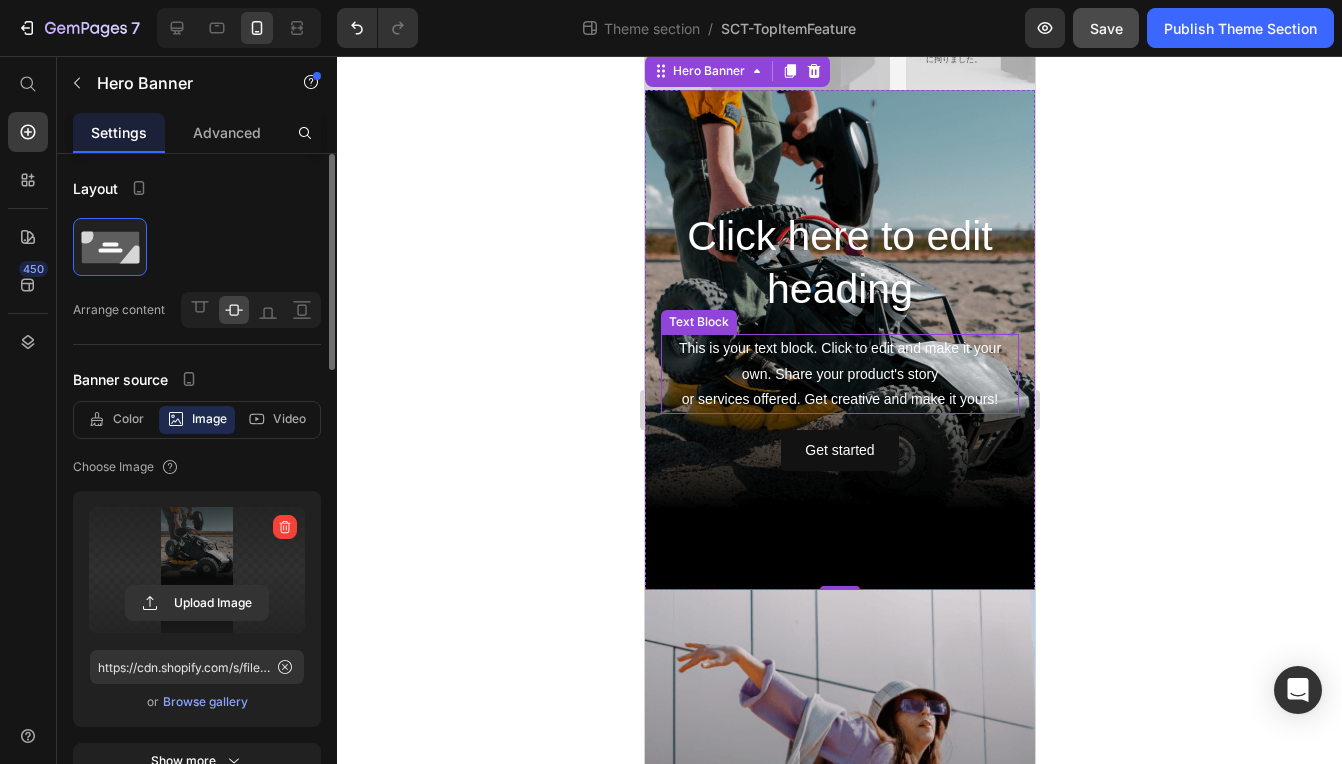 click at bounding box center (197, 570) 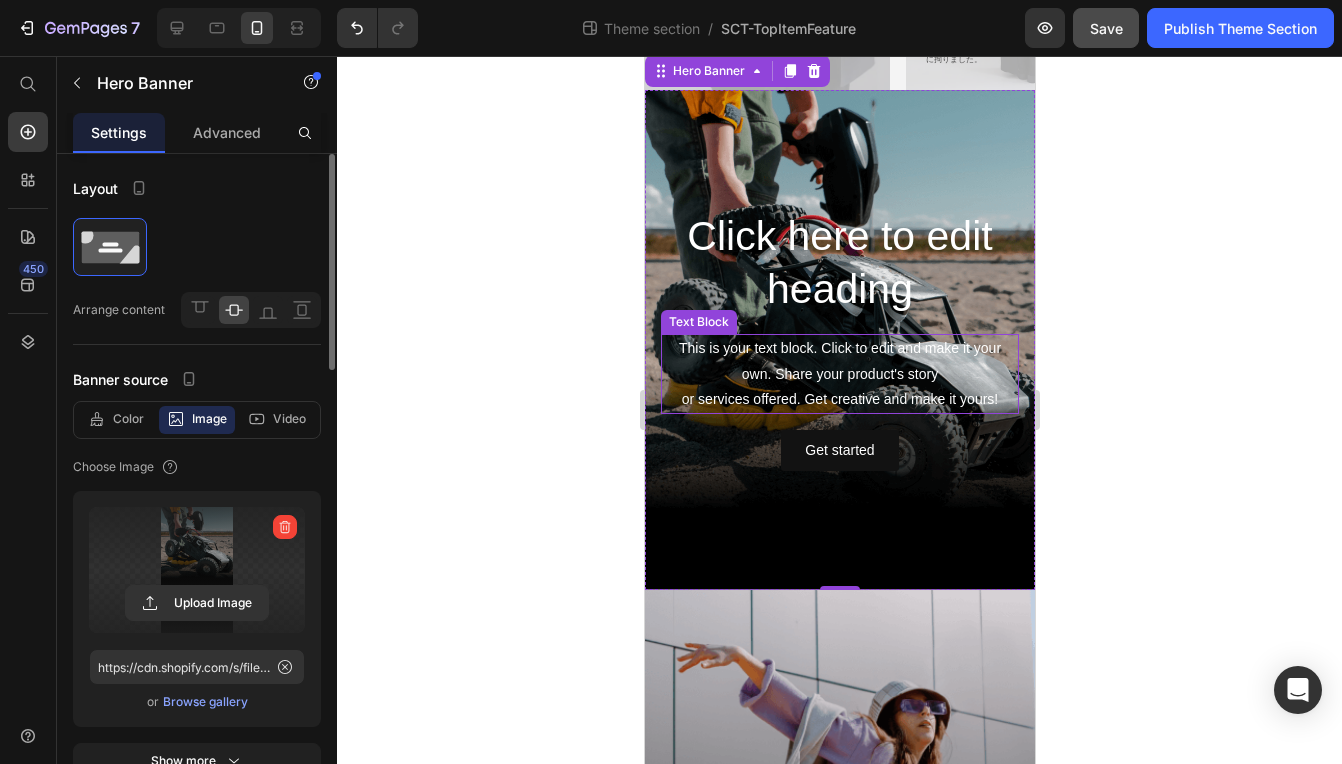 click 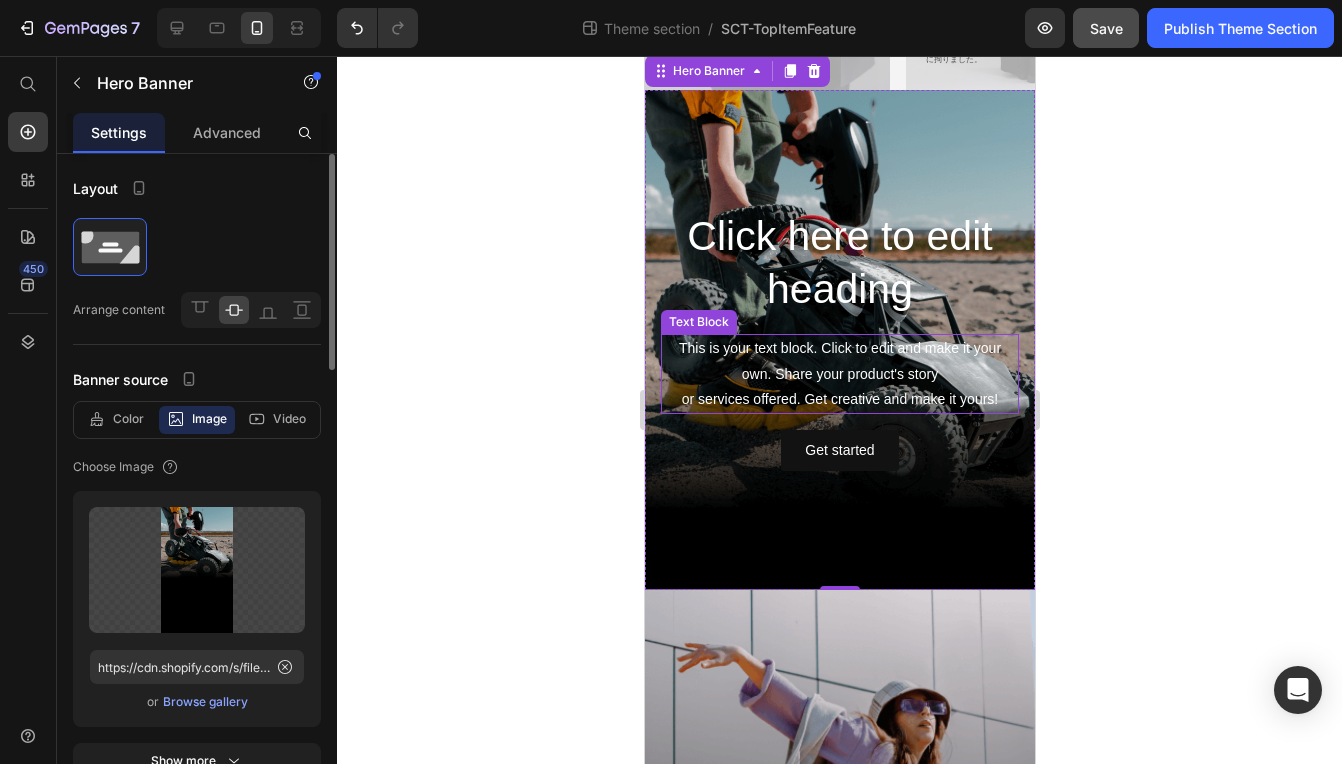 click on "Browse gallery" at bounding box center (205, 702) 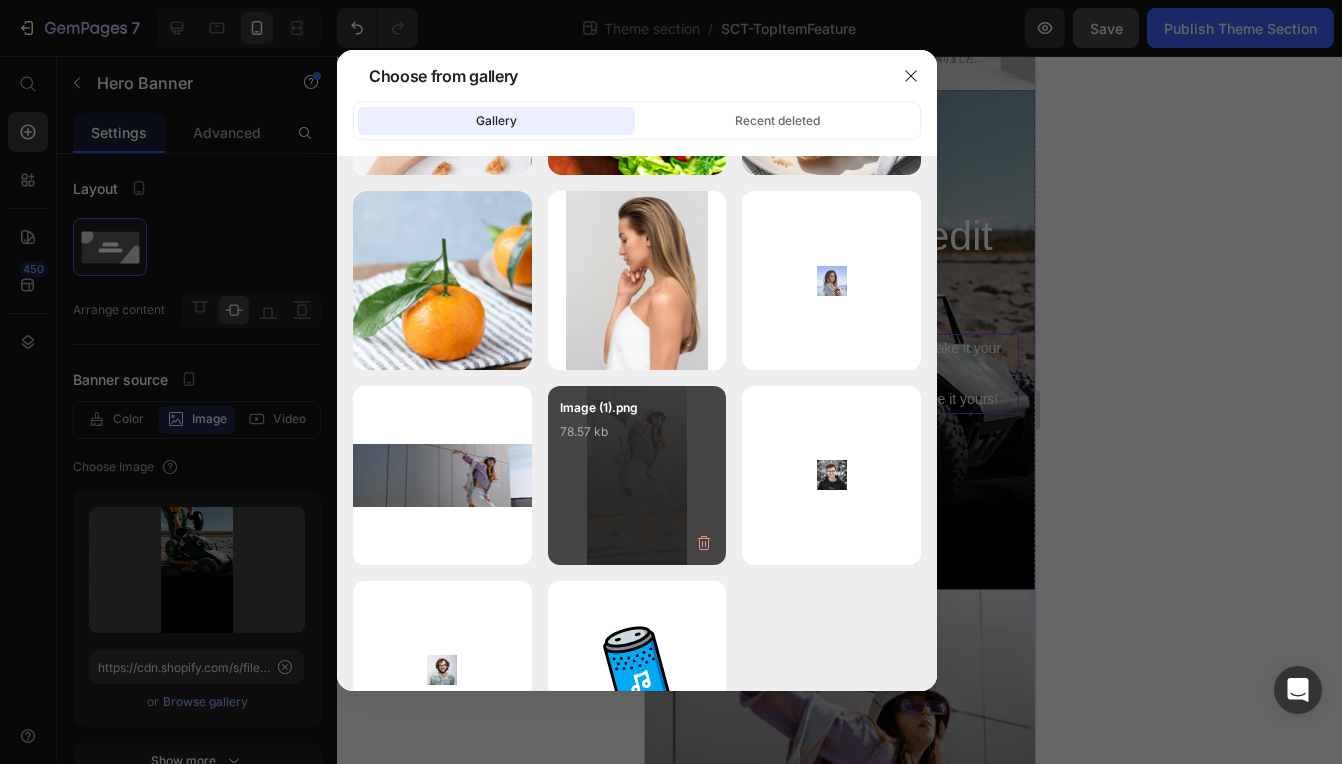 scroll, scrollTop: 3374, scrollLeft: 0, axis: vertical 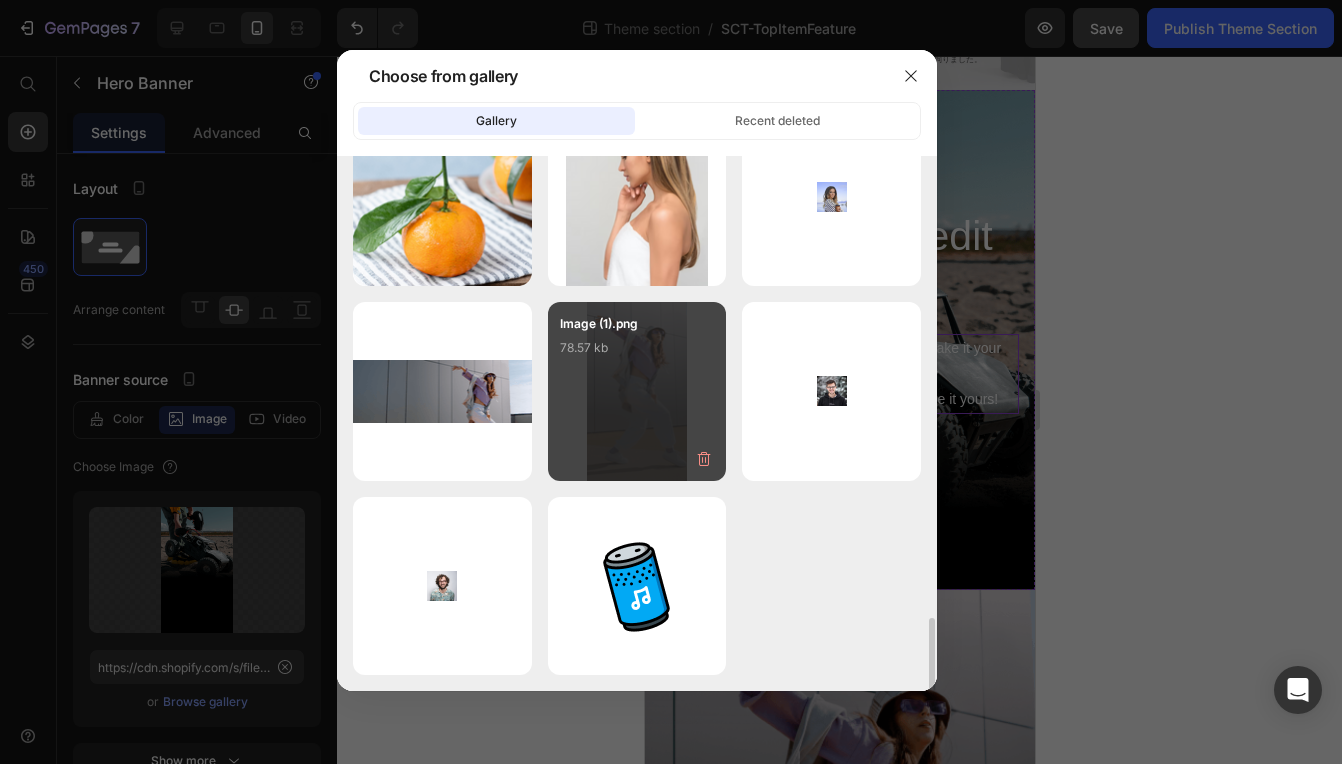 click on "Image (1).png 78.57 kb" at bounding box center (637, 354) 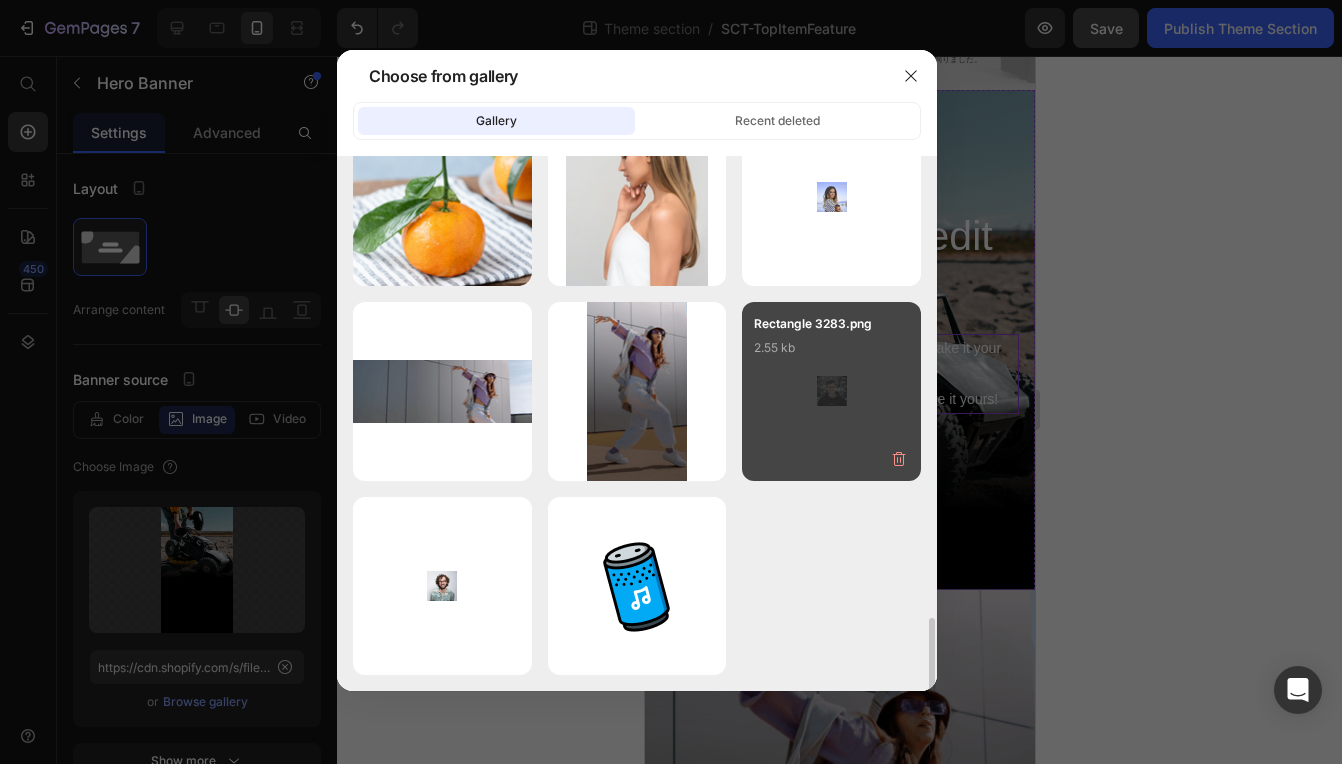 type on "https://cdn.shopify.com/s/files/1/0555/8684/9074/files/gempages_544548499471991869-61564d6b-0214-4eee-85b4-253c1cd68afd.png" 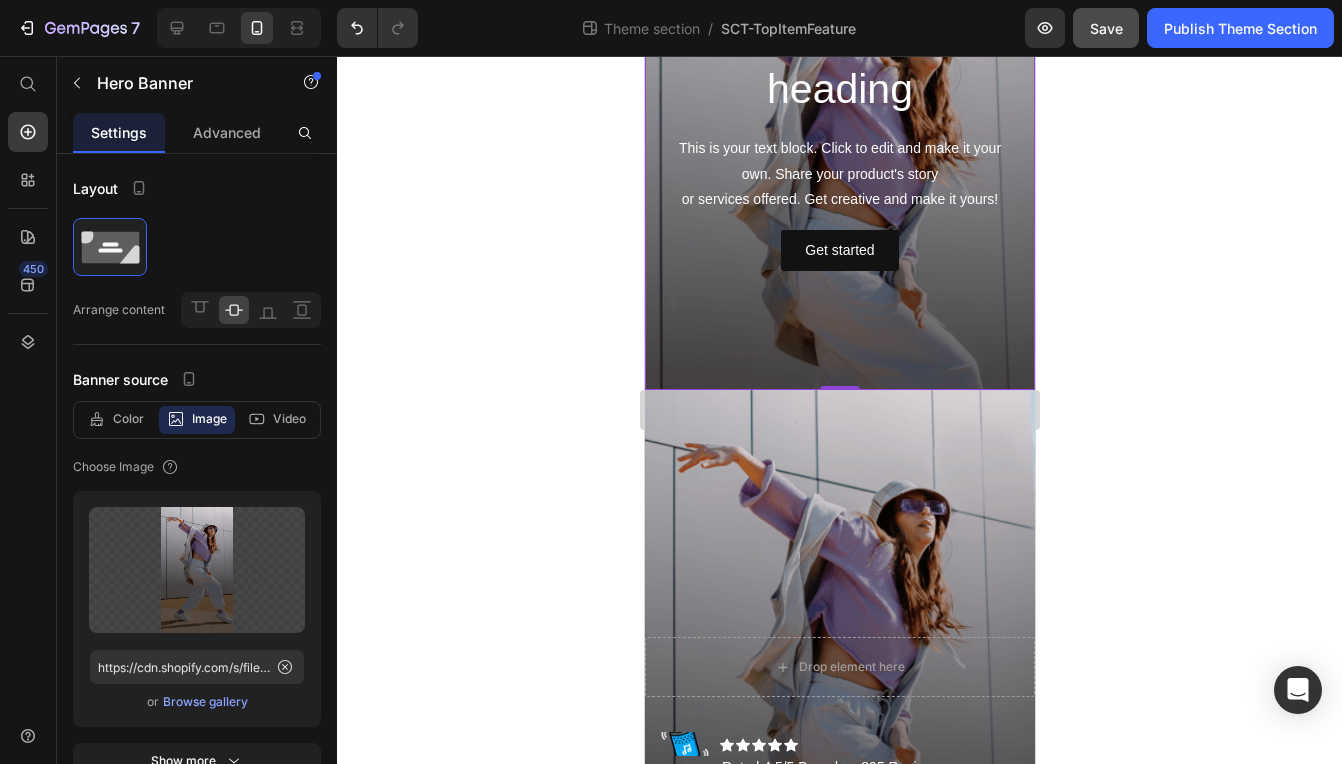 scroll, scrollTop: 300, scrollLeft: 0, axis: vertical 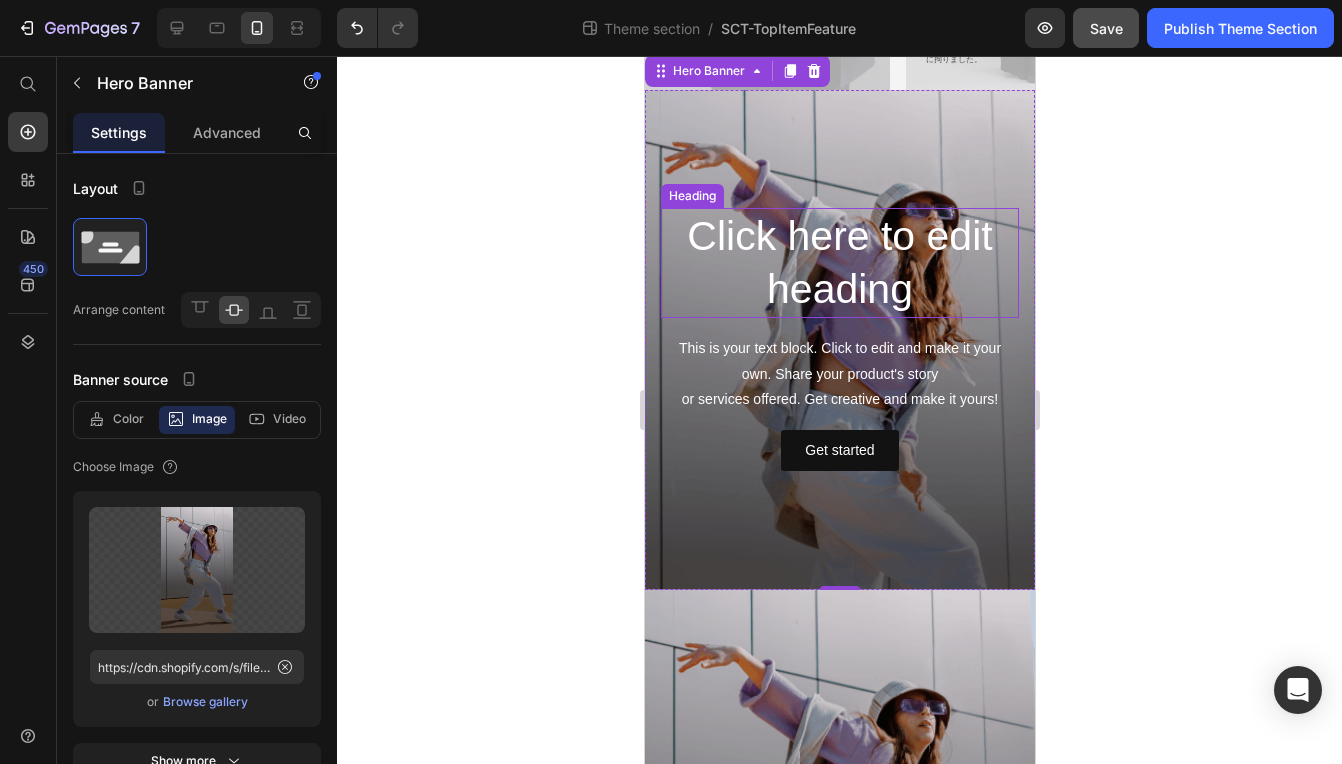 click on "Click here to edit heading" at bounding box center [839, 263] 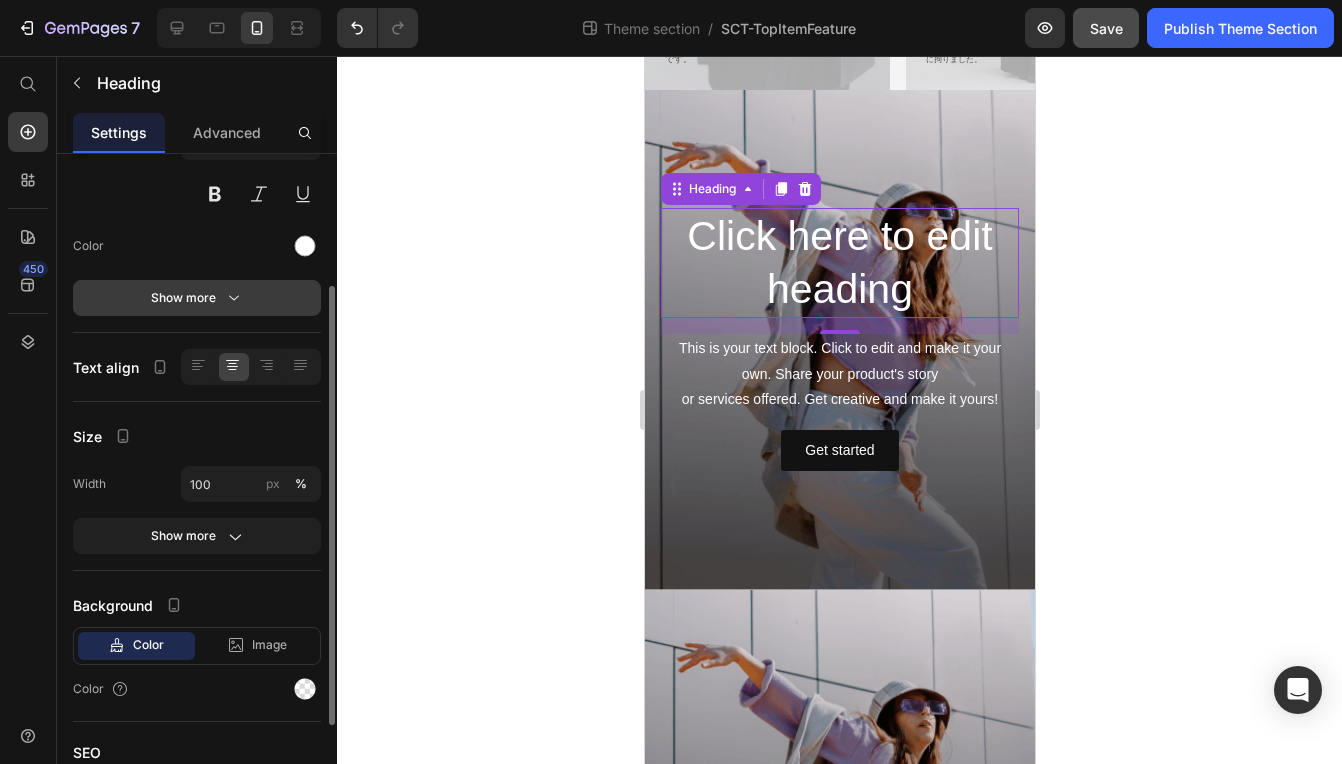 scroll, scrollTop: 0, scrollLeft: 0, axis: both 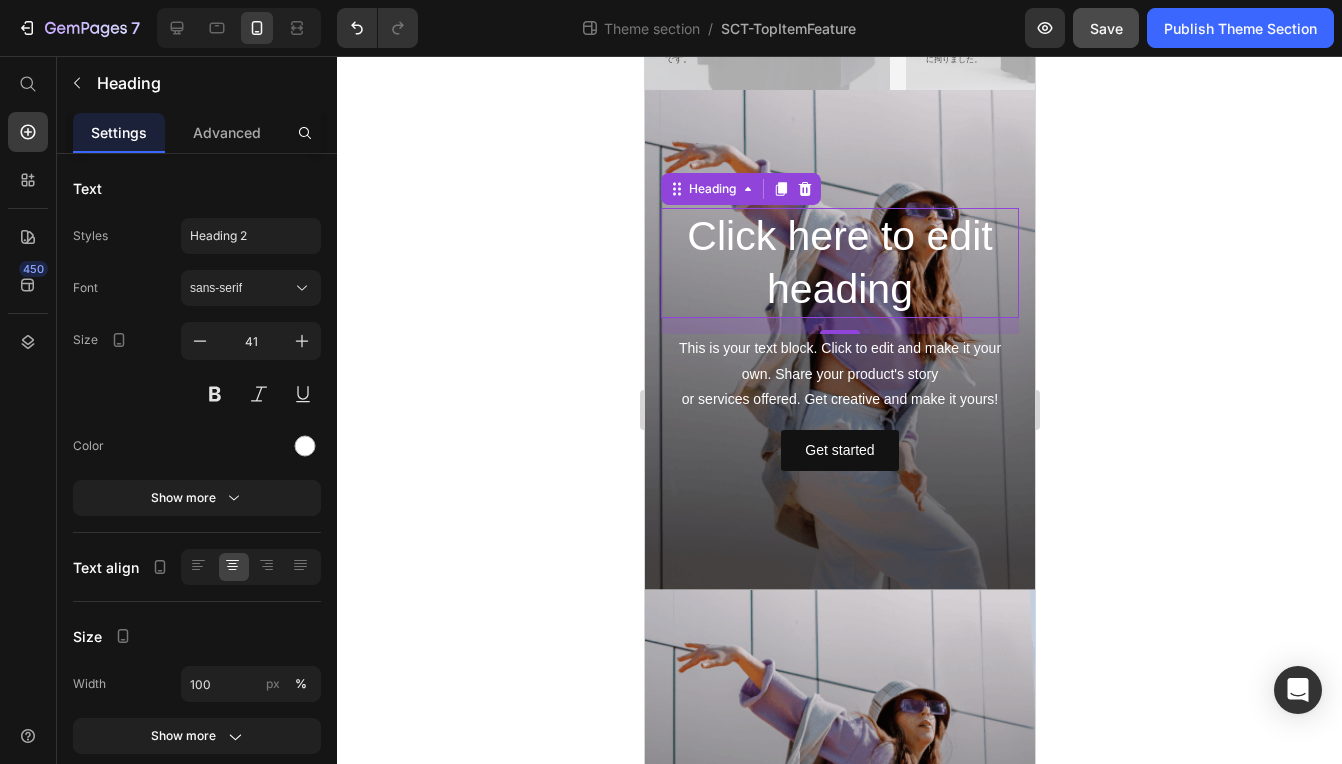 click 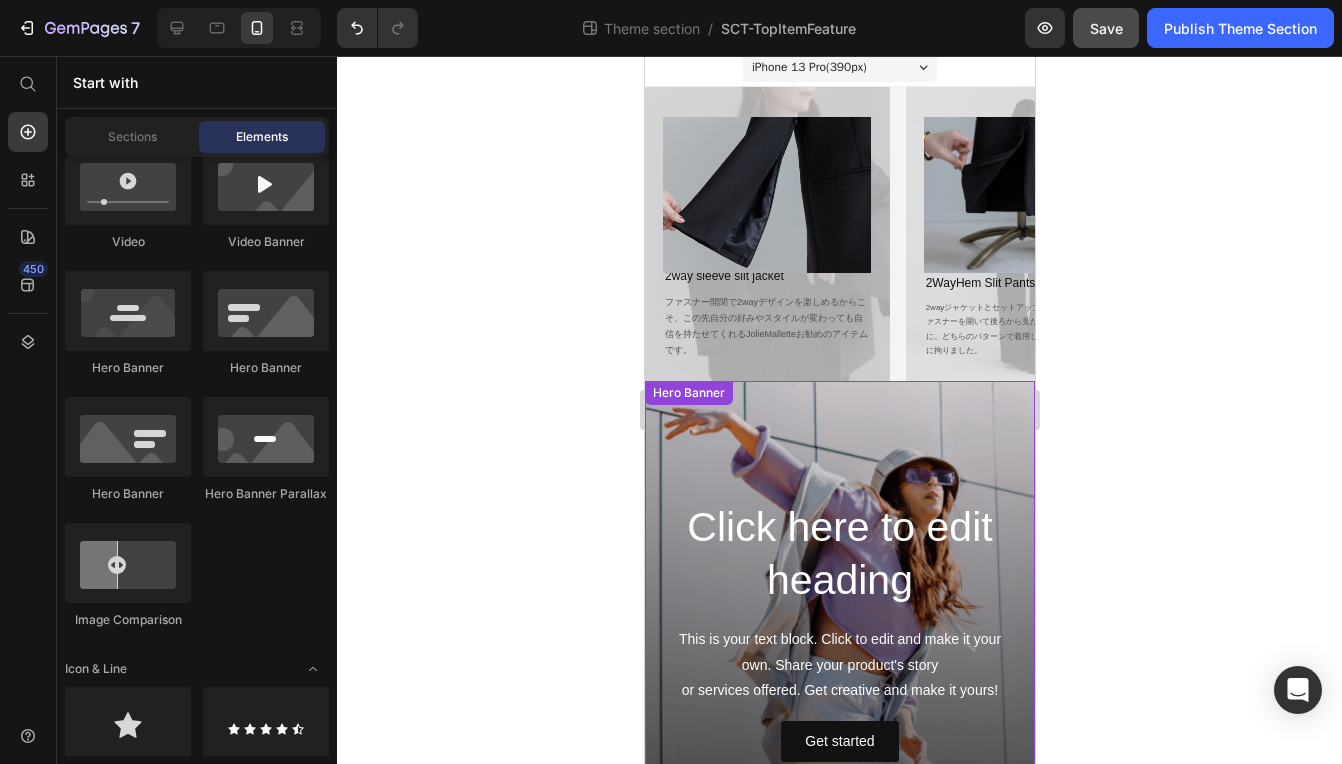 scroll, scrollTop: 0, scrollLeft: 0, axis: both 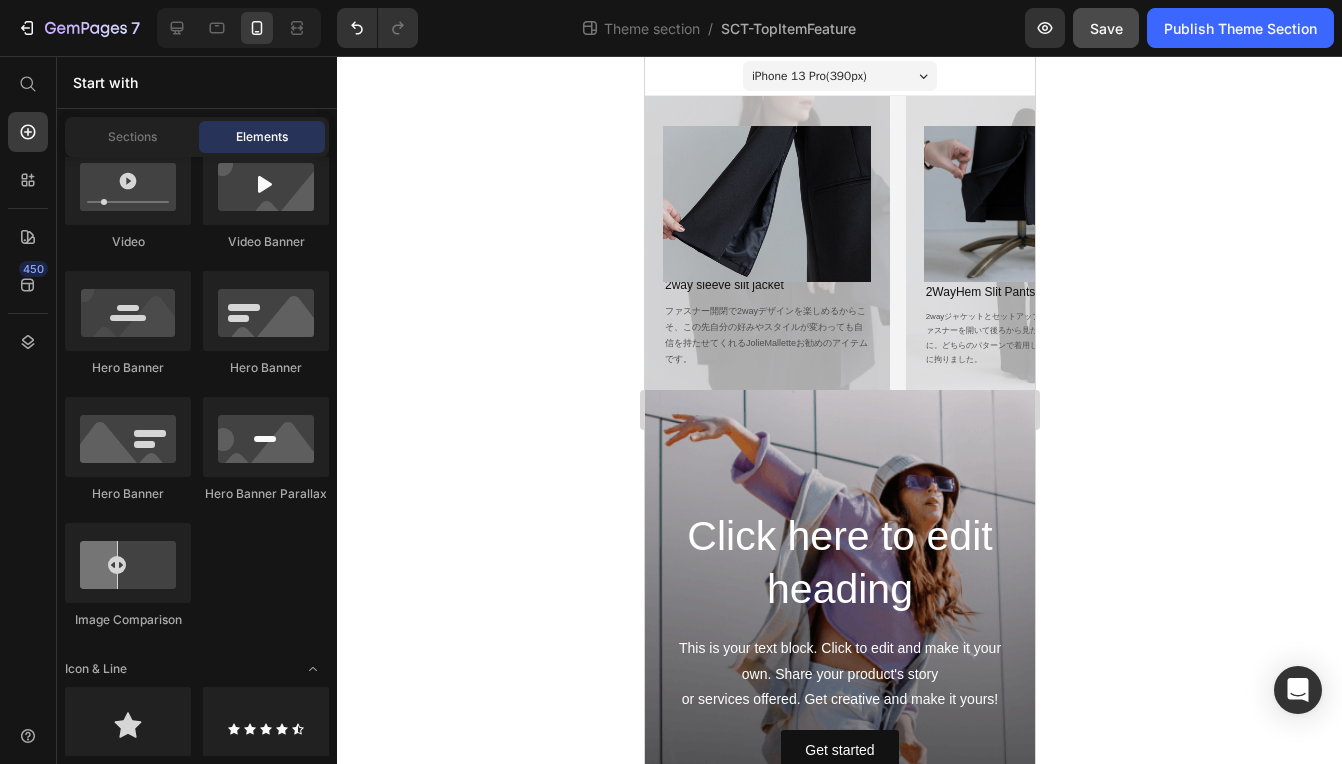 click 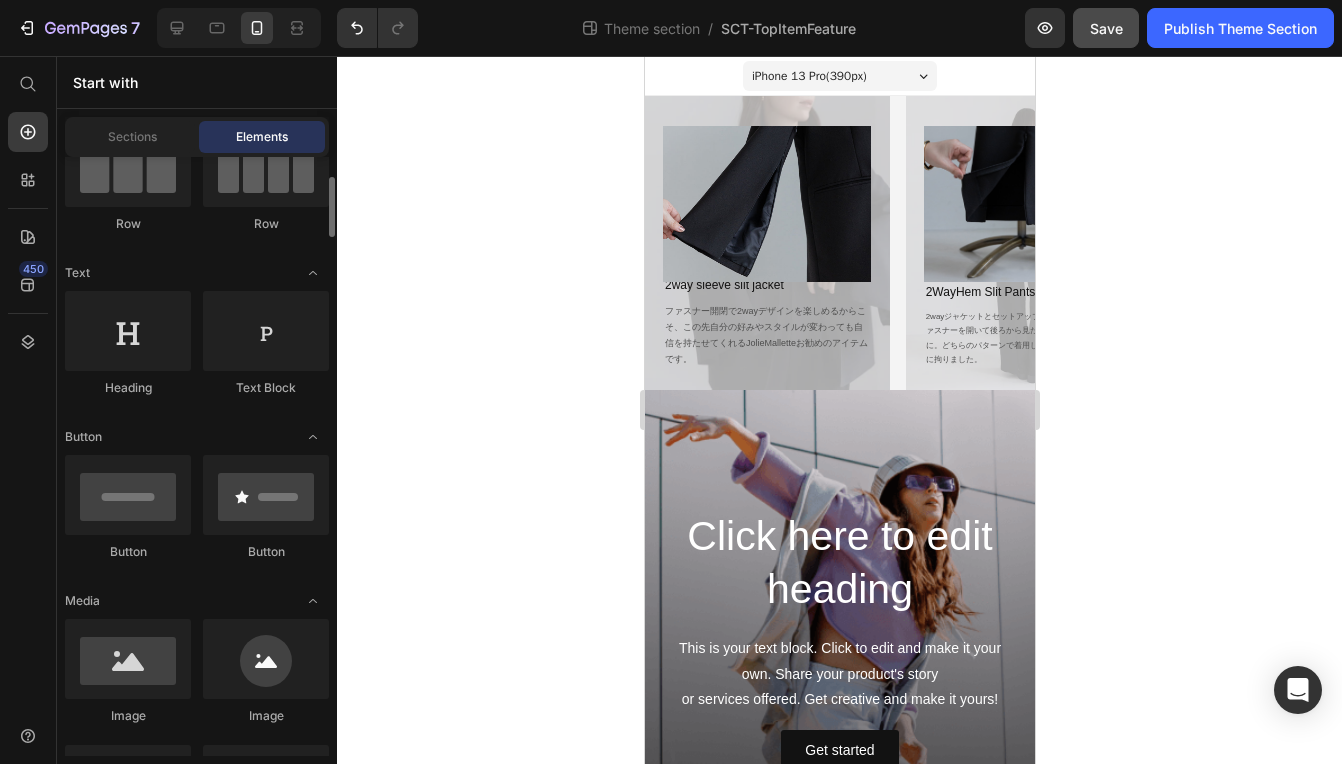 scroll, scrollTop: 0, scrollLeft: 0, axis: both 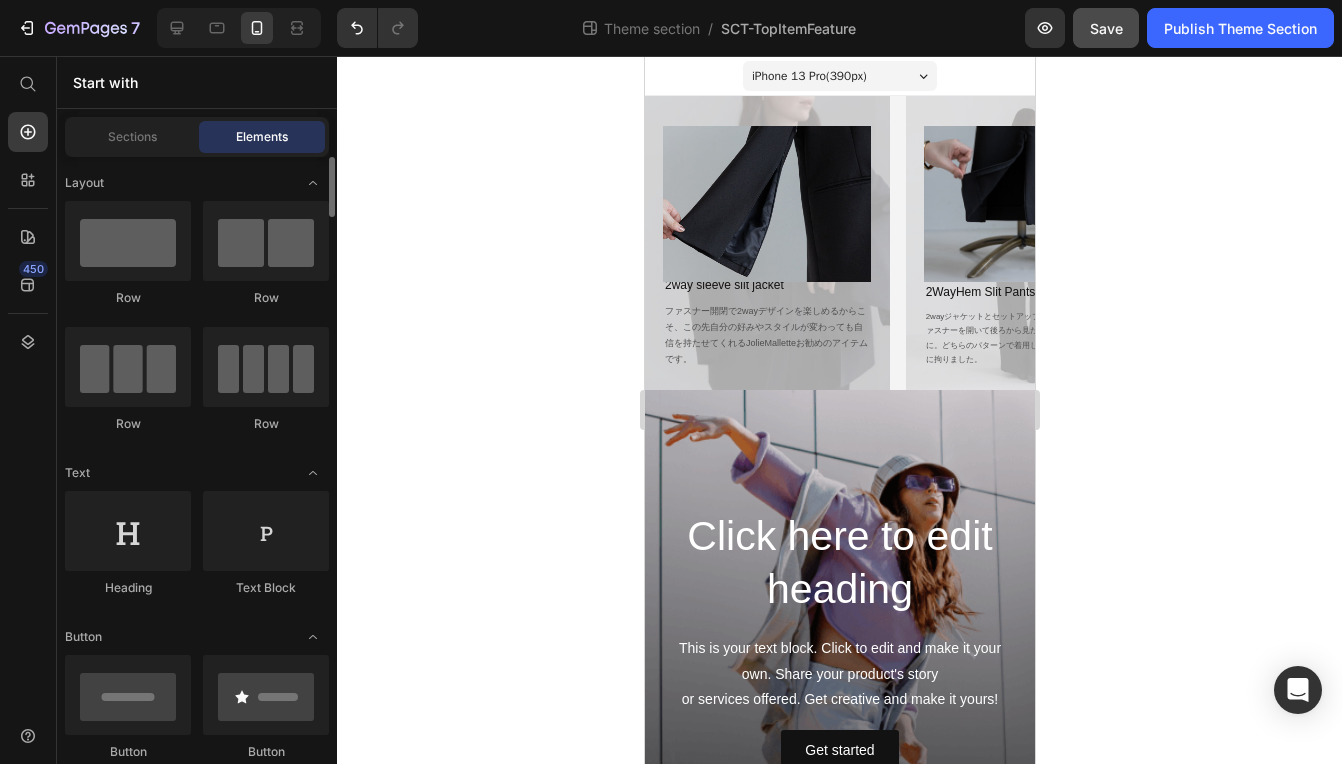 click on "Layout
Row
Row
Row
Row Text
Heading
Text Block Button
Button
Button Media
Image
Image
Video
Video Banner
Hero Banner" at bounding box center [197, 3111] 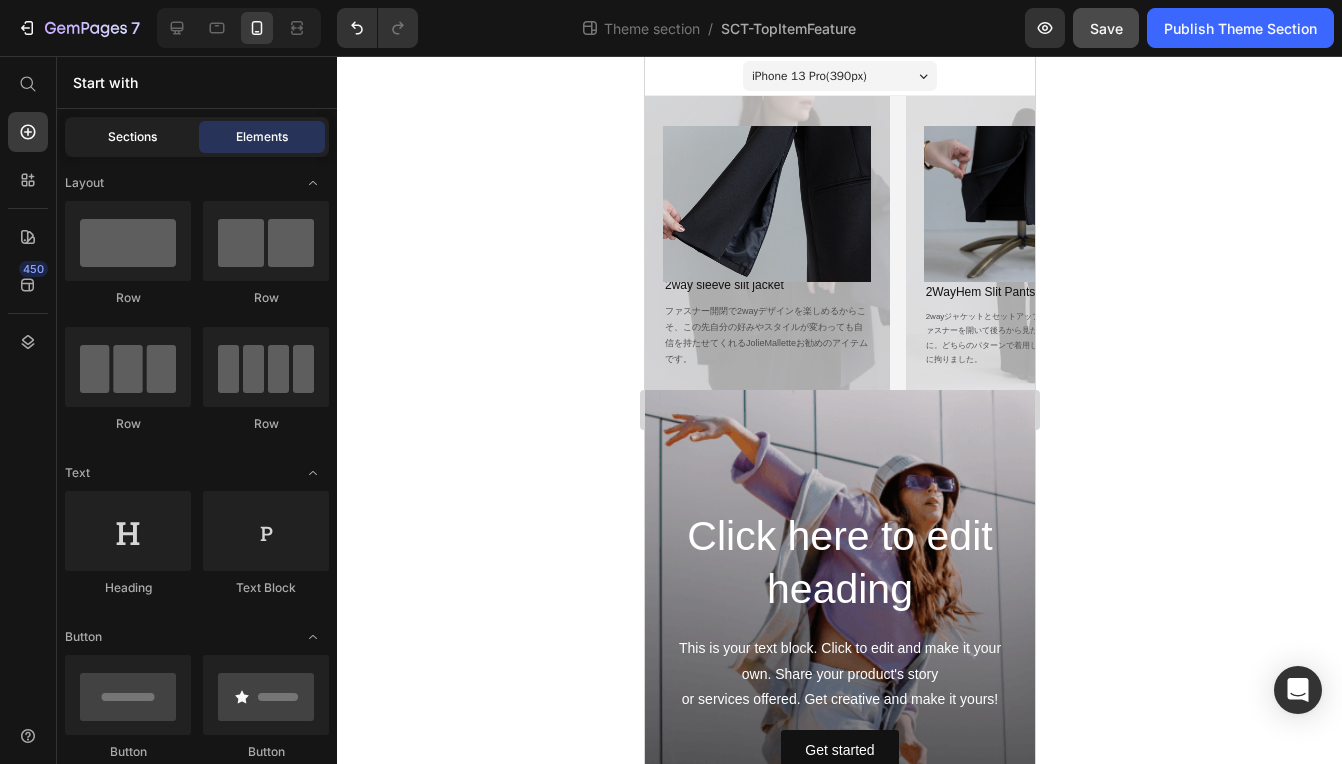 click on "Sections" at bounding box center [132, 137] 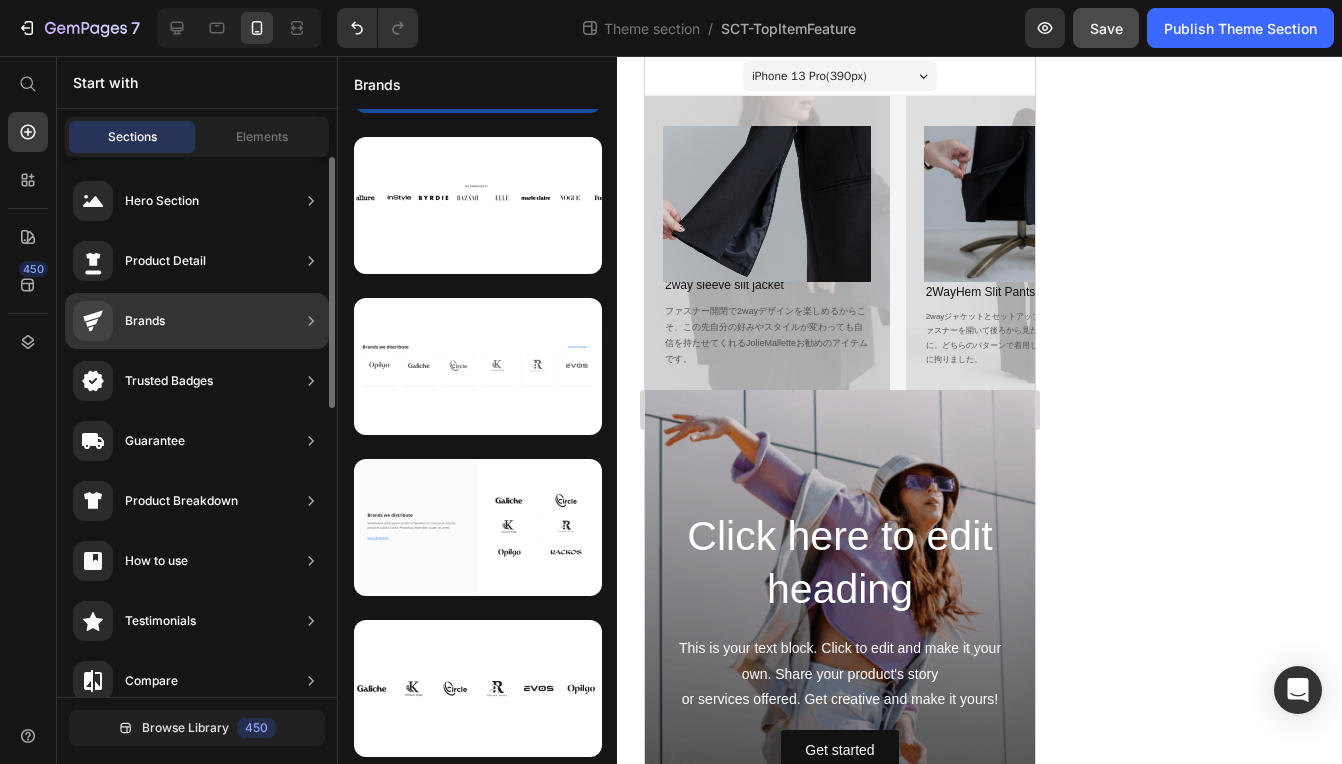 scroll, scrollTop: 100, scrollLeft: 0, axis: vertical 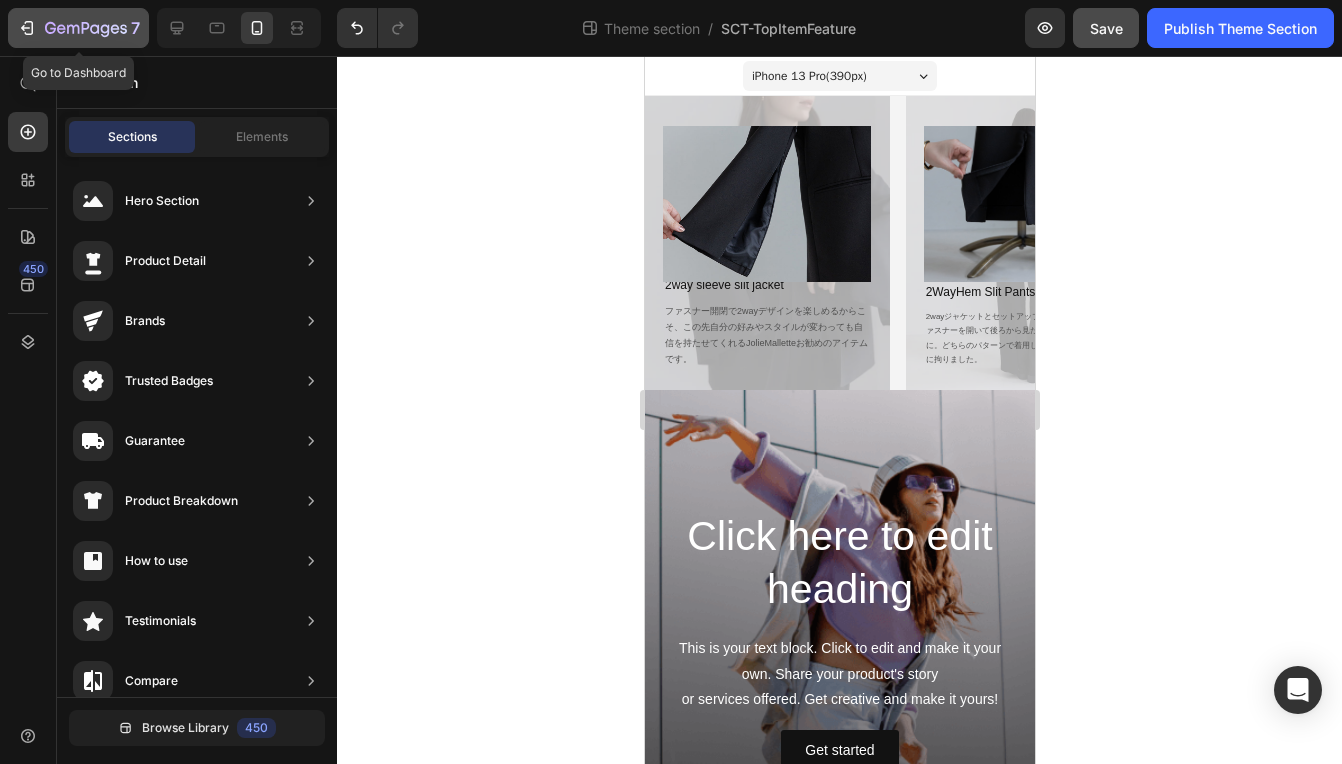 click 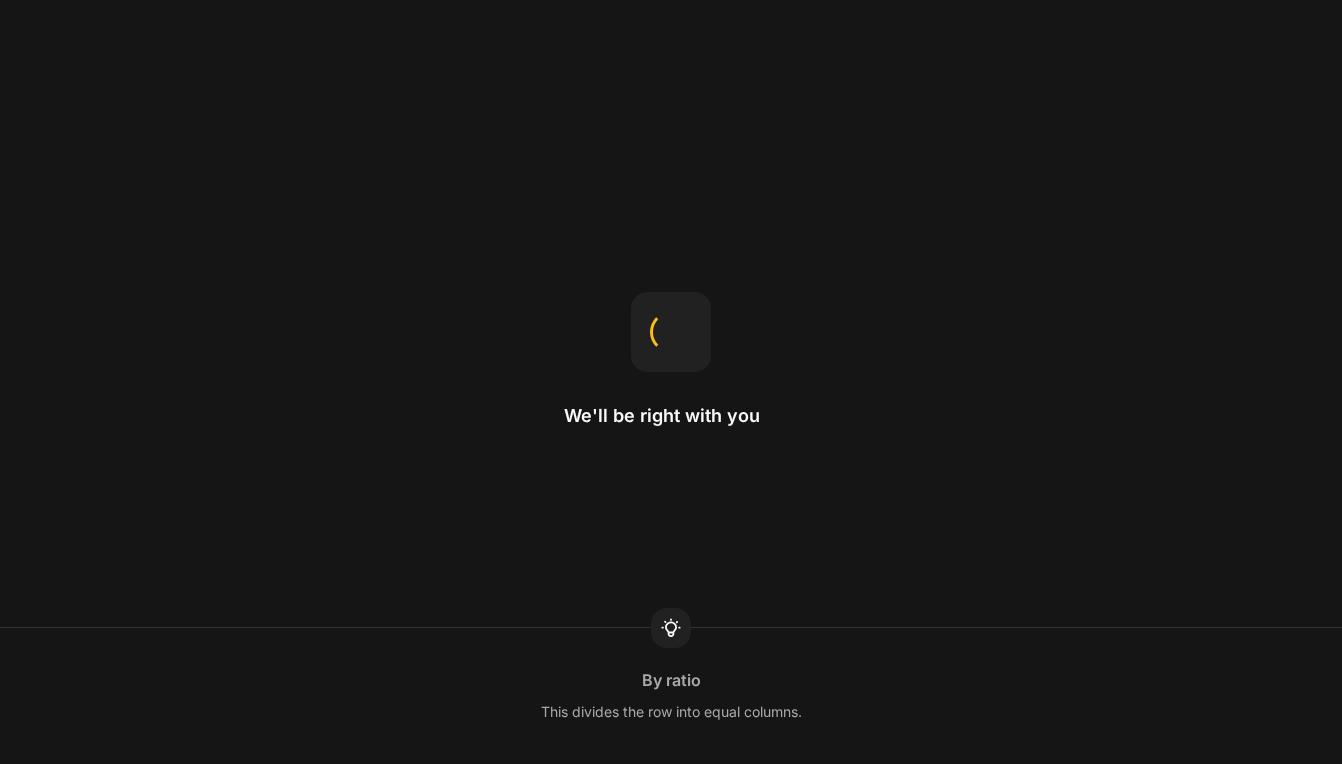 scroll, scrollTop: 0, scrollLeft: 0, axis: both 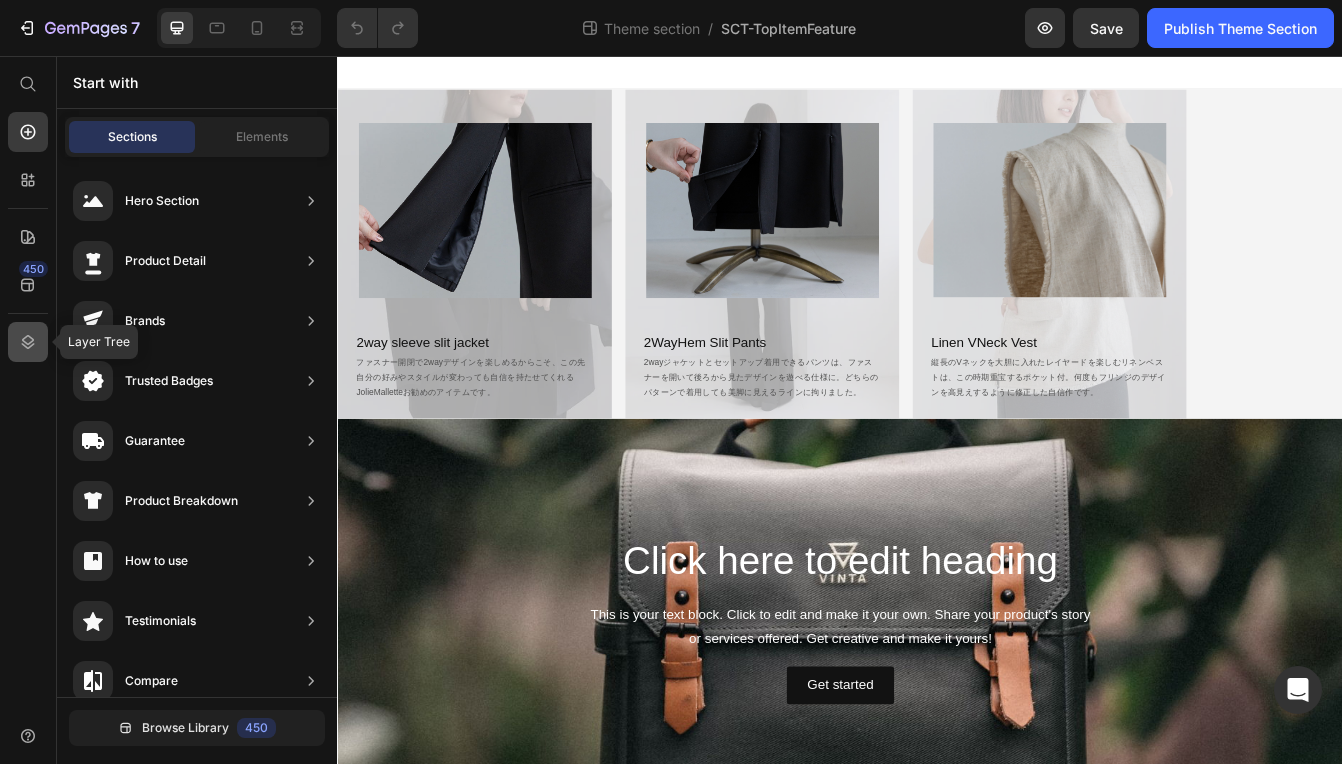 click 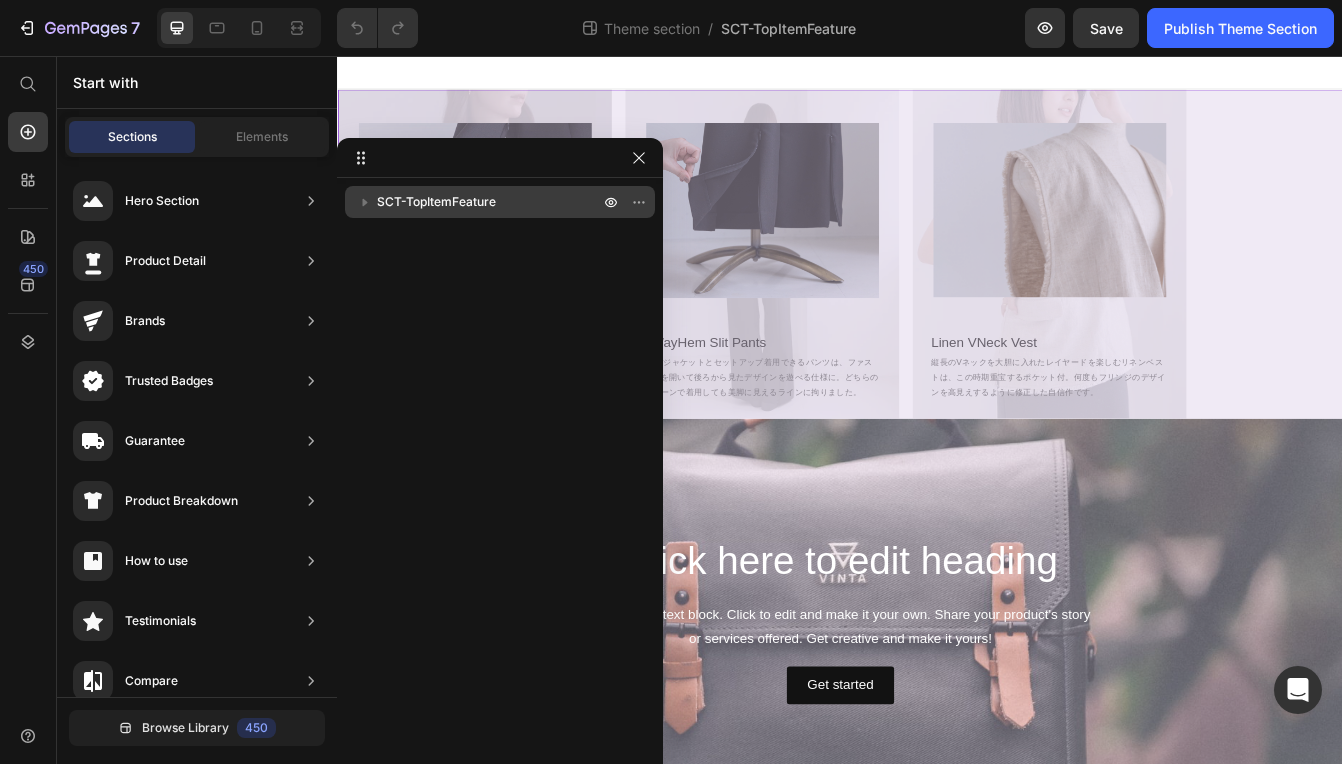 click 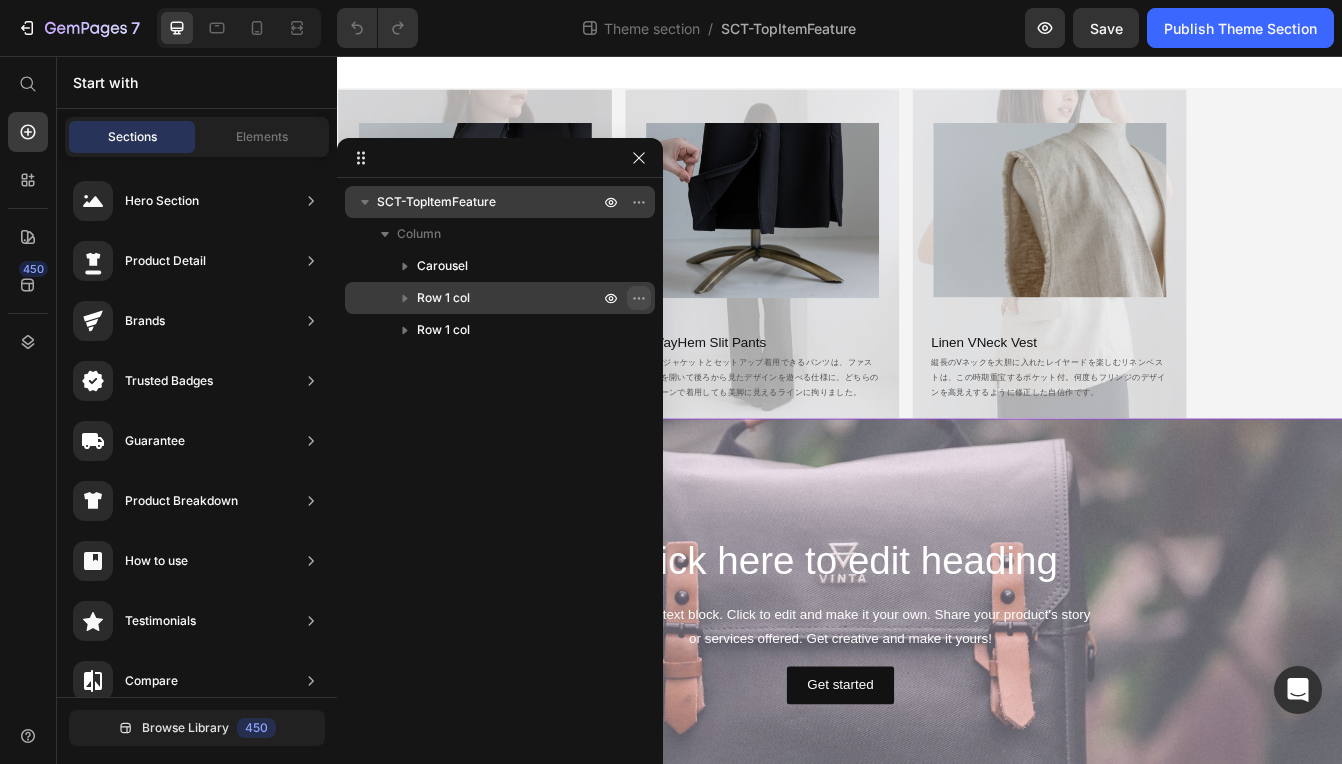 click 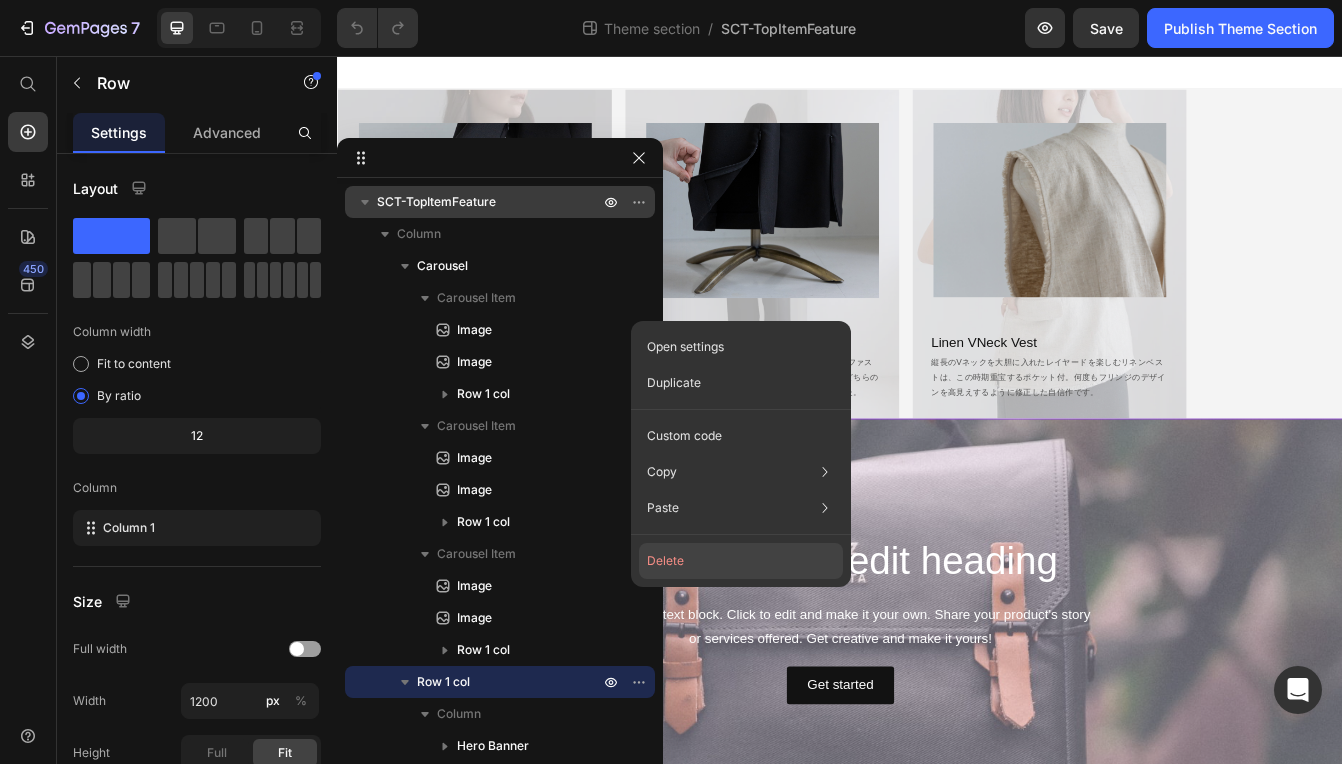 click on "Delete" 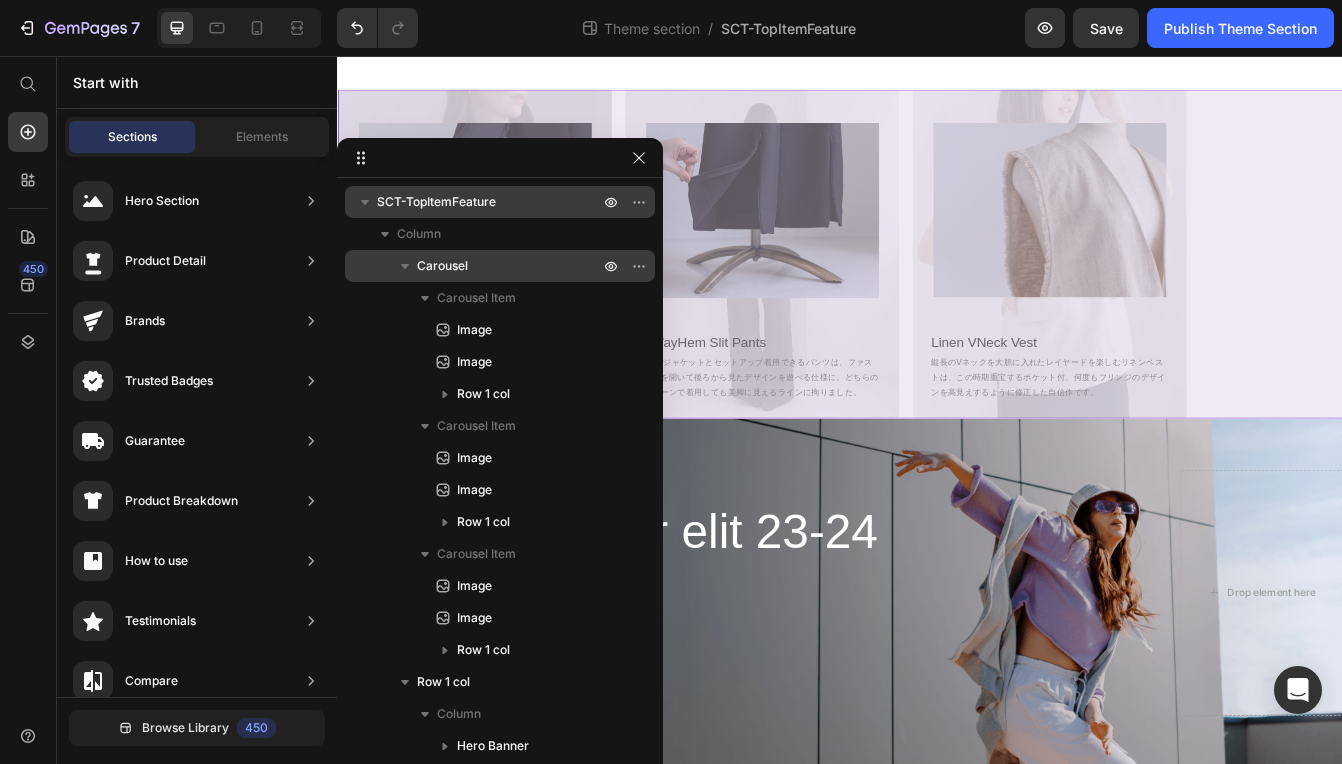 click 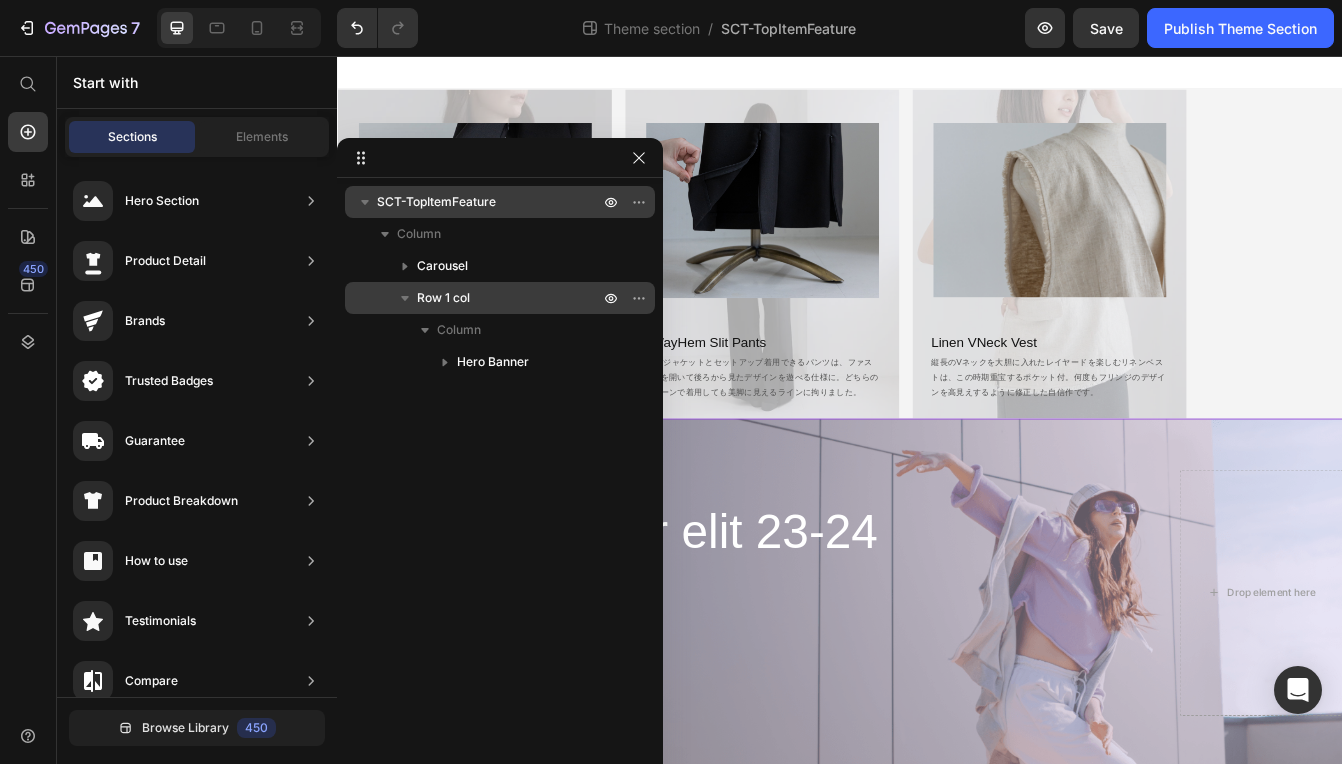 click on "Row 1 col" at bounding box center [443, 298] 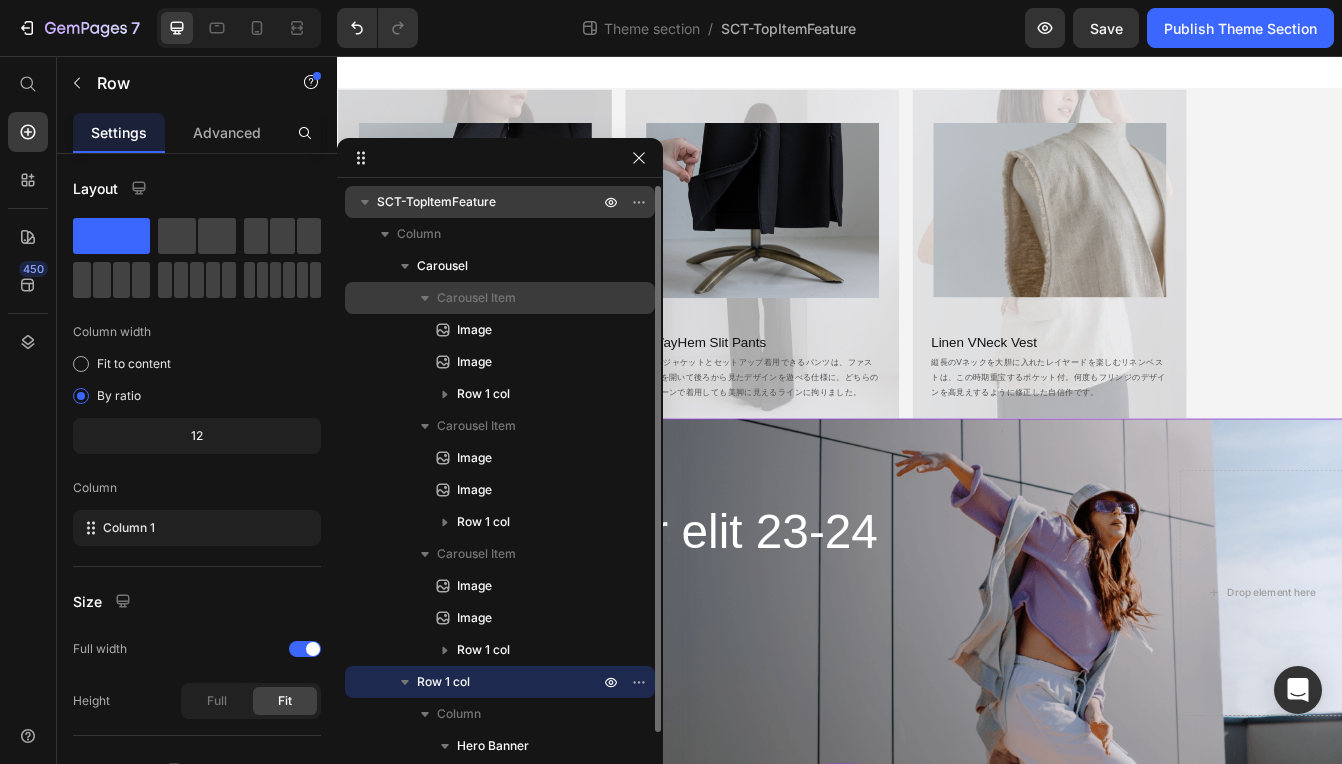 click 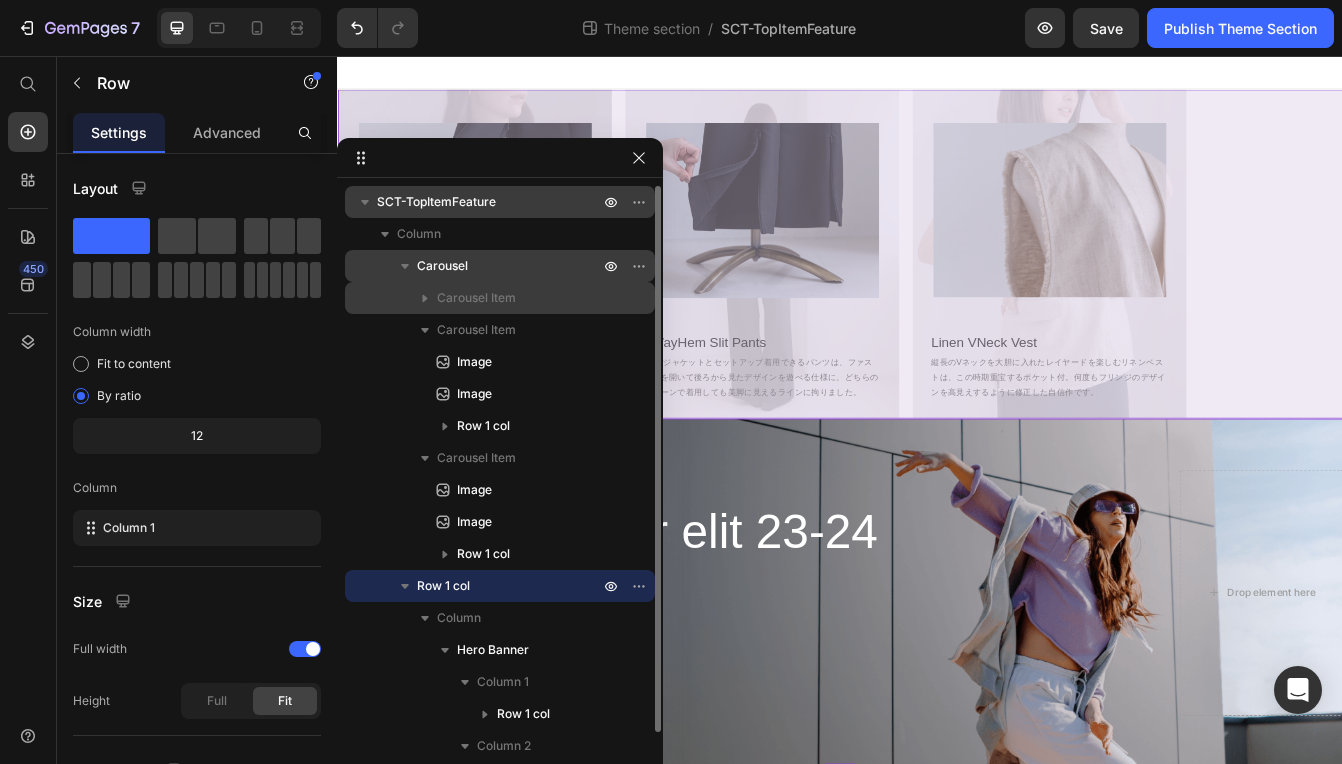 click 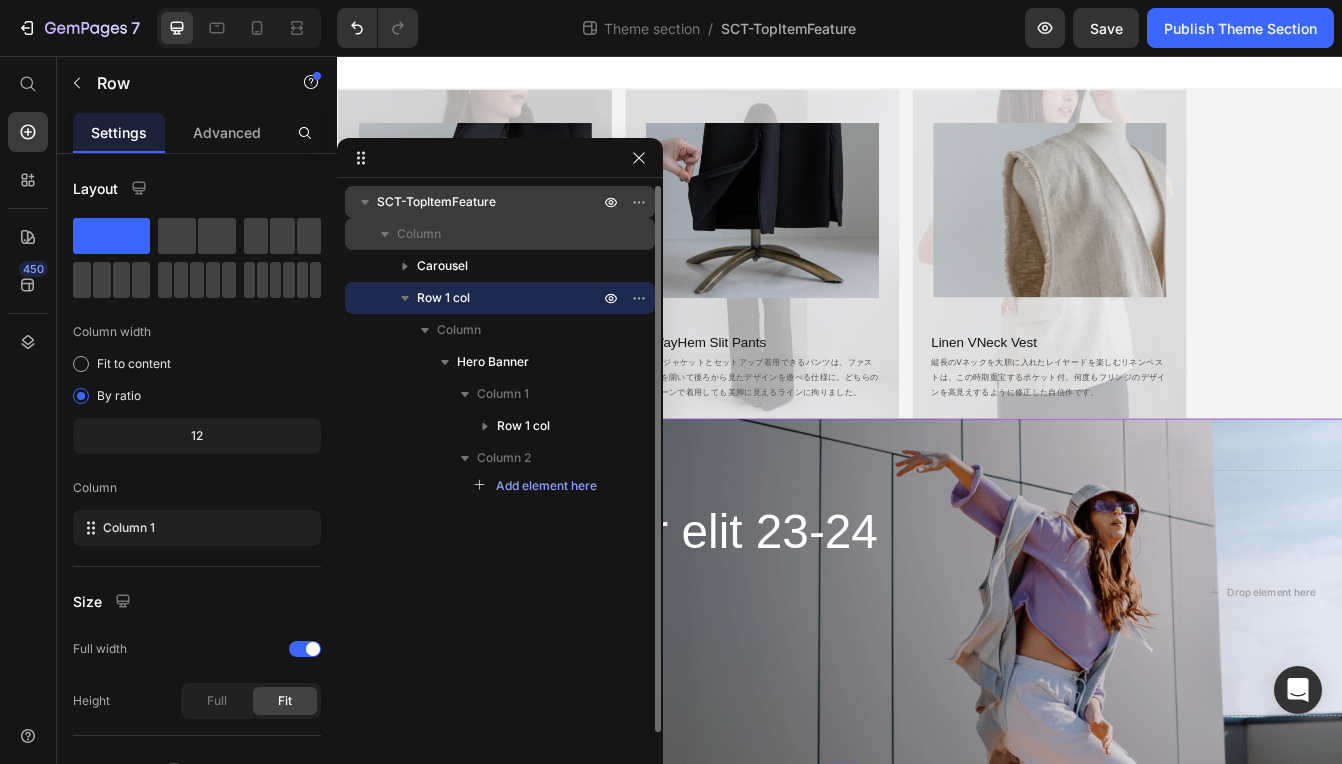 click 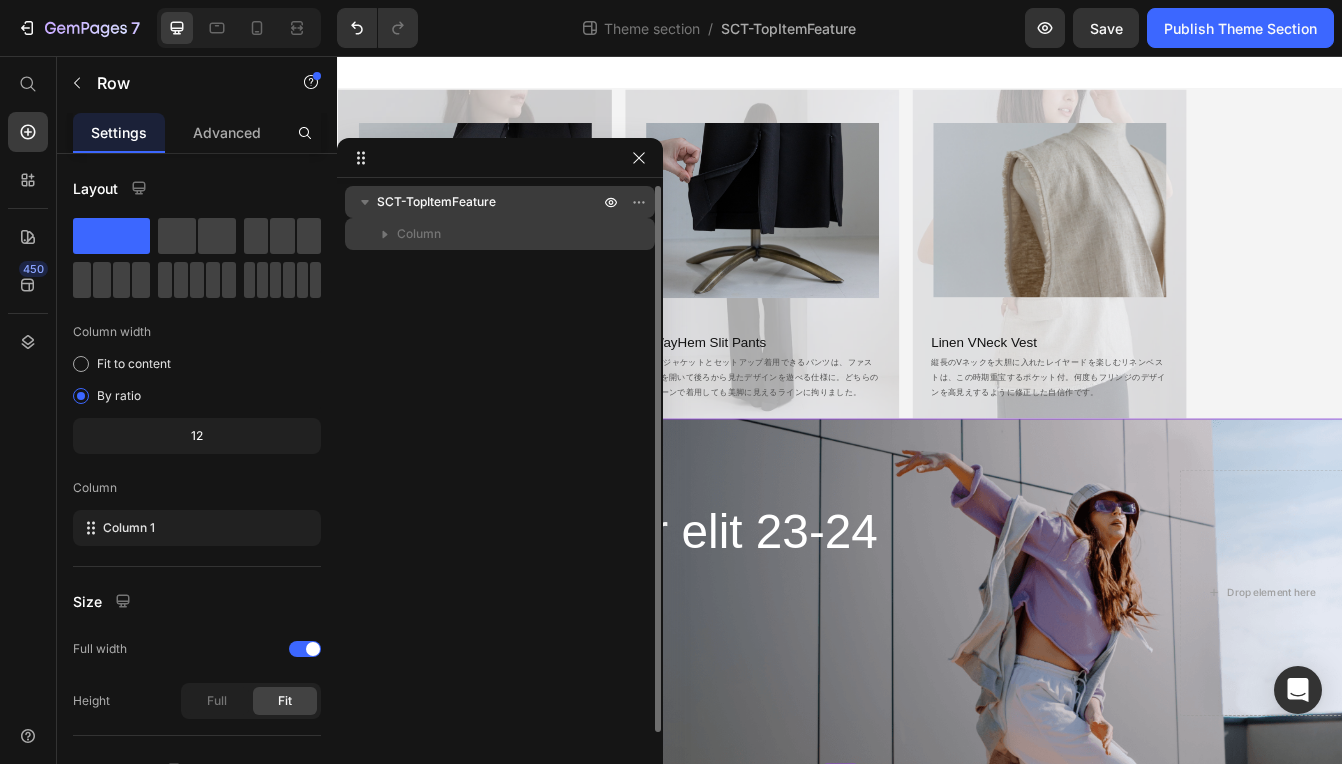 click 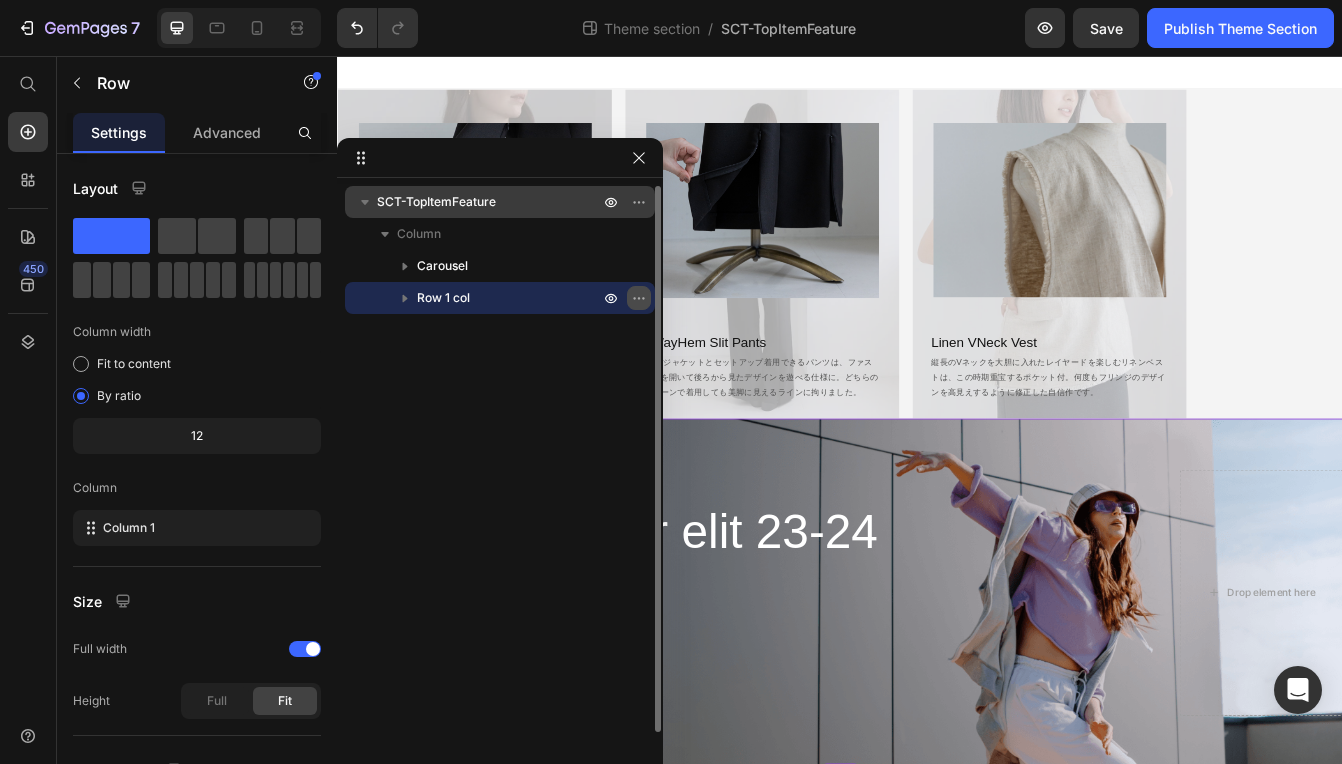 click 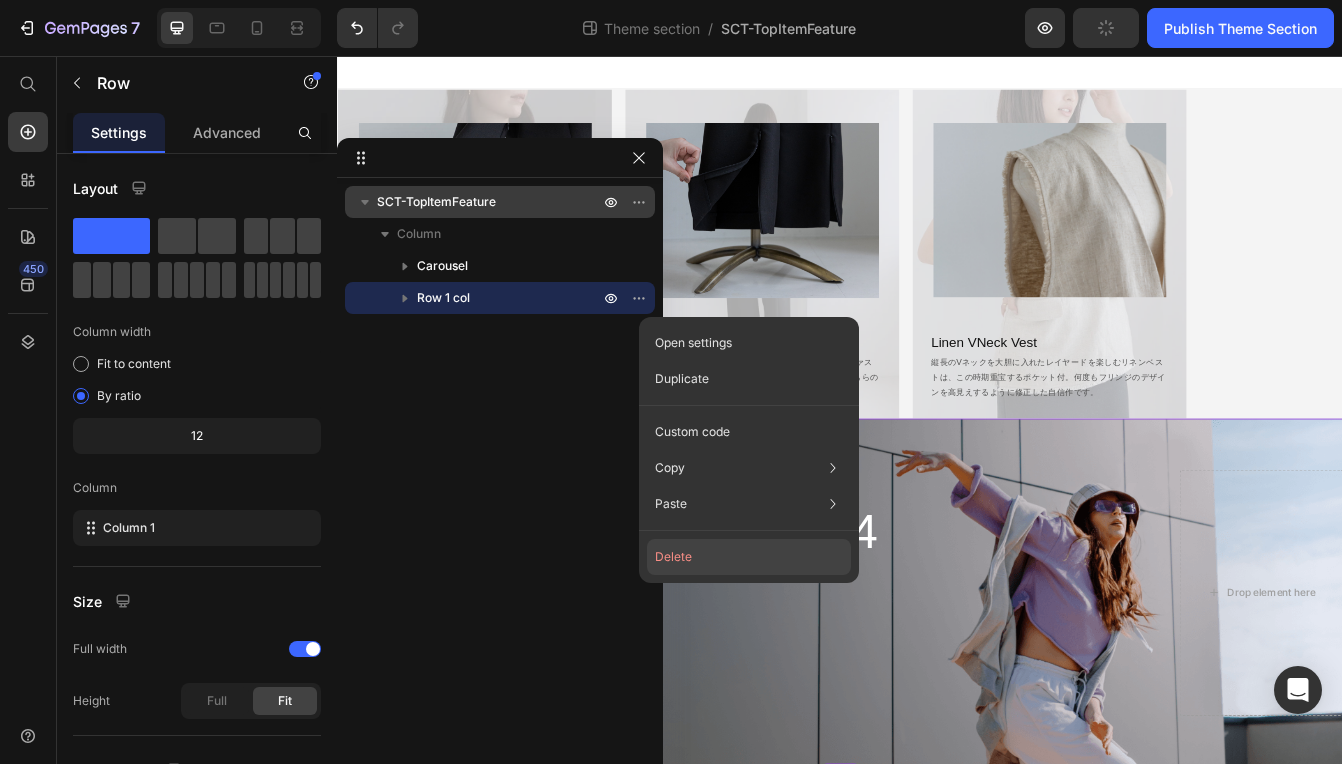 click on "Delete" 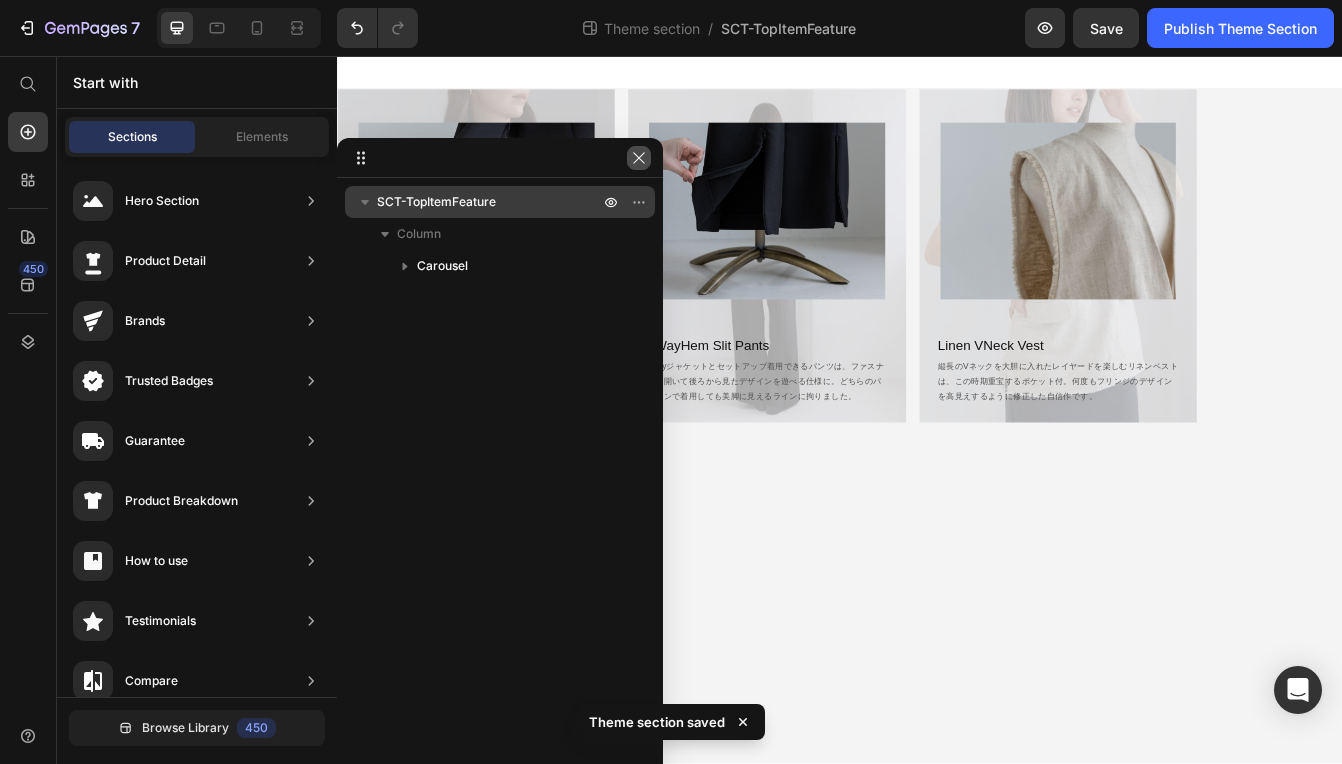click 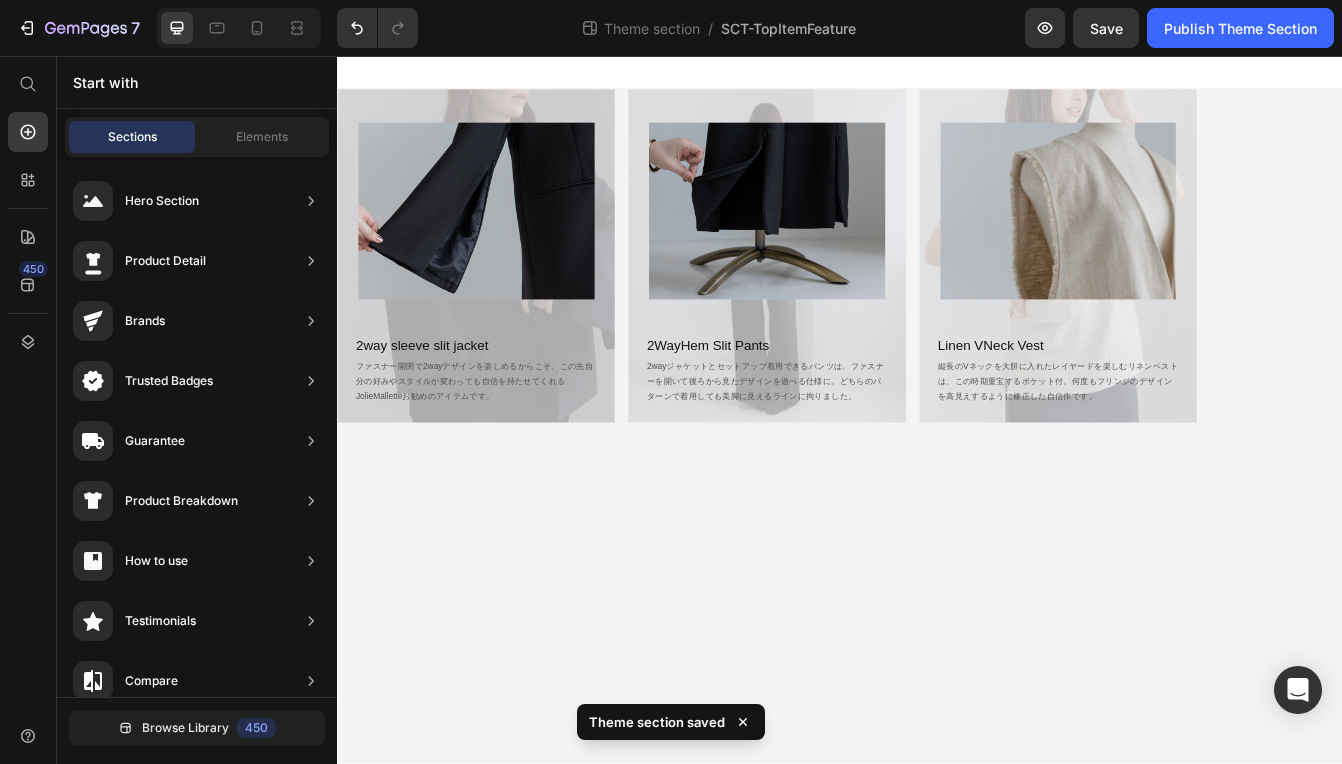 click on "Image Image 2way sleeve slit jacket Heading ファスナー開閉で2wayデザインを楽しめるからこそ、この先自分の好みやスタイルが変わっても自信を持たせてくれるJolieMalletteお勧めのアイテムです。 Text Block Row Image Image 2WayHem Slit Pants Heading 2wayジャケットとセットアップ着用できるパンツは、ファスナーを開いて後ろから見たデザインを遊べる仕様に。どちらのパターンで着用しても美脚に見えるラインに拘りました。 Text Block Row Image Image Linen VNeck Vest Heading 縦長のVネックを大胆に入れたレイヤードを楽しむリネンベストは、この時期重宝するポケット付。何度もフリンジのデザインを高見えするように修正した自信作です。 Text Block Row
Carousel Root" at bounding box center [937, 478] 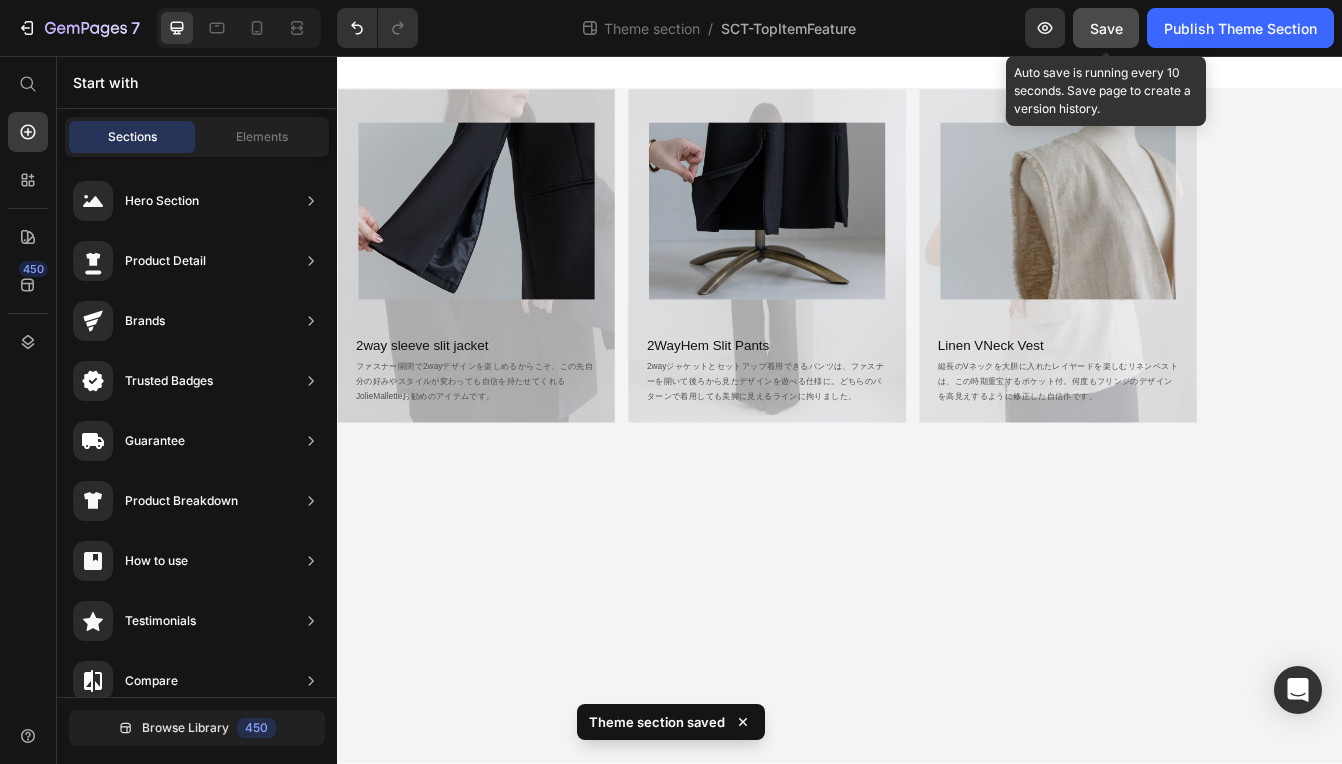 click on "Save" 